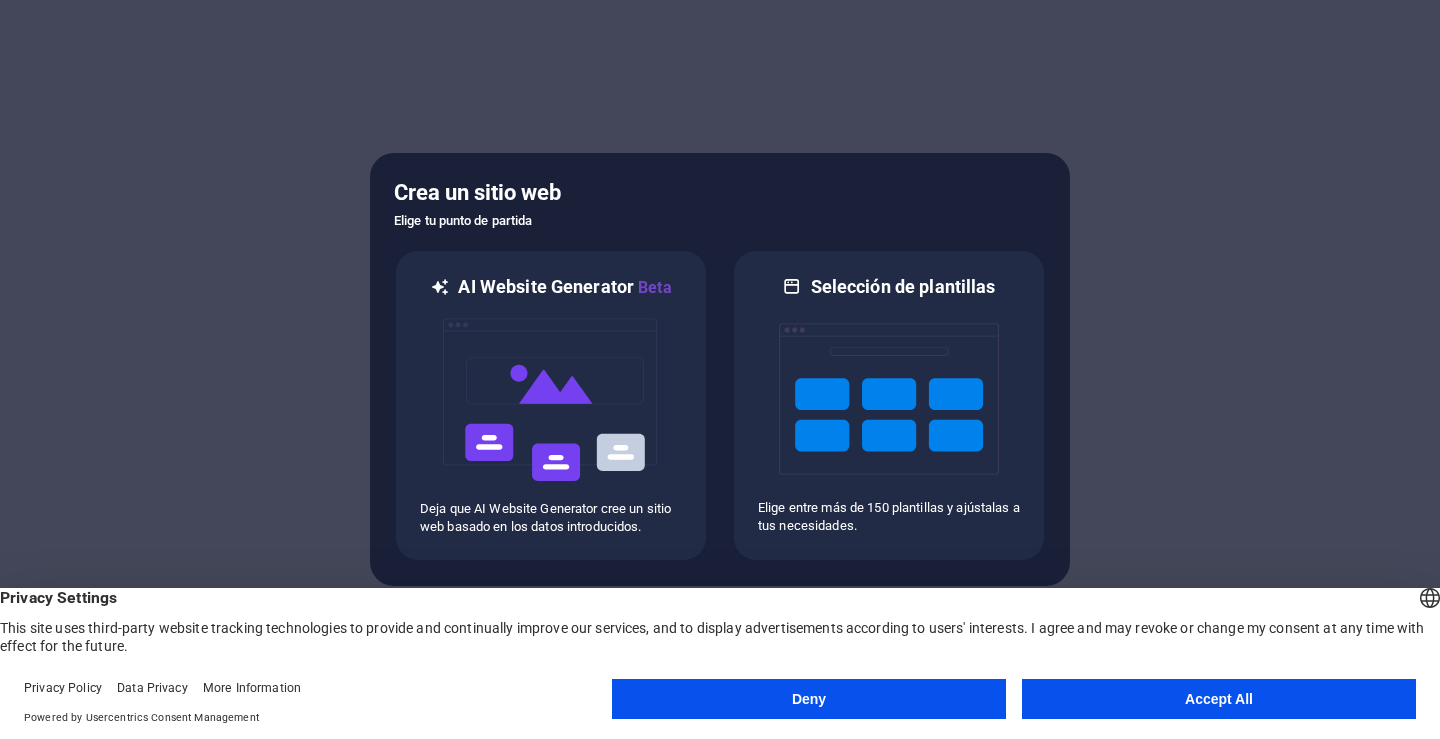 scroll, scrollTop: 0, scrollLeft: 0, axis: both 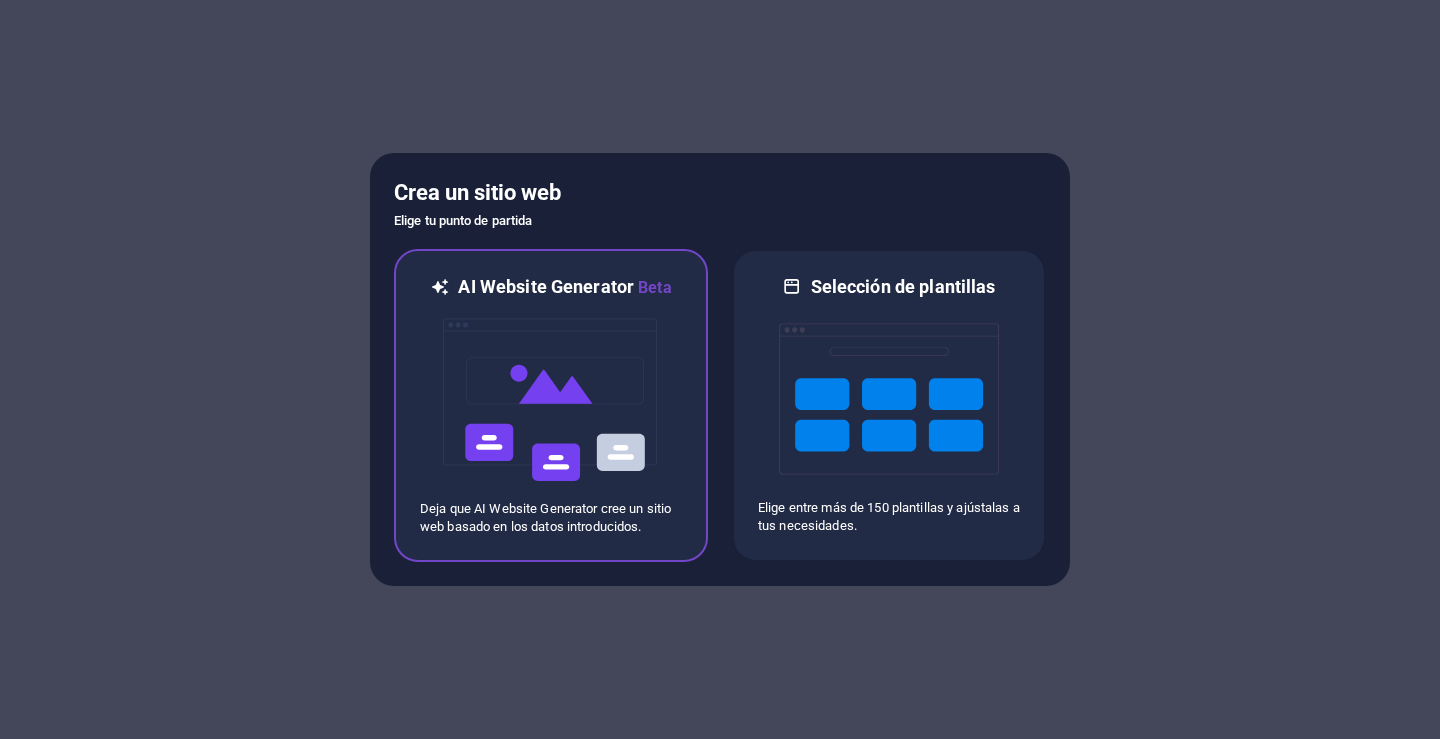 click at bounding box center (551, 400) 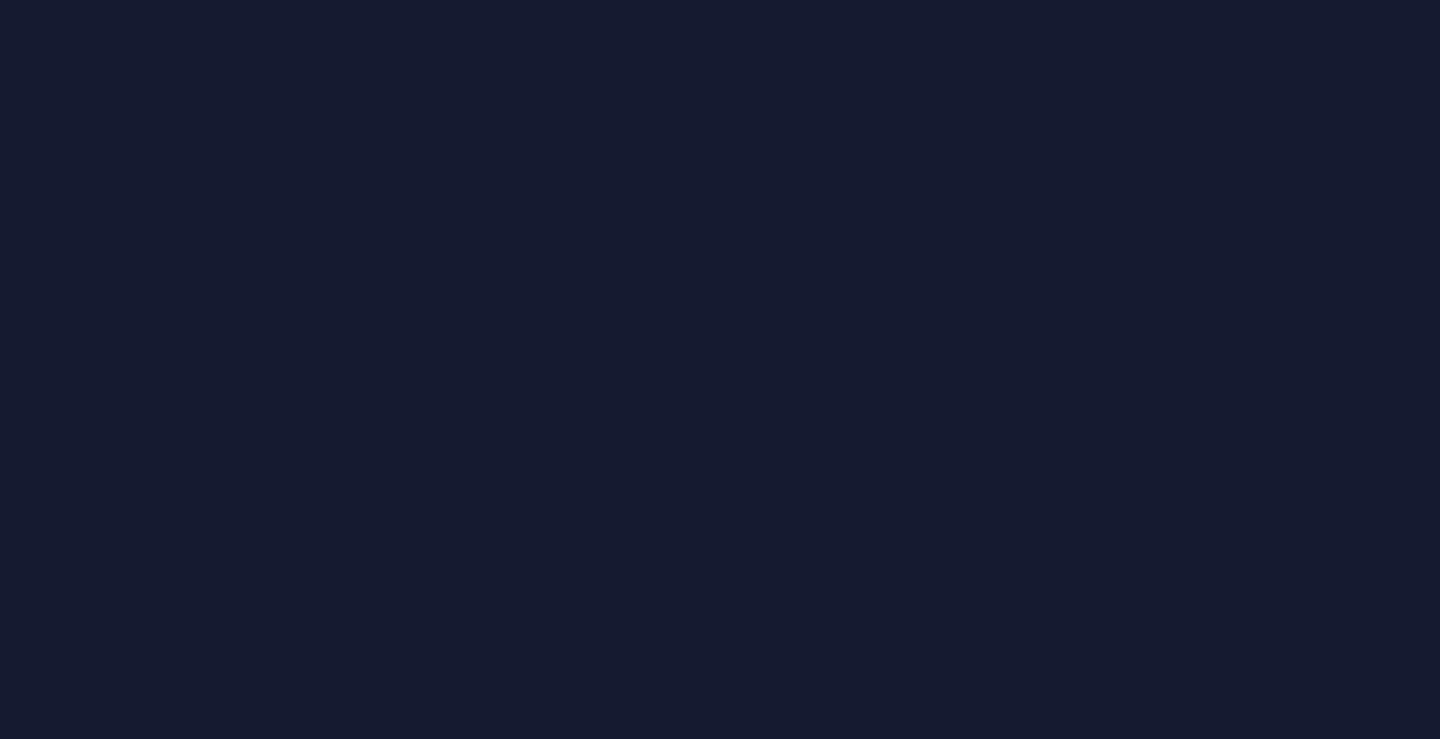 scroll, scrollTop: 0, scrollLeft: 0, axis: both 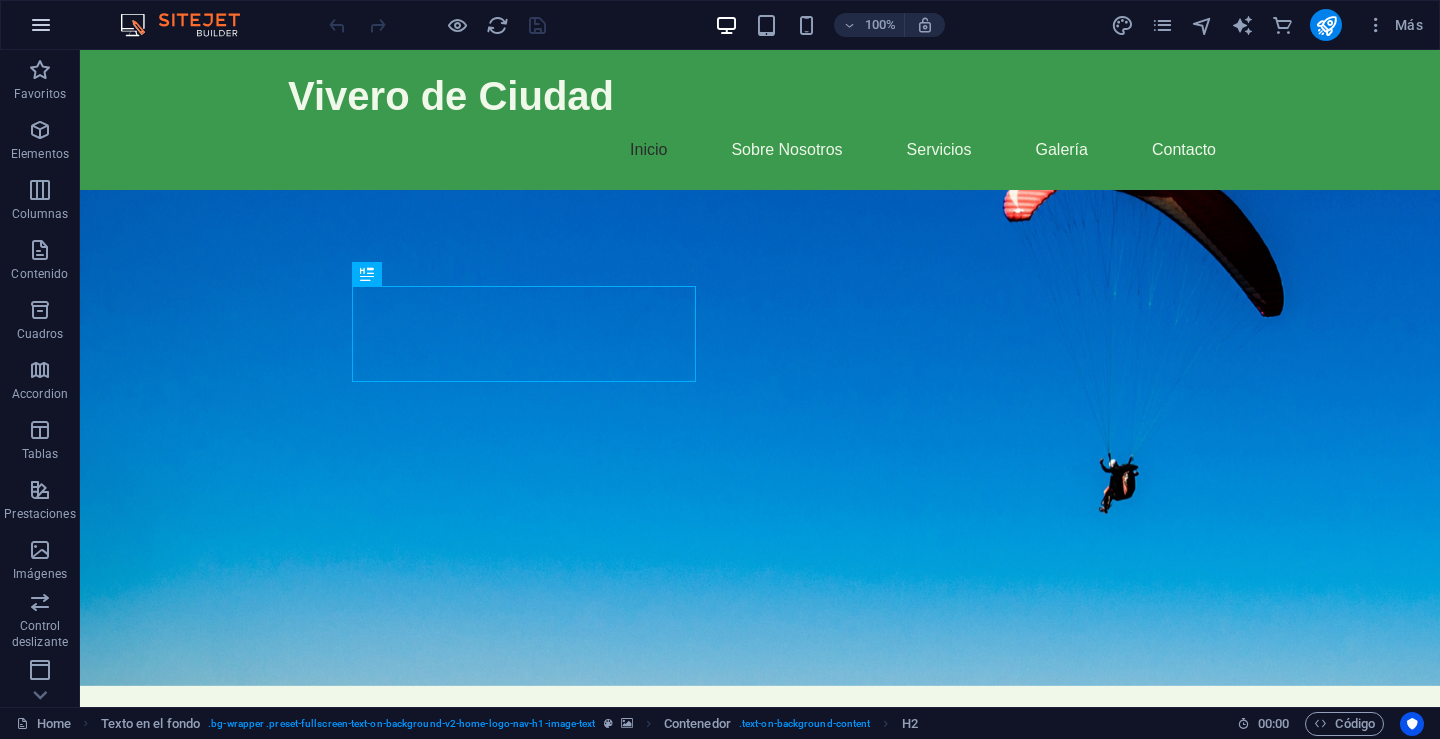 click at bounding box center (41, 25) 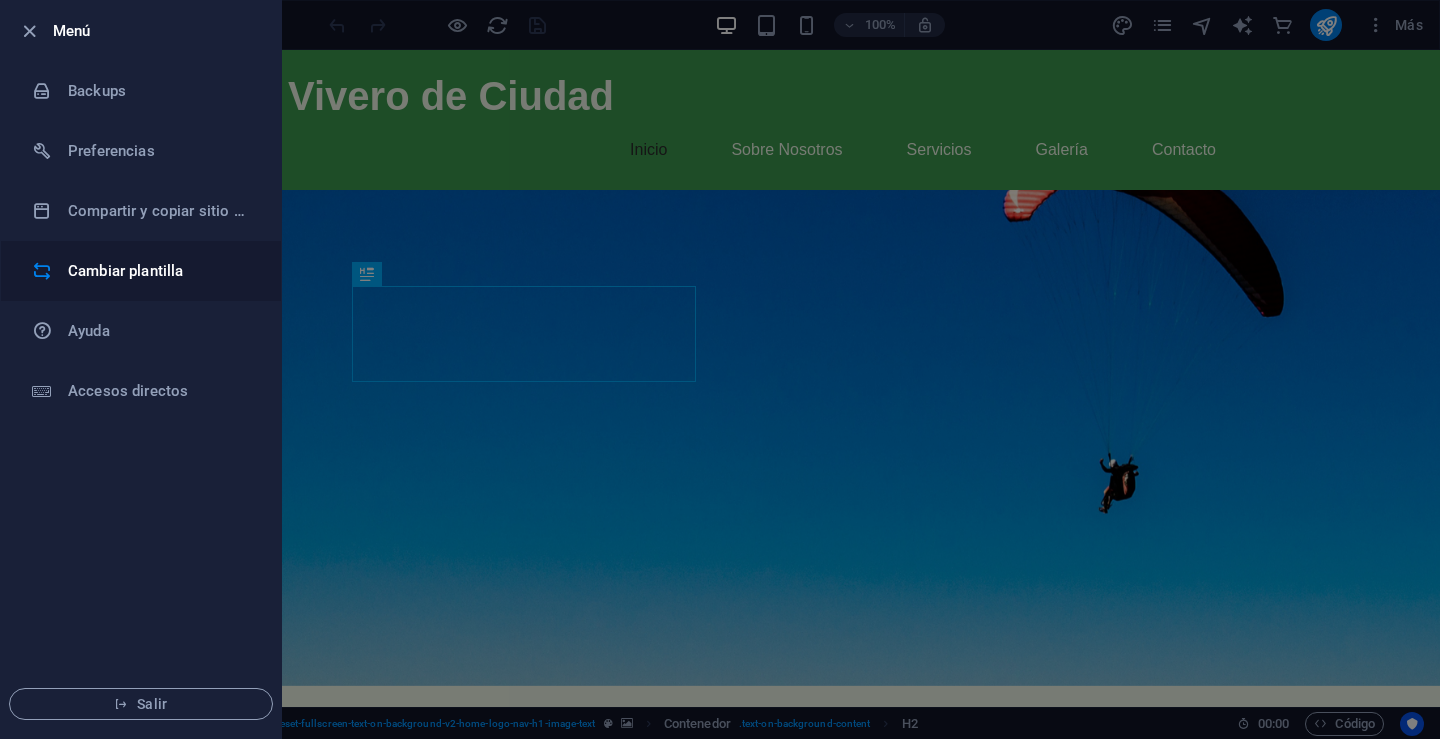 click on "Cambiar plantilla" at bounding box center (160, 271) 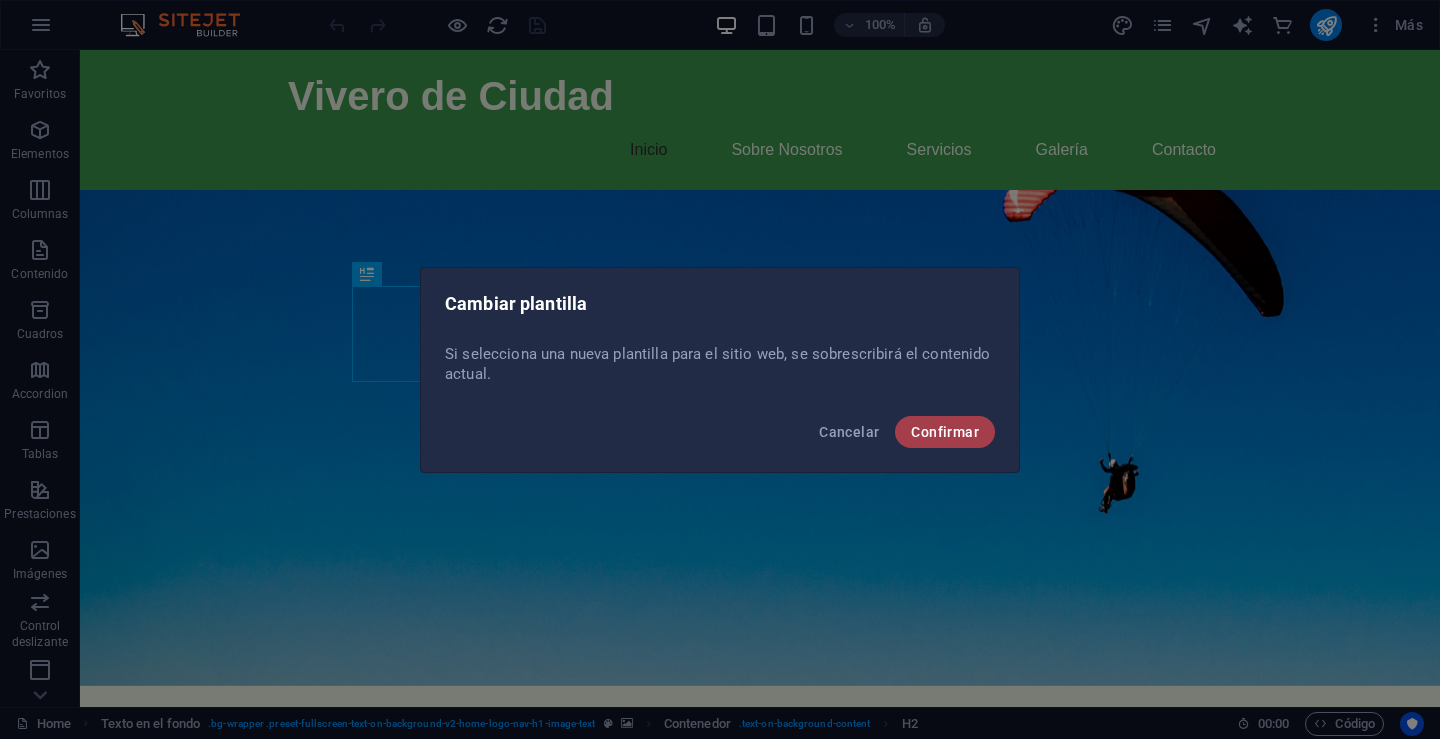 click on "Confirmar" at bounding box center (945, 432) 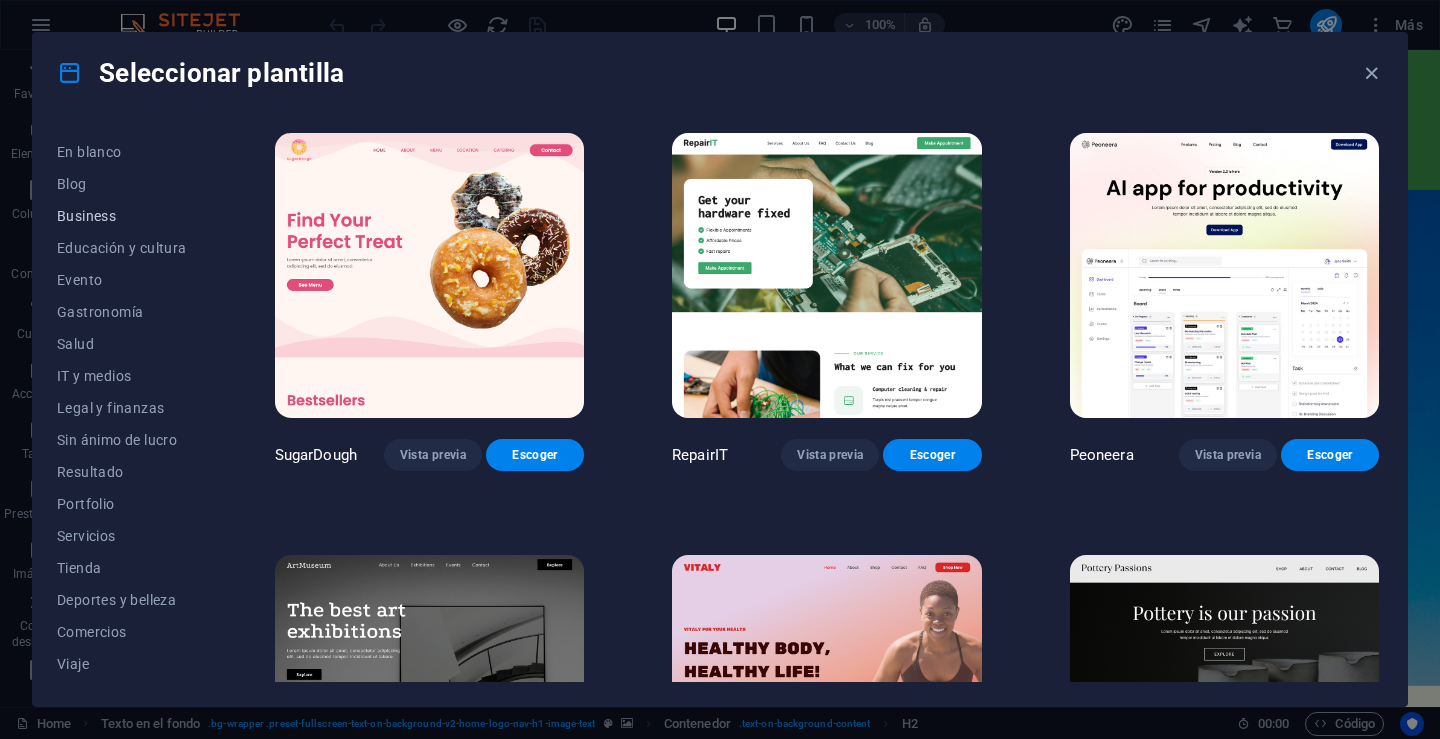 scroll, scrollTop: 279, scrollLeft: 0, axis: vertical 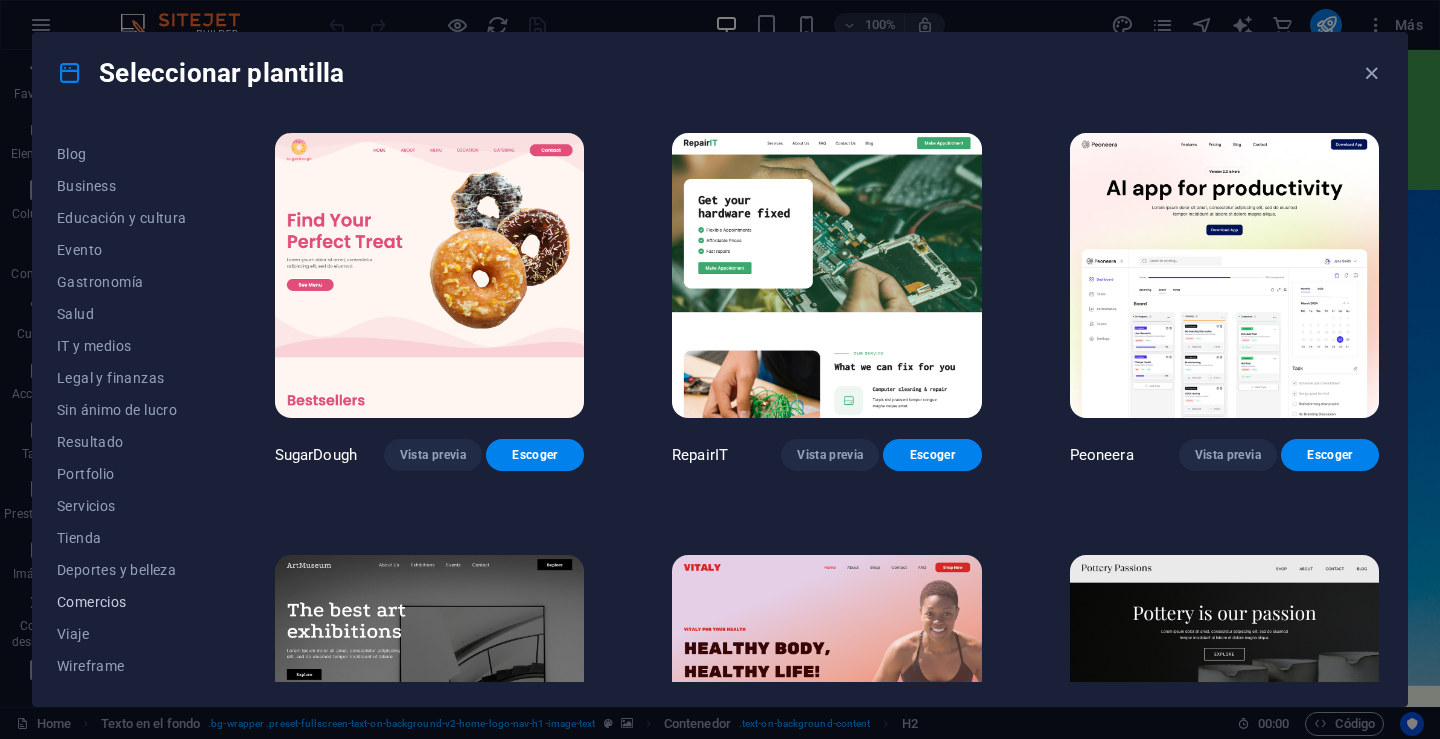 click on "Comercios" at bounding box center (122, 602) 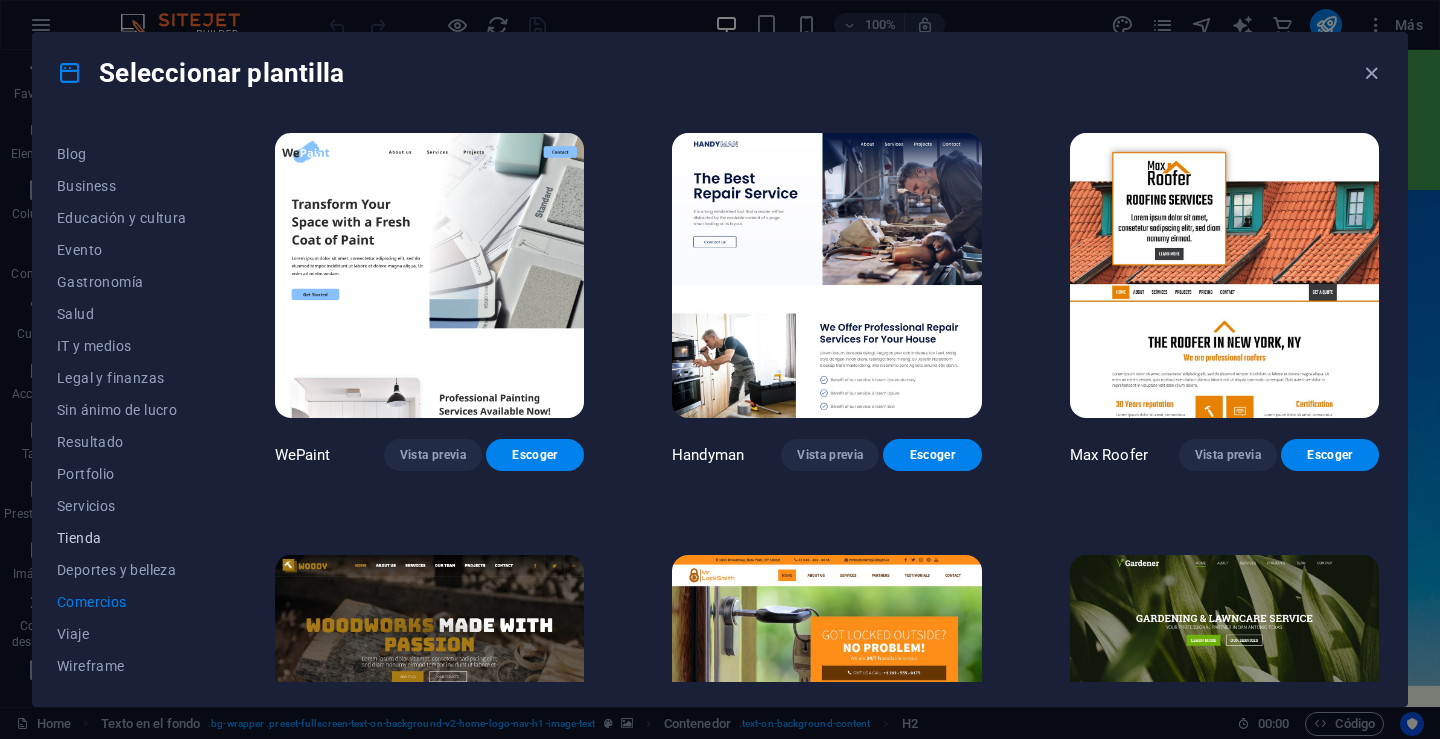 click on "Tienda" at bounding box center [122, 538] 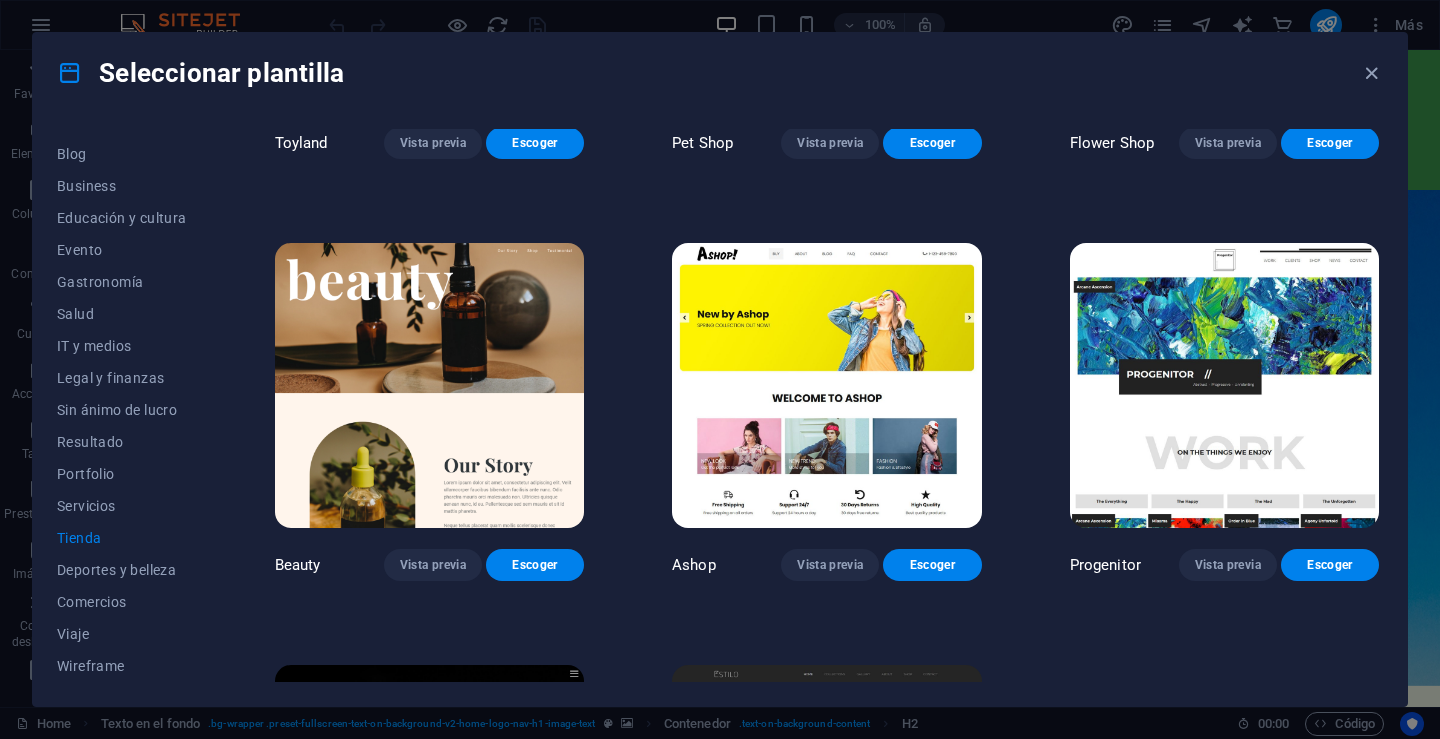 scroll, scrollTop: 753, scrollLeft: 0, axis: vertical 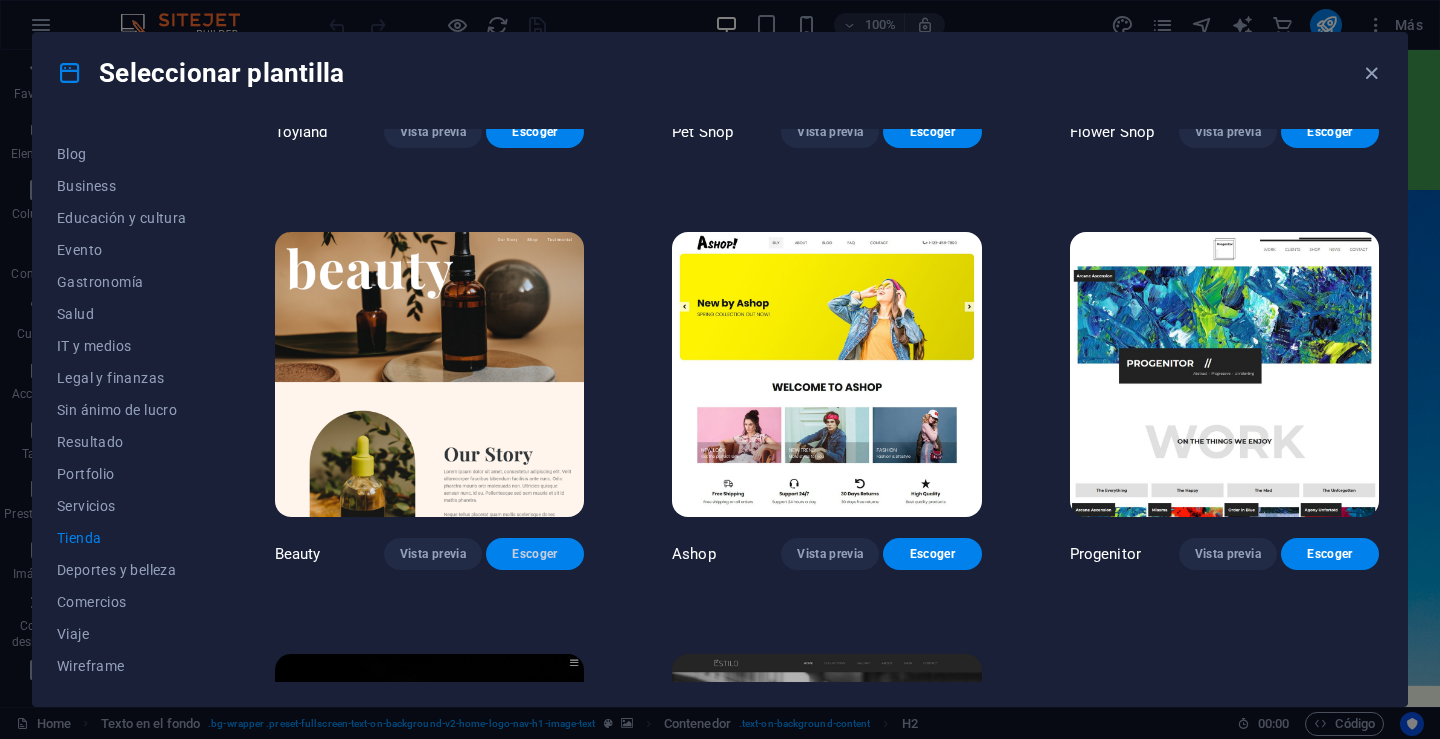 click on "Escoger" at bounding box center [535, 554] 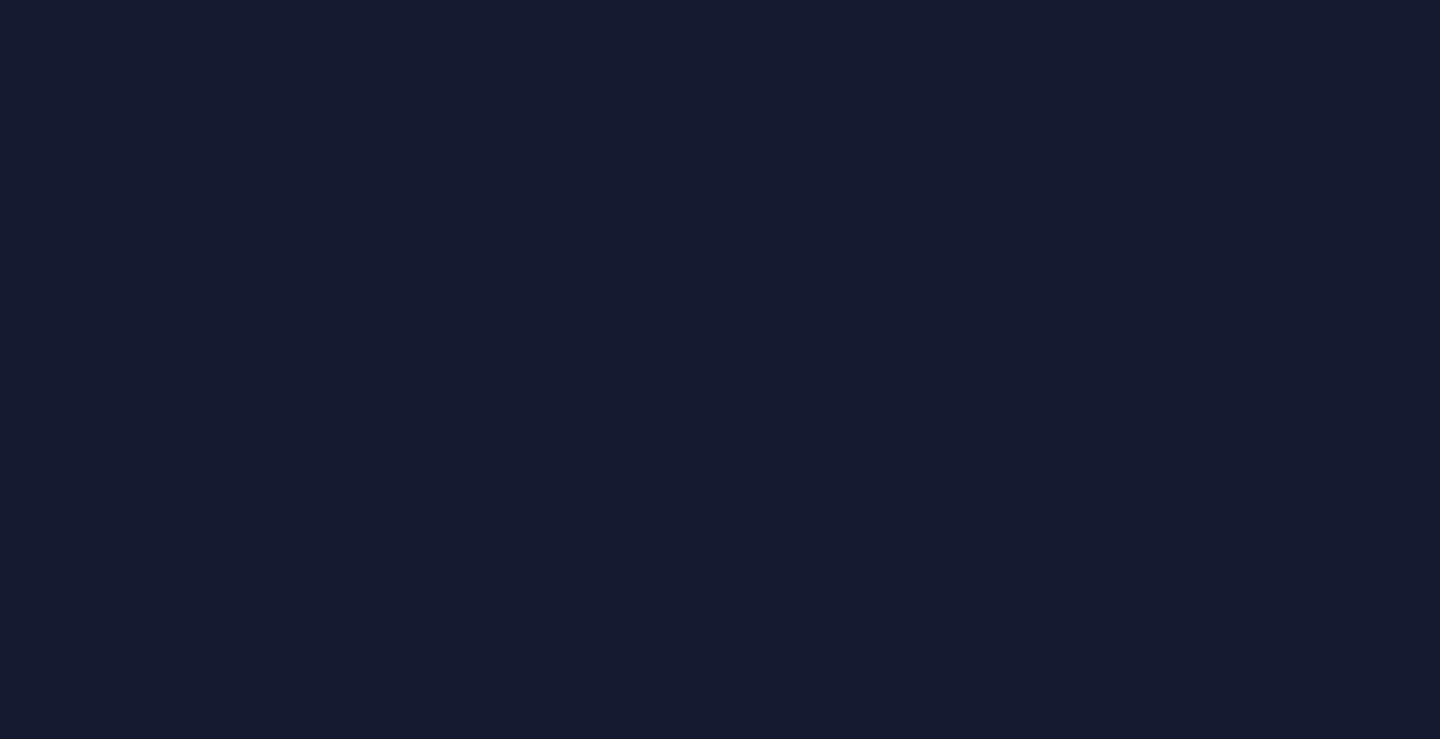 scroll, scrollTop: 0, scrollLeft: 0, axis: both 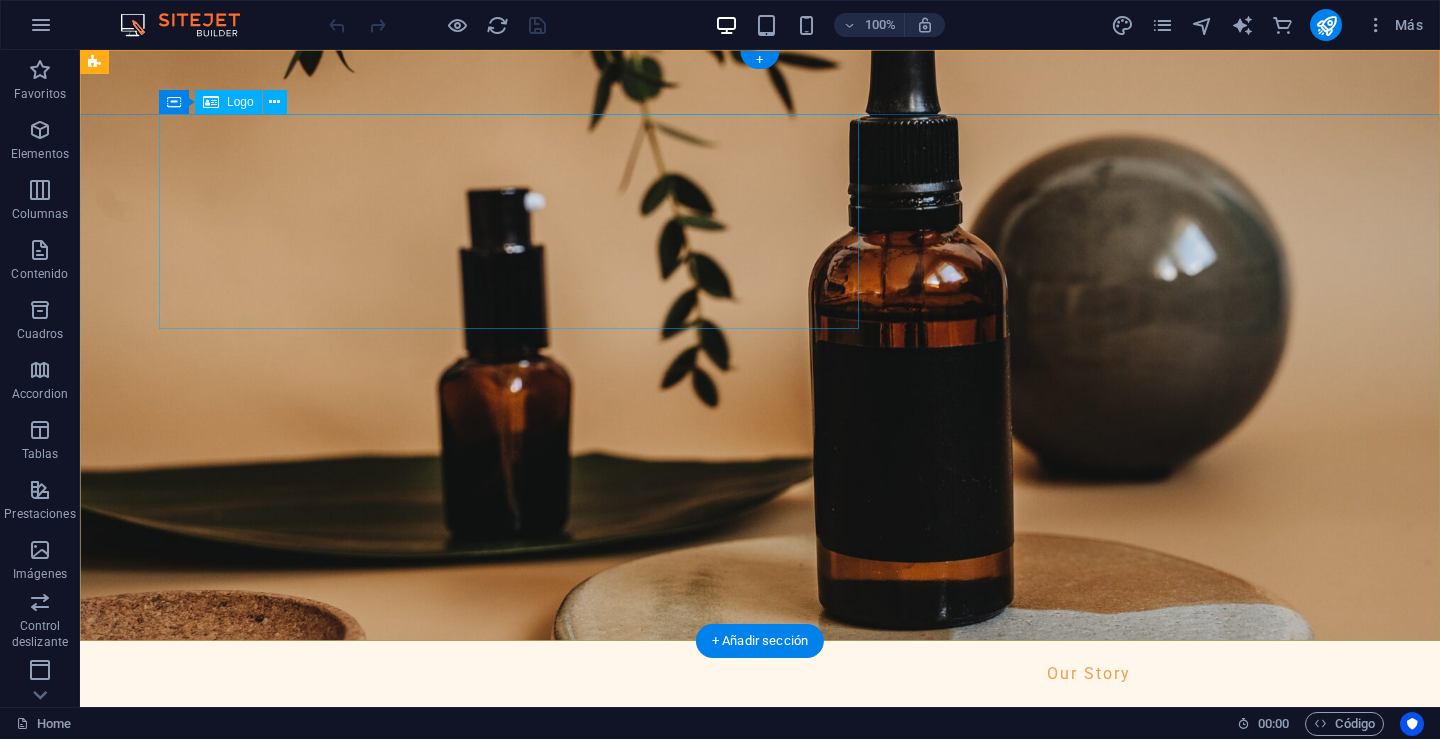 click at bounding box center [760, 813] 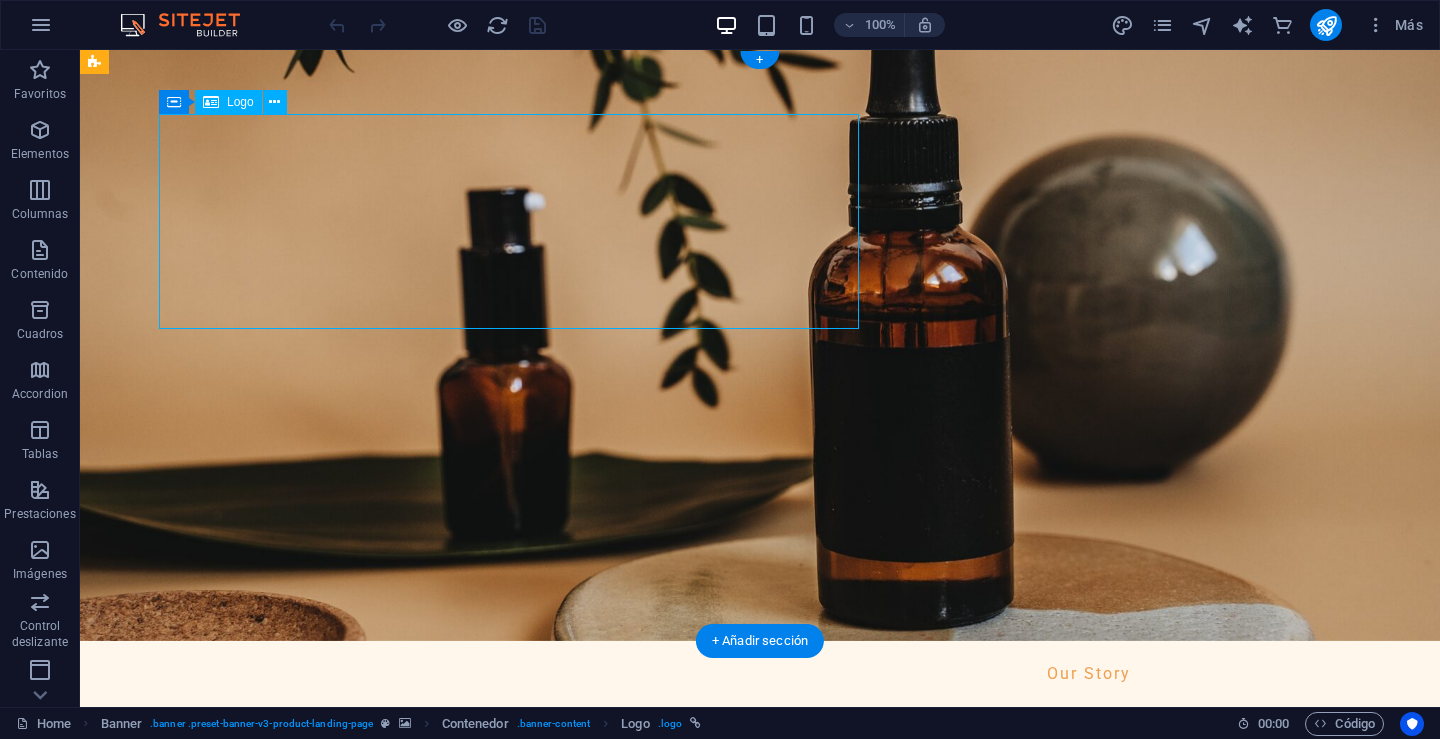 click at bounding box center [760, 813] 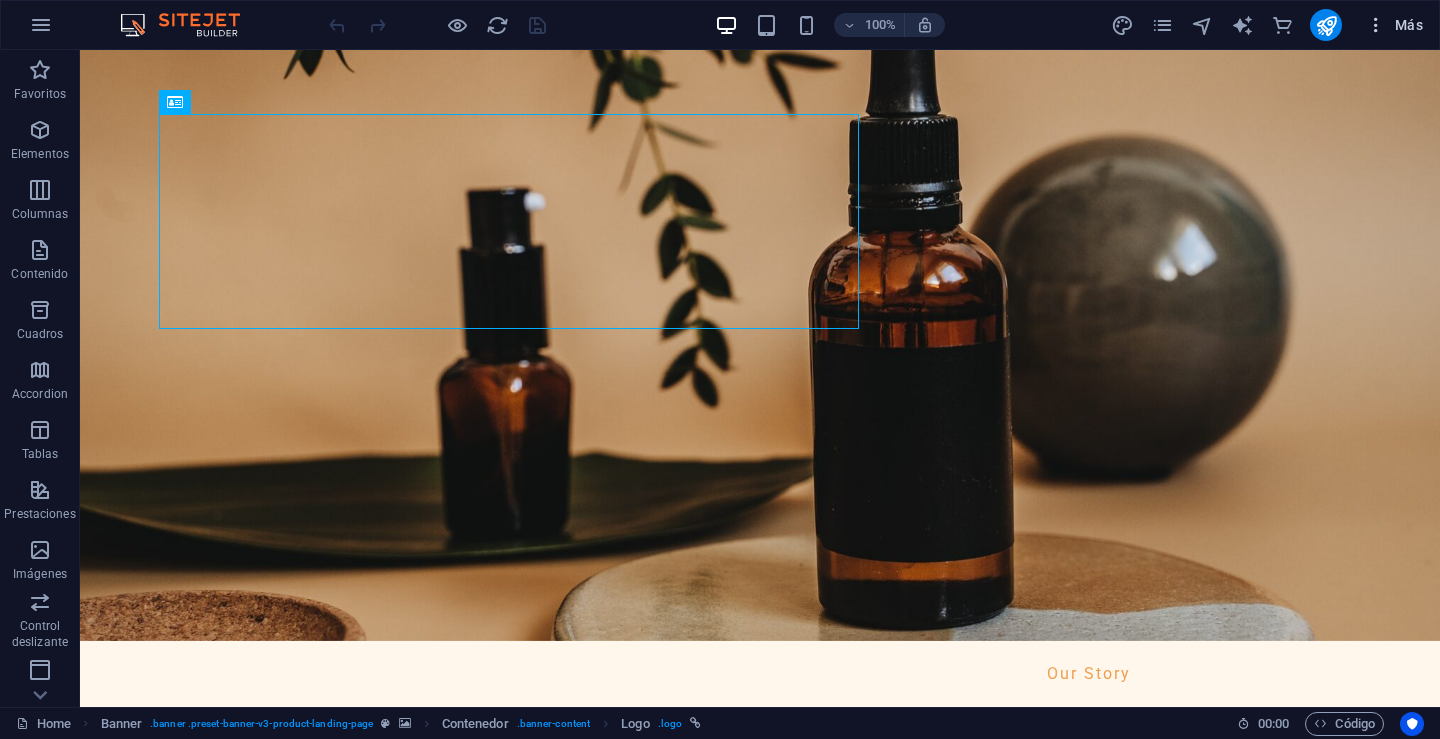 click on "Más" at bounding box center (1394, 25) 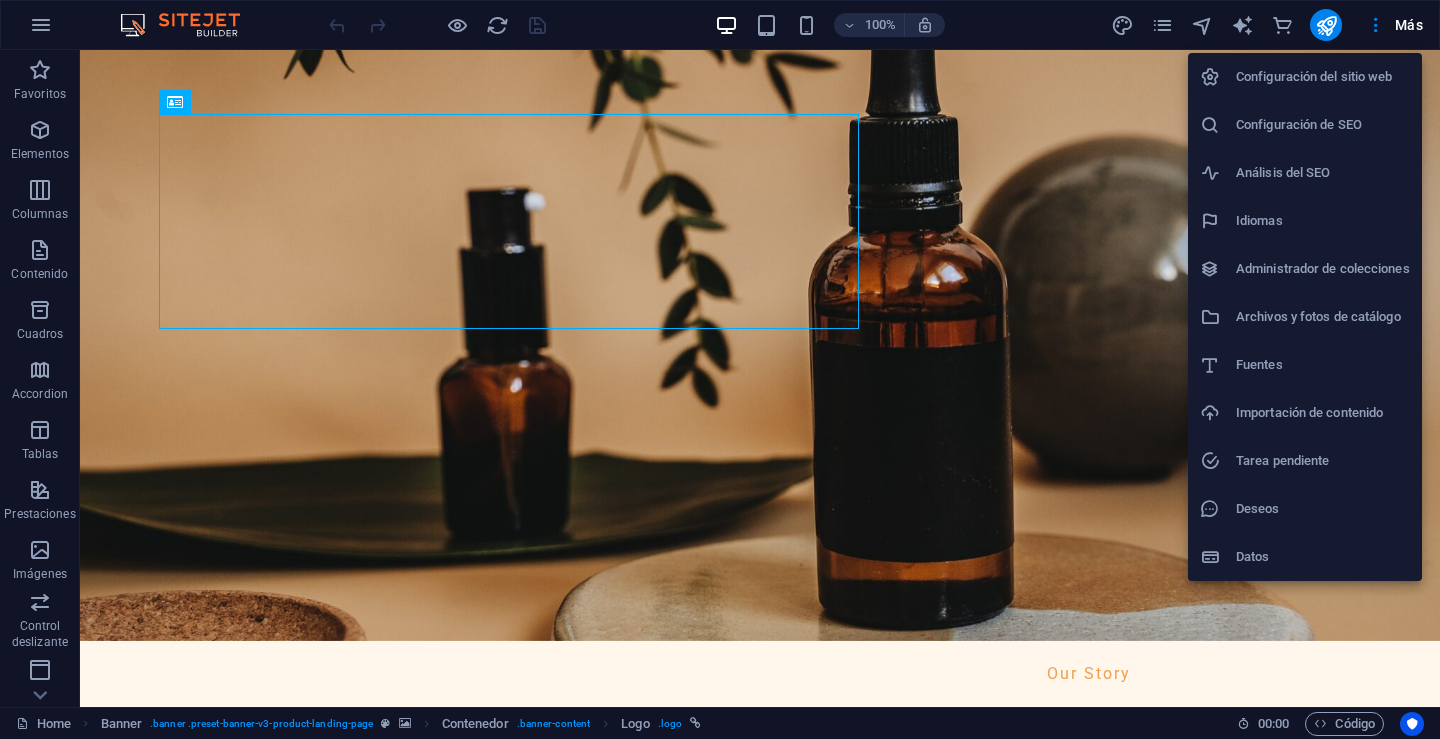 click at bounding box center (720, 369) 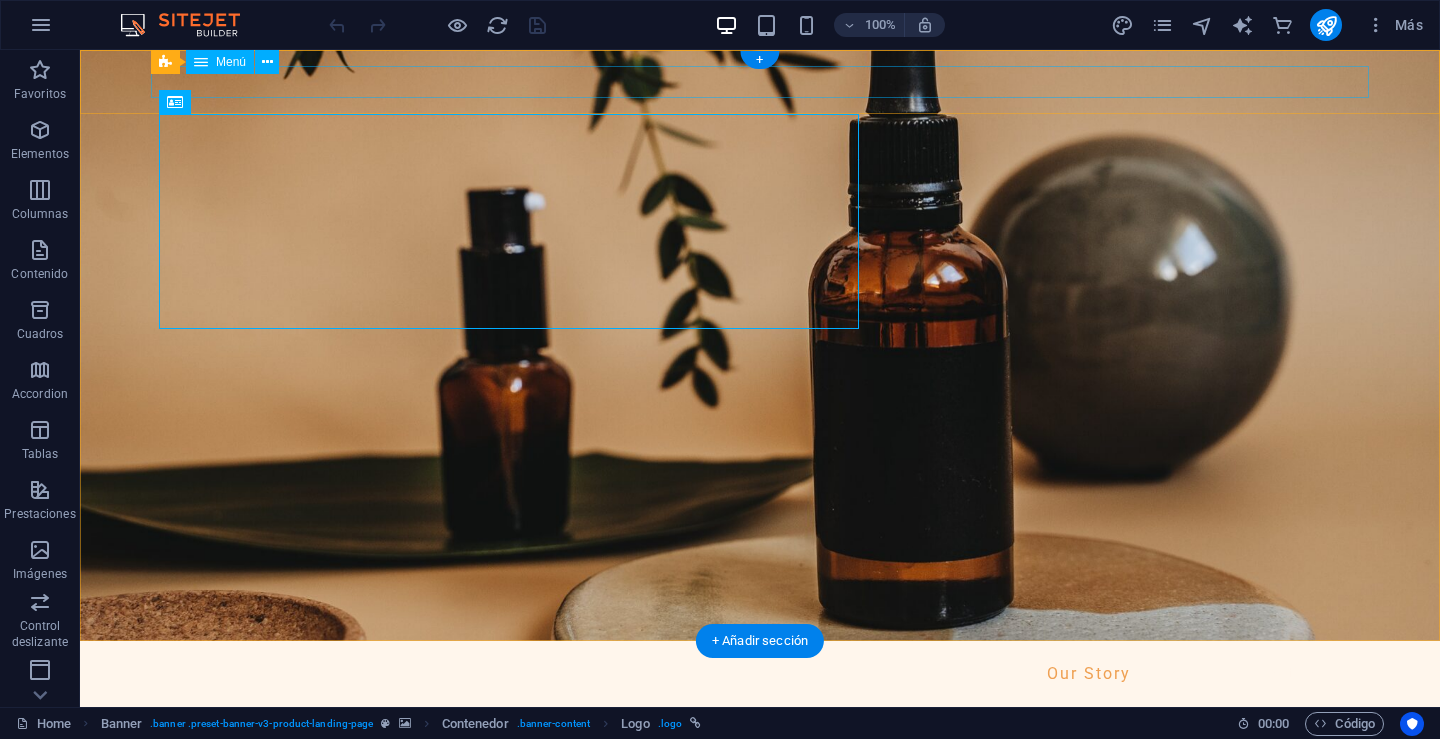 click on "Our Story Shop Testimonial" at bounding box center (760, 673) 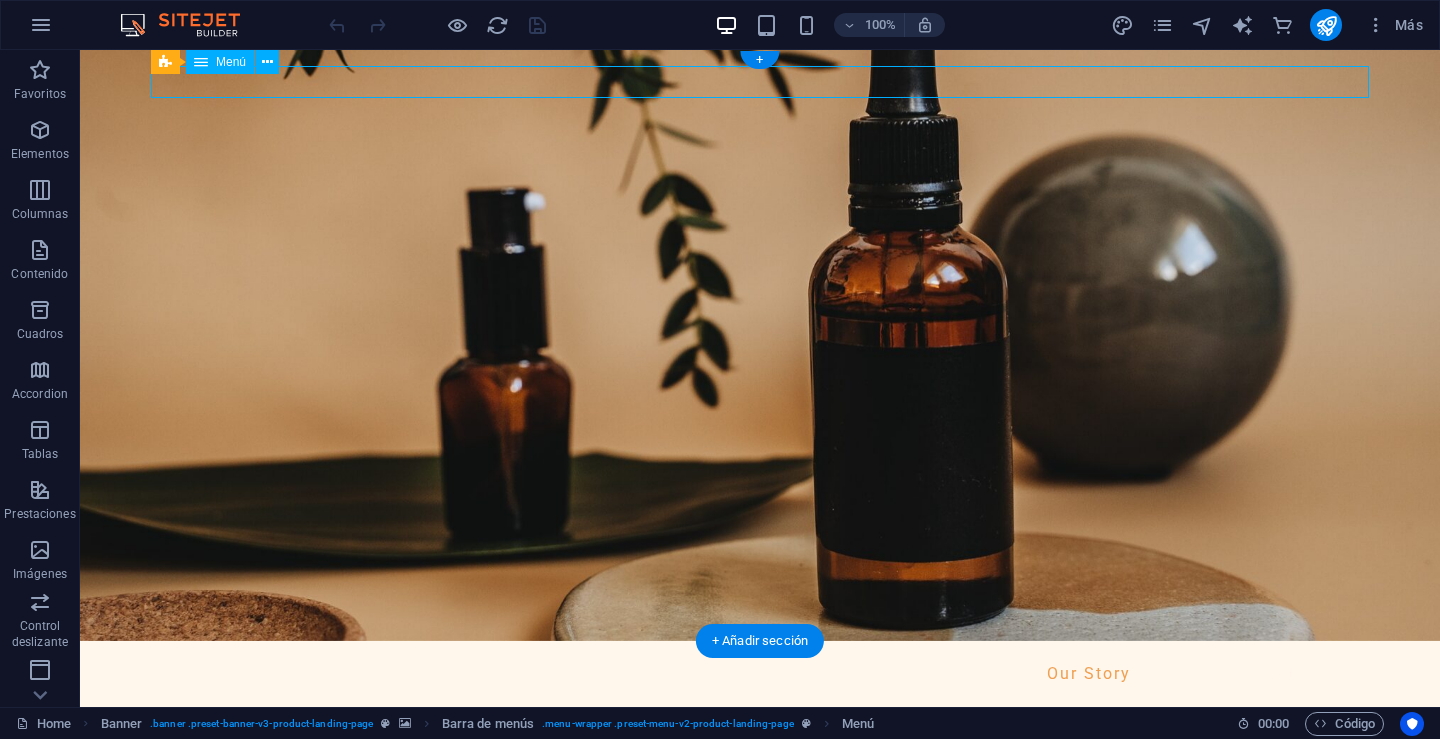 click on "Our Story Shop Testimonial" at bounding box center [760, 673] 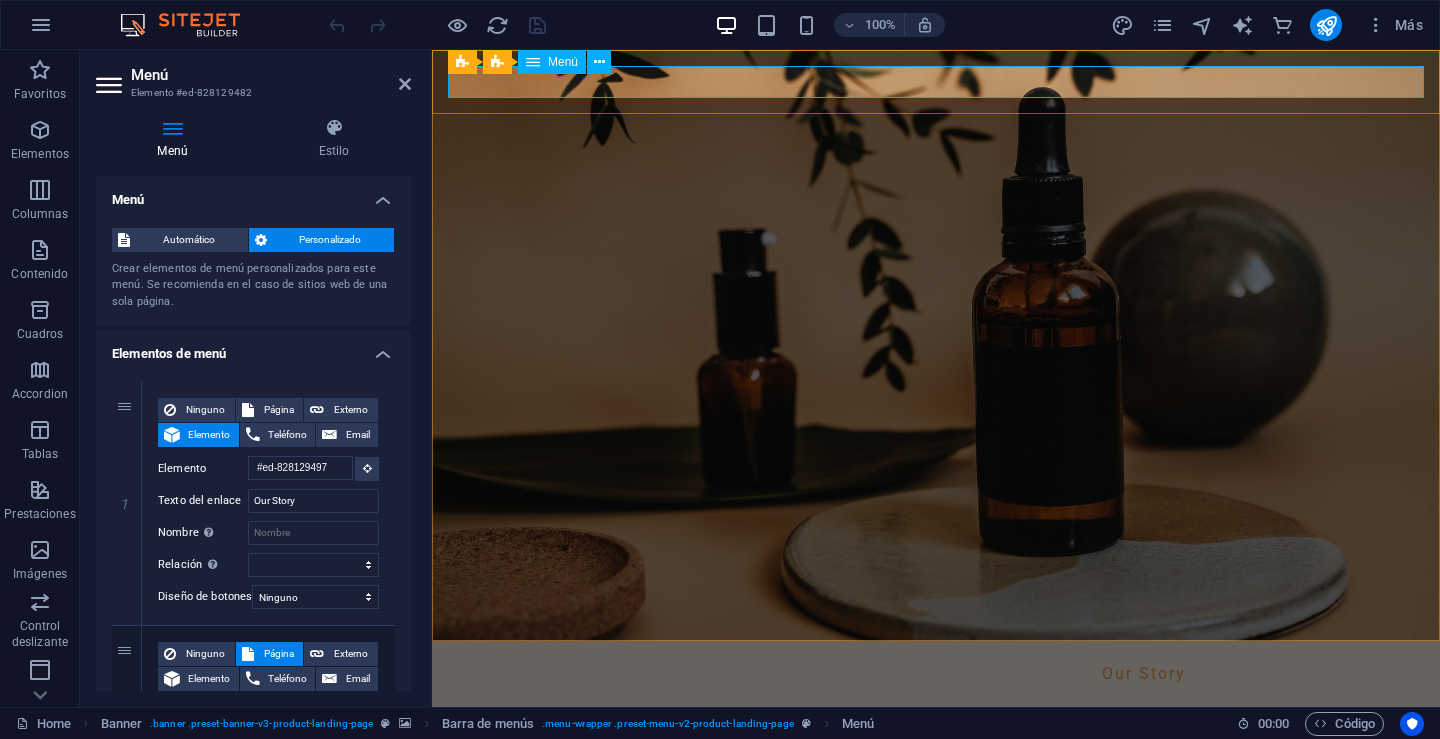 click on "Menú" at bounding box center [552, 62] 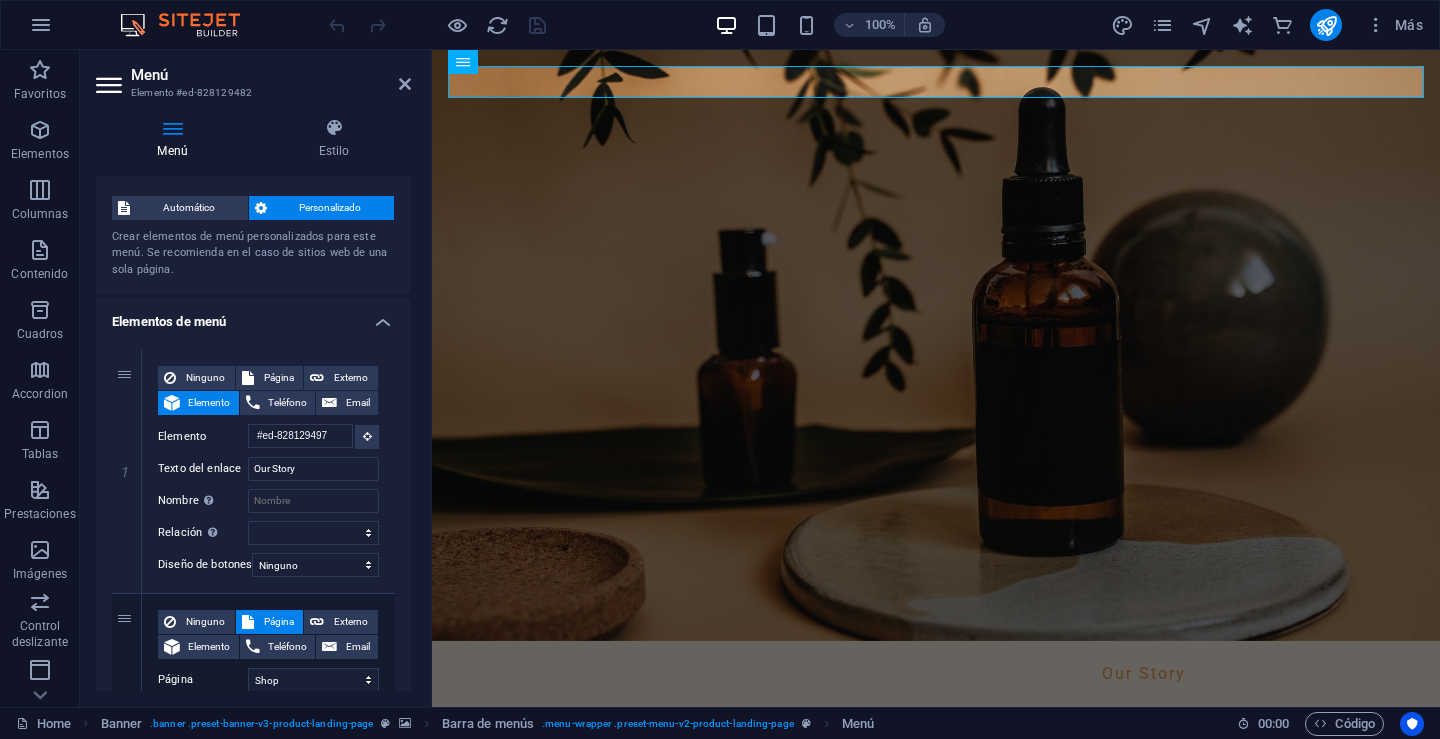 scroll, scrollTop: 20, scrollLeft: 0, axis: vertical 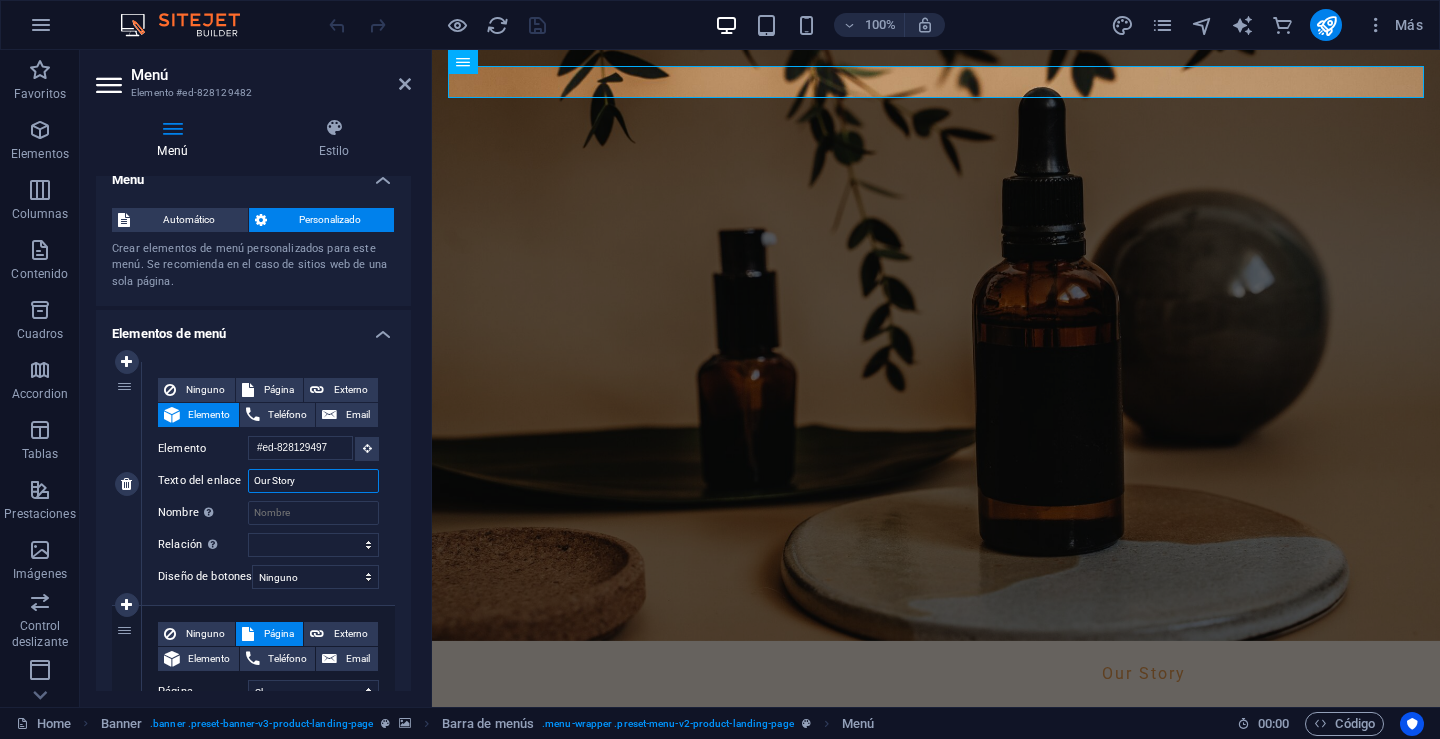 click on "Our Story" at bounding box center [313, 481] 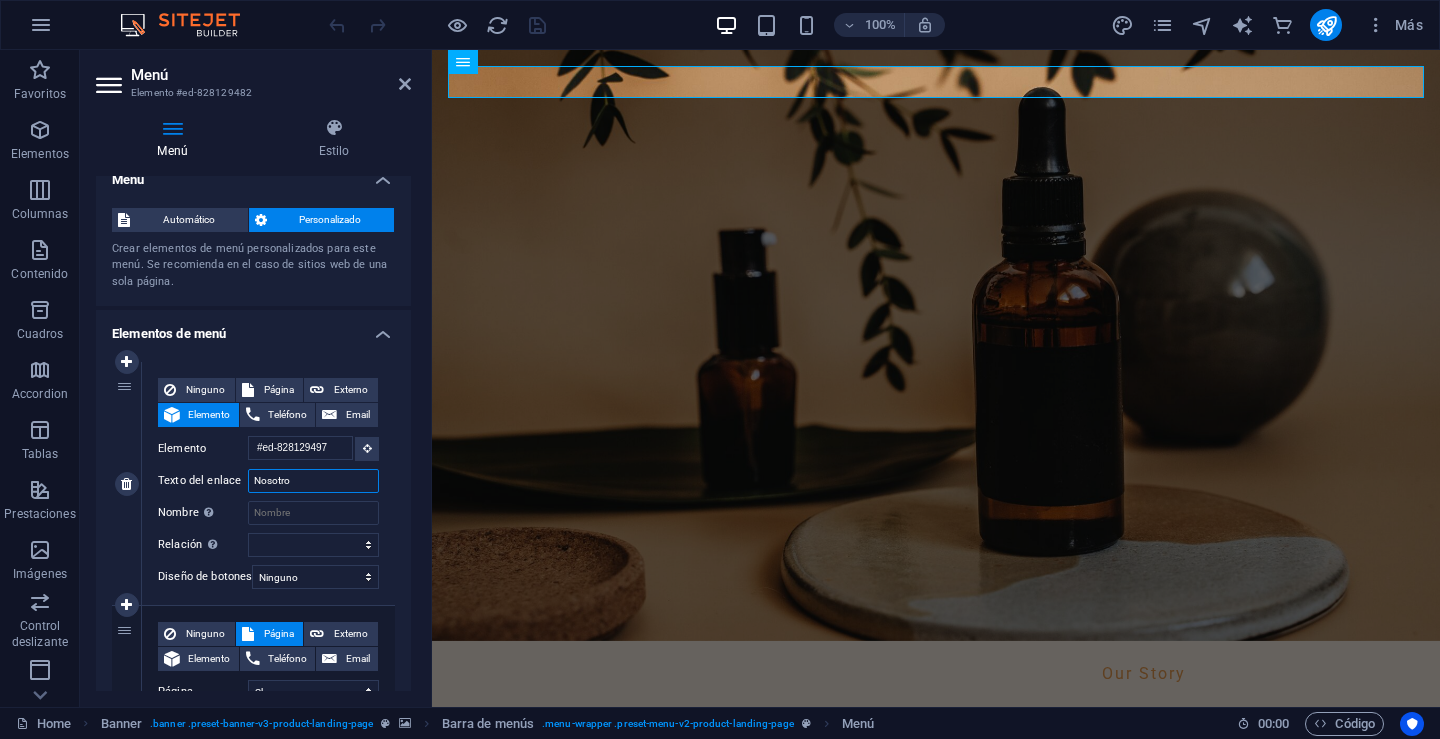 type on "Nosotros" 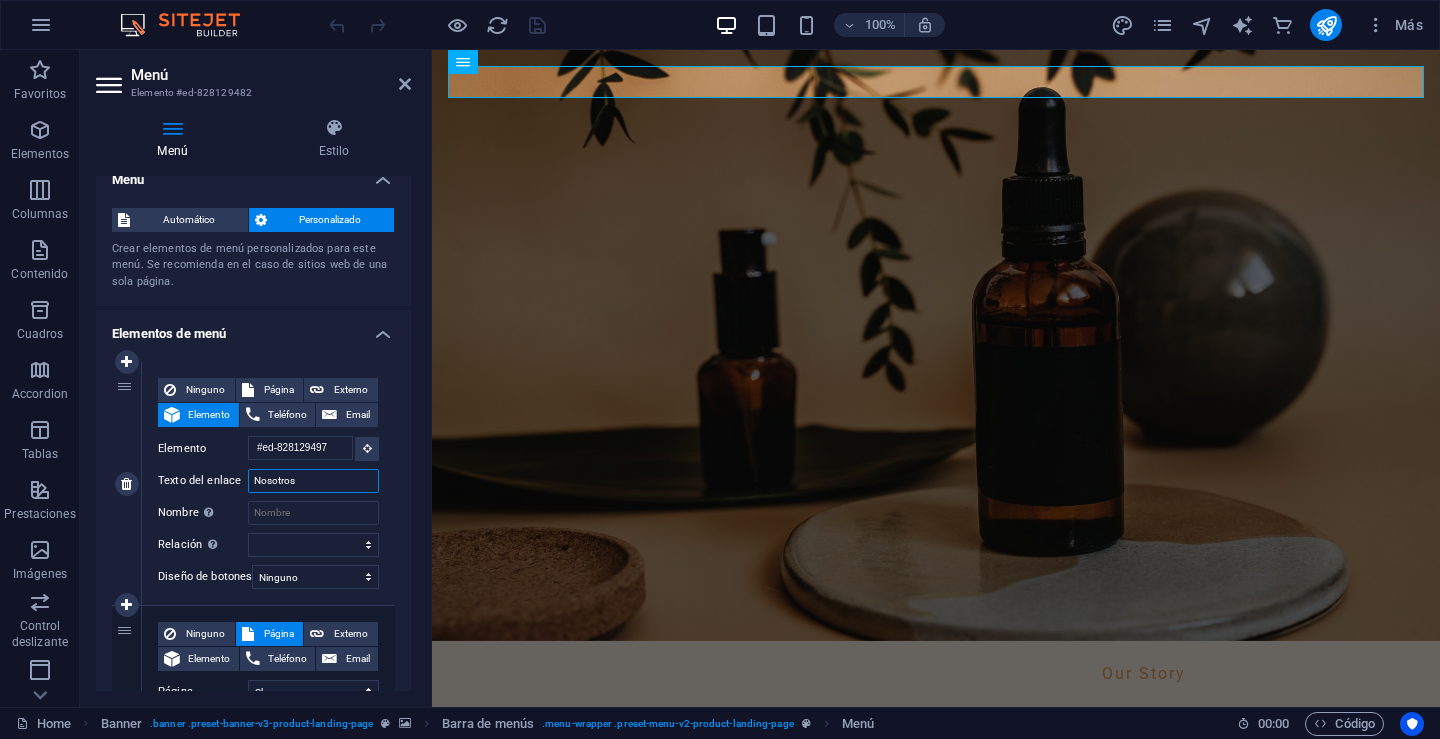 select 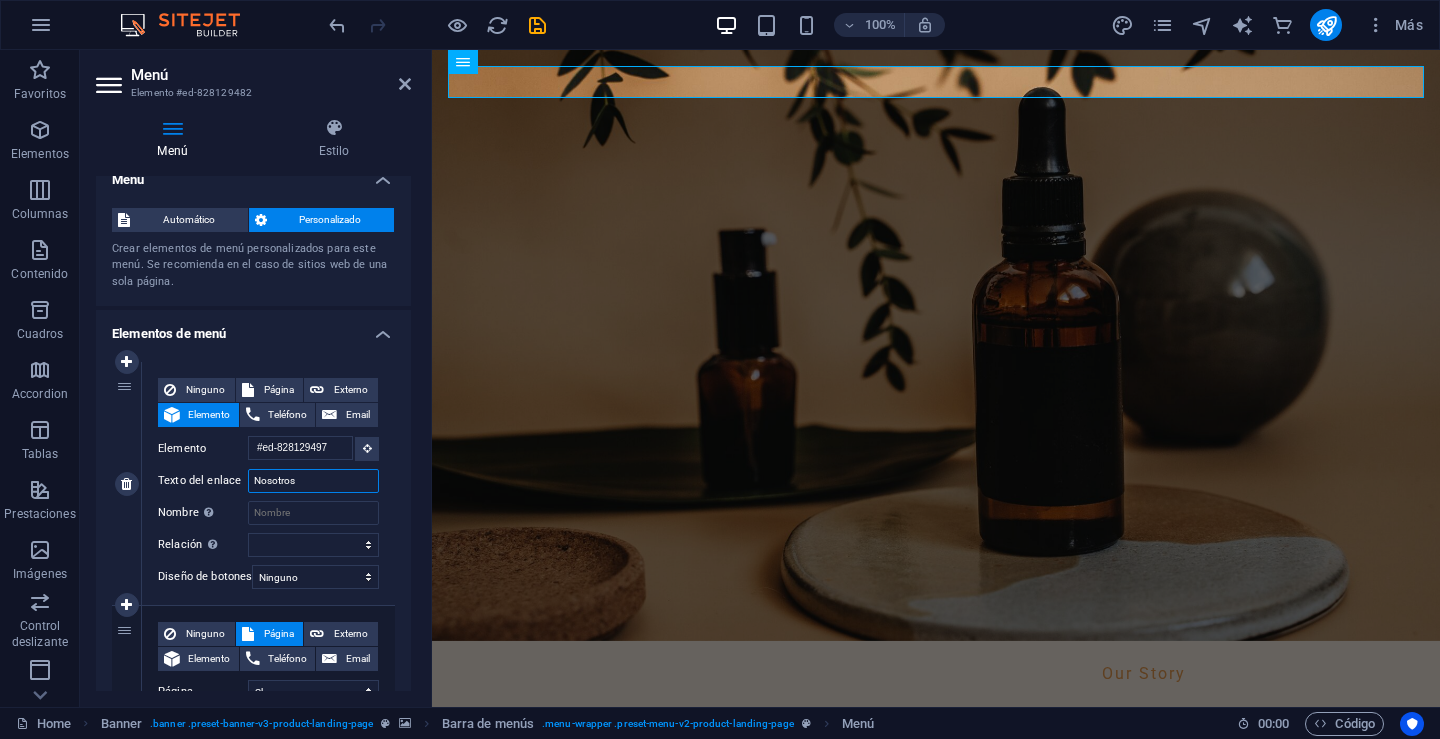 select 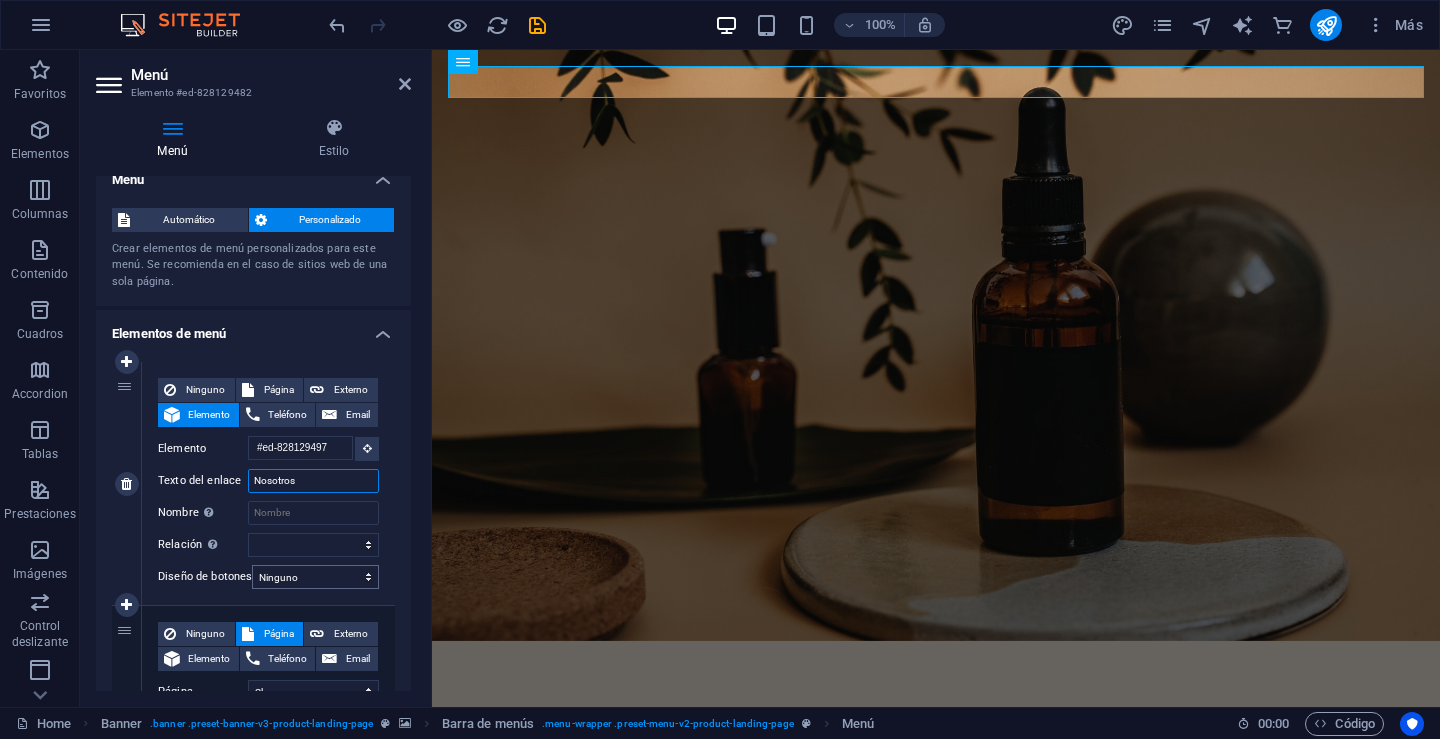 type on "Nosotros" 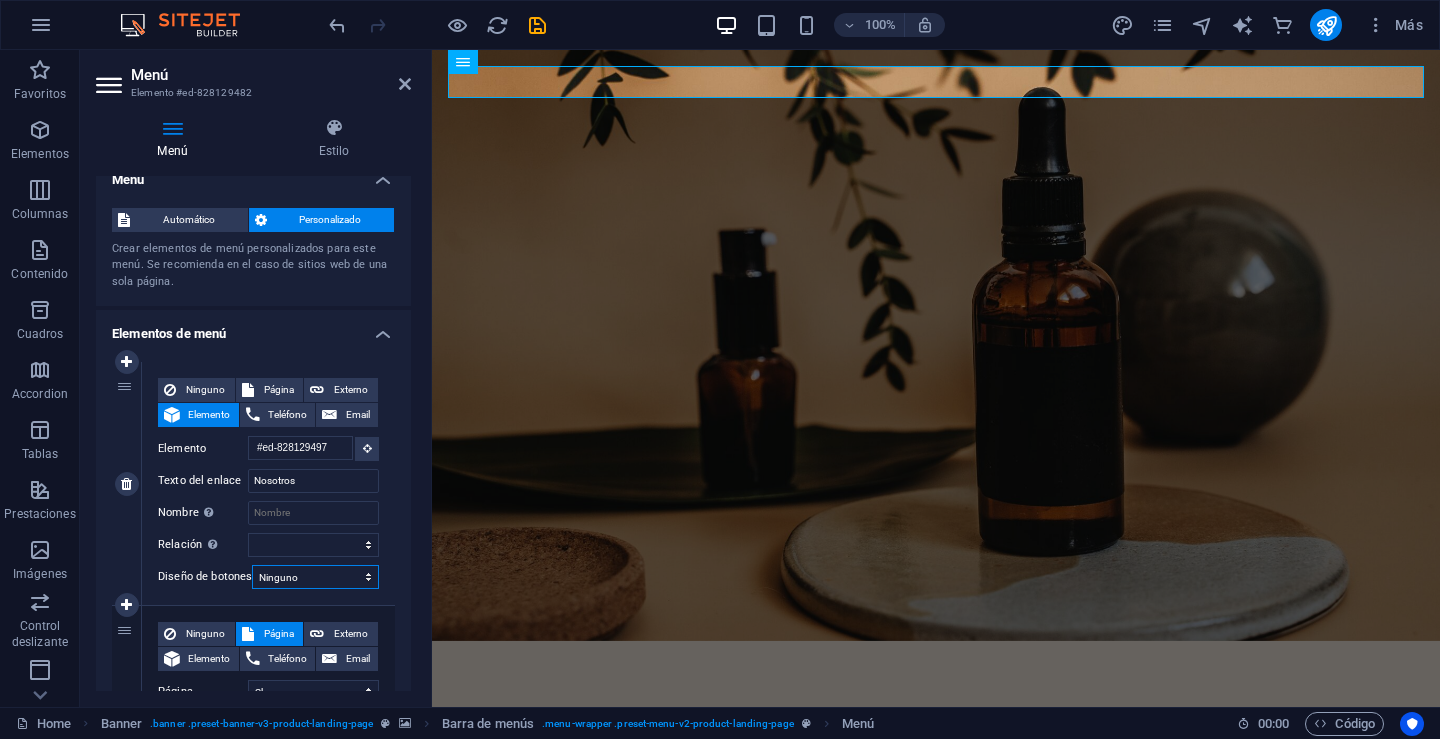 click on "Ninguno Predeterminado Principal Secundario" at bounding box center [315, 577] 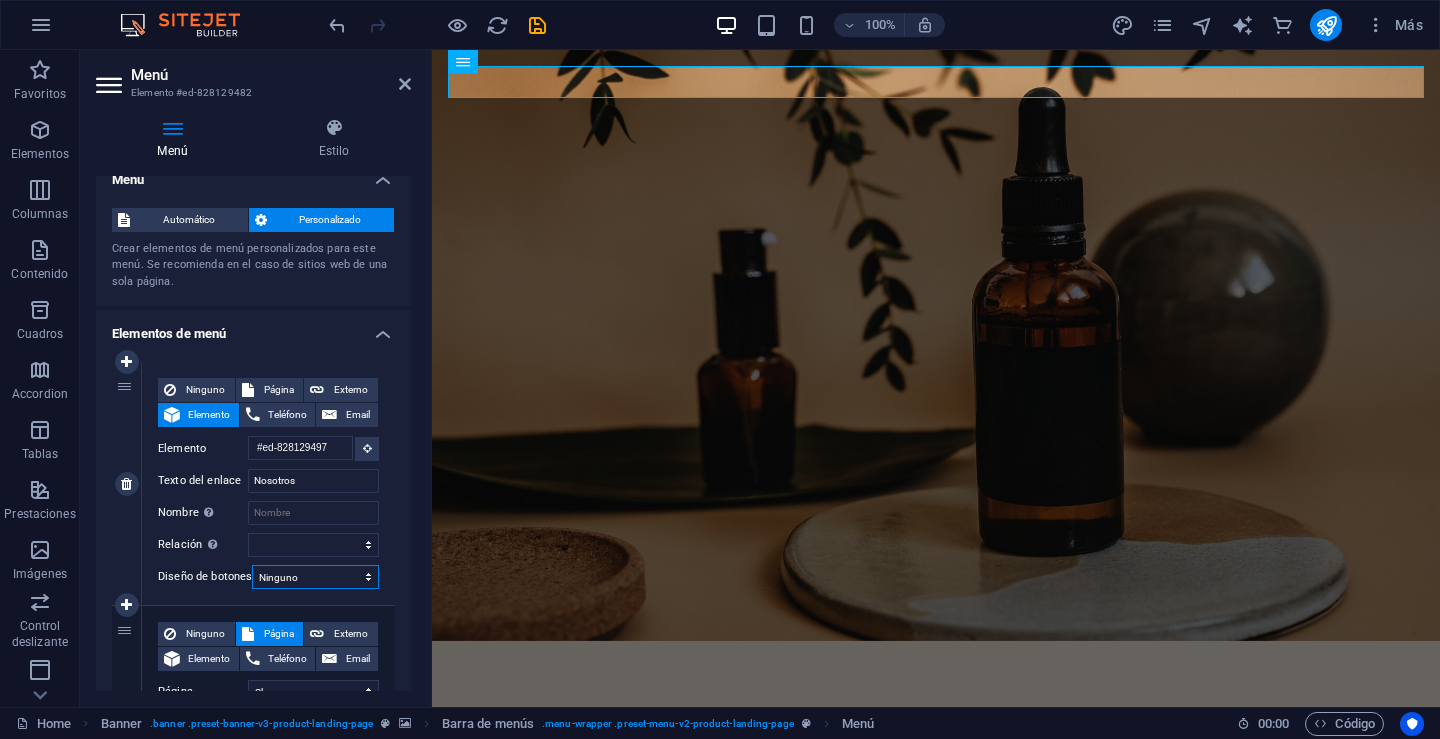 select on "primary" 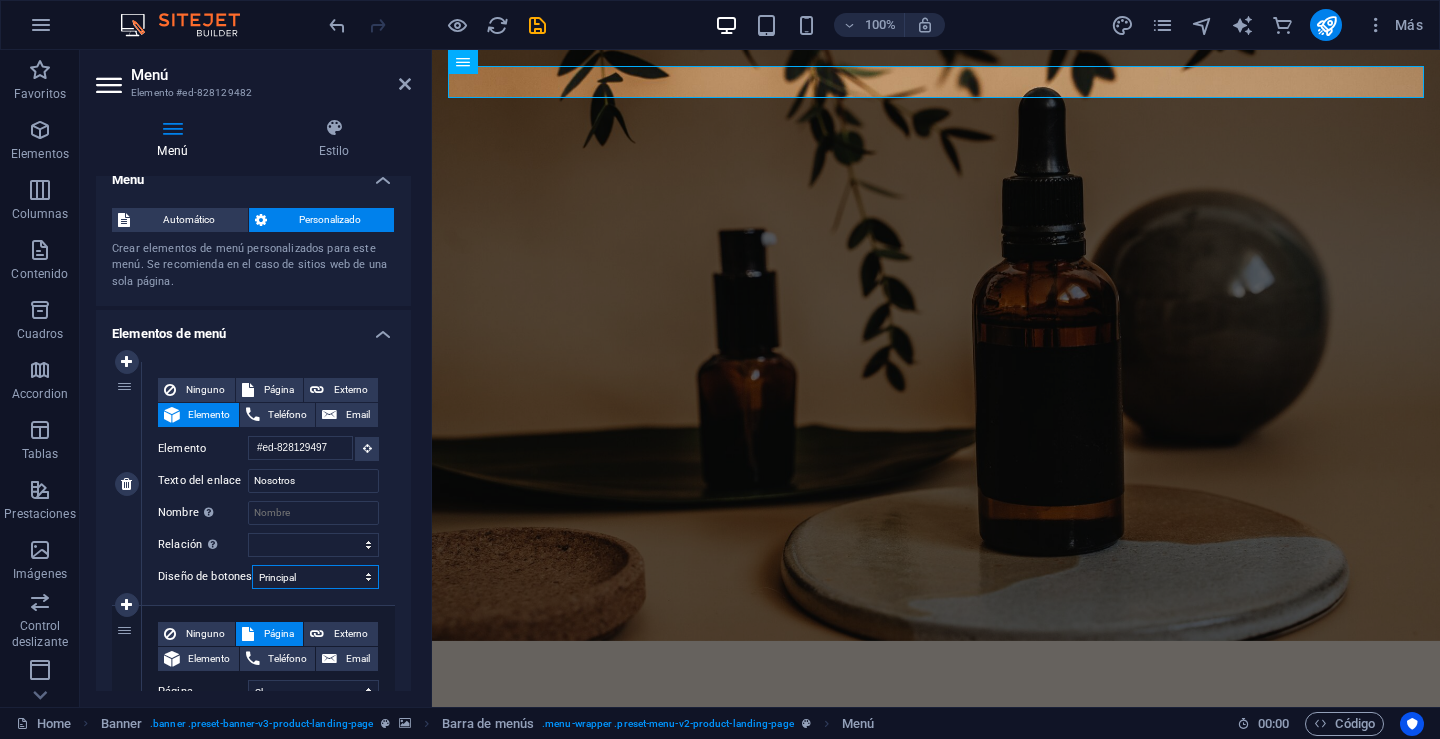 select 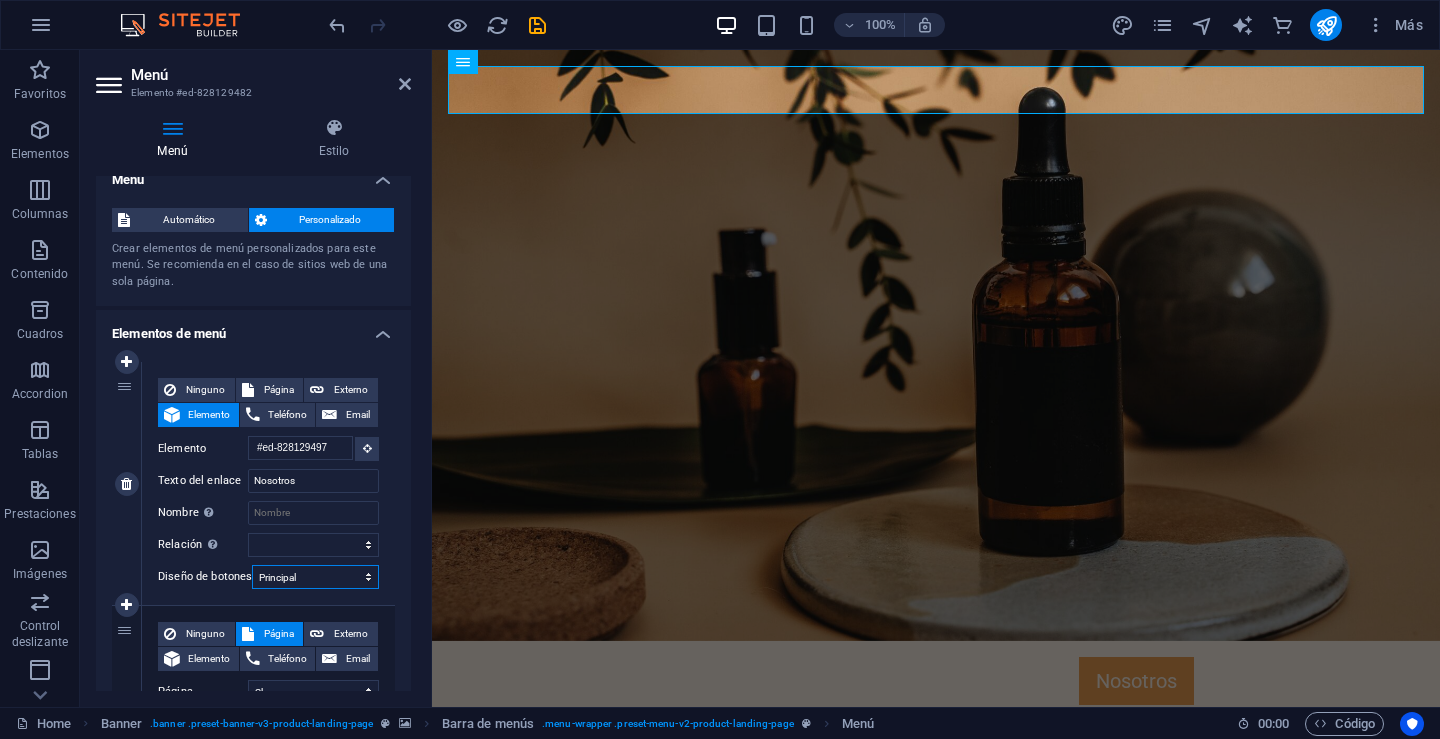 click on "Ninguno Predeterminado Principal Secundario" at bounding box center (315, 577) 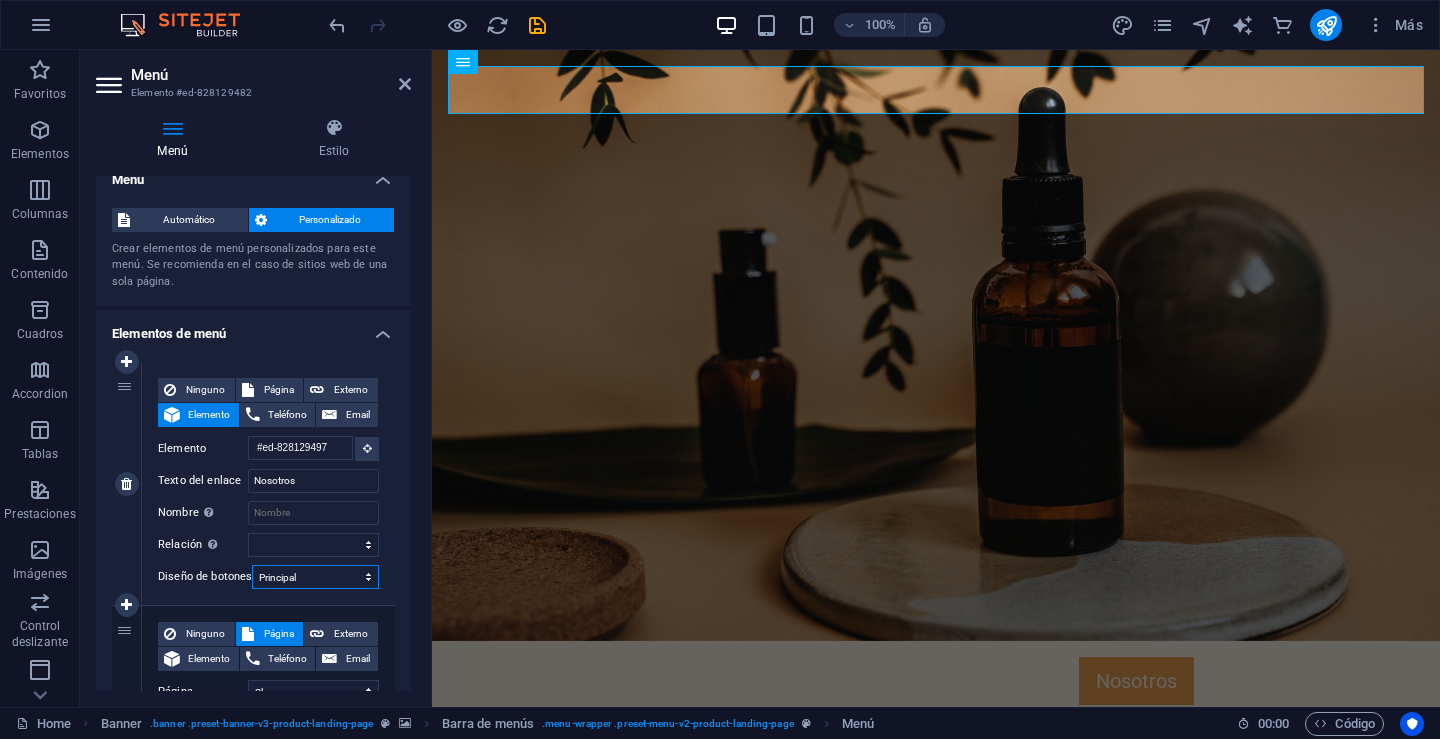 select on "default" 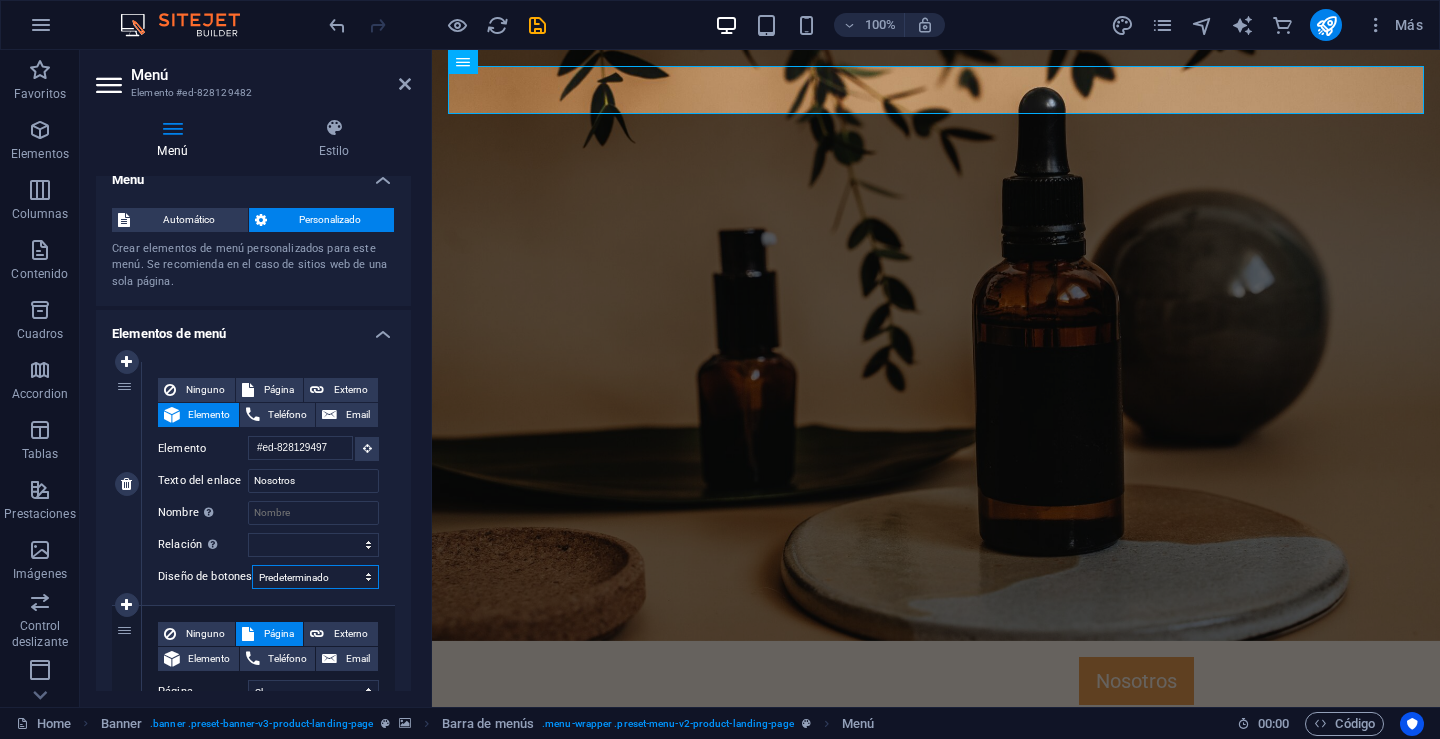 select 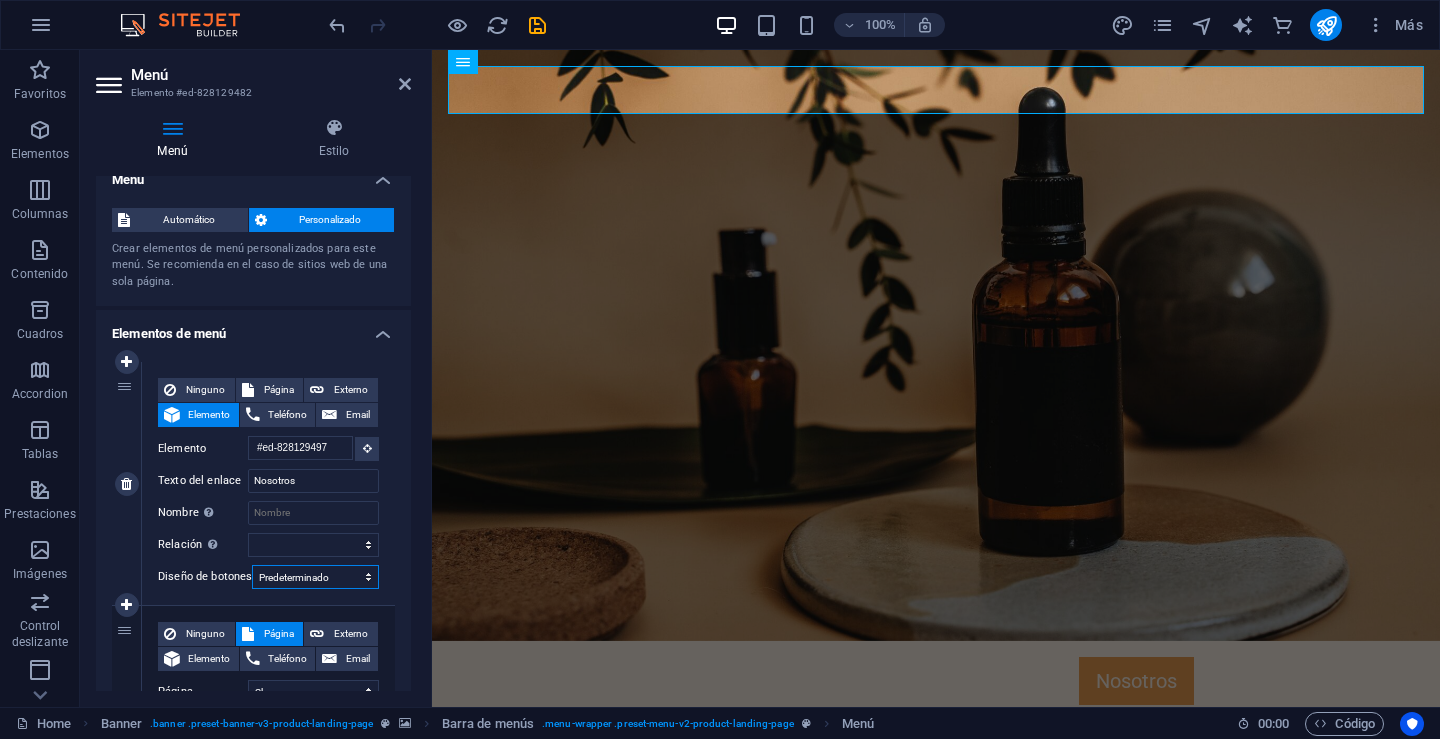 click on "Ninguno Predeterminado Principal Secundario" at bounding box center [315, 577] 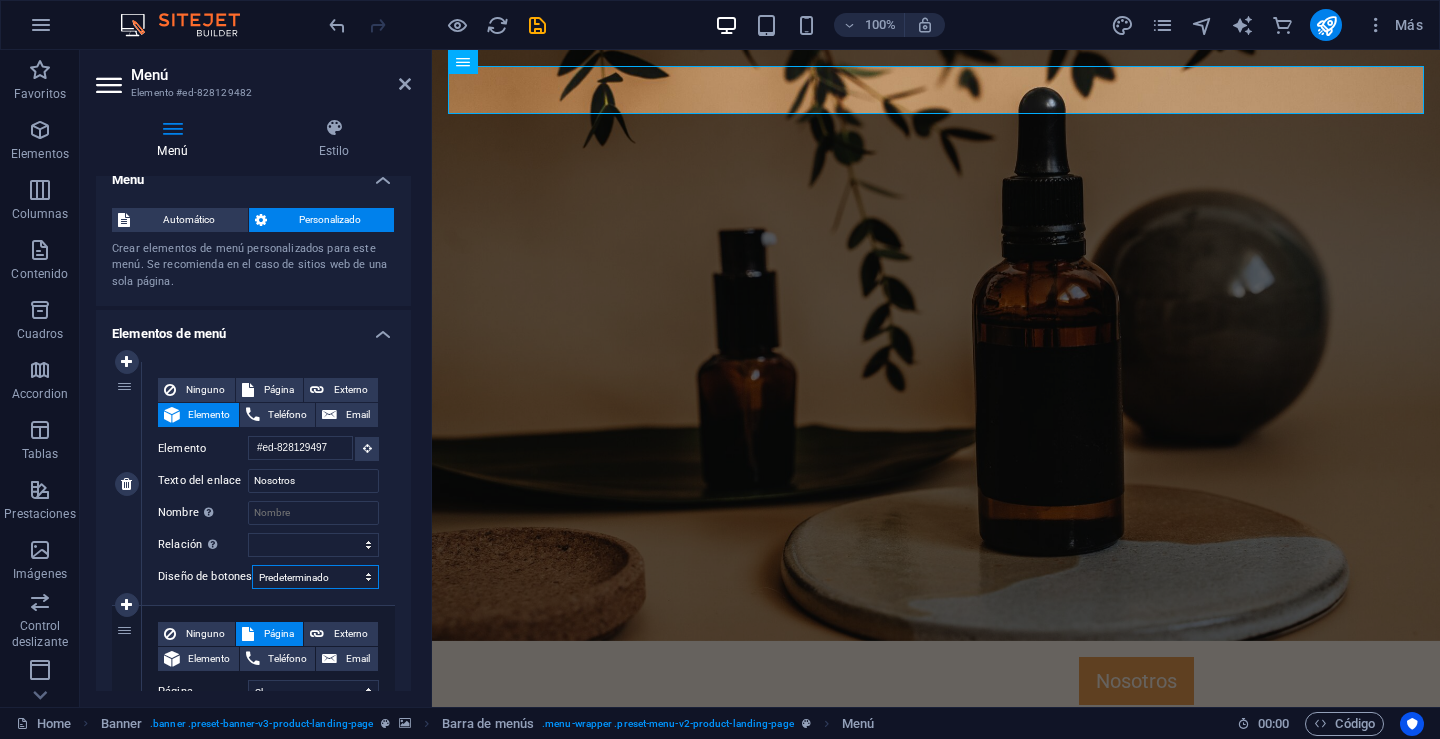 select on "secondary" 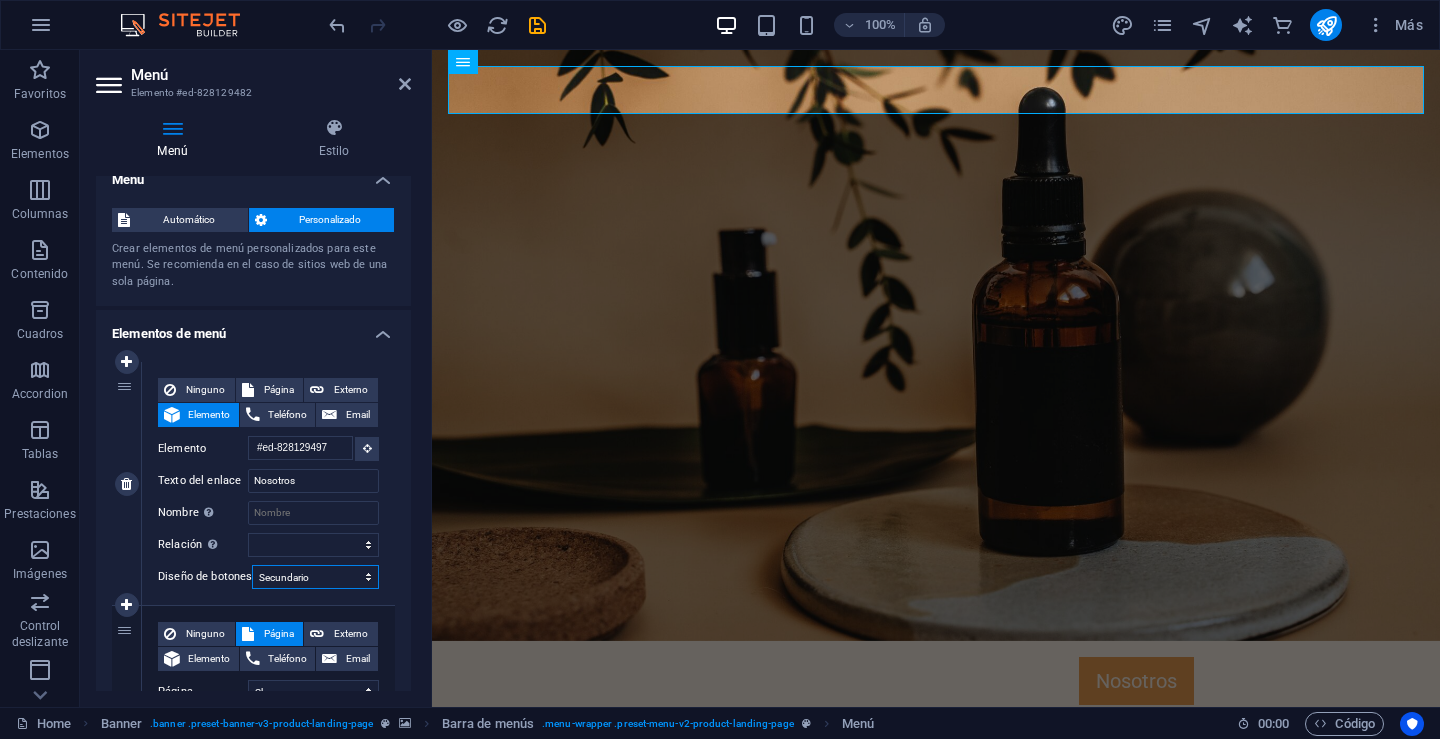 select 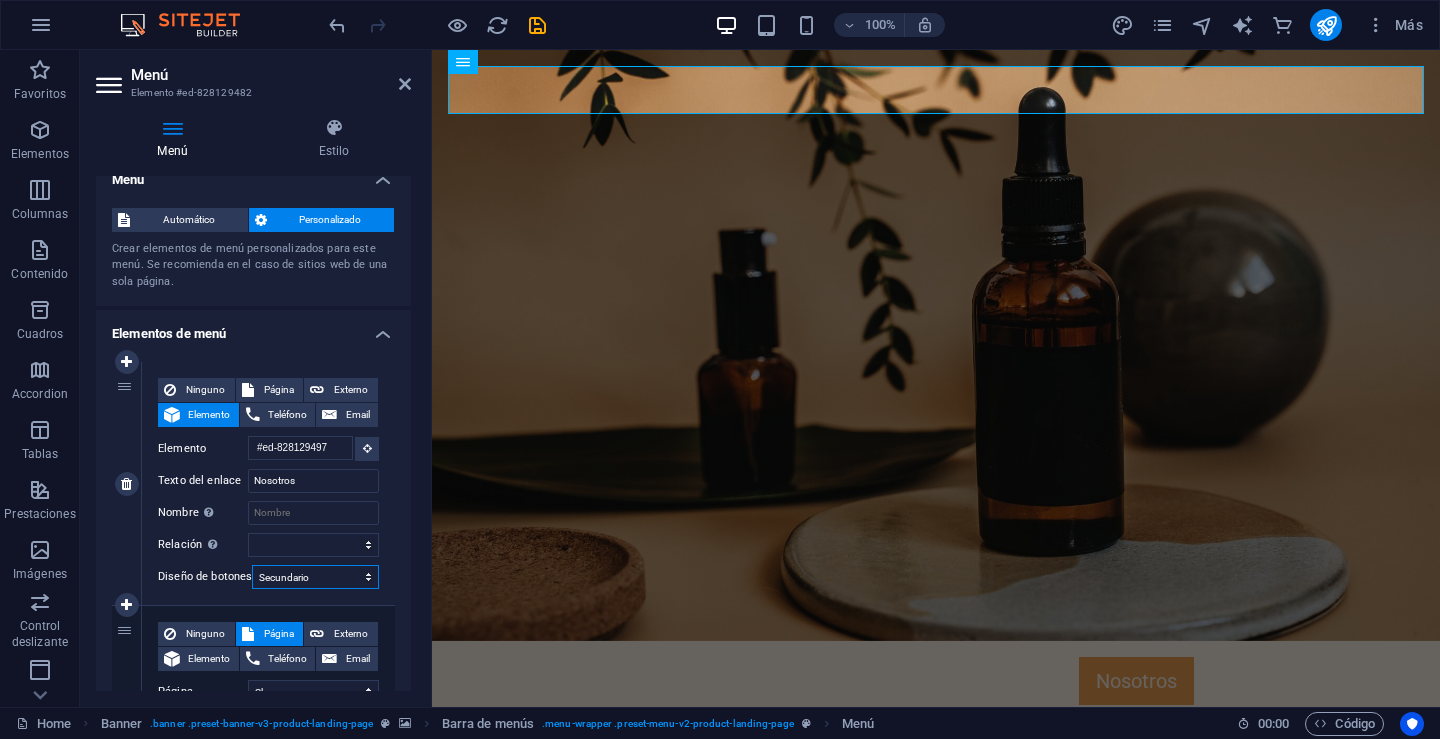 select 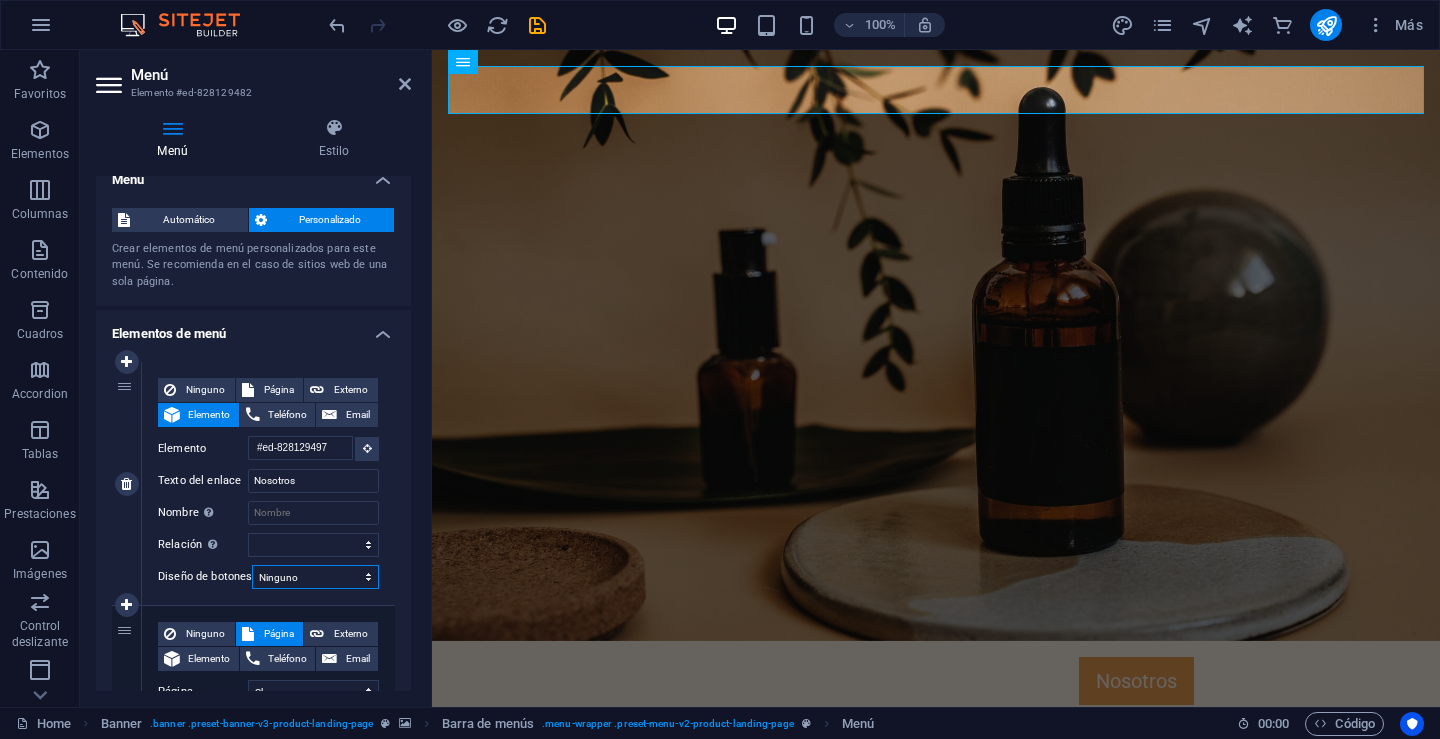 select 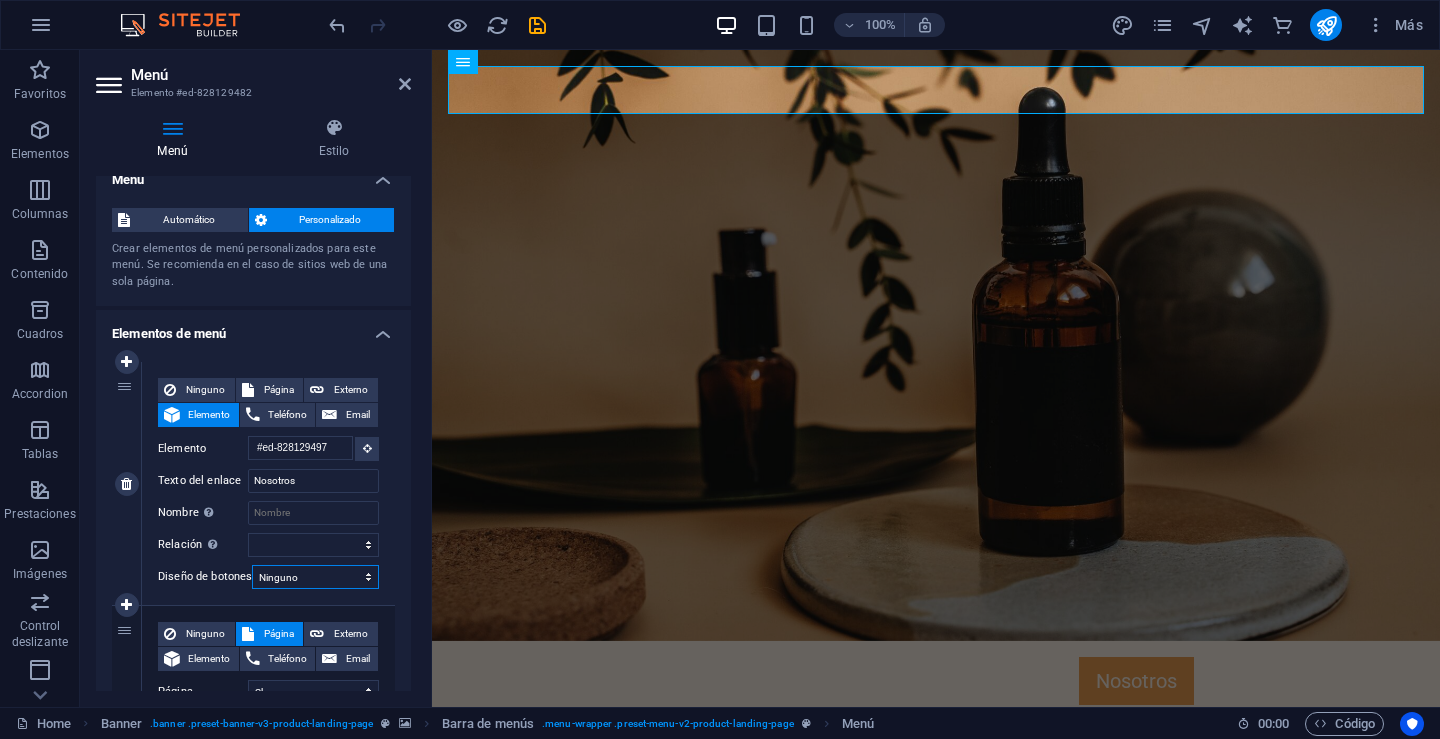 select 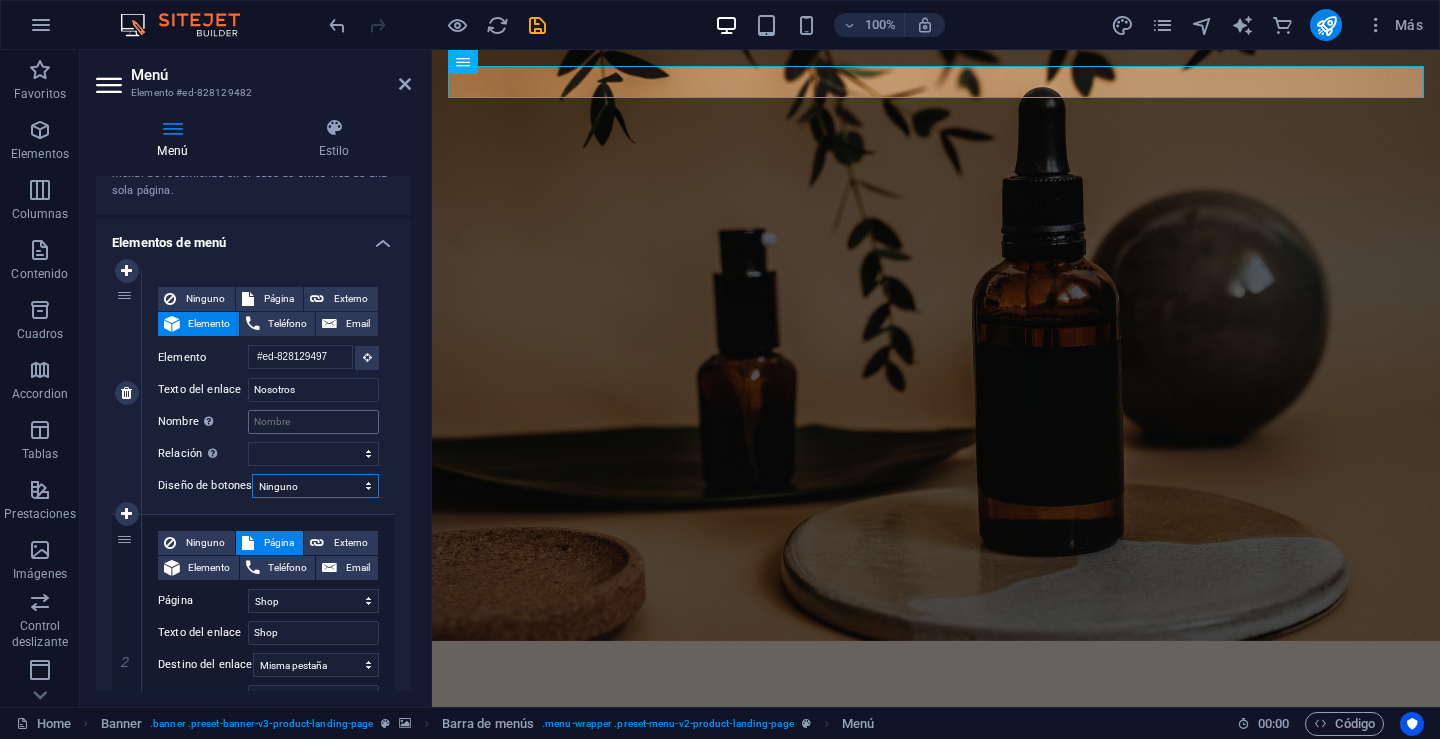 scroll, scrollTop: 108, scrollLeft: 0, axis: vertical 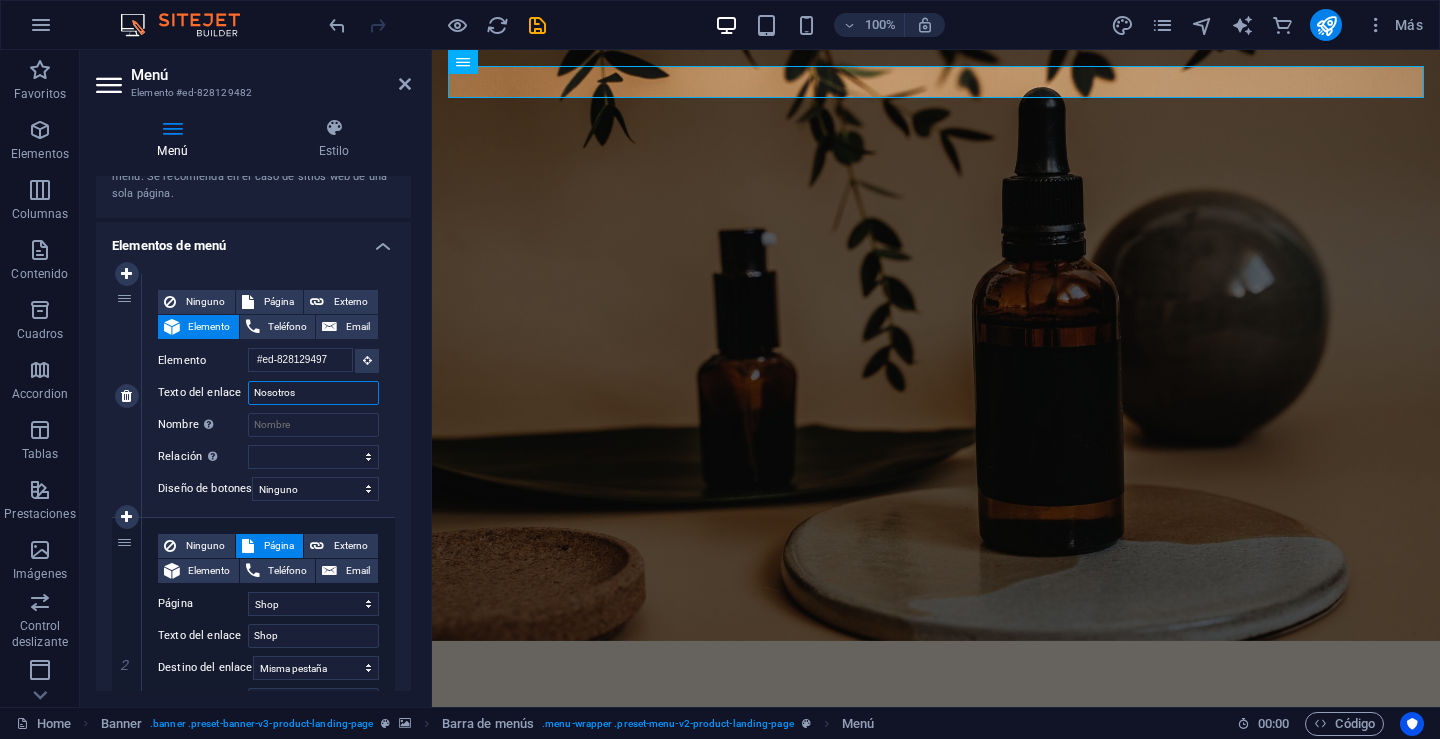 click on "Nosotros" at bounding box center (313, 393) 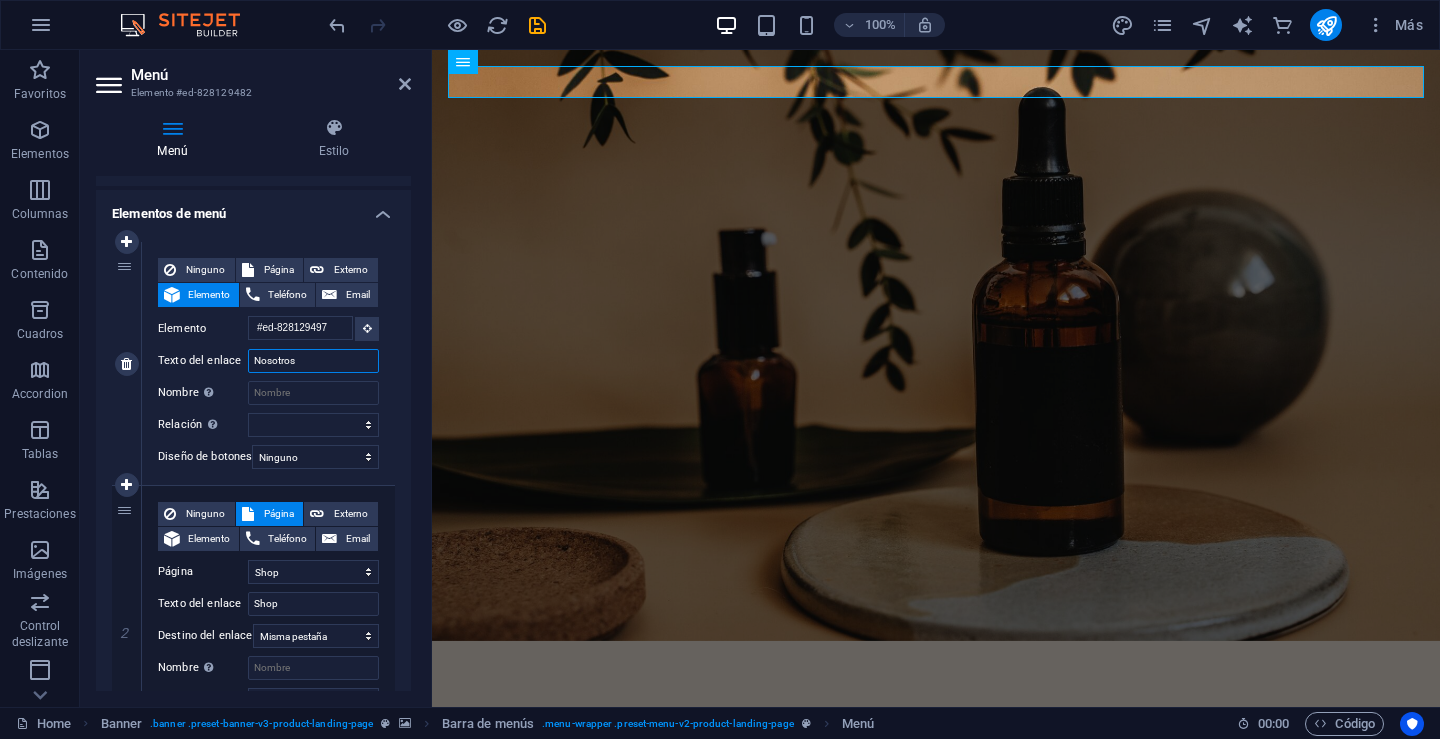 scroll, scrollTop: 129, scrollLeft: 0, axis: vertical 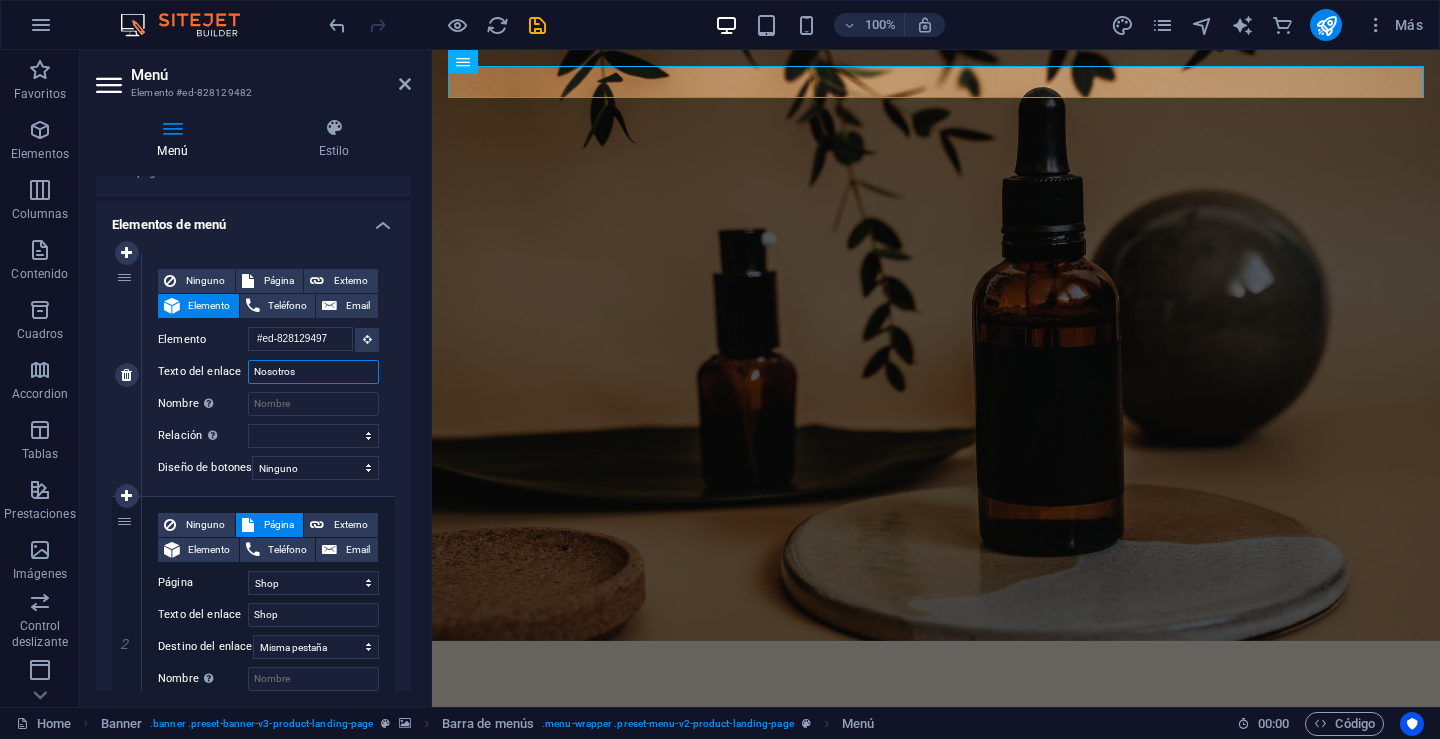 select 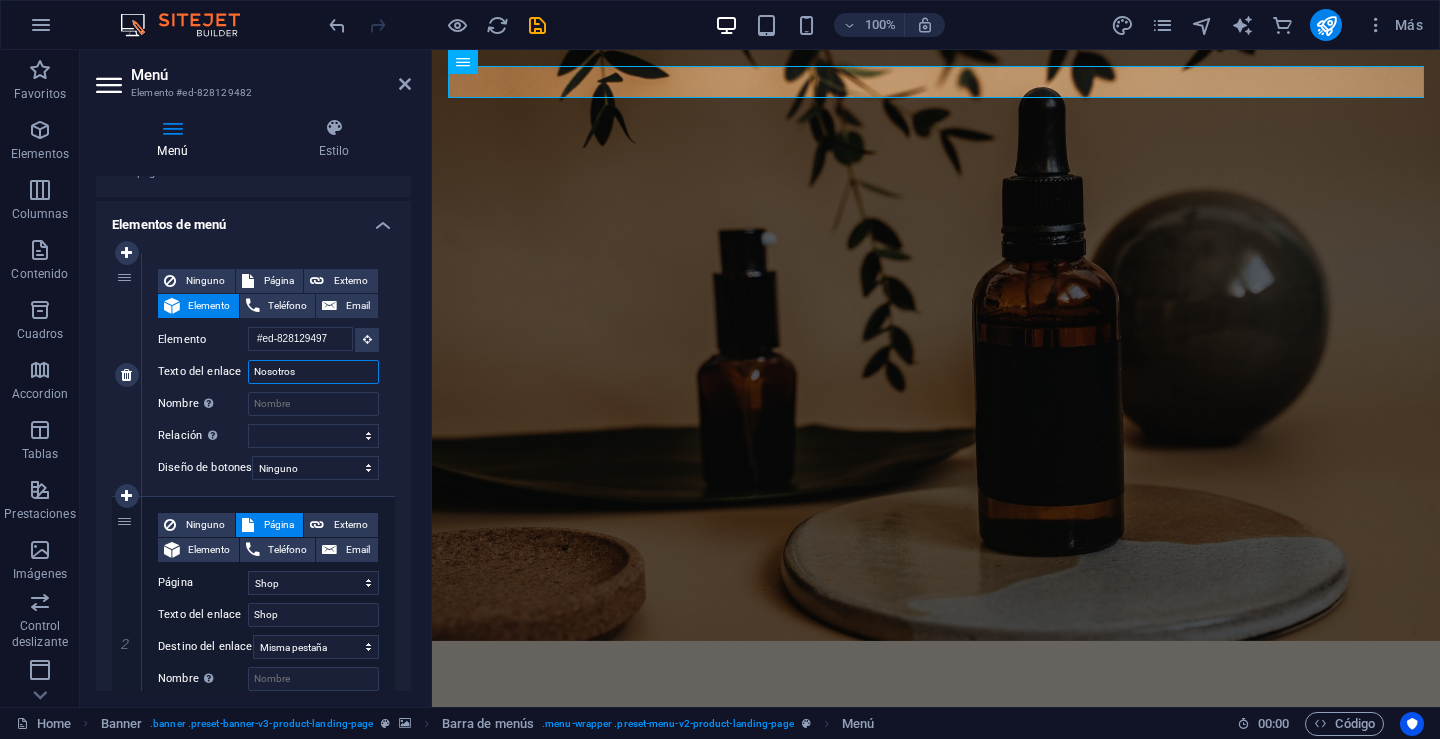 select 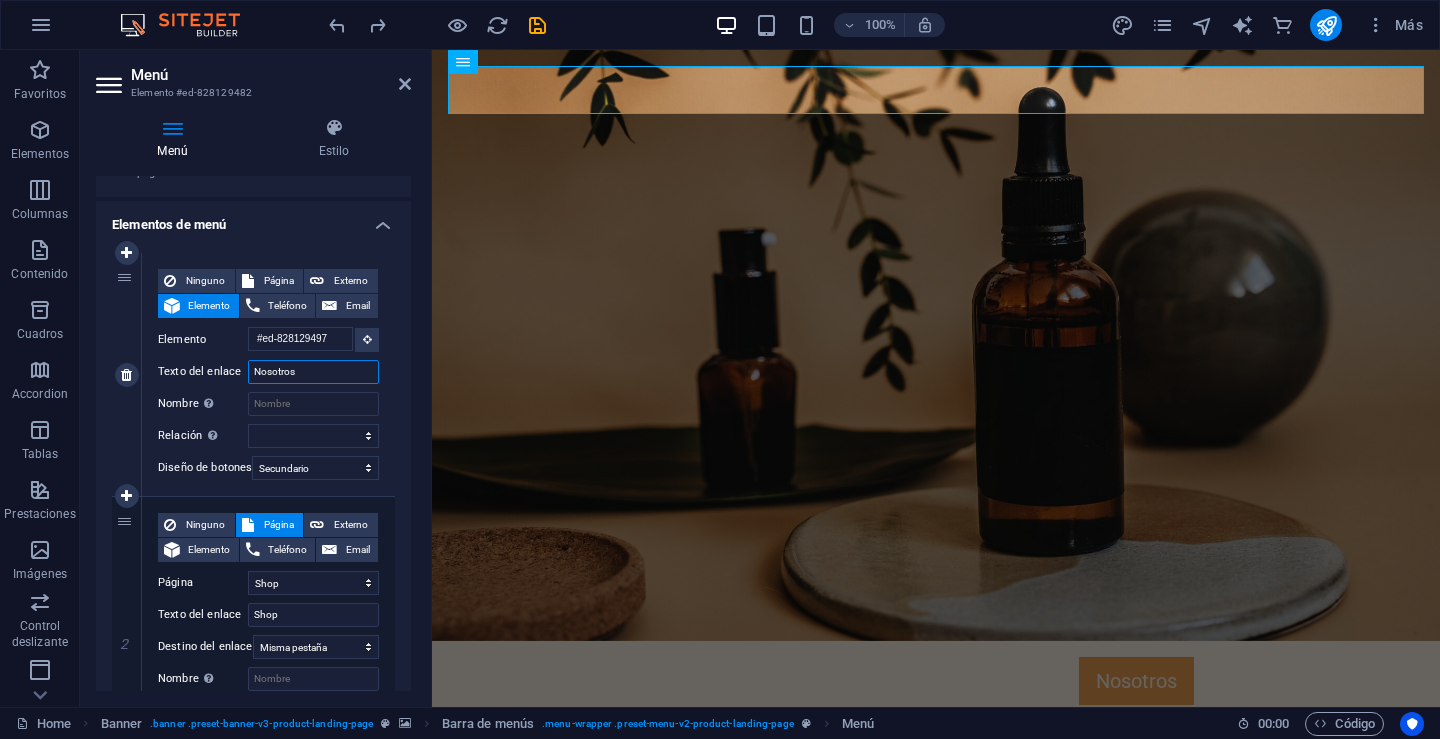 select 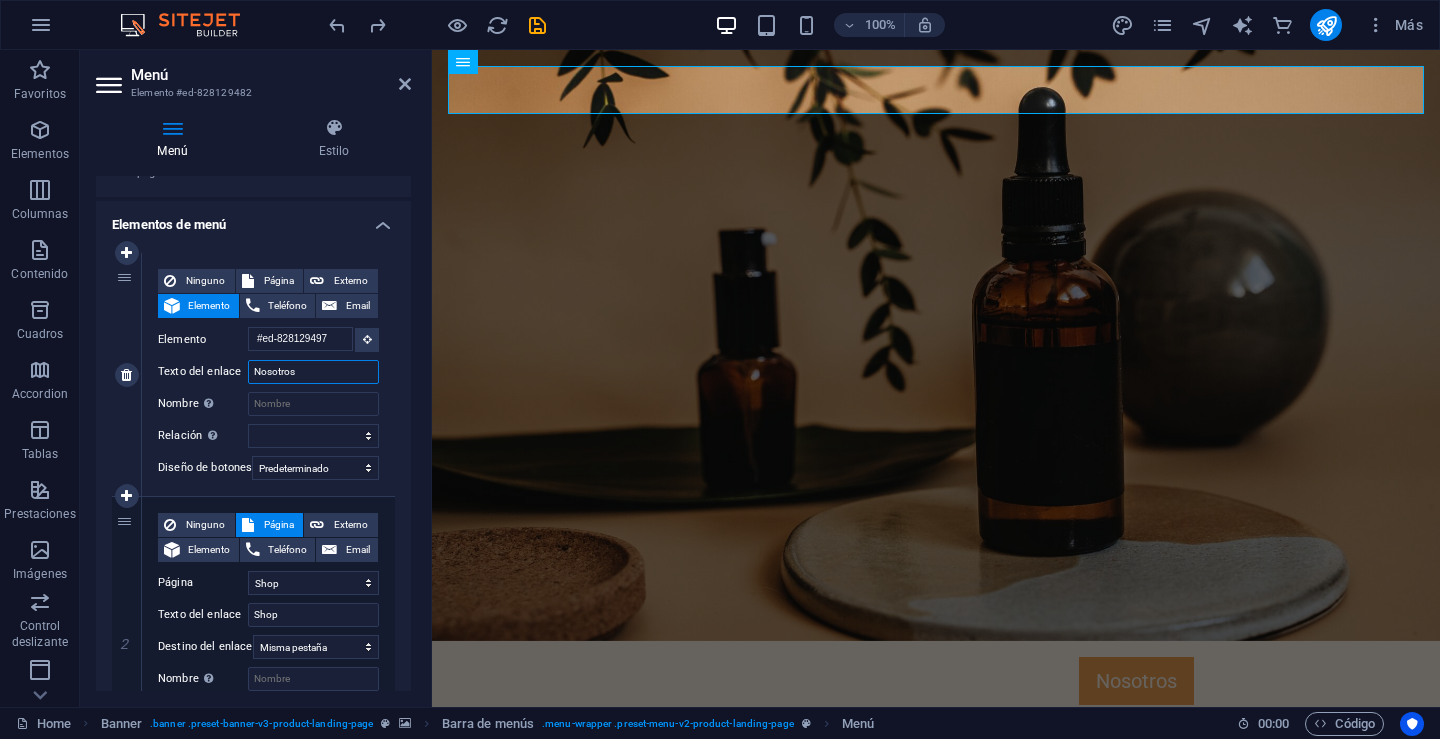 select 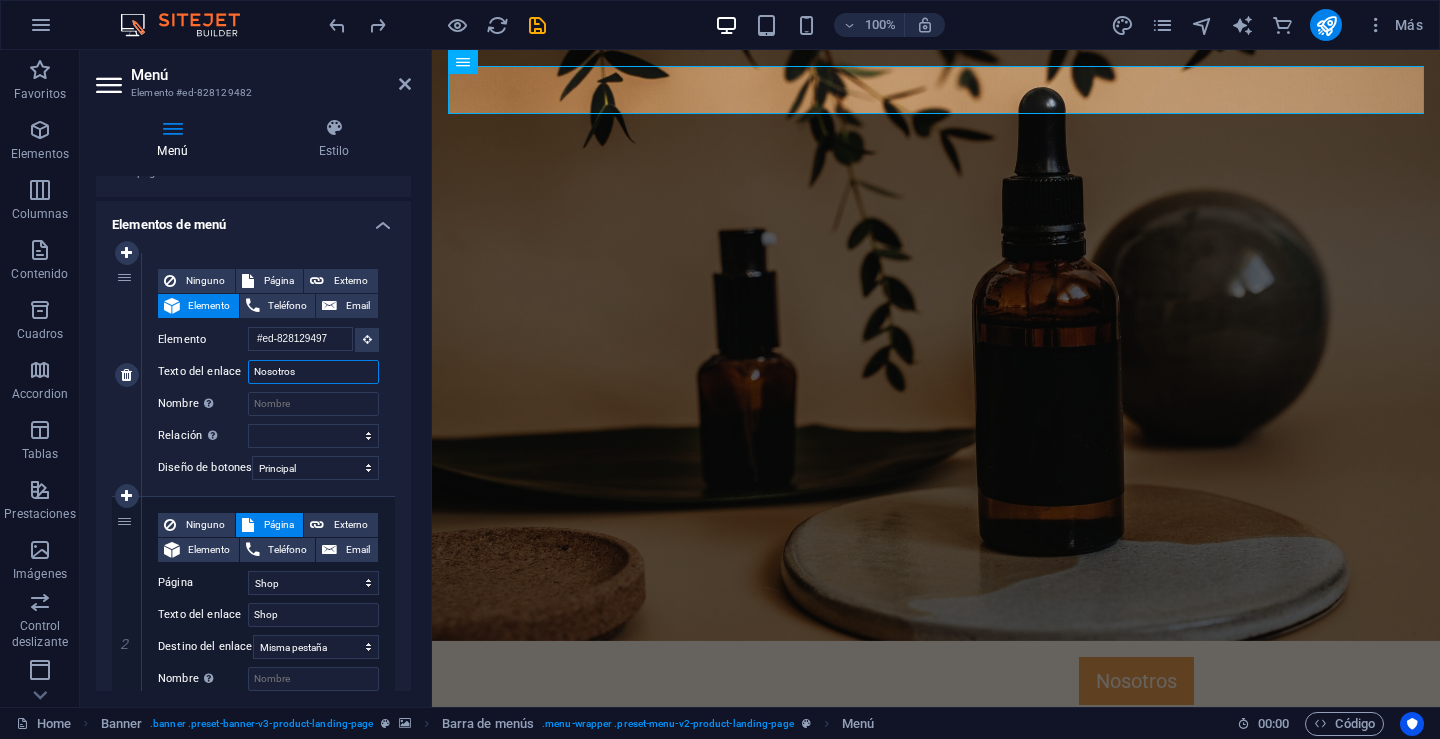select 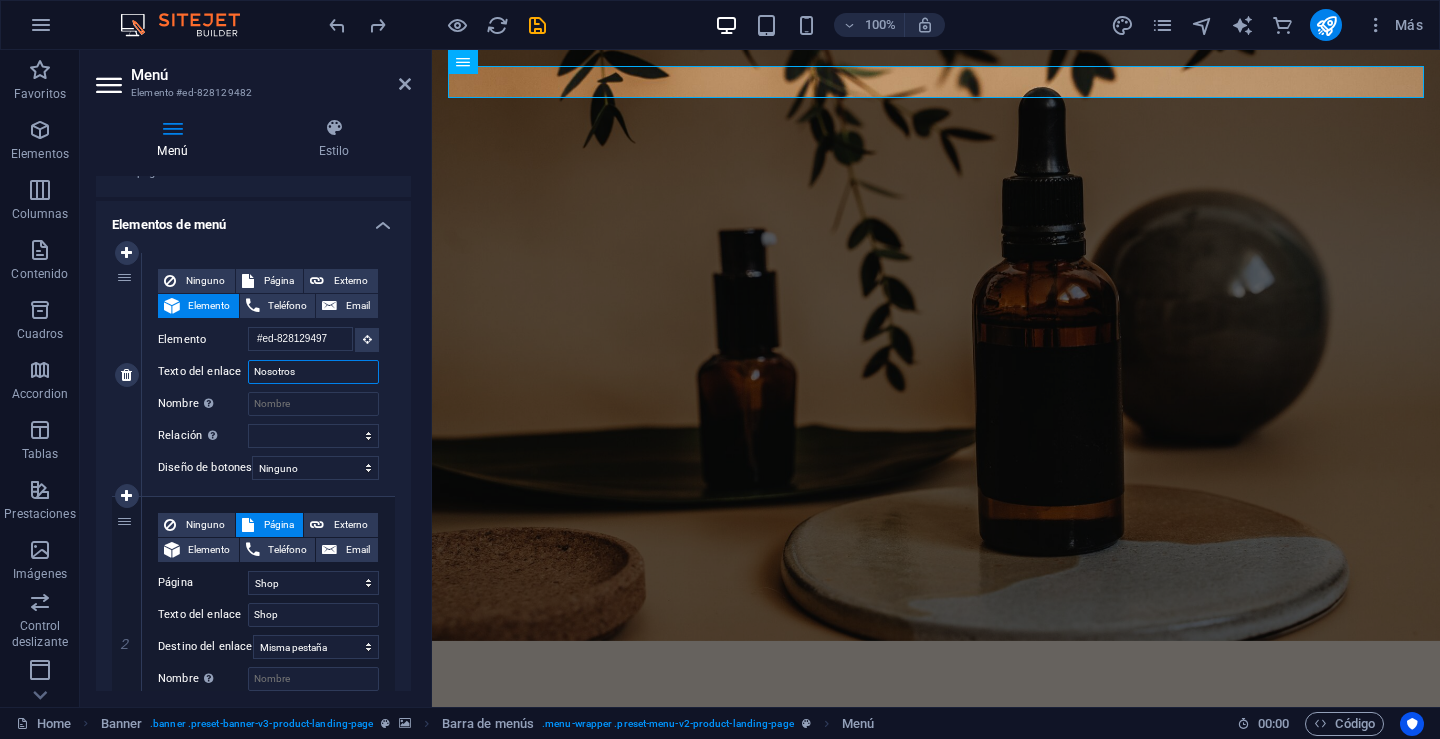 type on "Our Story" 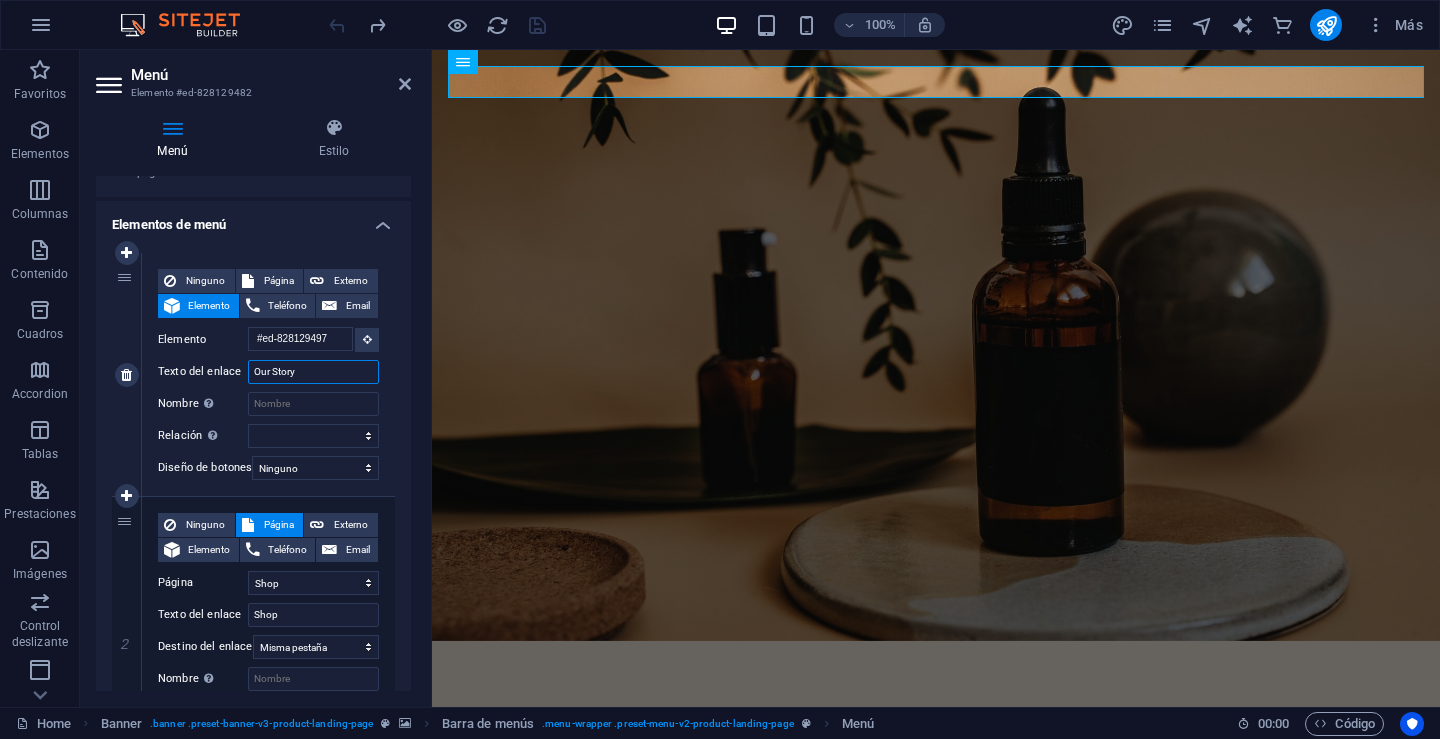 drag, startPoint x: 311, startPoint y: 372, endPoint x: 246, endPoint y: 371, distance: 65.00769 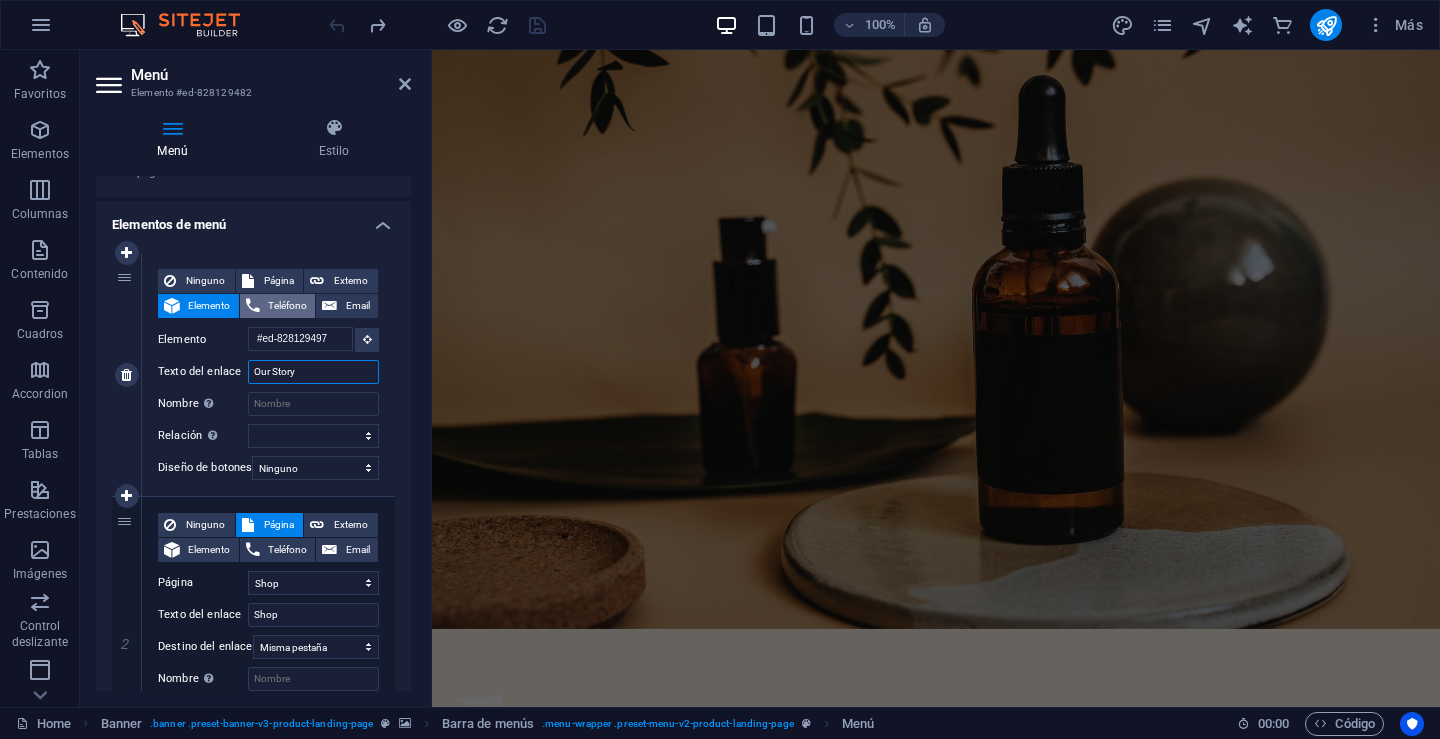 scroll, scrollTop: 0, scrollLeft: 0, axis: both 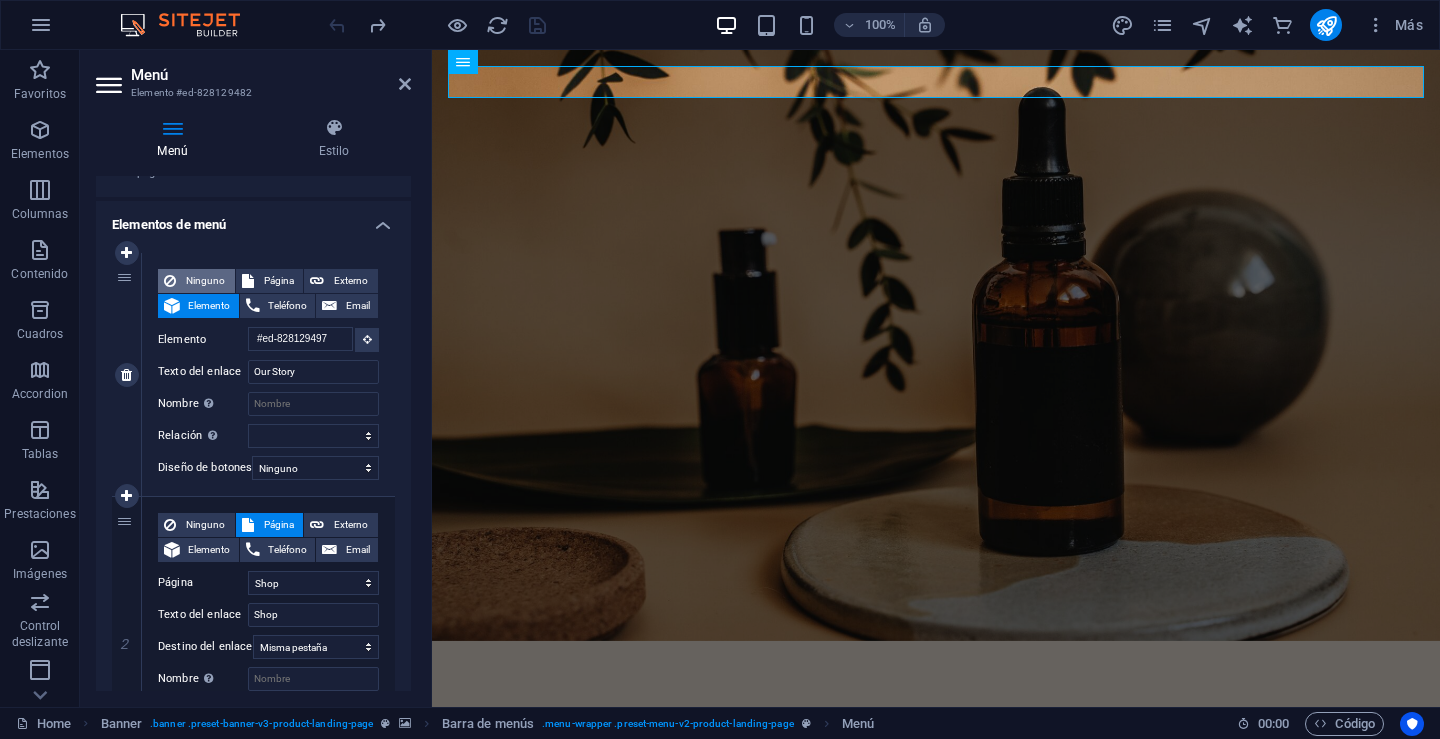 click on "Ninguno" at bounding box center (205, 281) 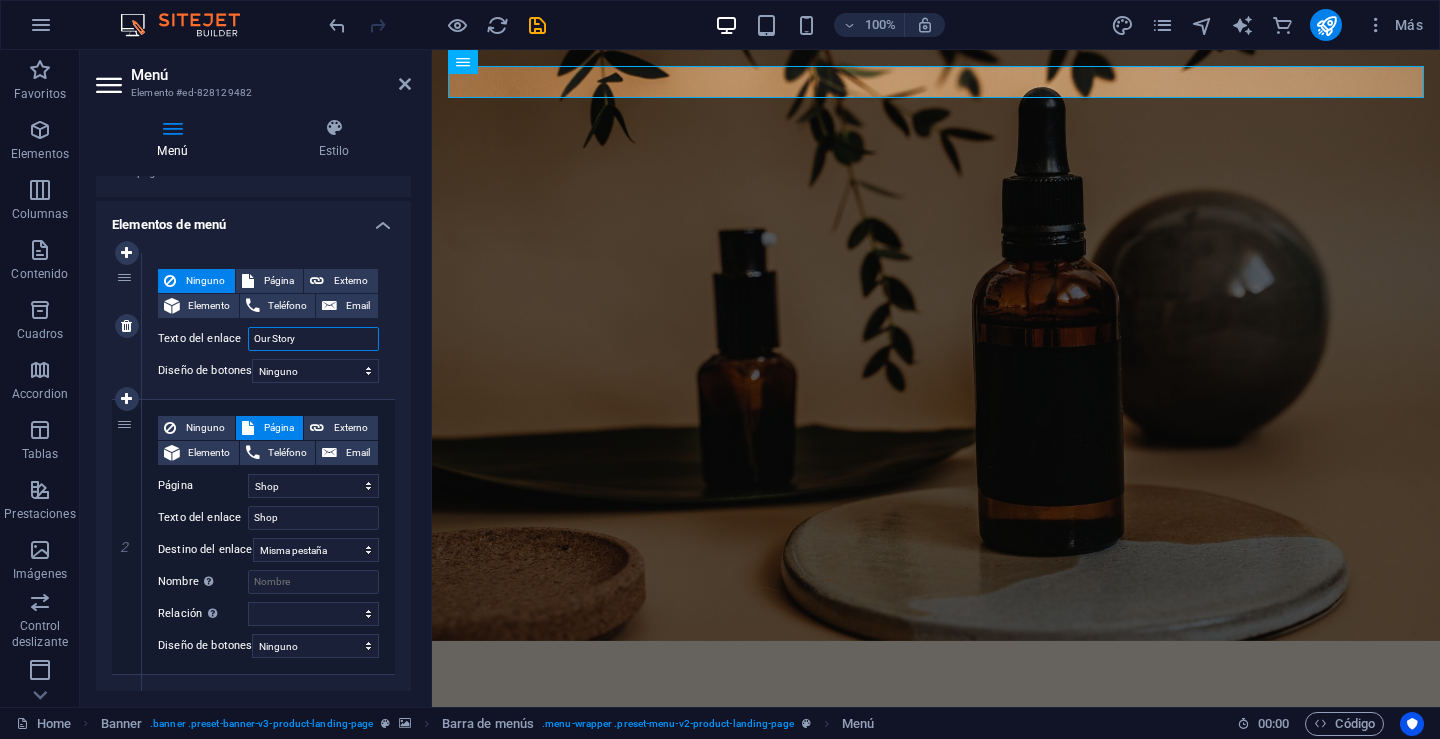 click on "Our Story" at bounding box center [313, 339] 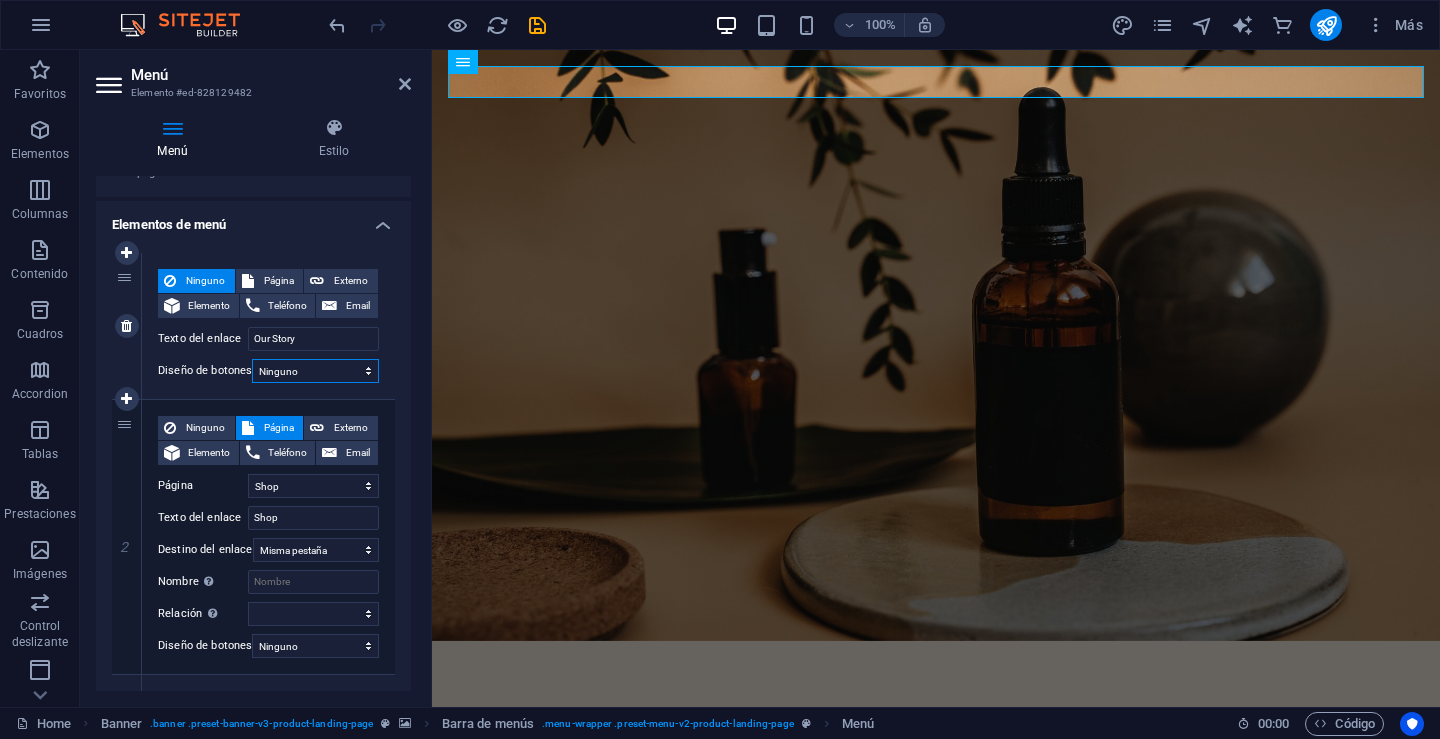 click on "Ninguno Predeterminado Principal Secundario" at bounding box center [315, 371] 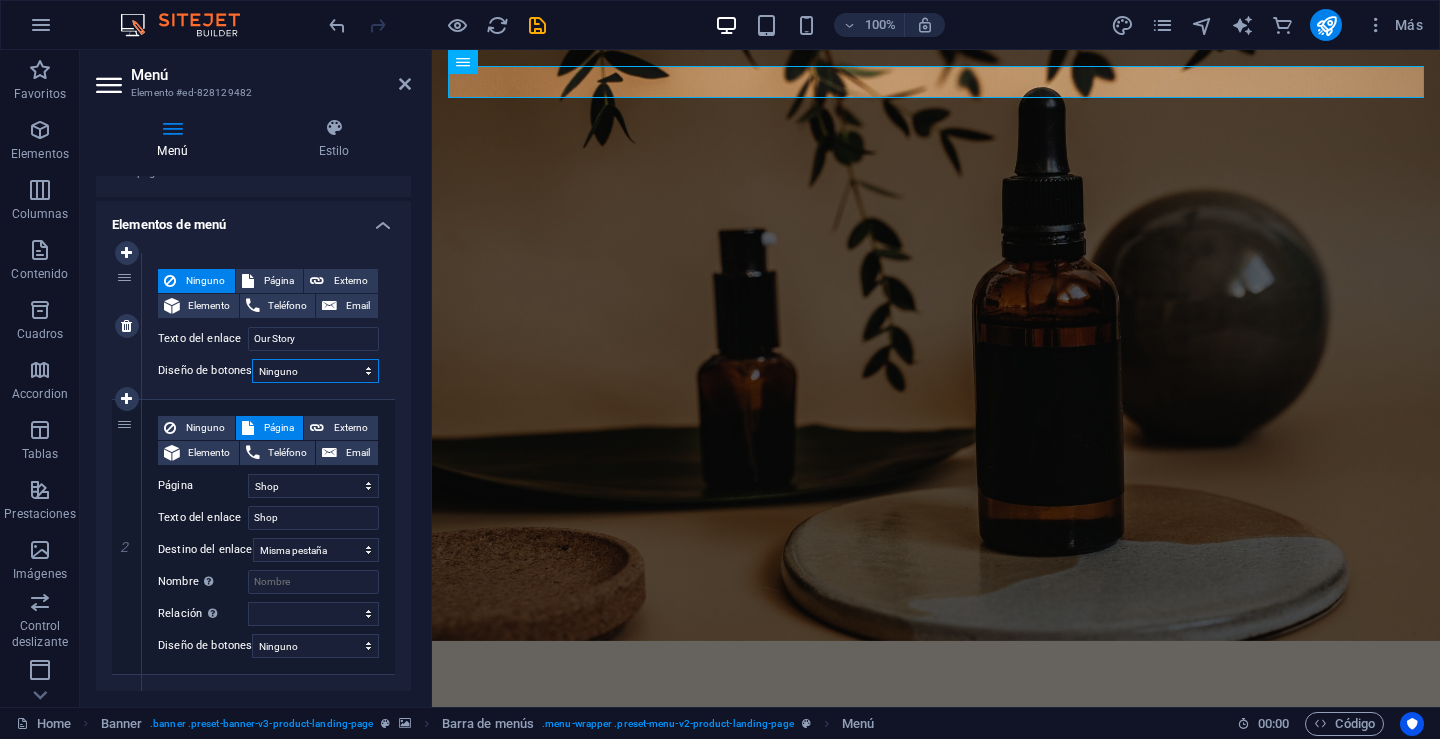 select on "primary" 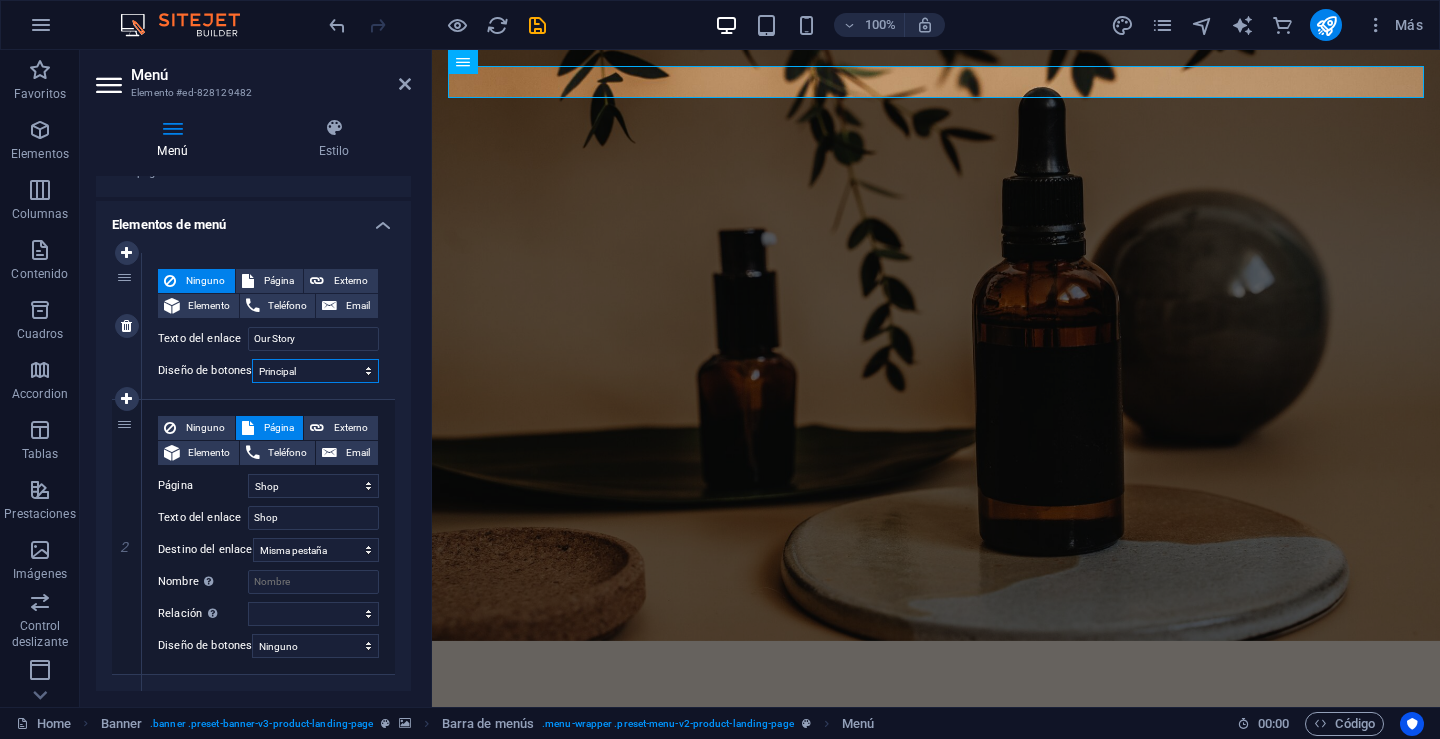 select 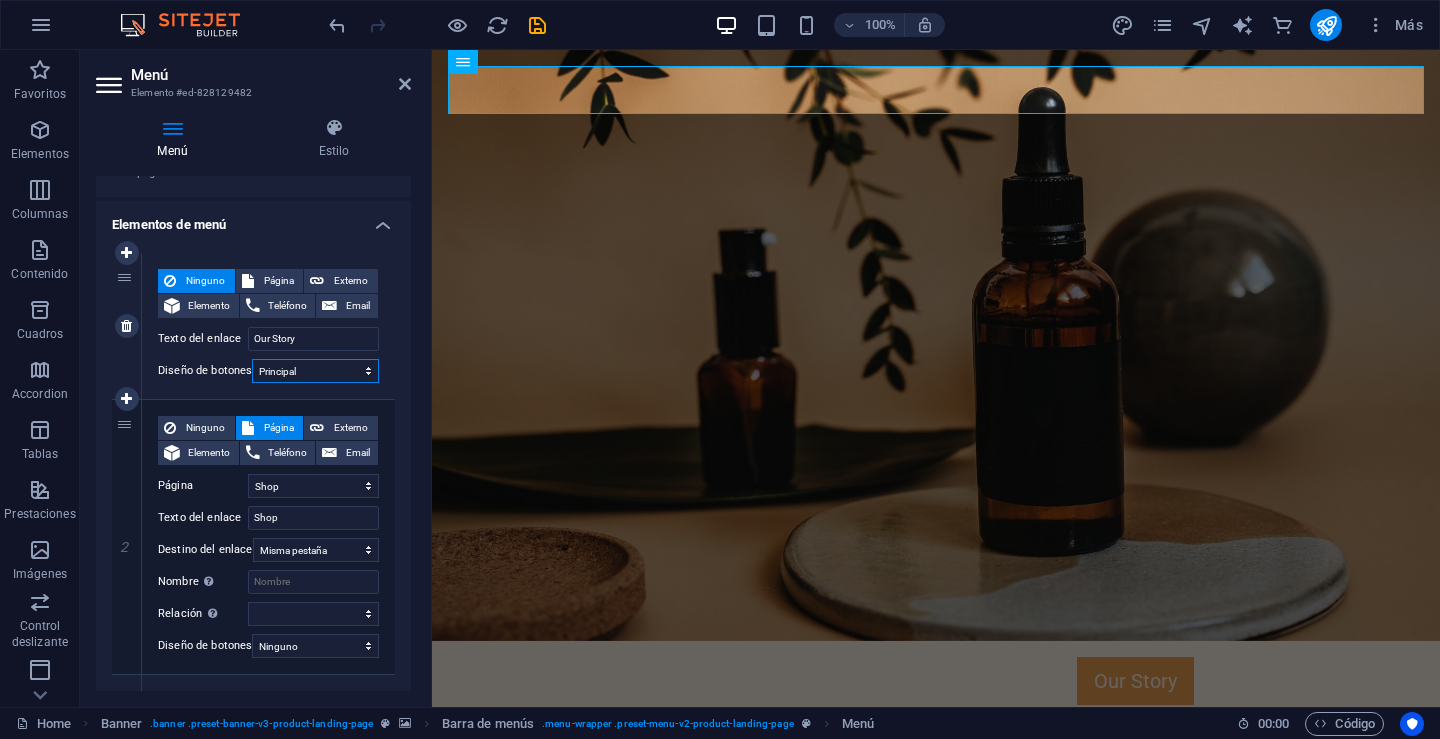 click on "Ninguno Predeterminado Principal Secundario" at bounding box center (315, 371) 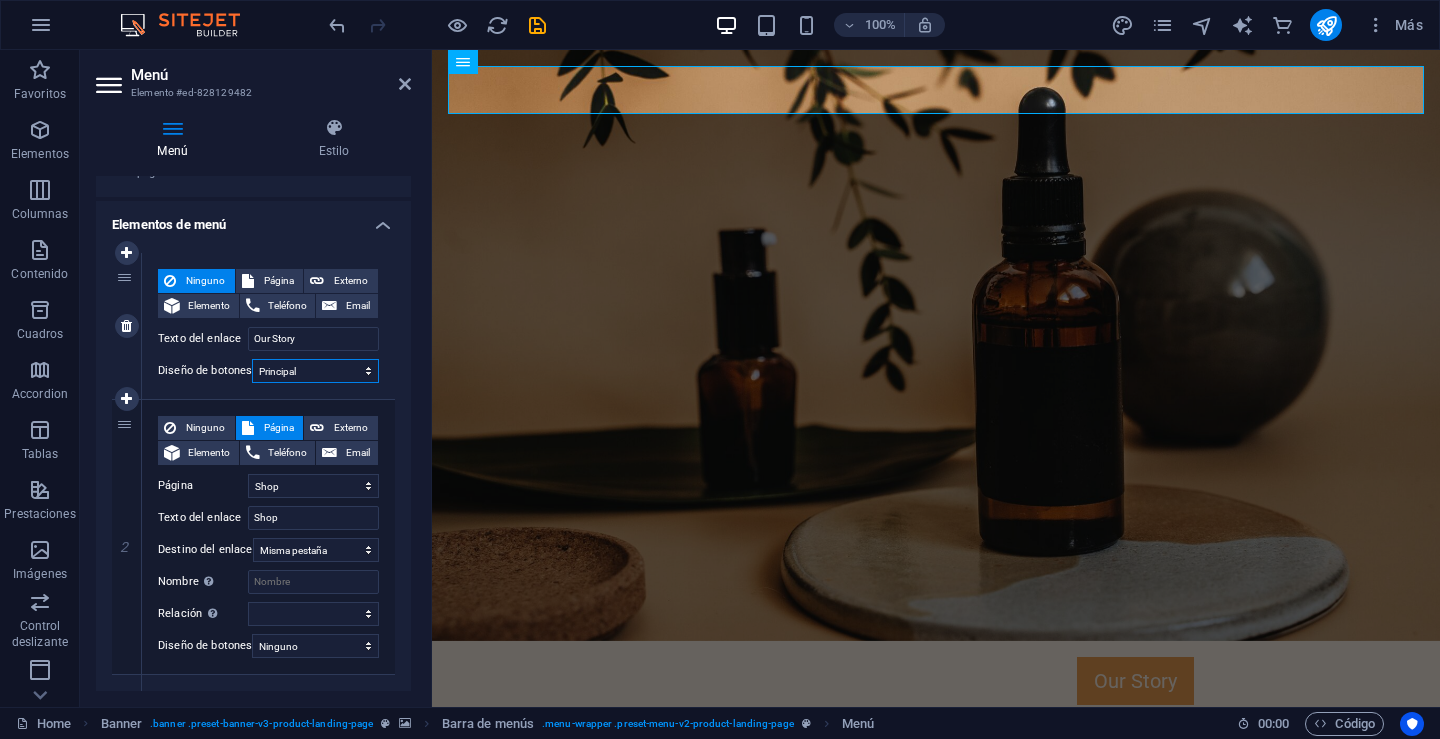 select 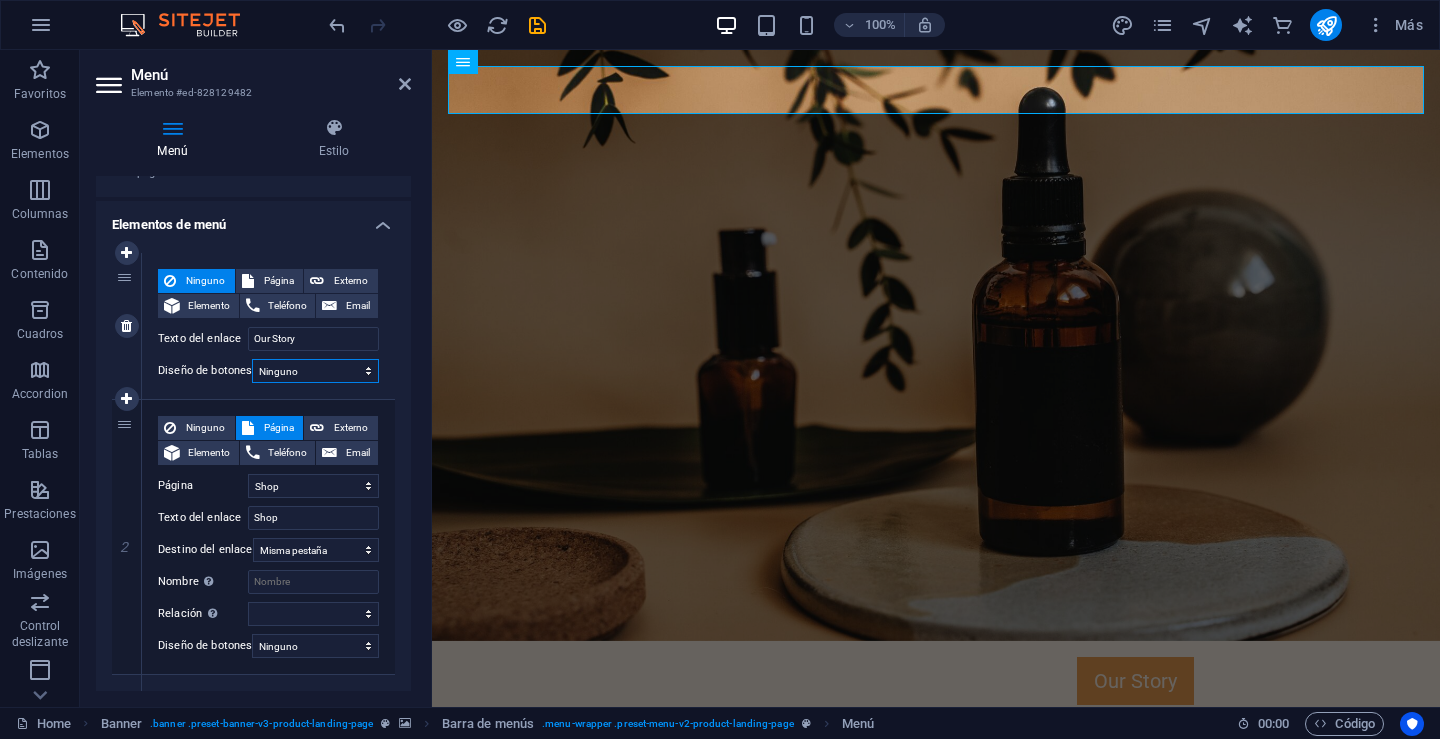 select 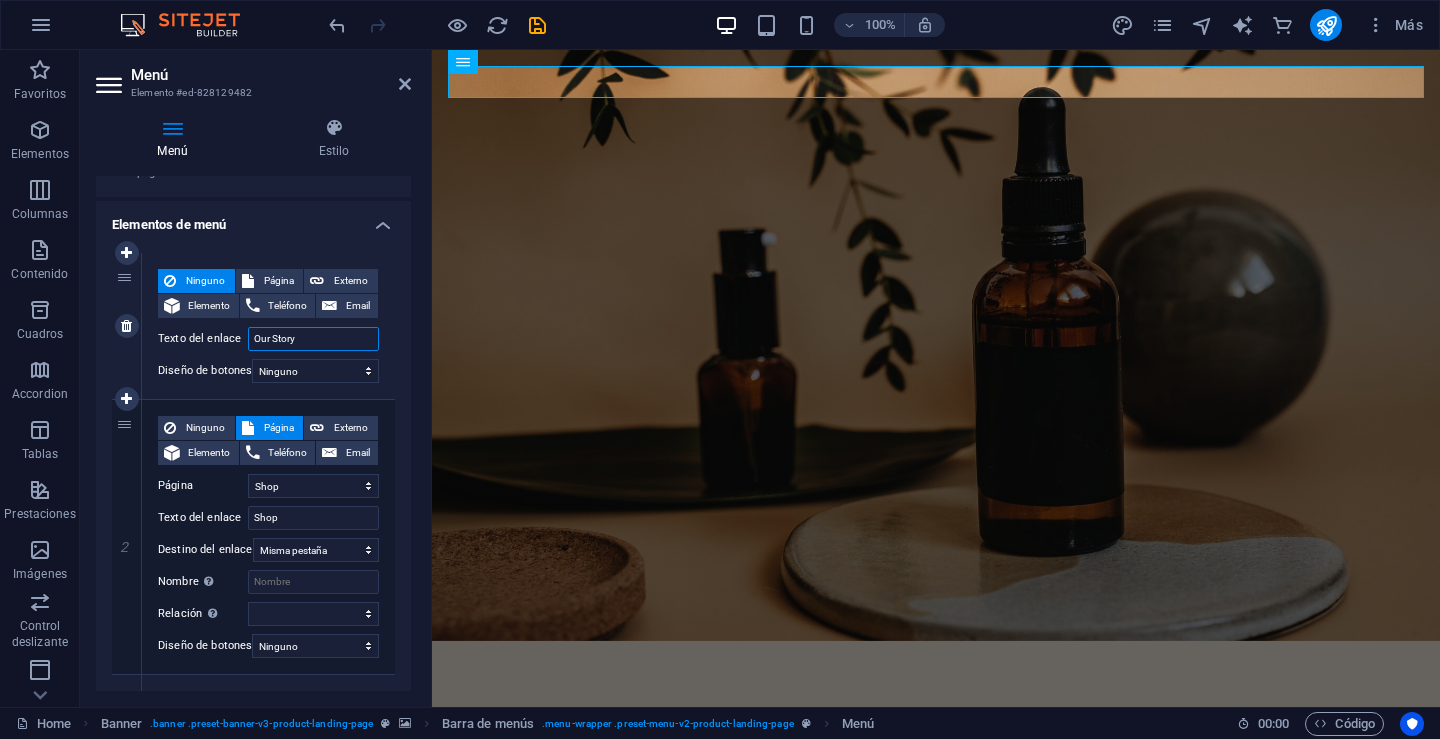 click on "Our Story" at bounding box center (313, 339) 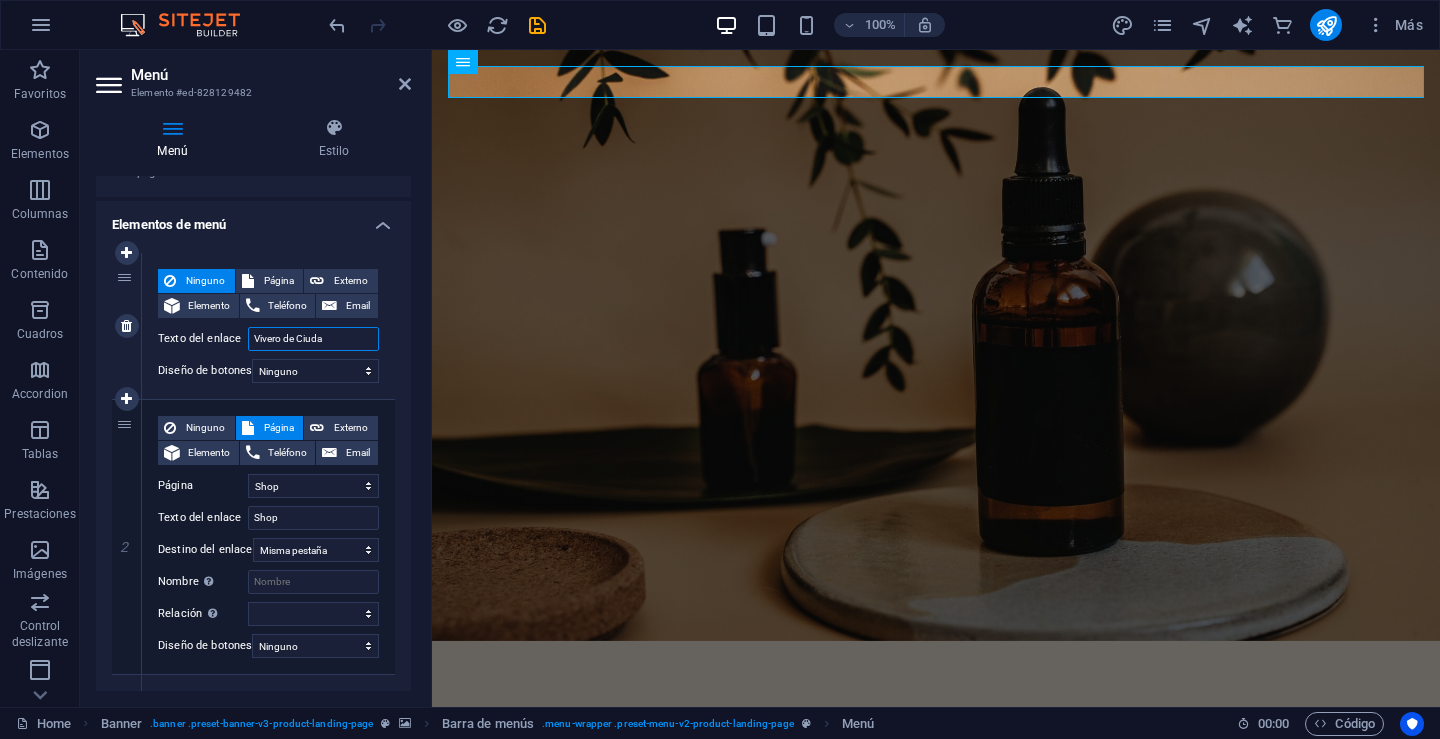 type on "Vivero de Ciudad" 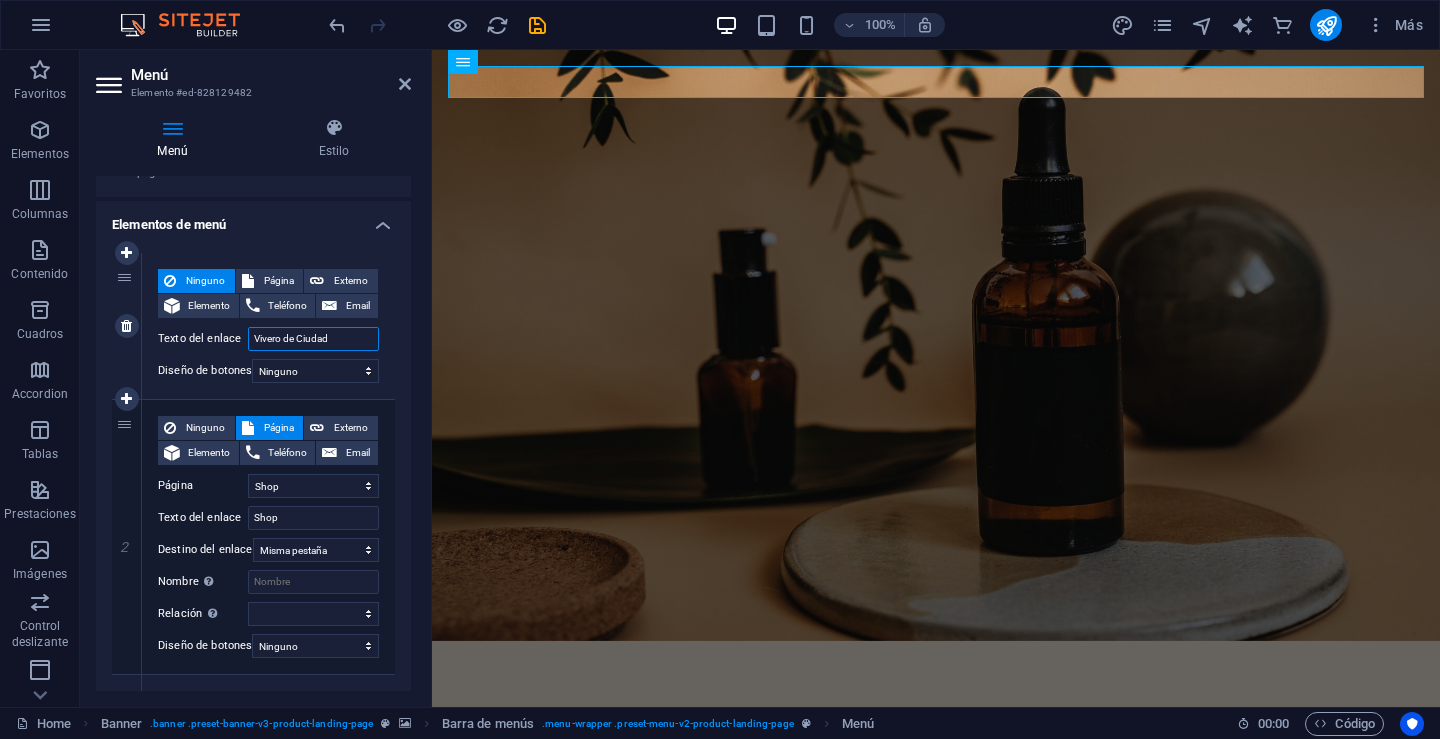 select 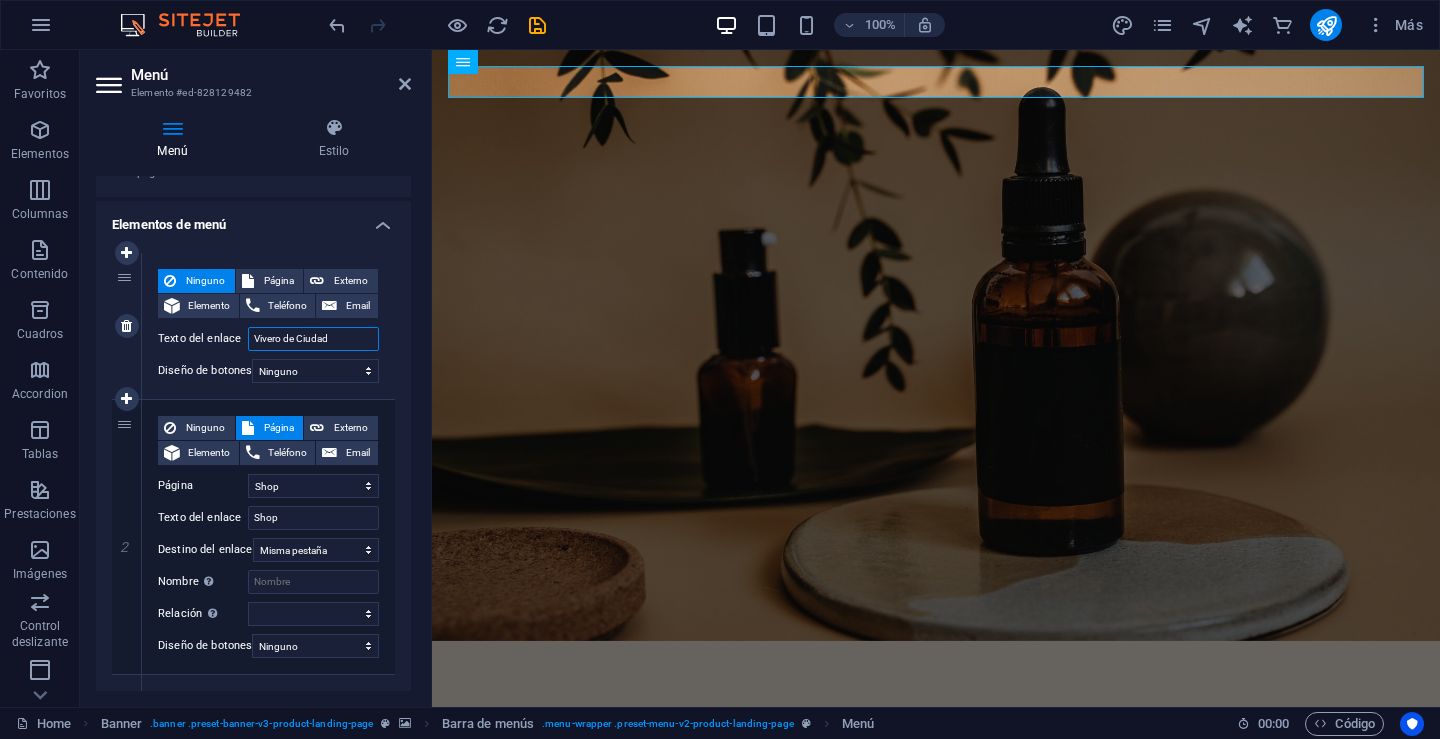 select 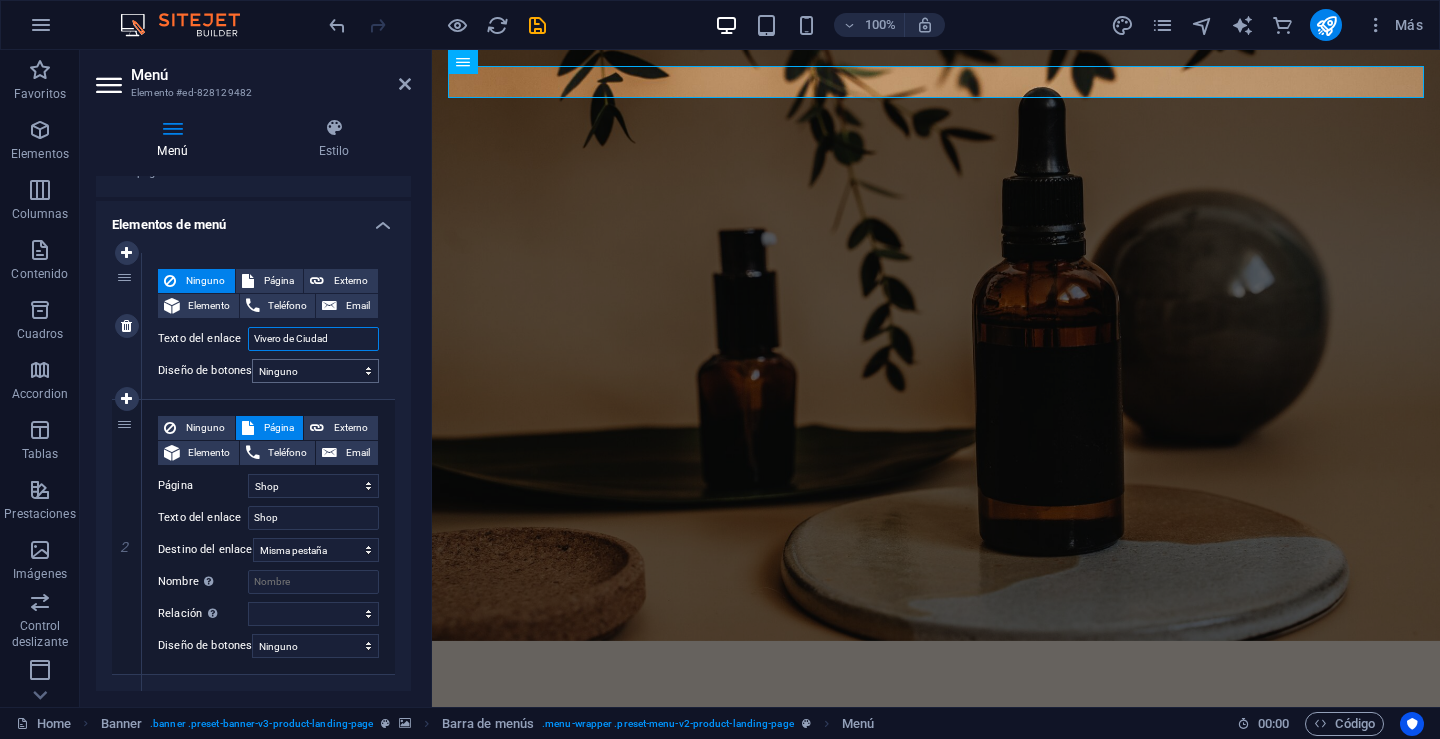 type on "Vivero de Ciudad" 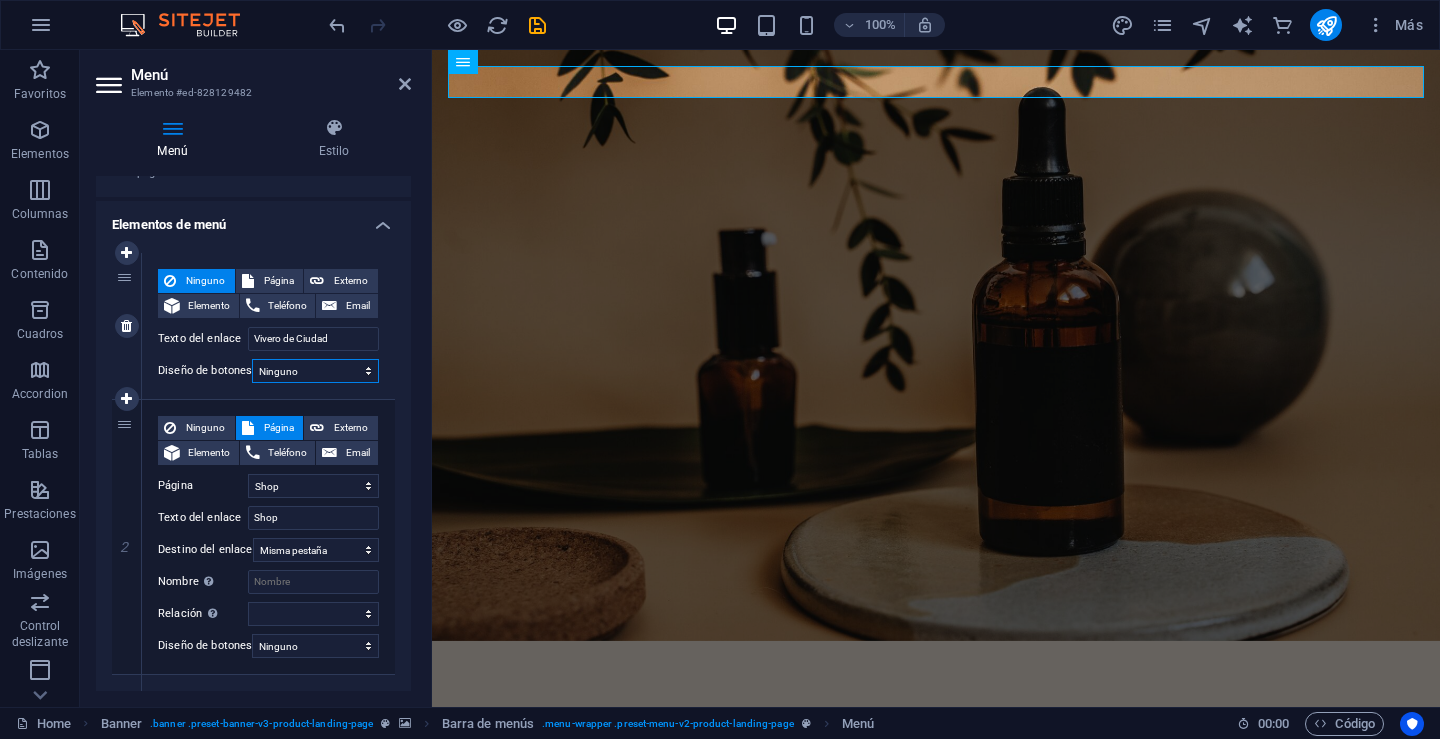 click on "Ninguno Predeterminado Principal Secundario" at bounding box center (315, 371) 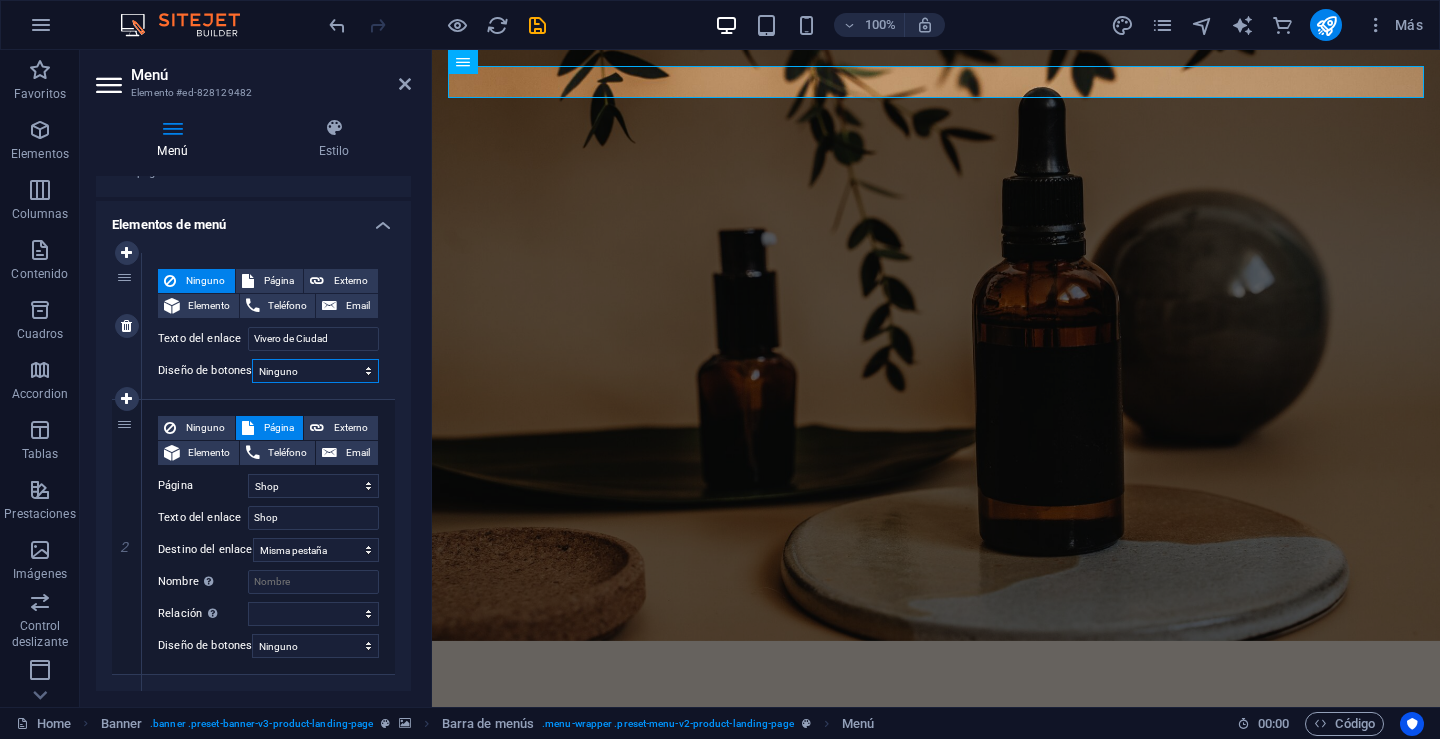 select on "primary" 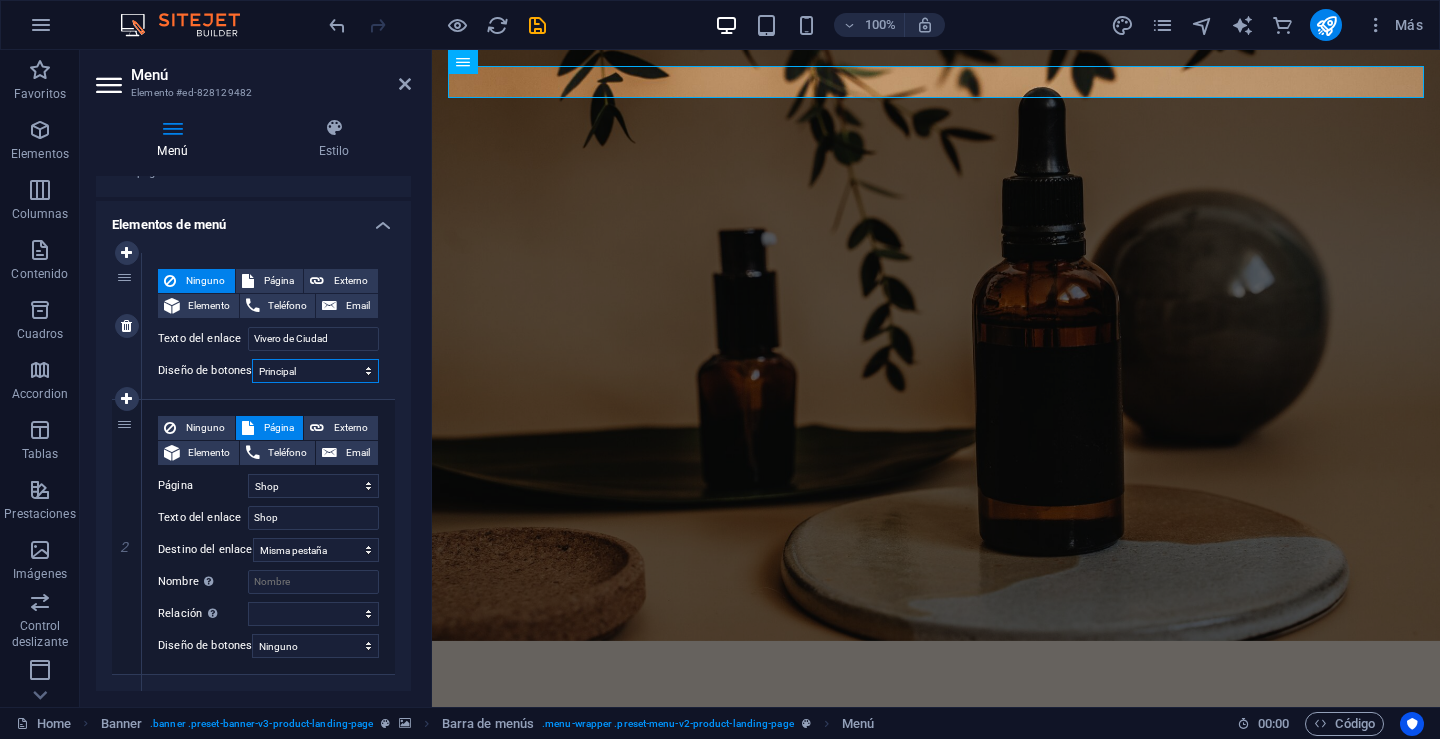 select 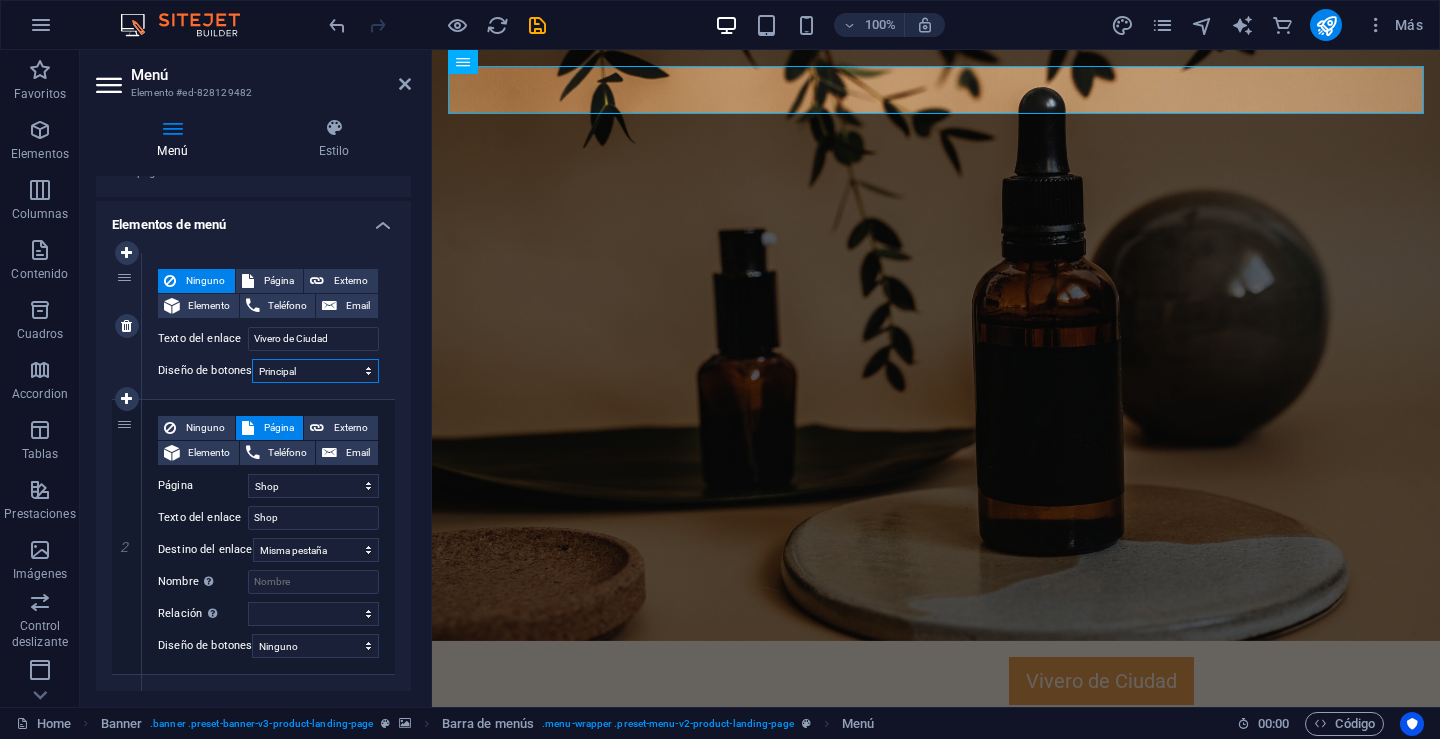 click on "Ninguno Predeterminado Principal Secundario" at bounding box center (315, 371) 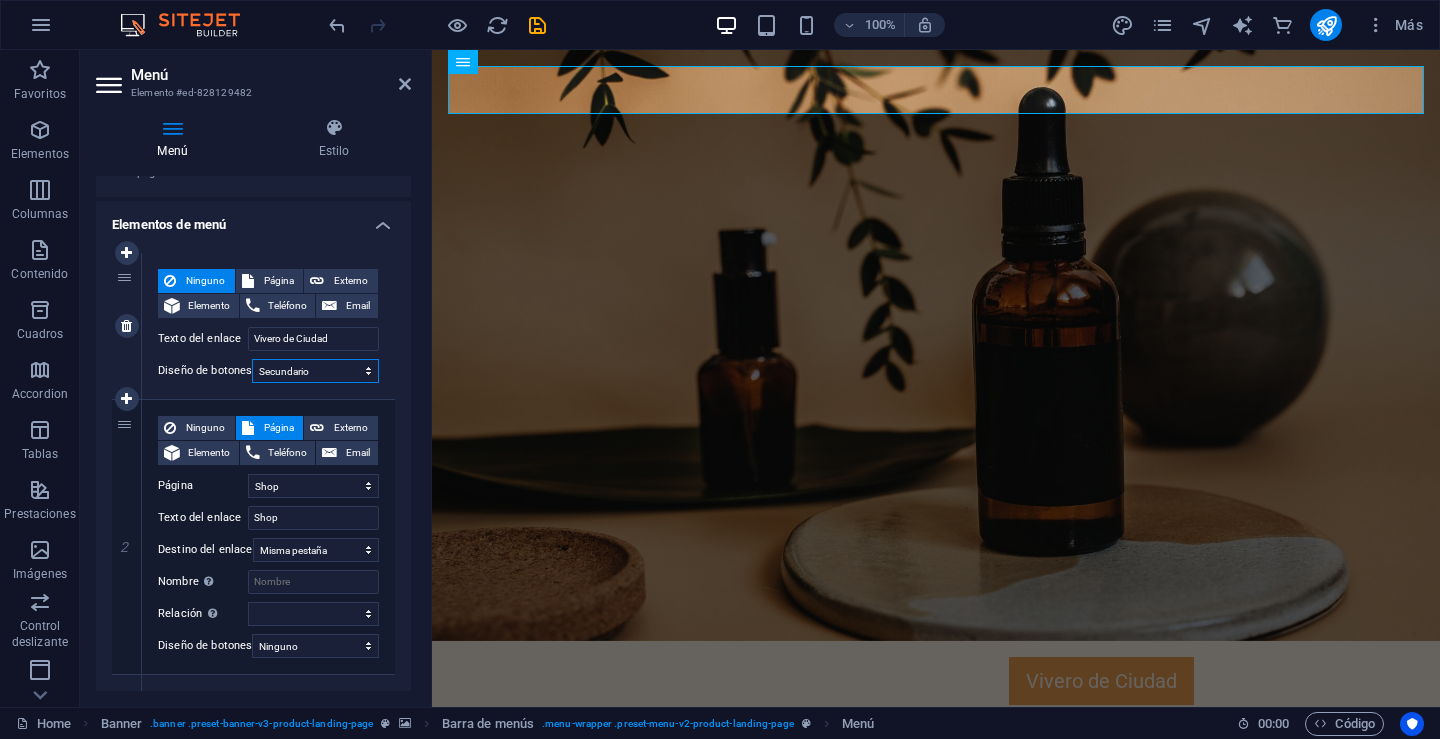 select 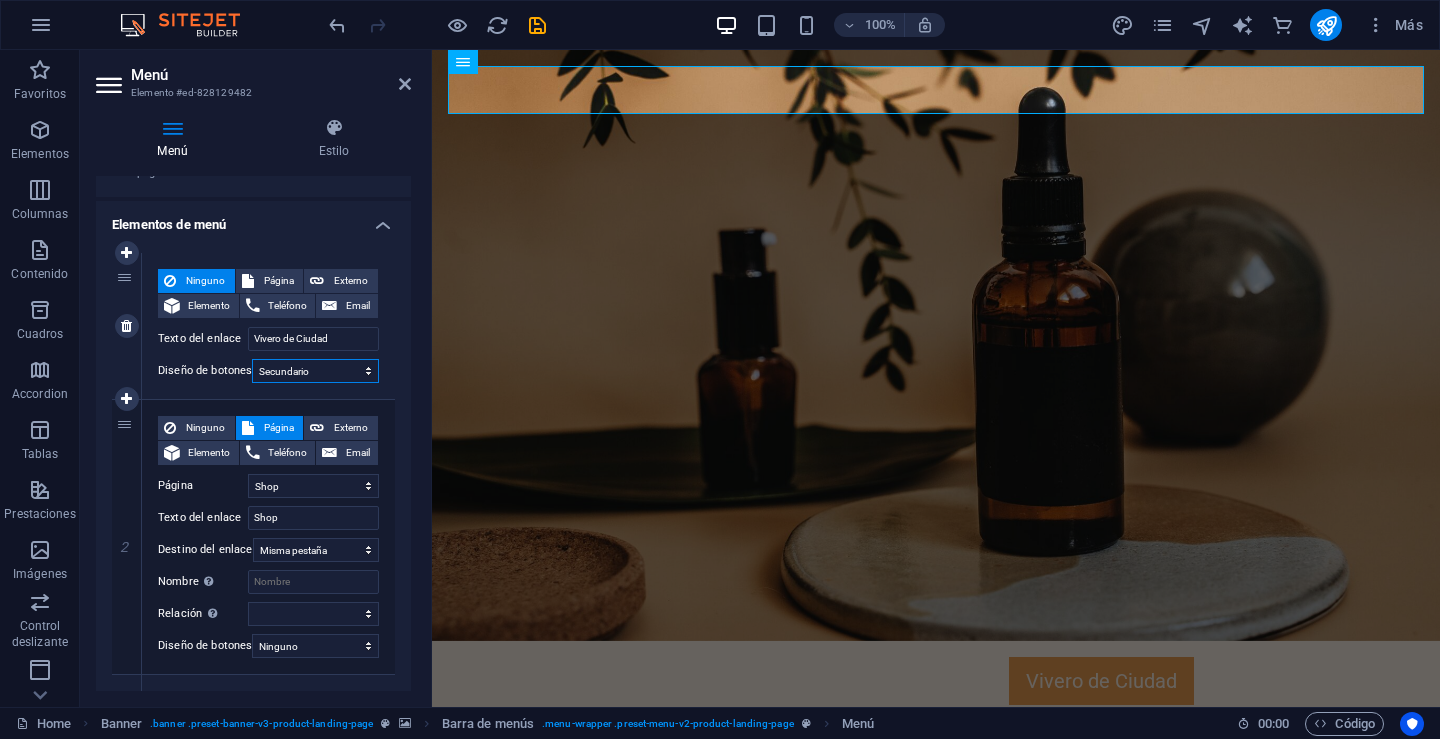 select 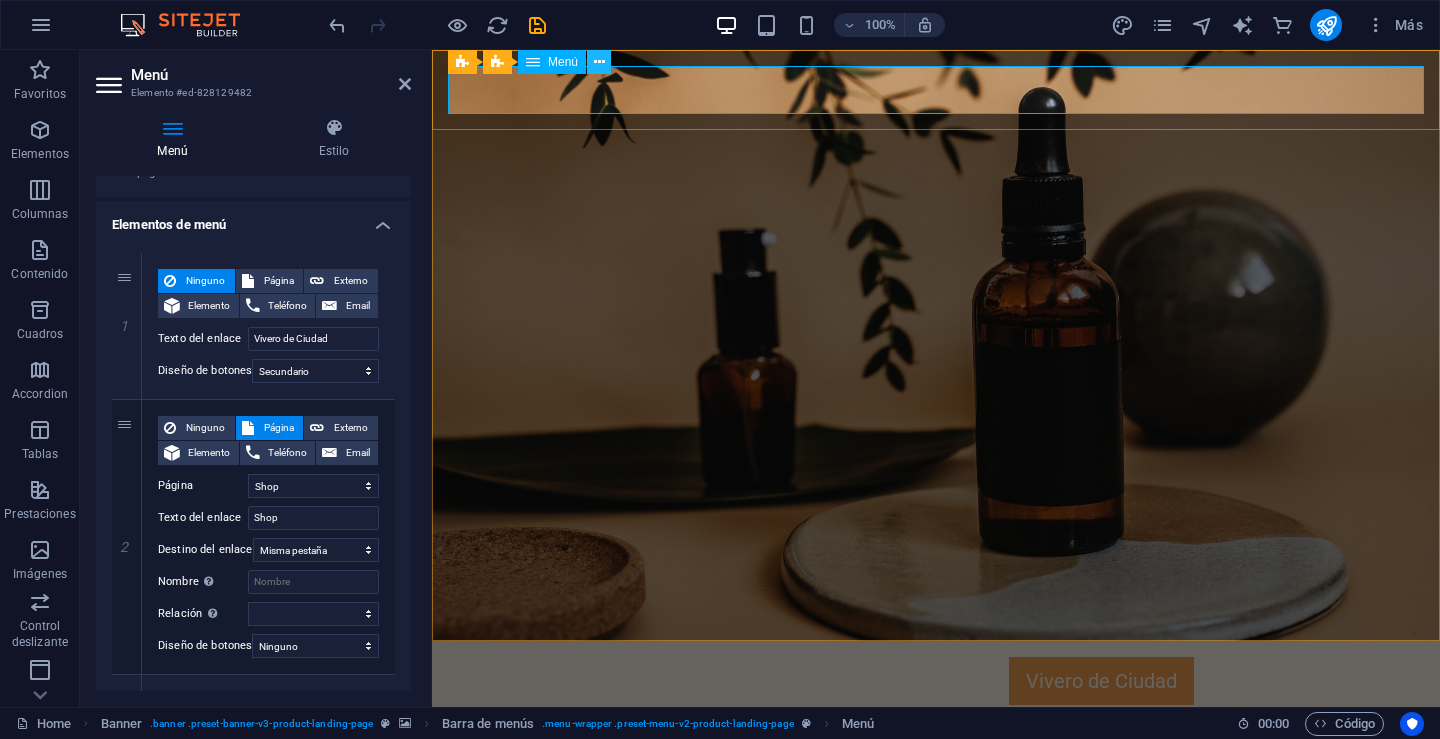 click at bounding box center [599, 62] 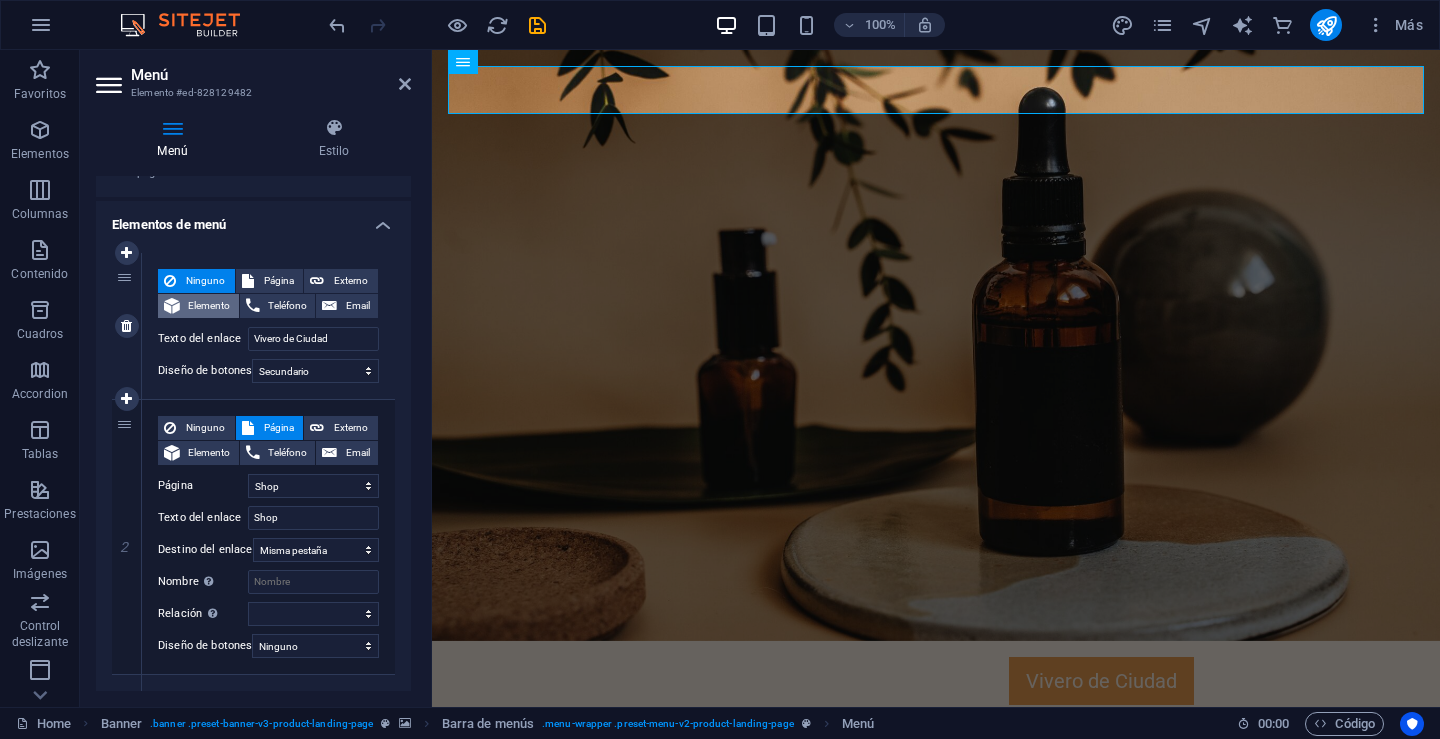 click on "Elemento" at bounding box center (209, 306) 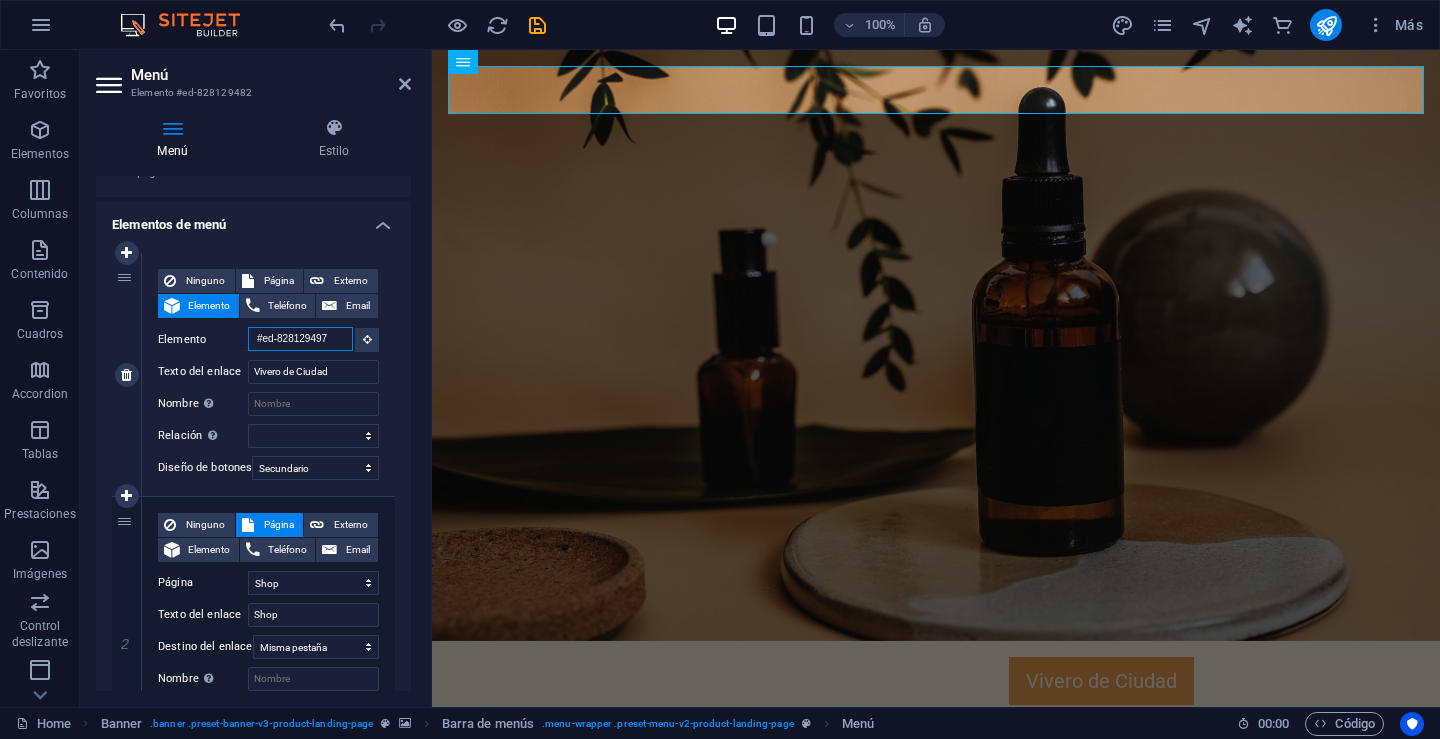 scroll, scrollTop: 0, scrollLeft: 3, axis: horizontal 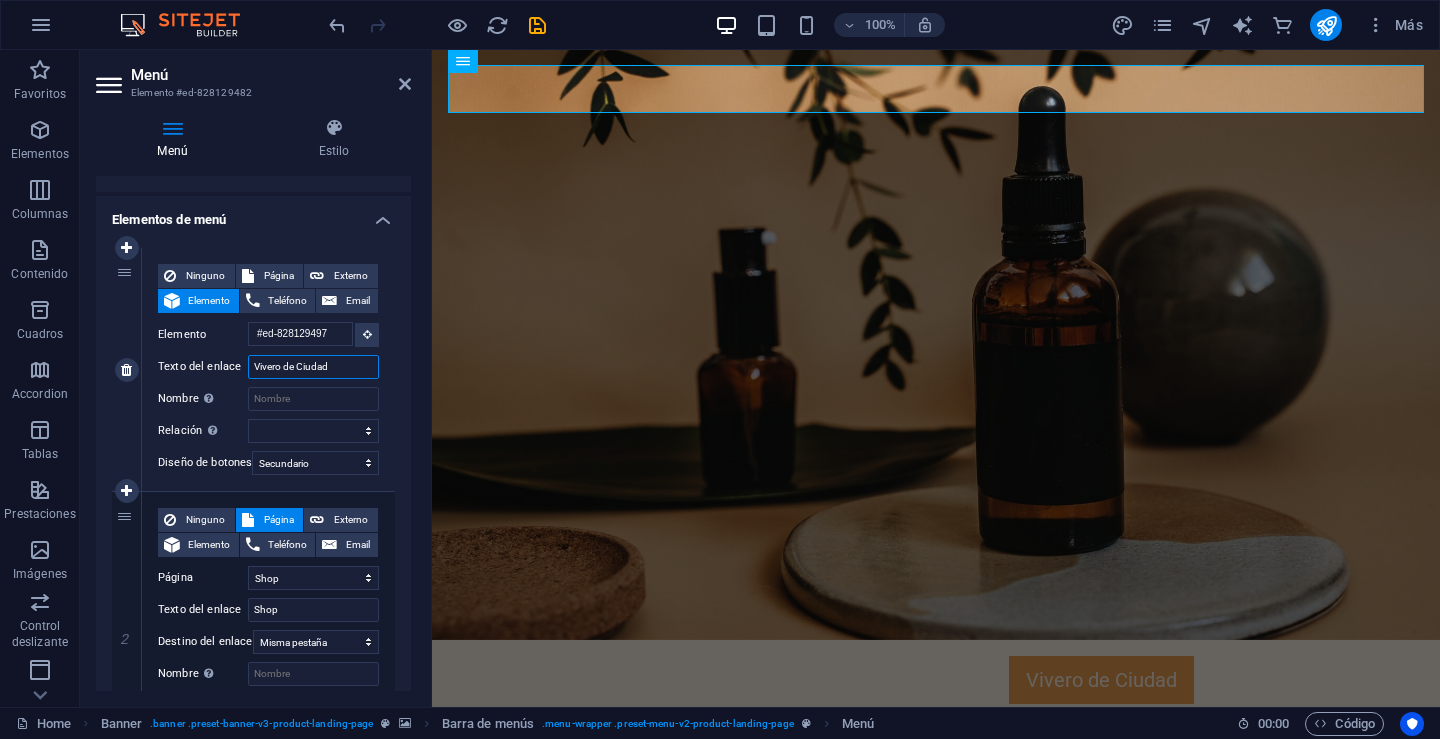 drag, startPoint x: 348, startPoint y: 369, endPoint x: 245, endPoint y: 367, distance: 103.01942 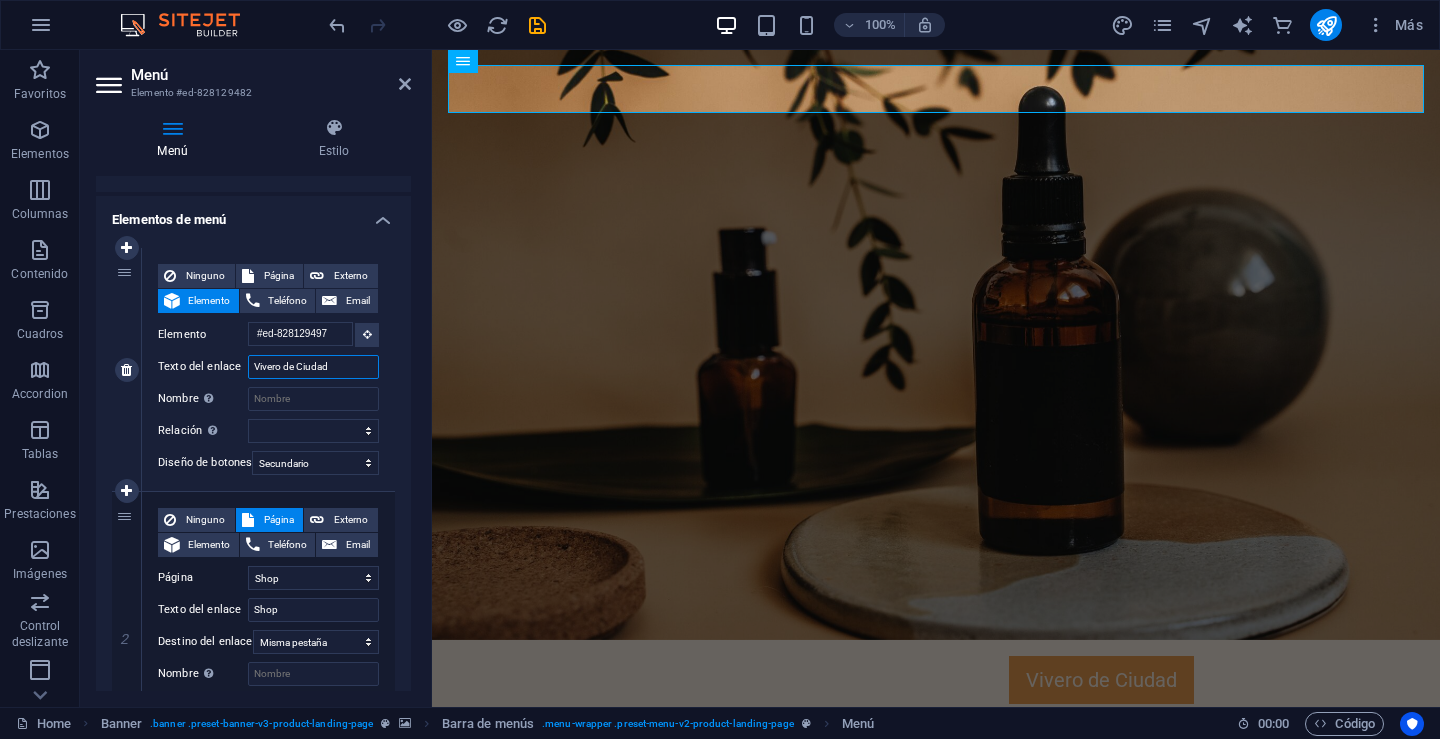 click on "Texto del enlace Vivero de Ciudad" at bounding box center [268, 367] 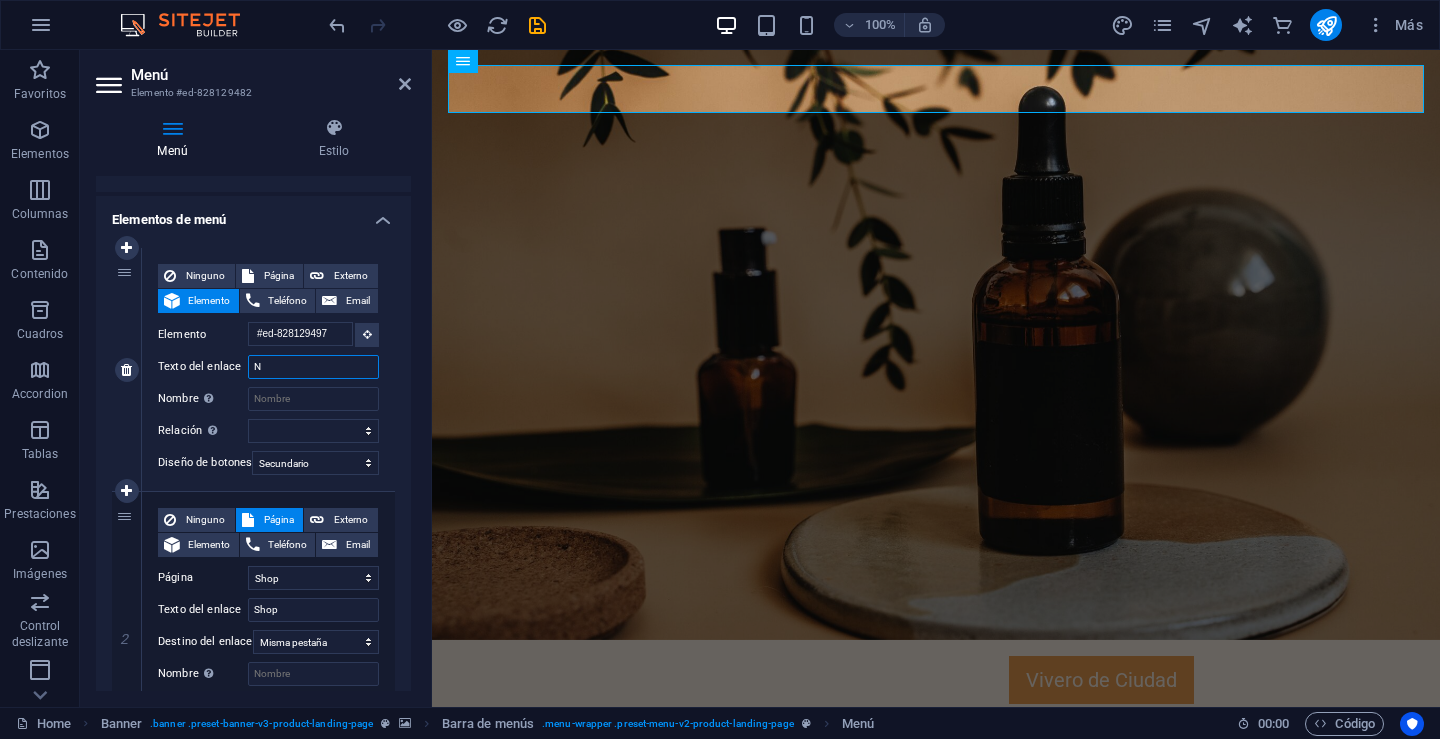 select 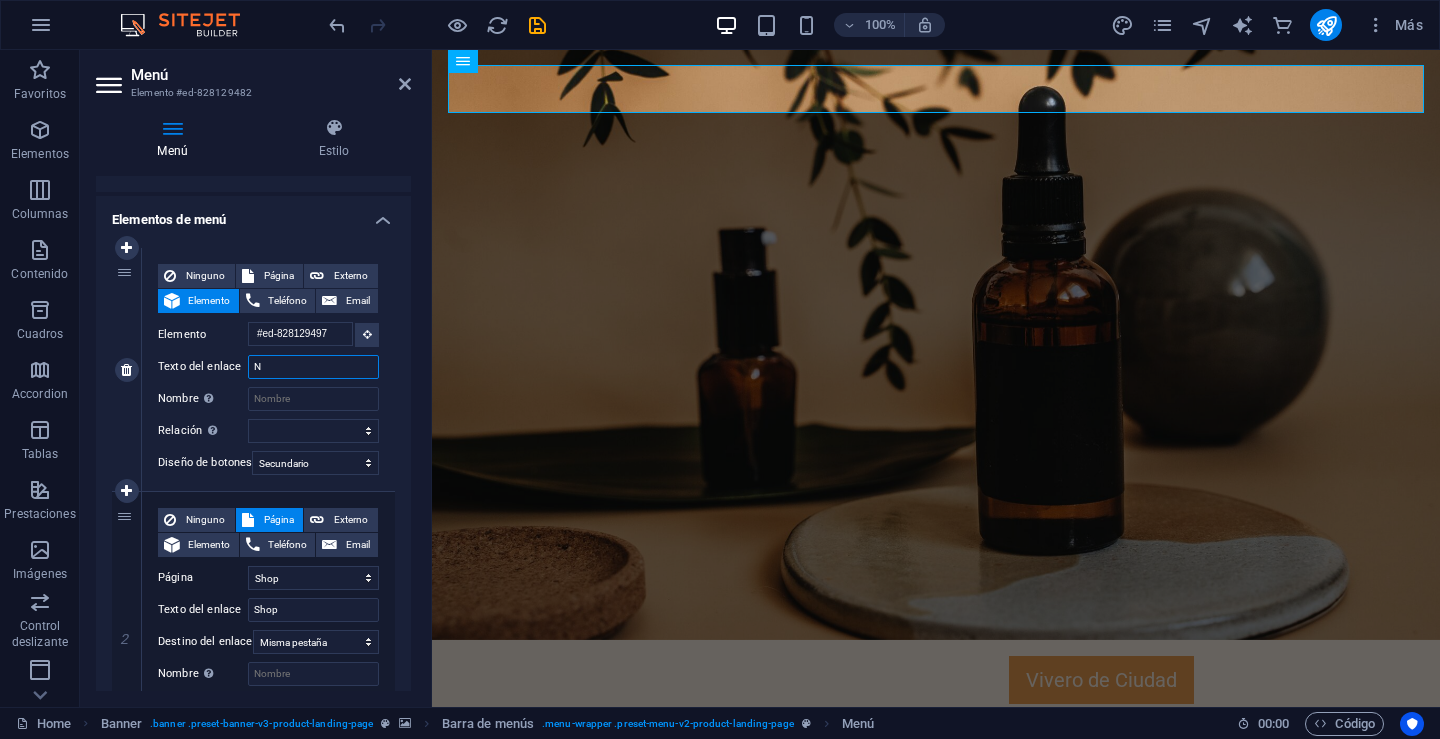 select 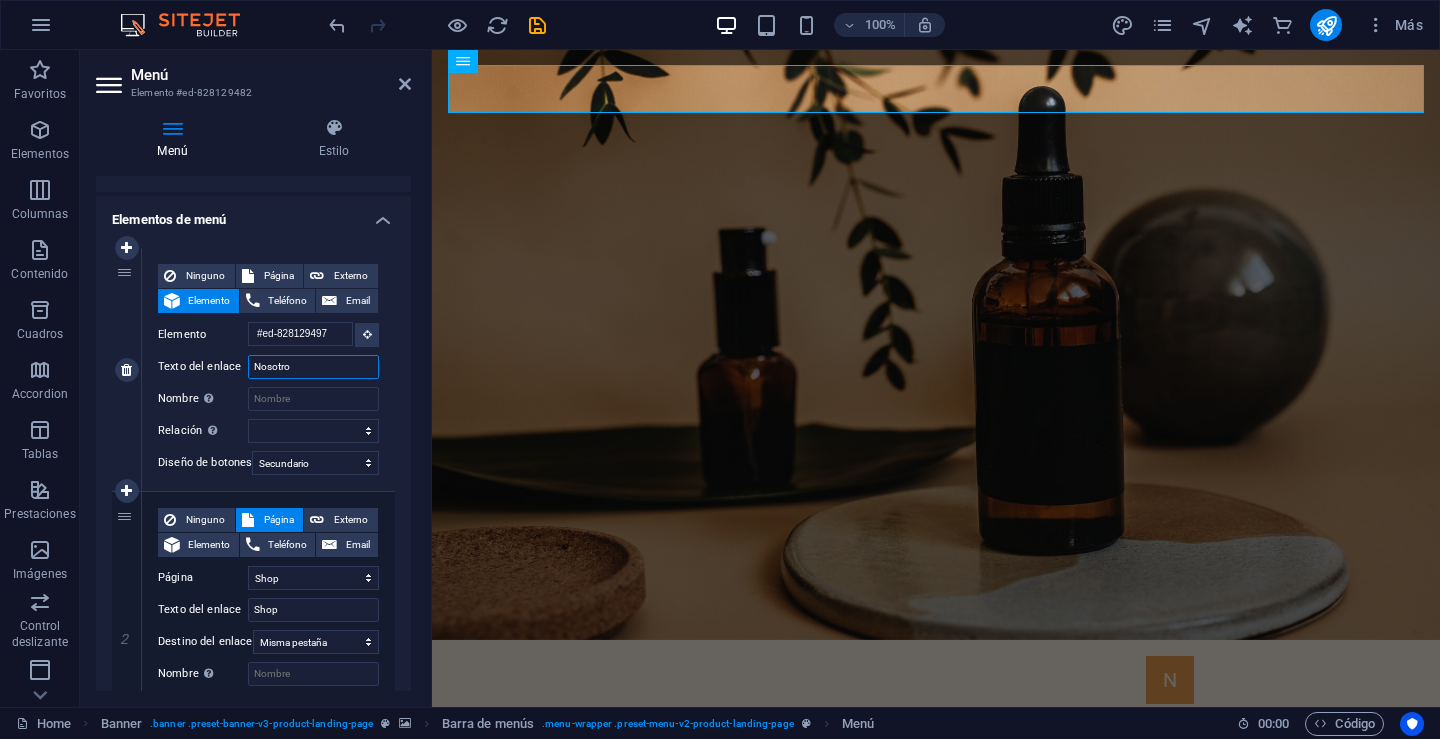 type on "Nosotros" 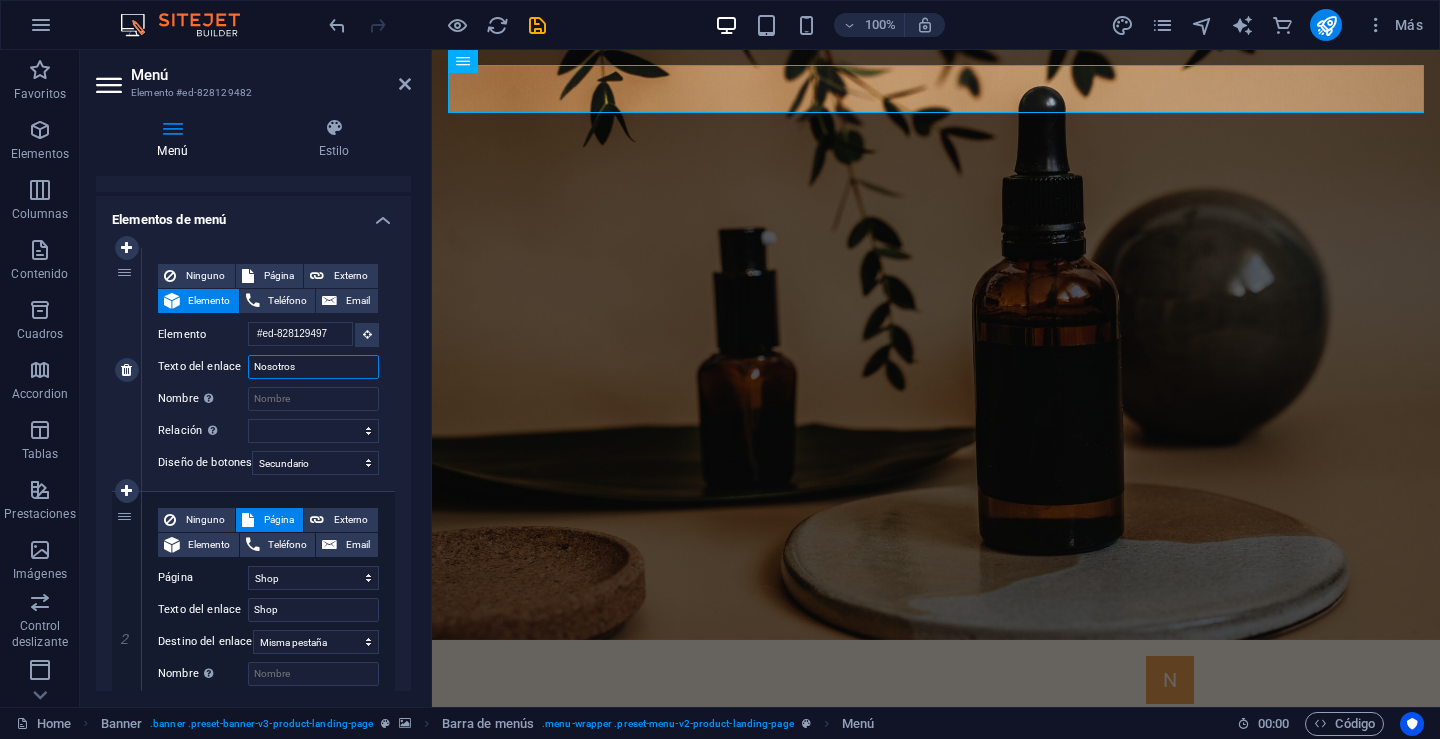 select 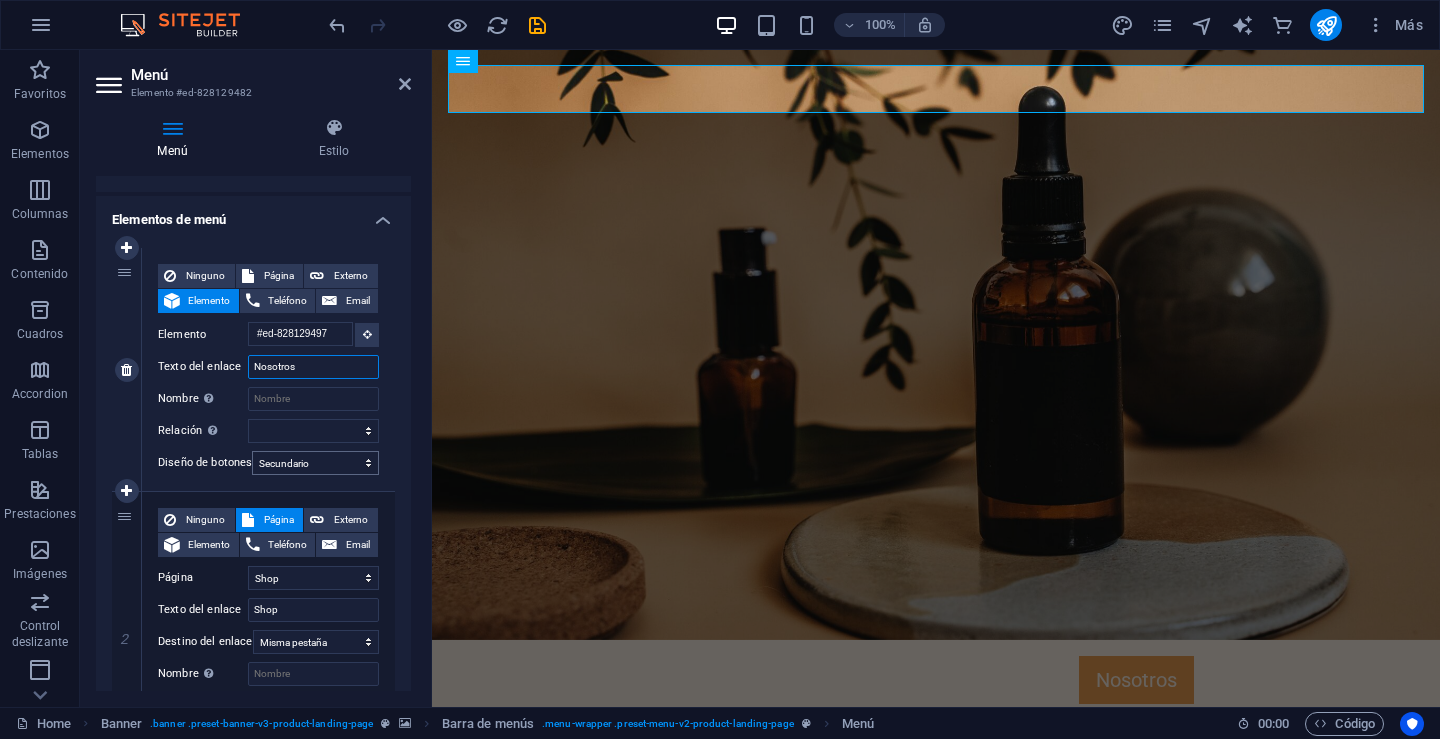type on "Nosotros" 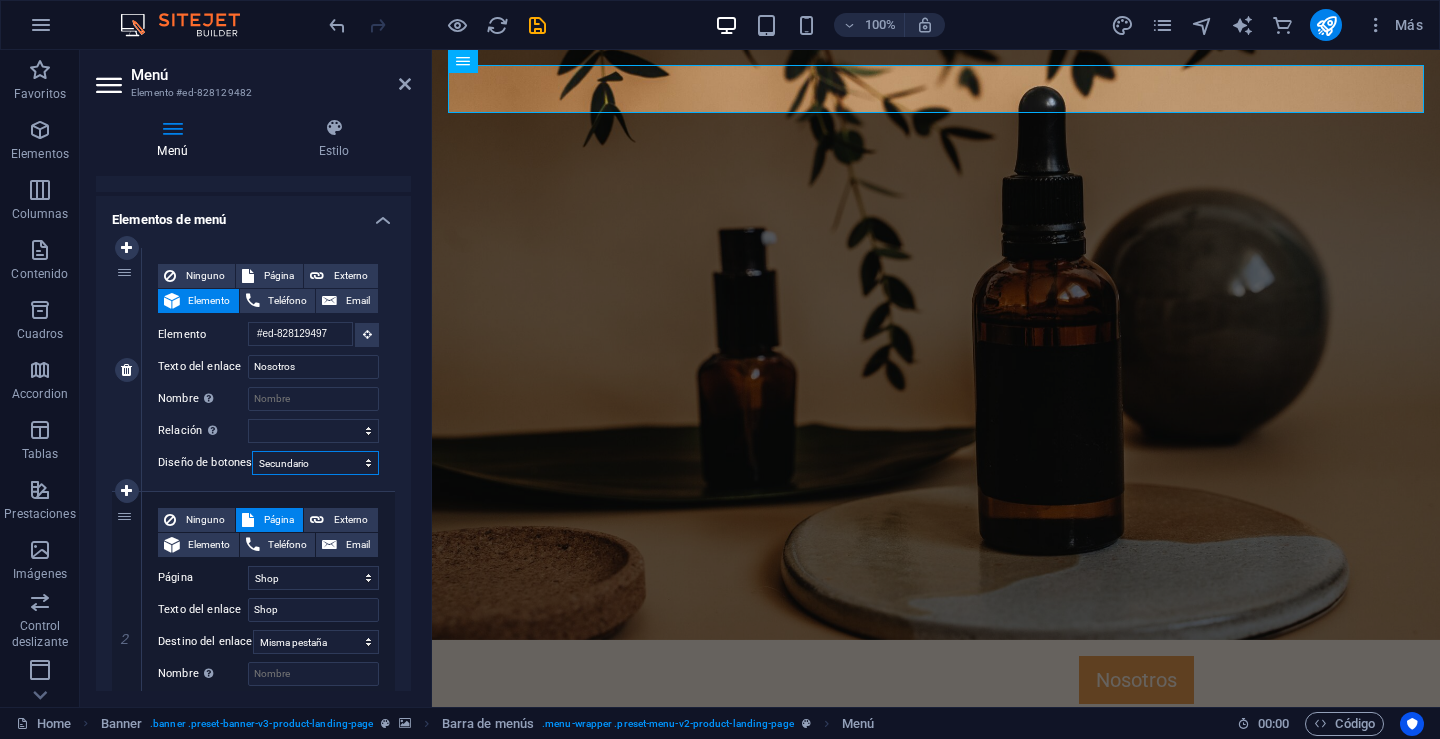 click on "Ninguno Predeterminado Principal Secundario" at bounding box center (315, 463) 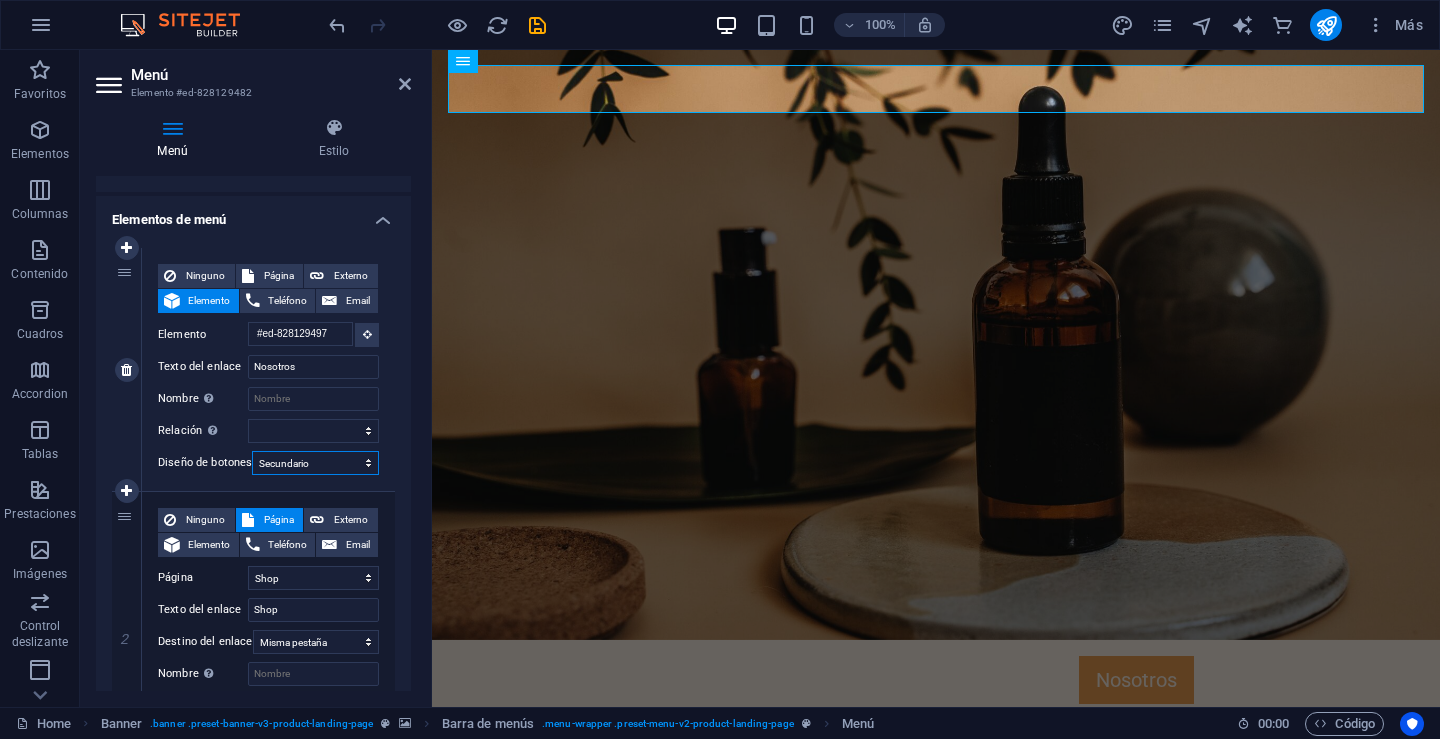 select 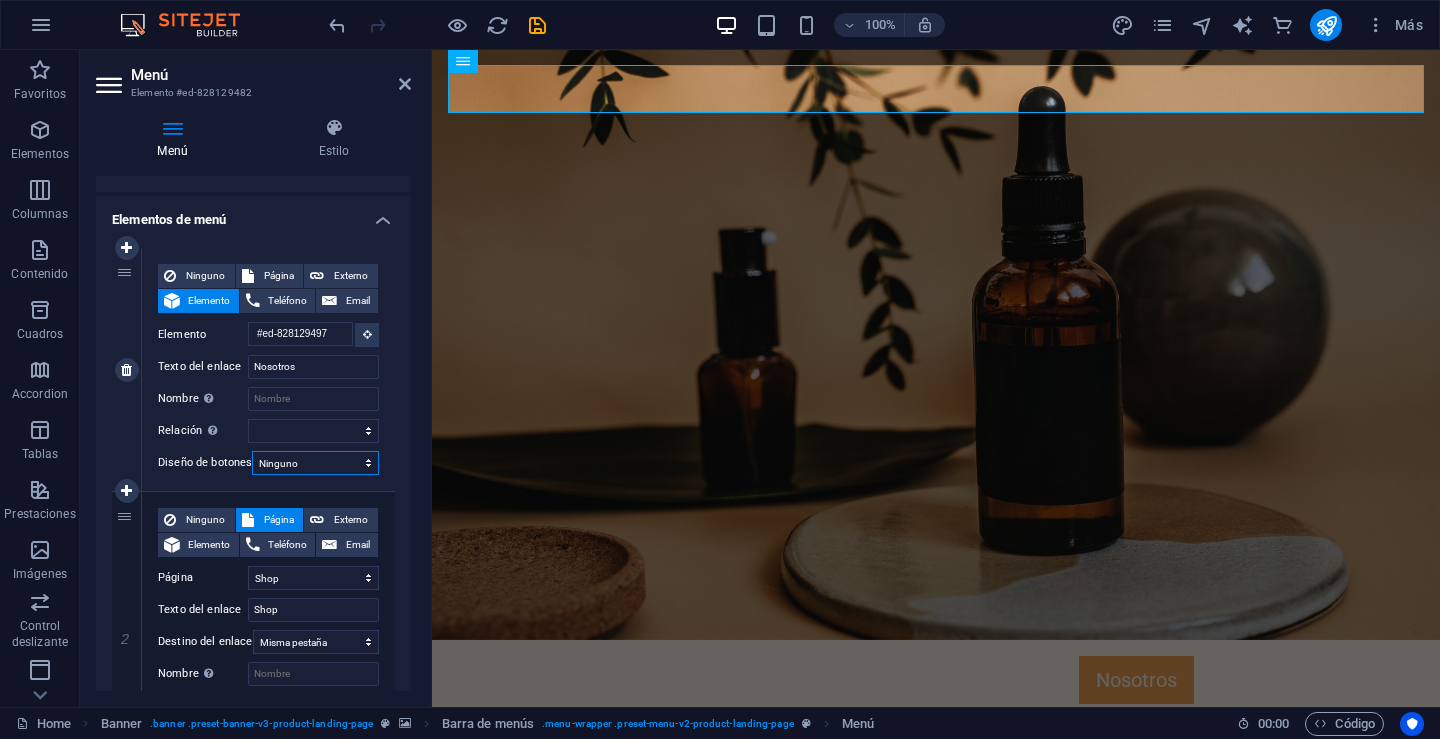 select 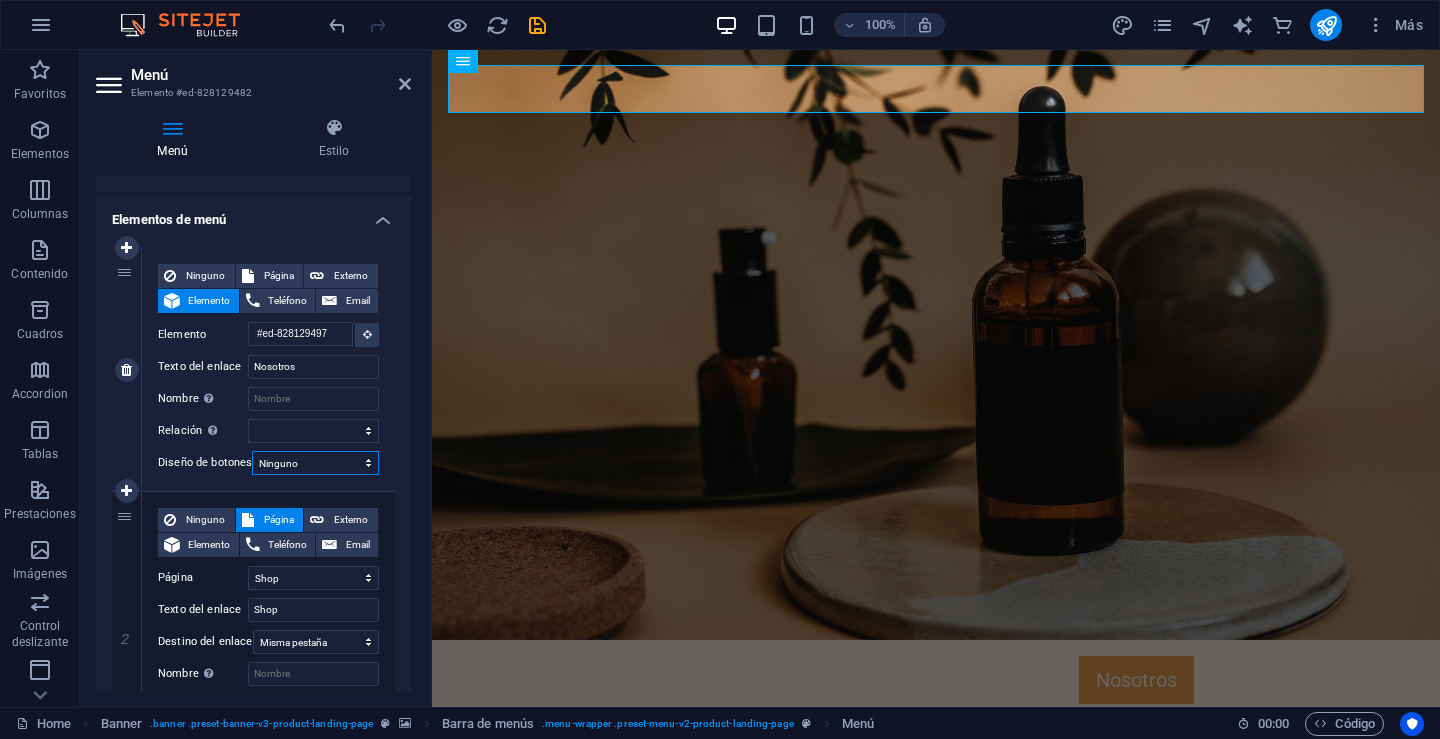select 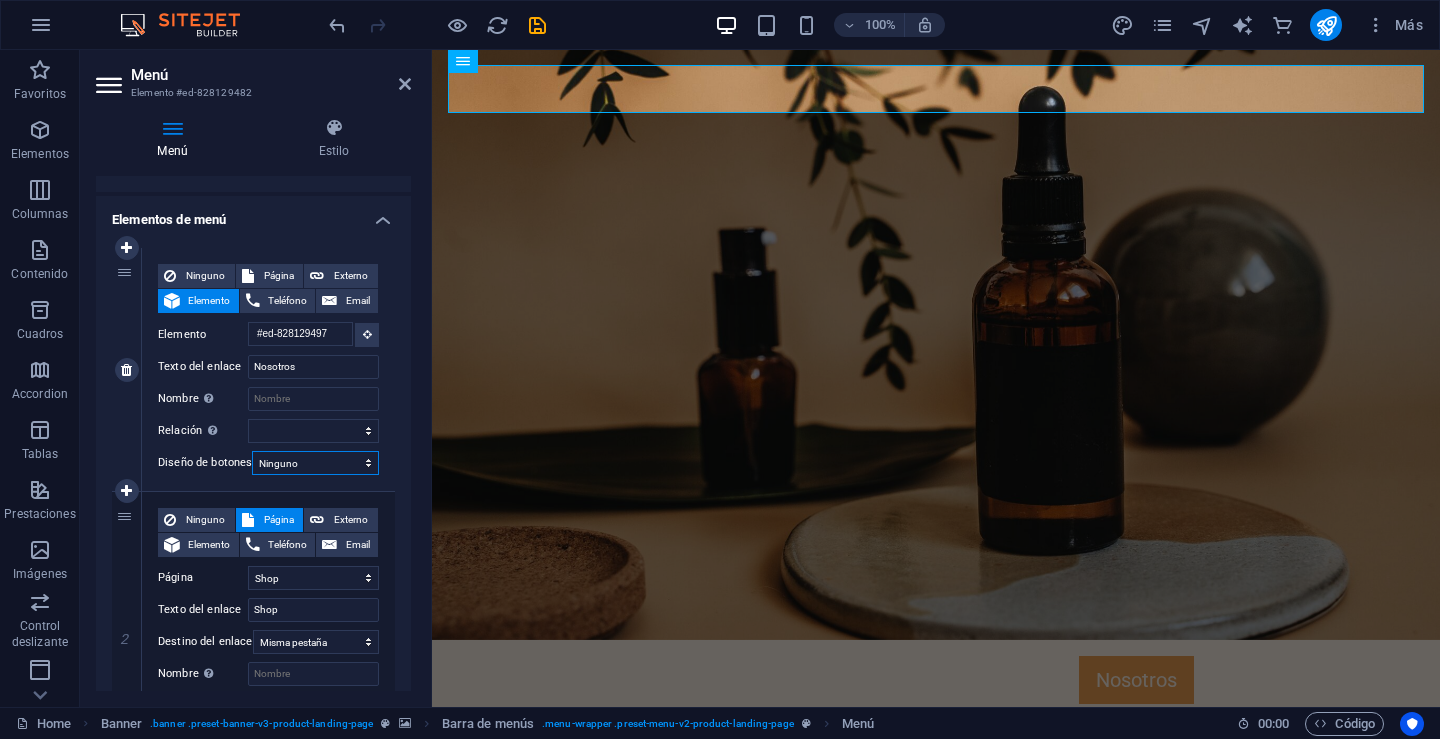 select 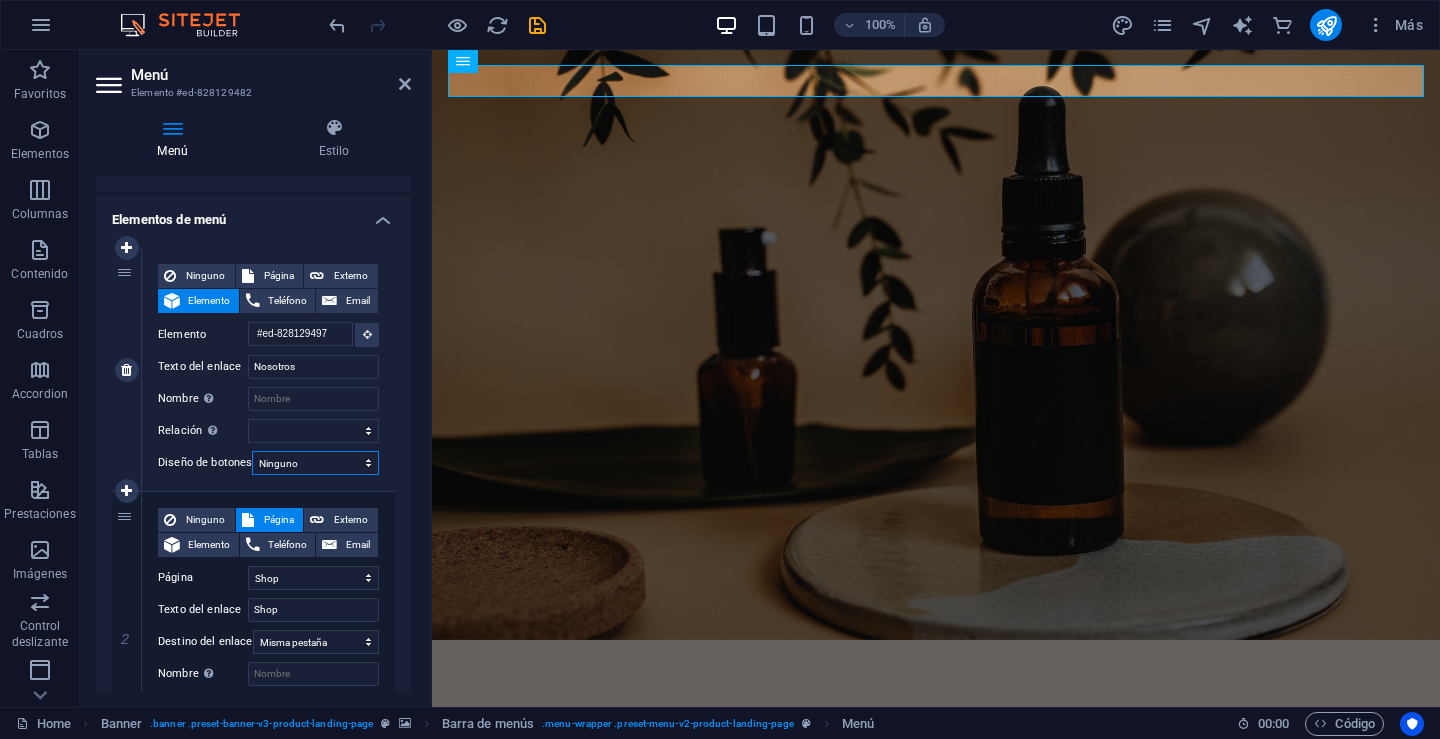 scroll, scrollTop: 169, scrollLeft: 0, axis: vertical 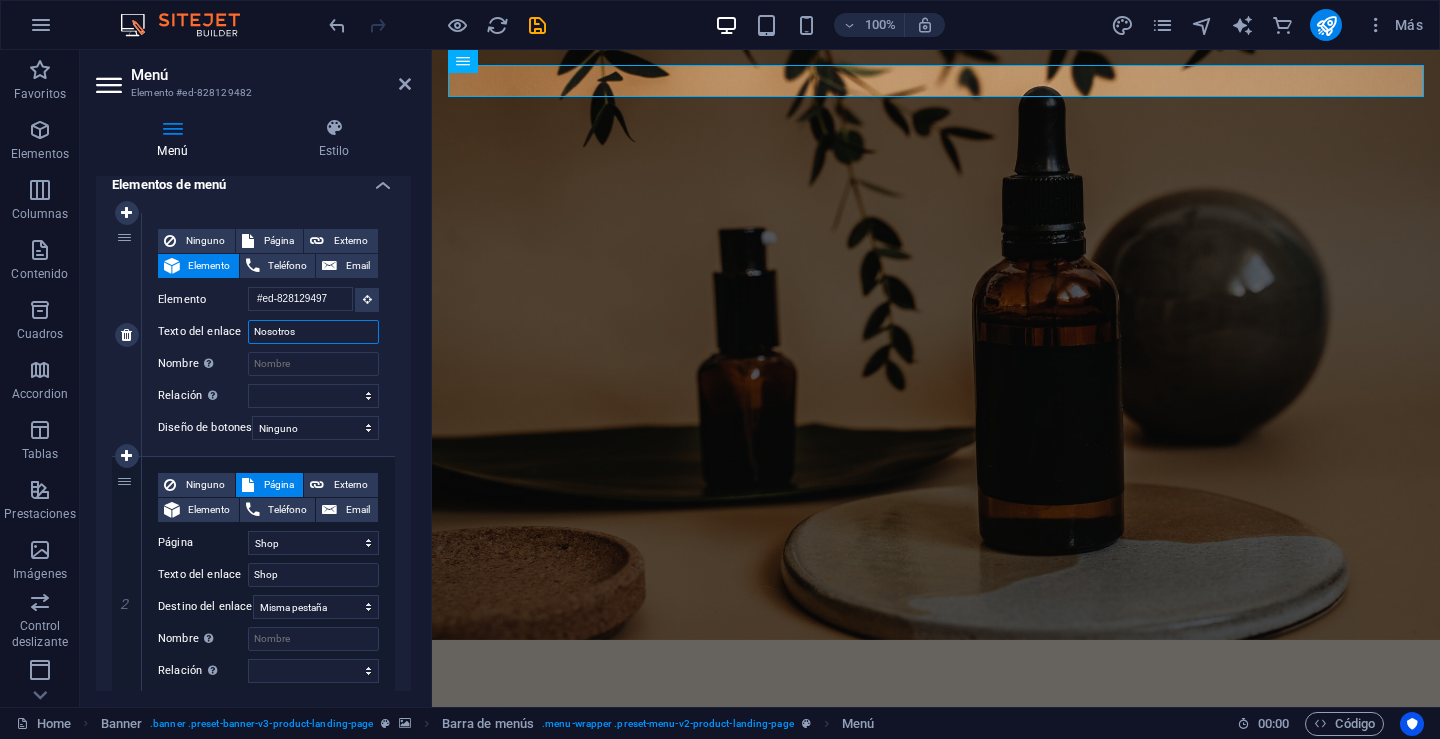 drag, startPoint x: 304, startPoint y: 339, endPoint x: 162, endPoint y: 312, distance: 144.54411 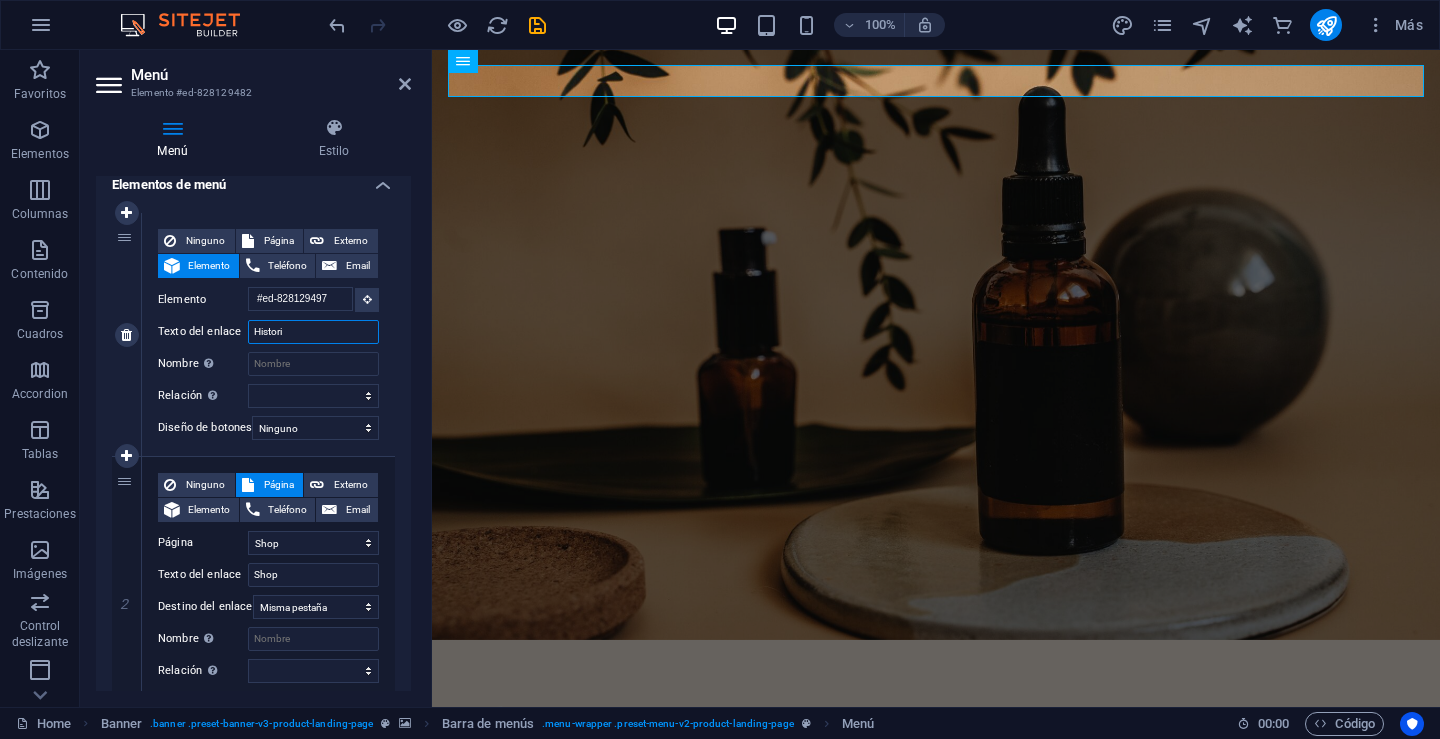 type on "Historia" 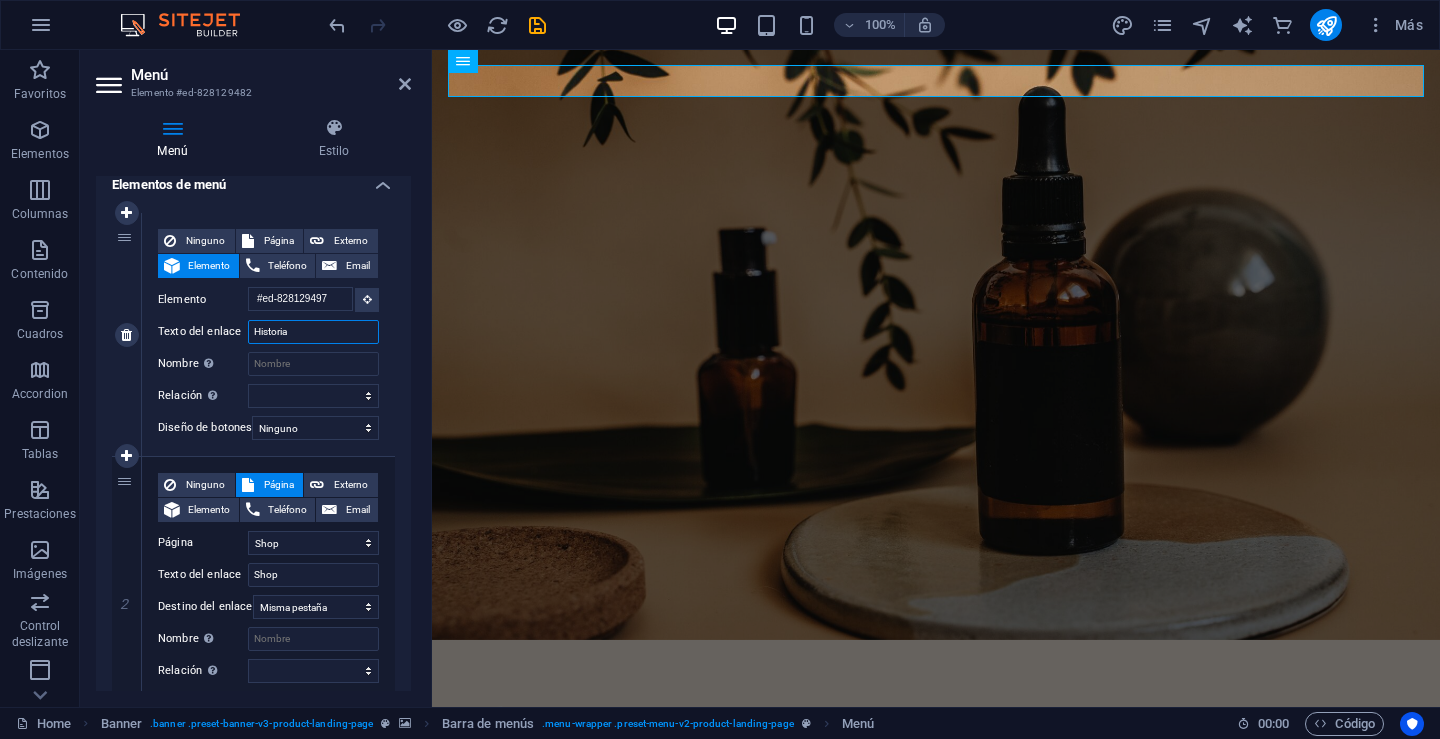 select 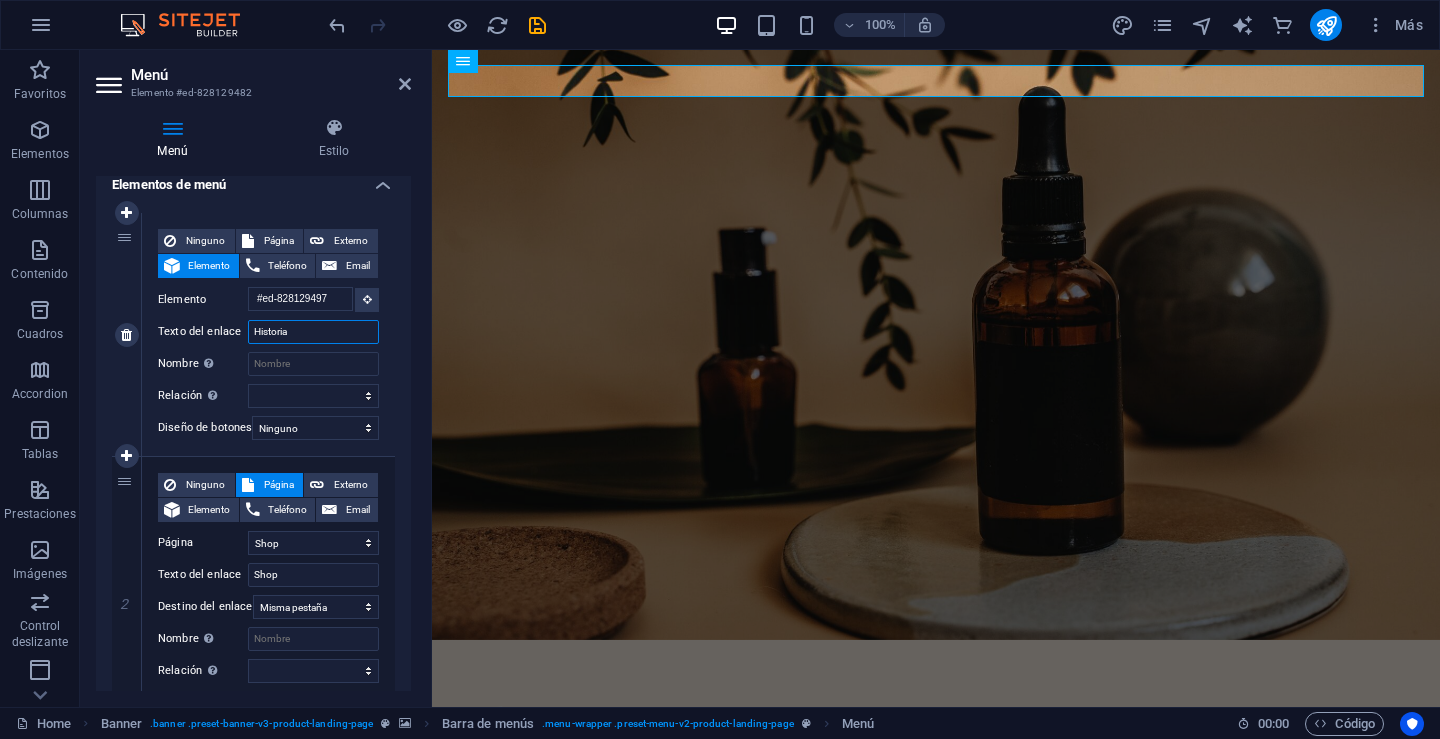 select 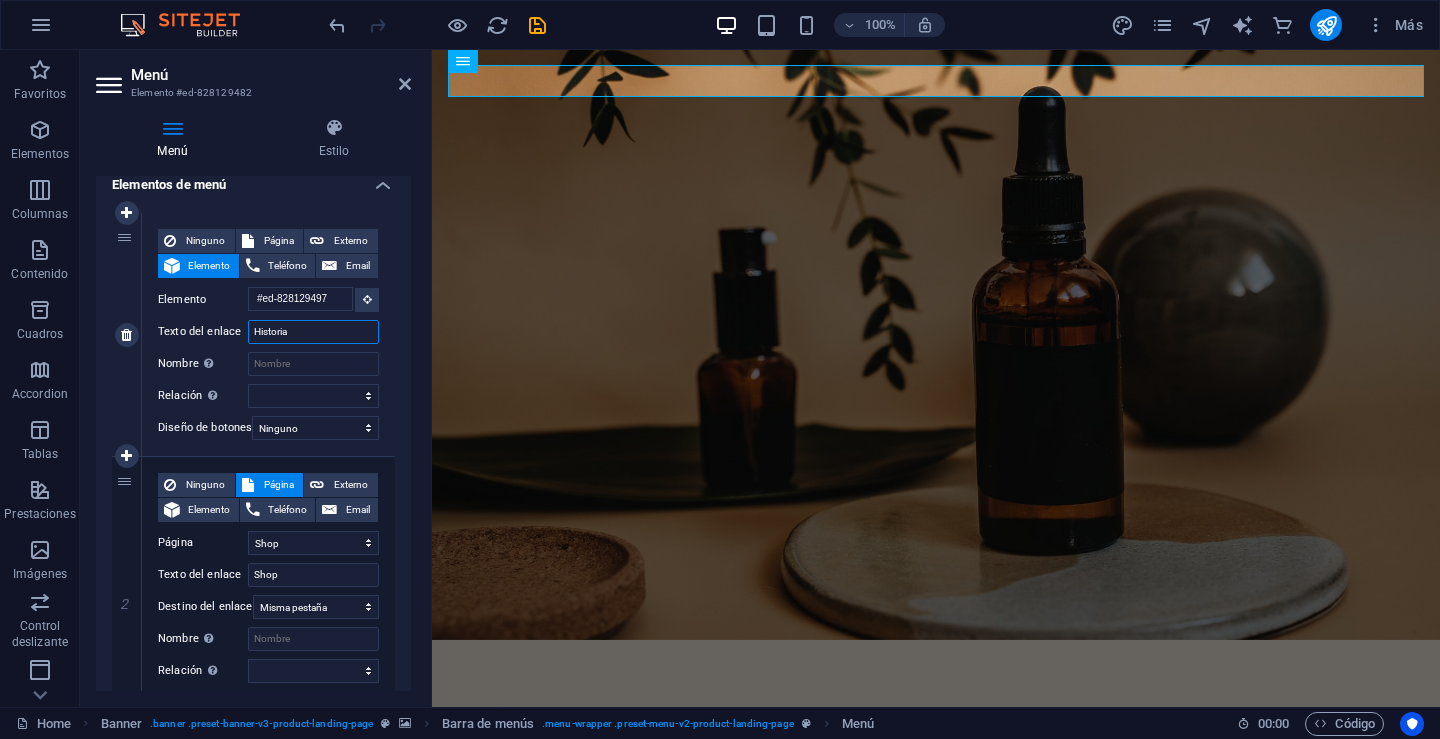 type on "NHistoria" 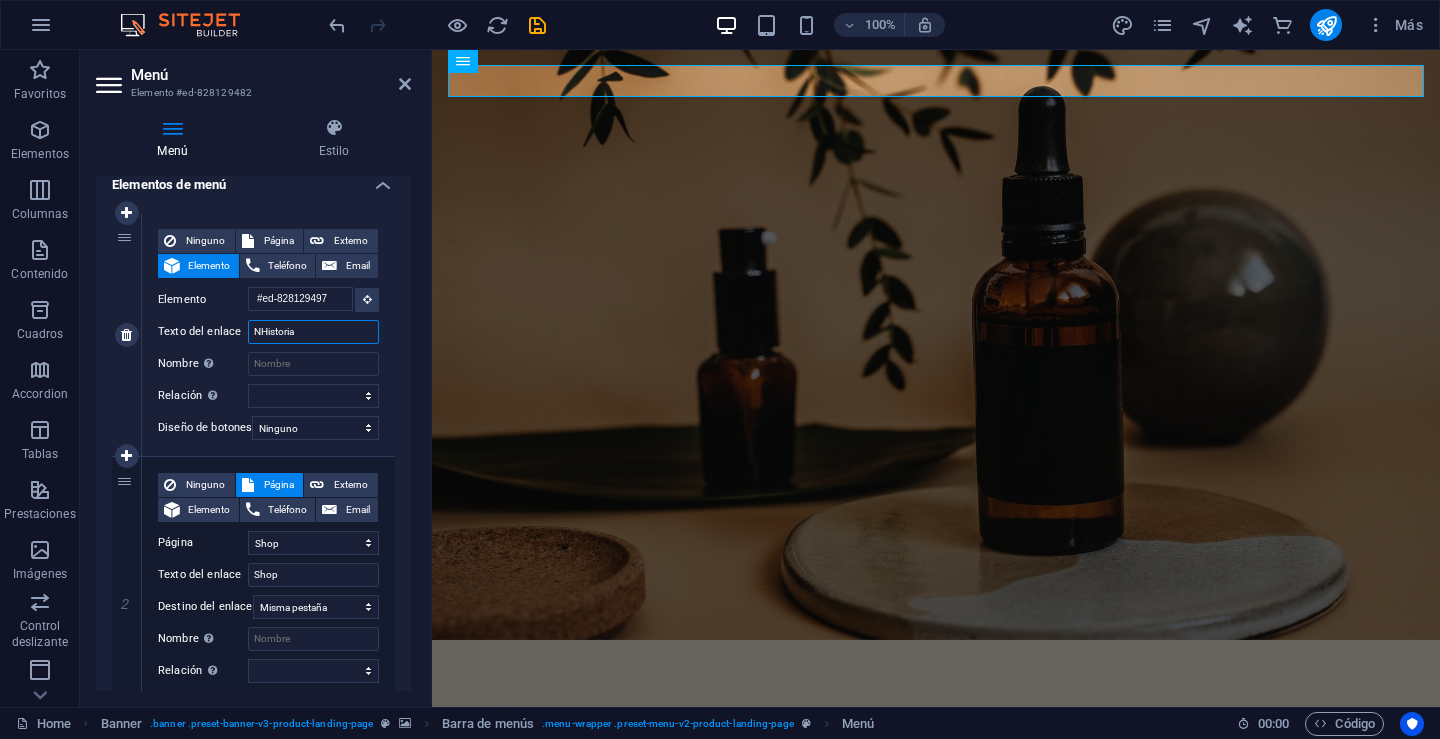 select 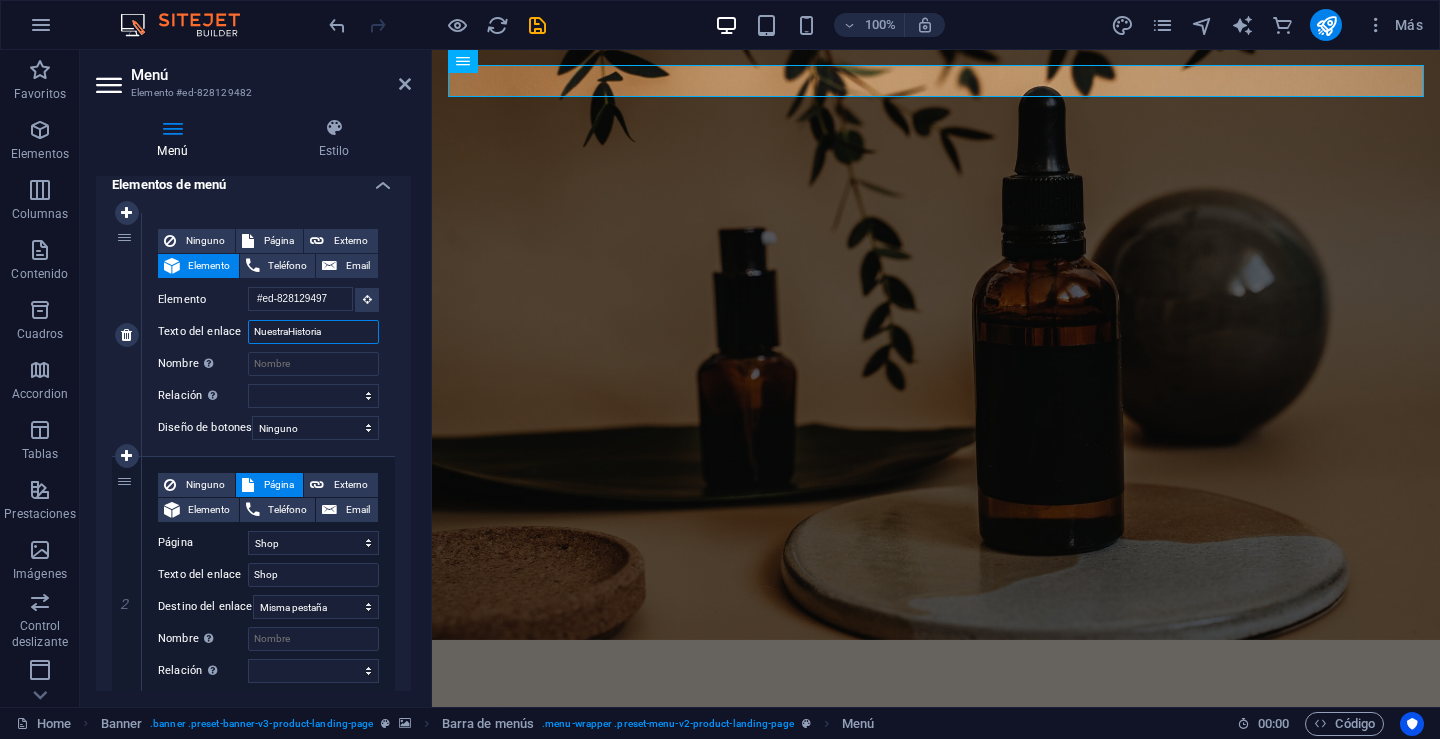 type on "Nuestra Historia" 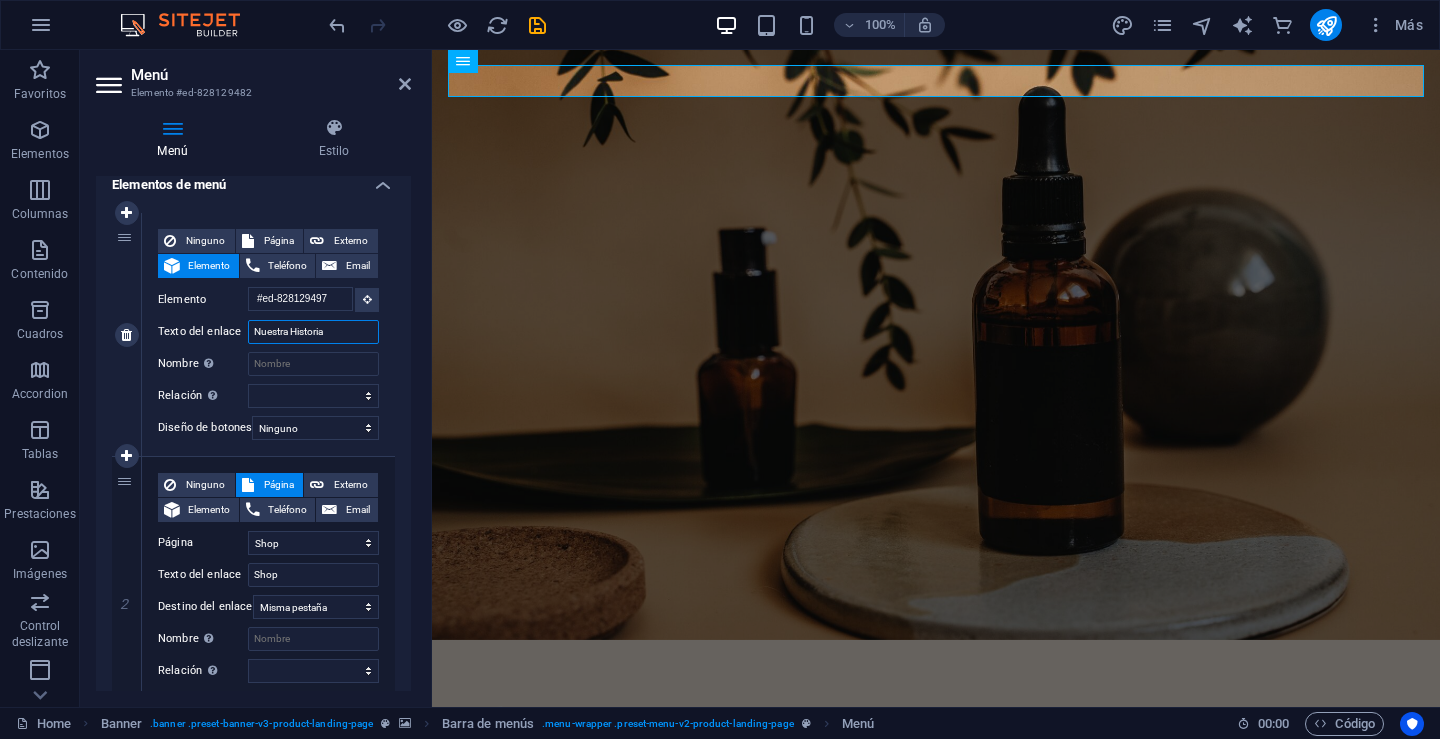 select 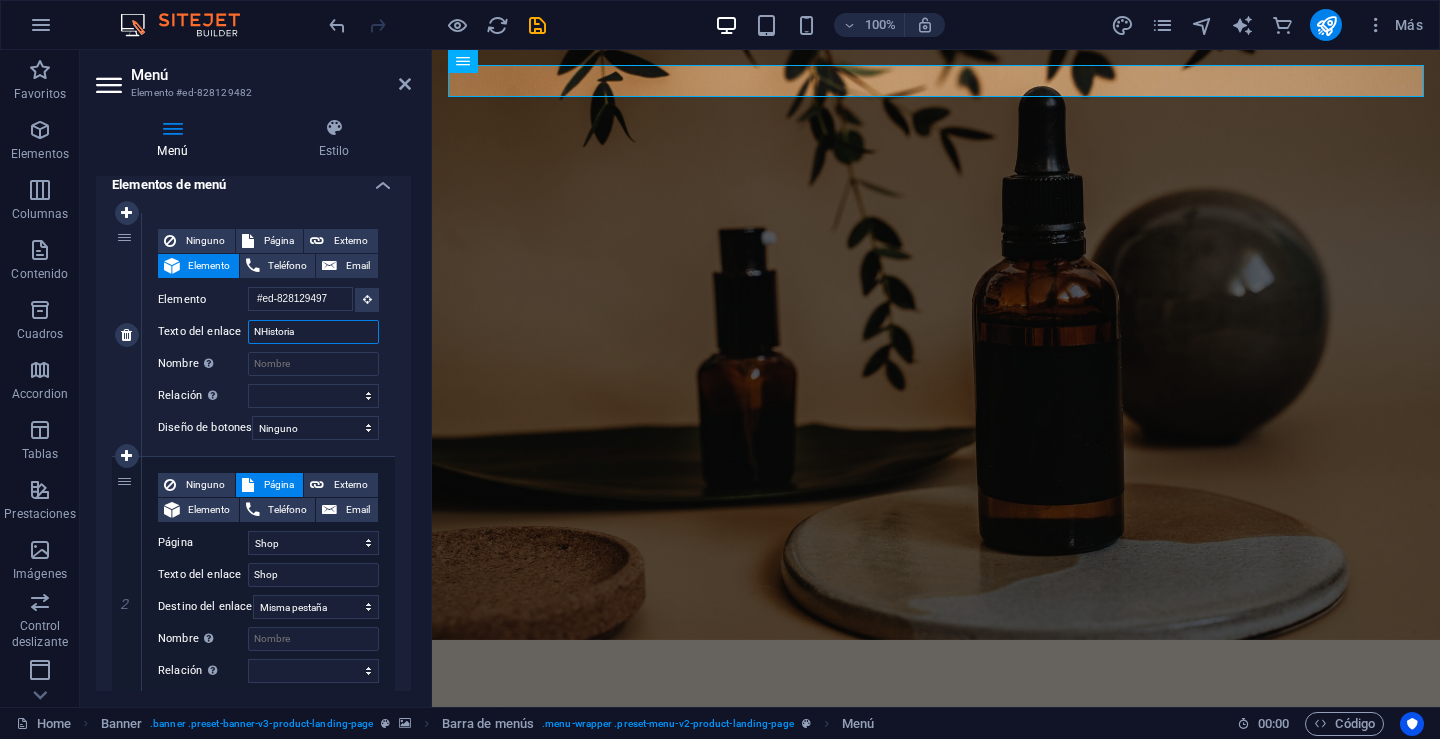 type on "Historia" 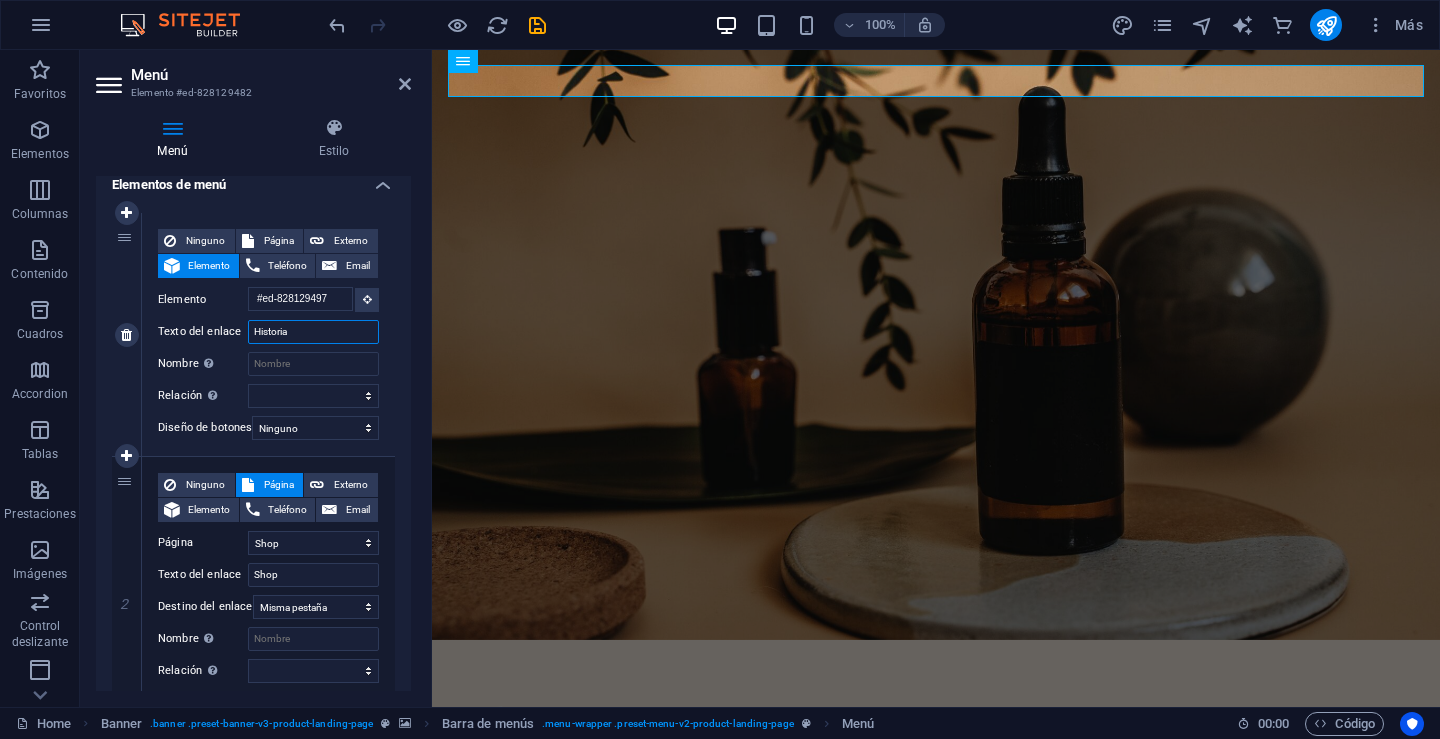 select 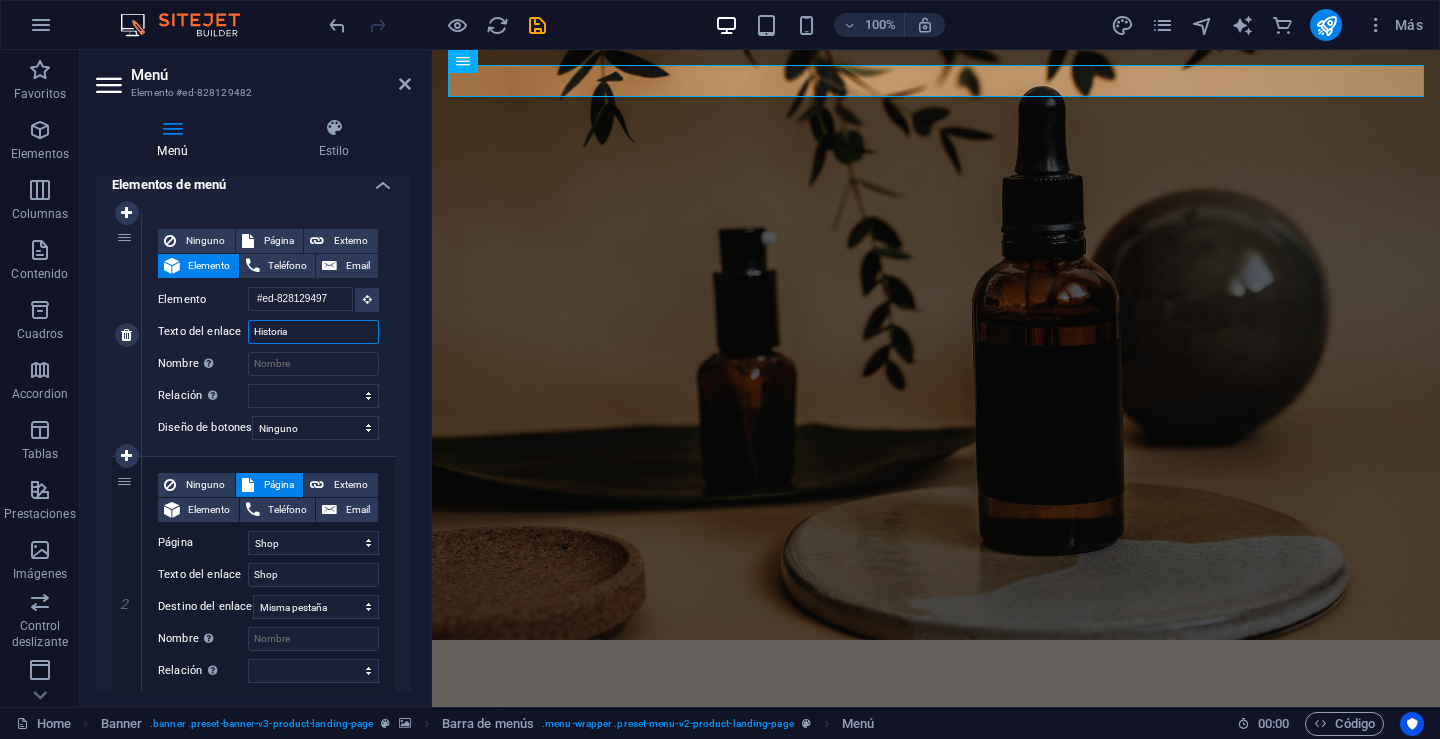 select 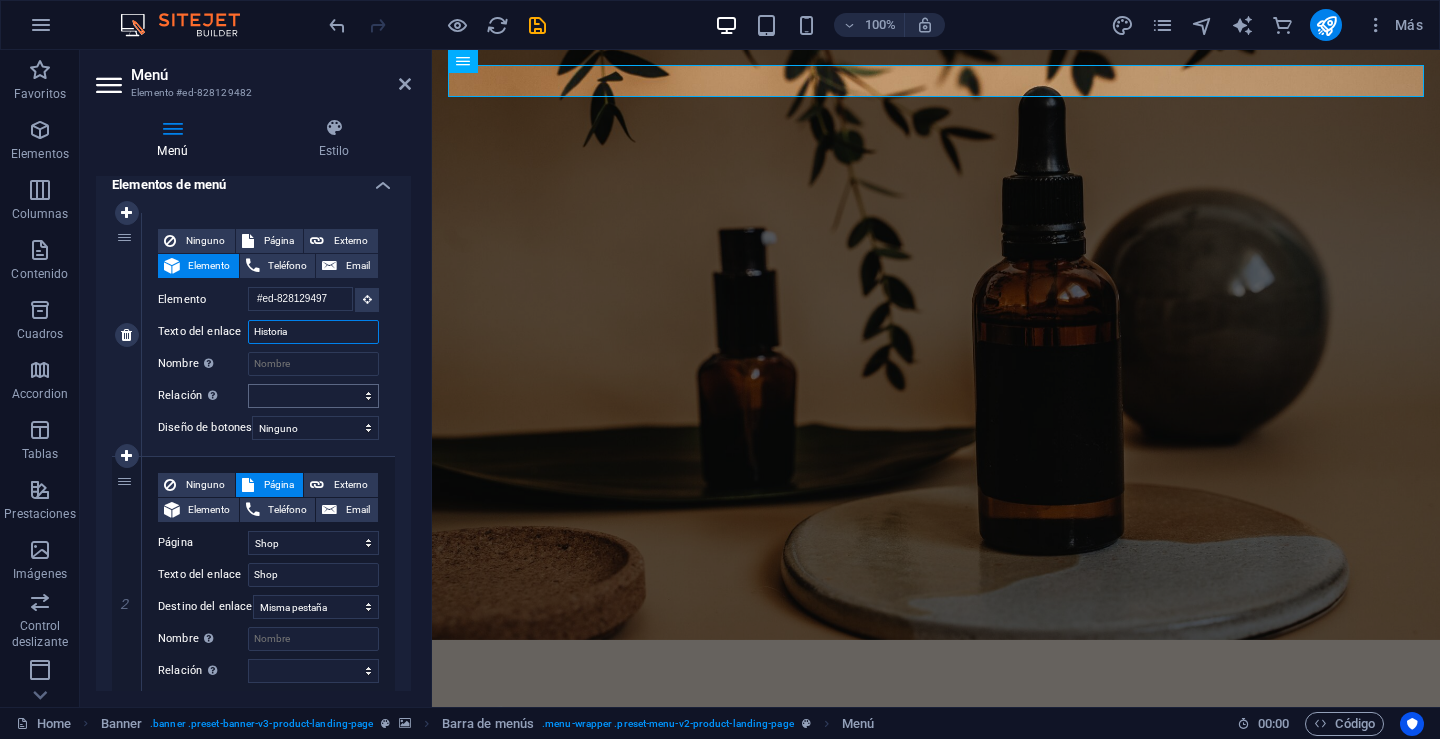 type on "Historia" 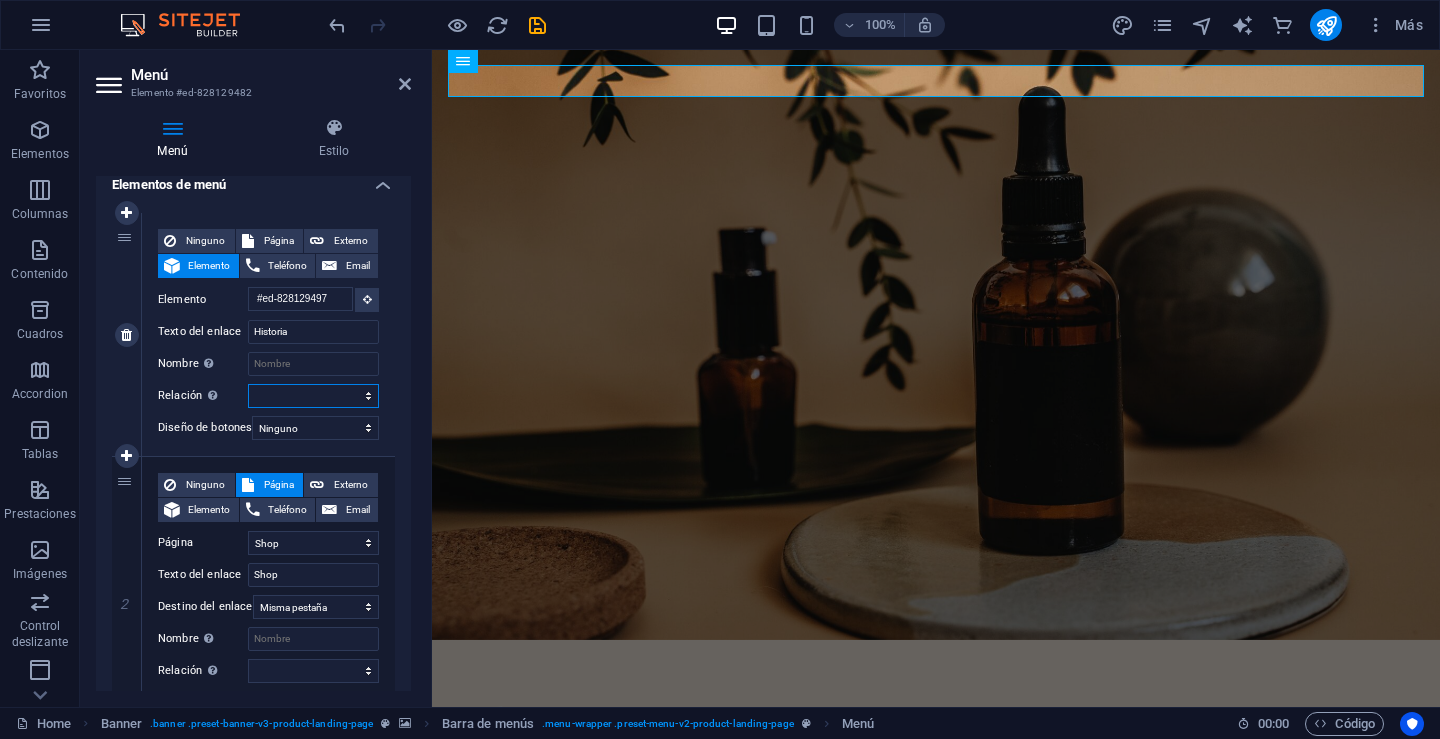click on "alternativo autor marcador externo ayuda licencia siguiente nofollow noreferrer noopener ant buscar etiqueta" at bounding box center [313, 396] 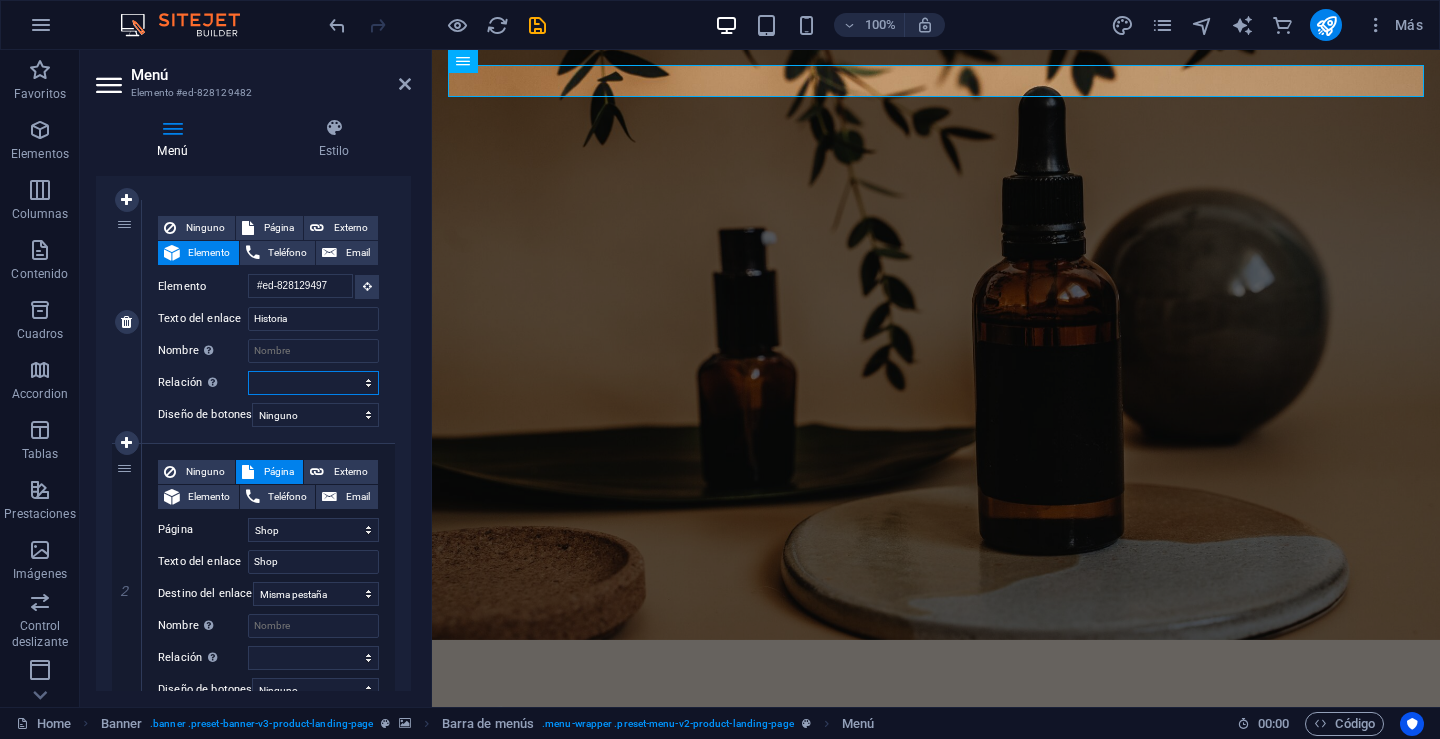 scroll, scrollTop: 179, scrollLeft: 0, axis: vertical 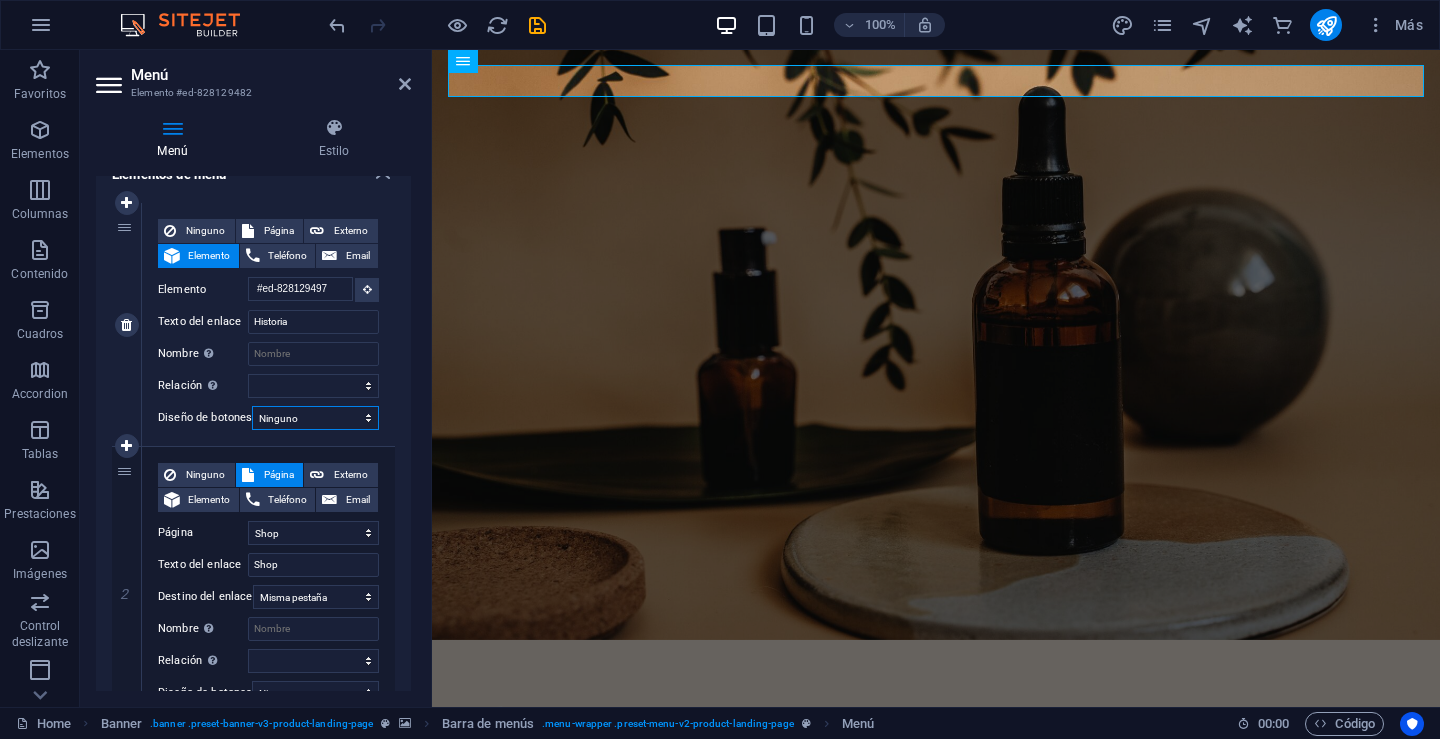 click on "Ninguno Predeterminado Principal Secundario" at bounding box center (315, 418) 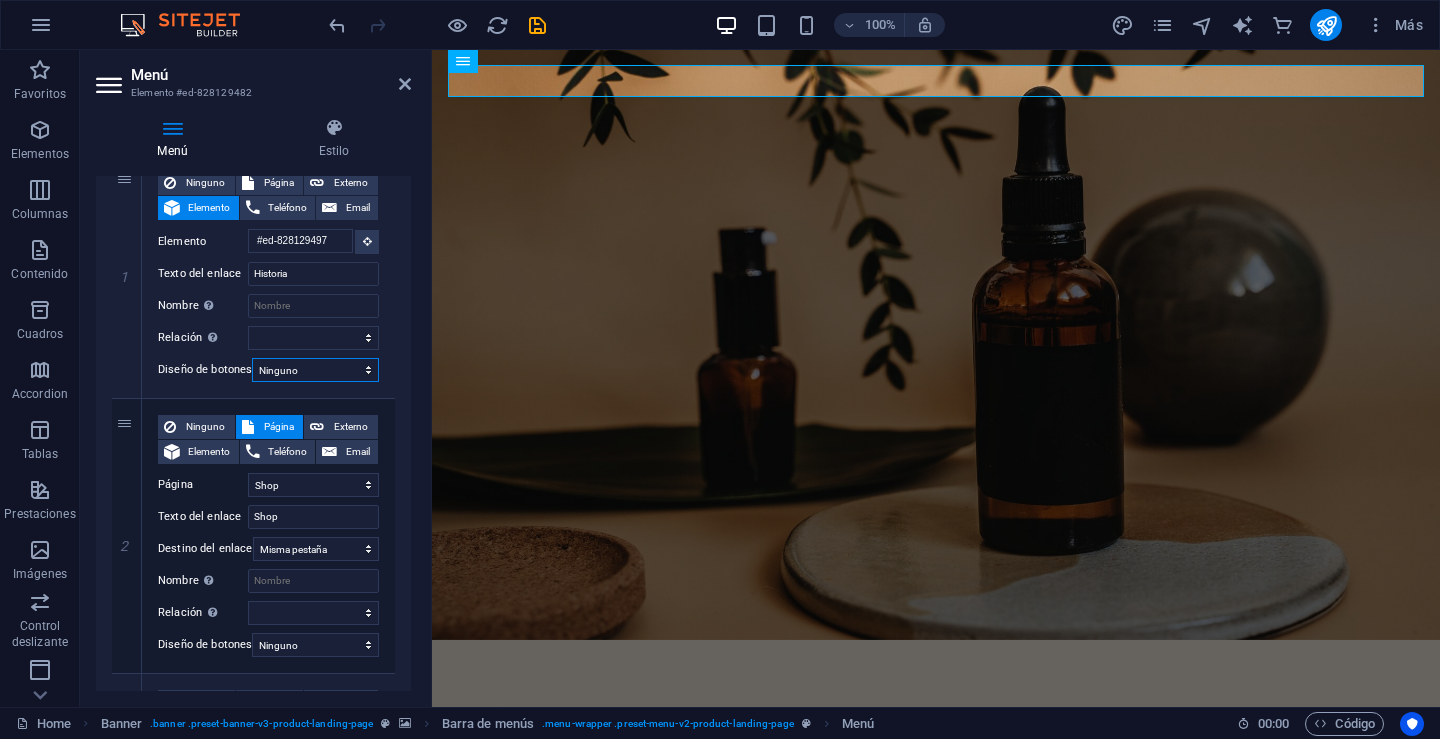 scroll, scrollTop: 233, scrollLeft: 0, axis: vertical 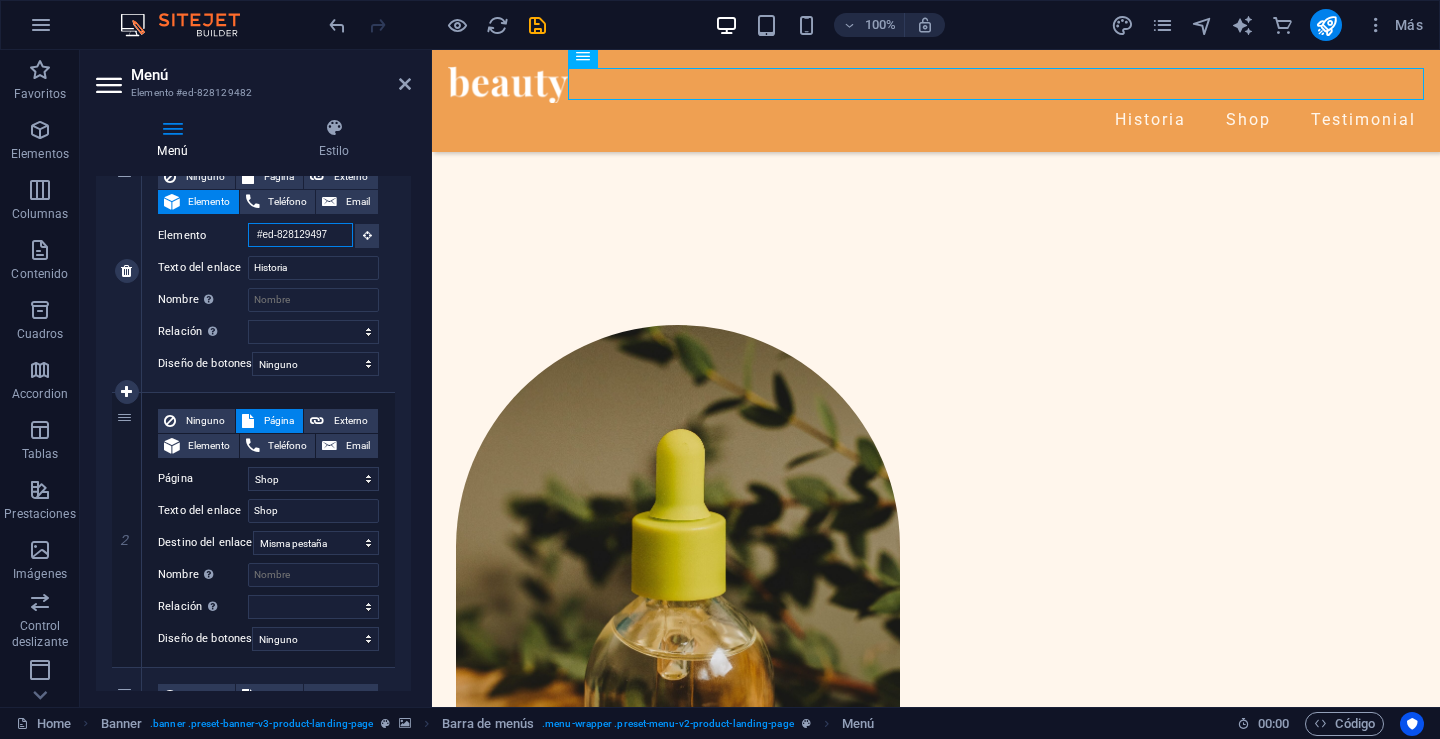 click on "#ed-828129497" at bounding box center [300, 235] 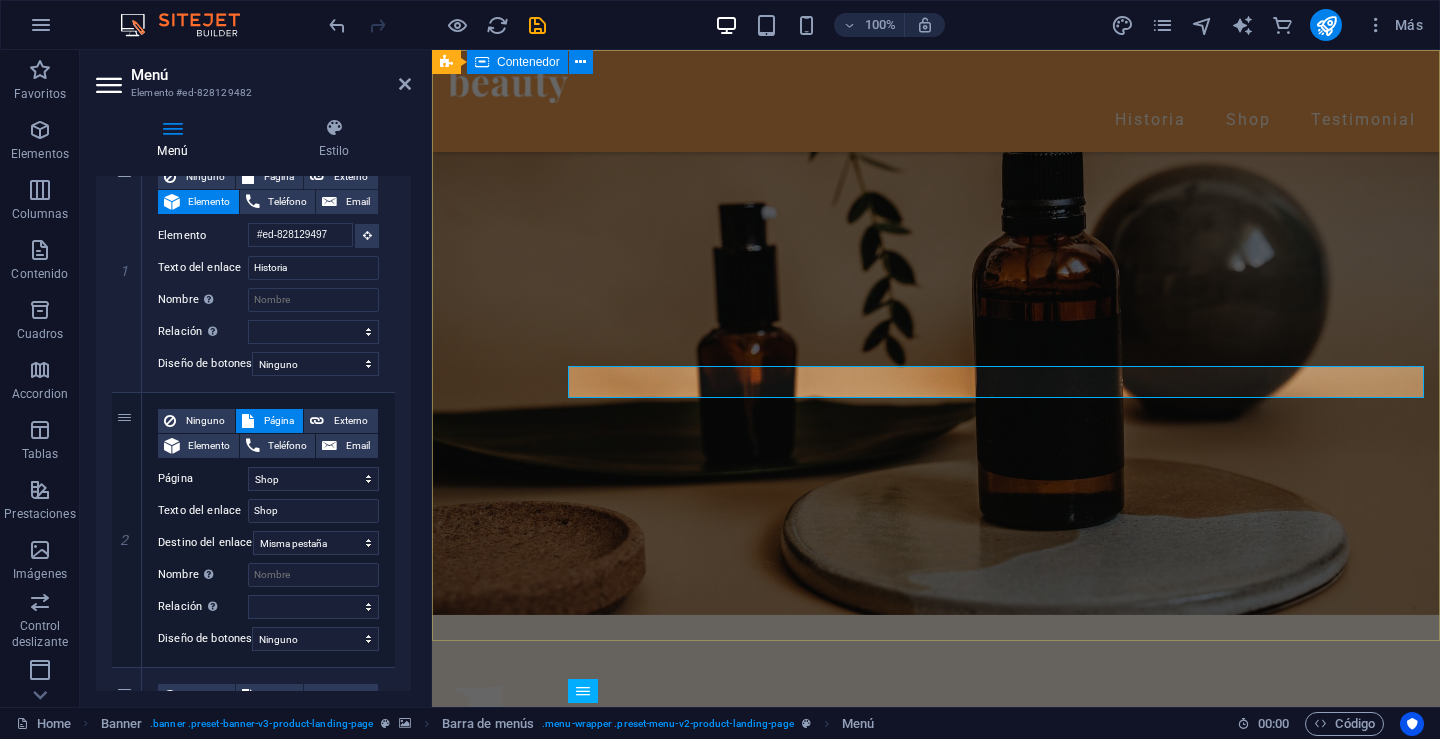 scroll, scrollTop: 0, scrollLeft: 0, axis: both 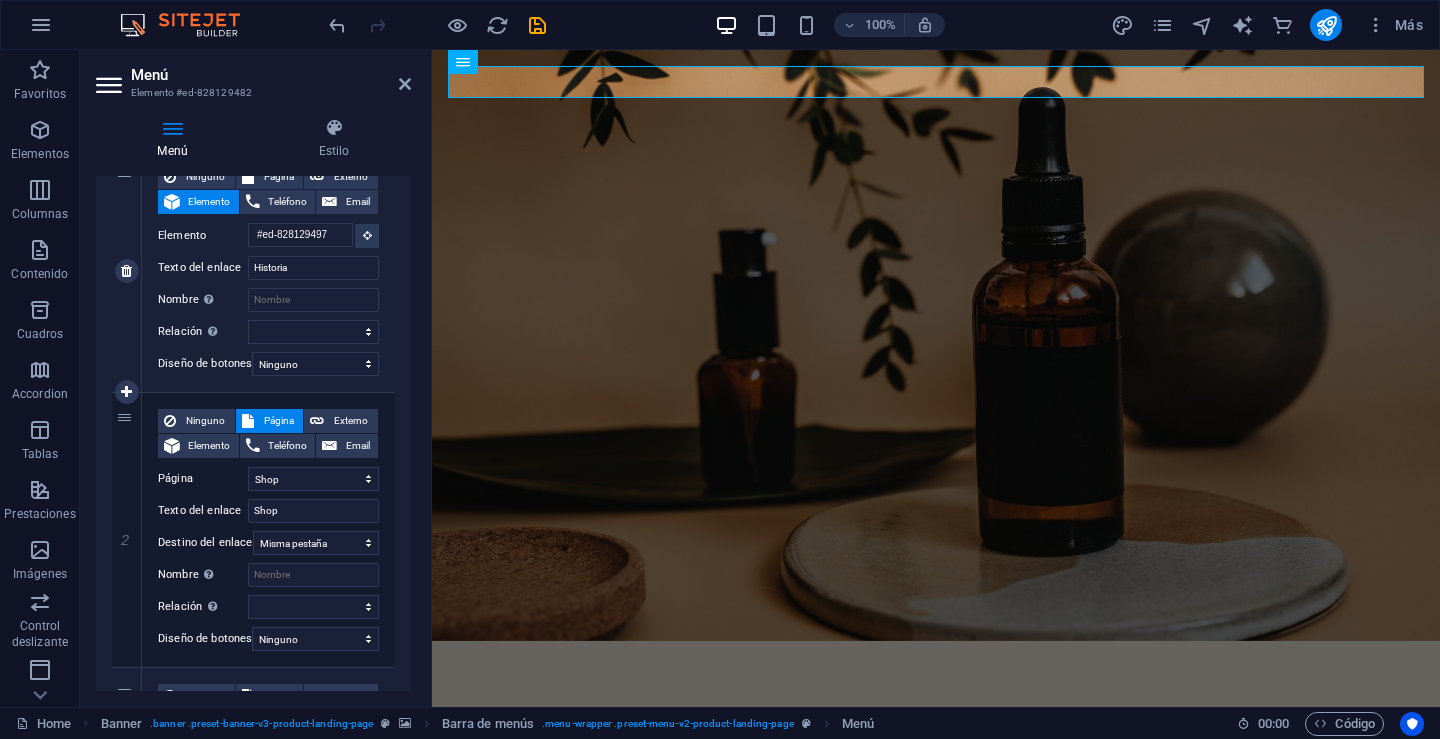 click on "Ninguno Página Externo Elemento Teléfono Email Página Home Shop Legal Notice Privacy Elemento #ed-828129497
URL Teléfono Email Texto del enlace Historia Destino del enlace Nueva pestaña Misma pestaña Superposición Nombre Una descripción adicional del enlace no debería ser igual al texto del enlace. El título suele mostrarse como un texto de información cuando se mueve el ratón por encima del elemento. Déjalo en blanco en caso de dudas. Relación Define la  relación de este enlace con el destino del enlace . Por ejemplo, el valor "nofollow" indica a los buscadores que no sigan al enlace. Puede dejarse vacío. alternativo autor marcador externo ayuda licencia siguiente nofollow noreferrer noopener ant buscar etiqueta Diseño de botones Ninguno Predeterminado Principal Secundario" at bounding box center [268, 270] 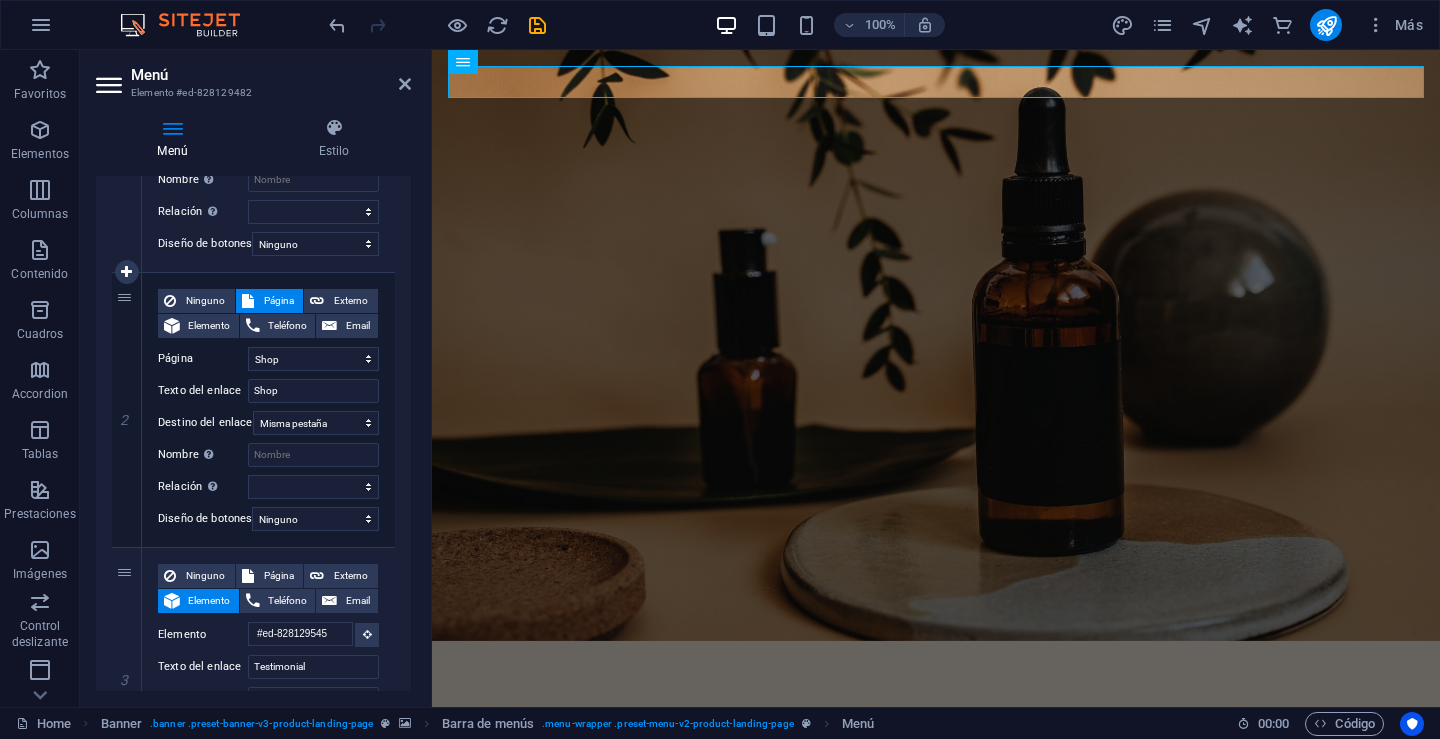 scroll, scrollTop: 360, scrollLeft: 0, axis: vertical 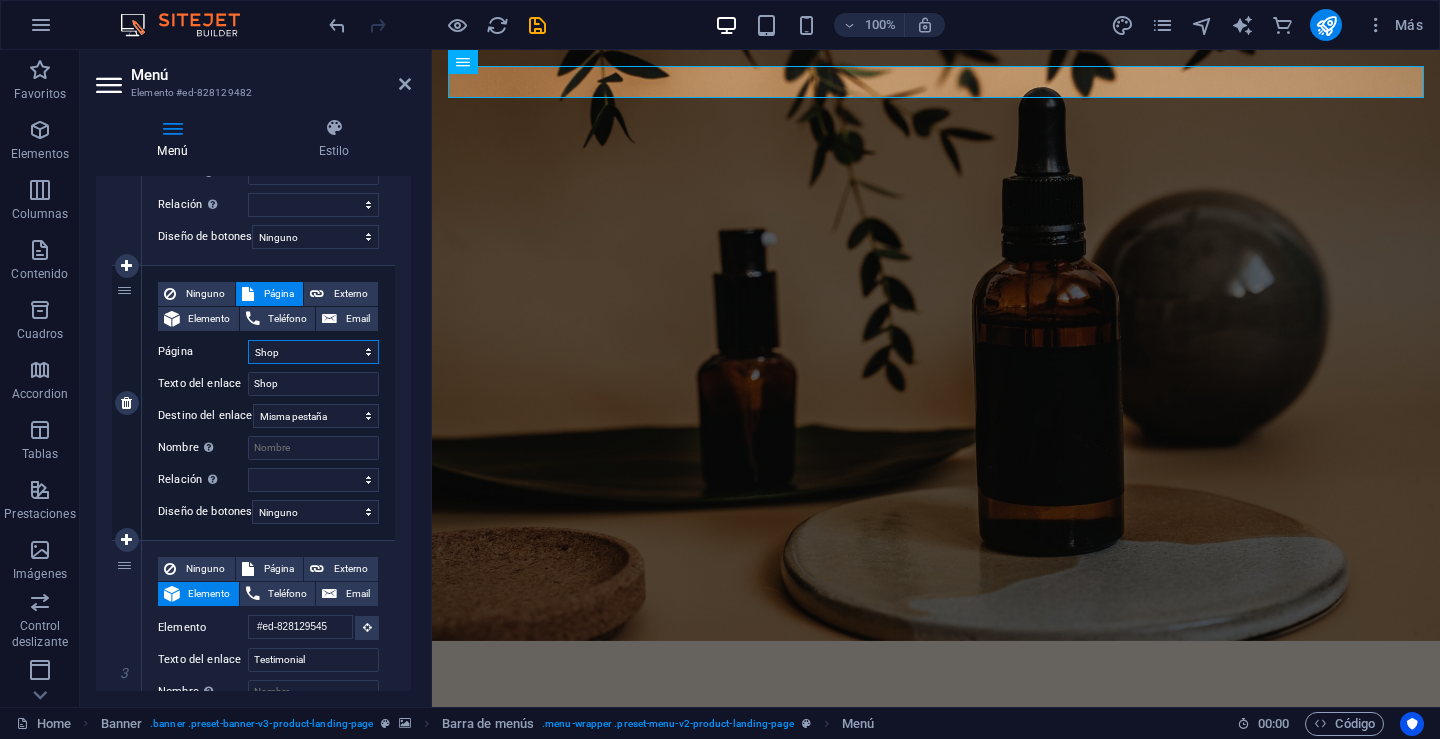 click on "Home Shop Legal Notice Privacy" at bounding box center [313, 352] 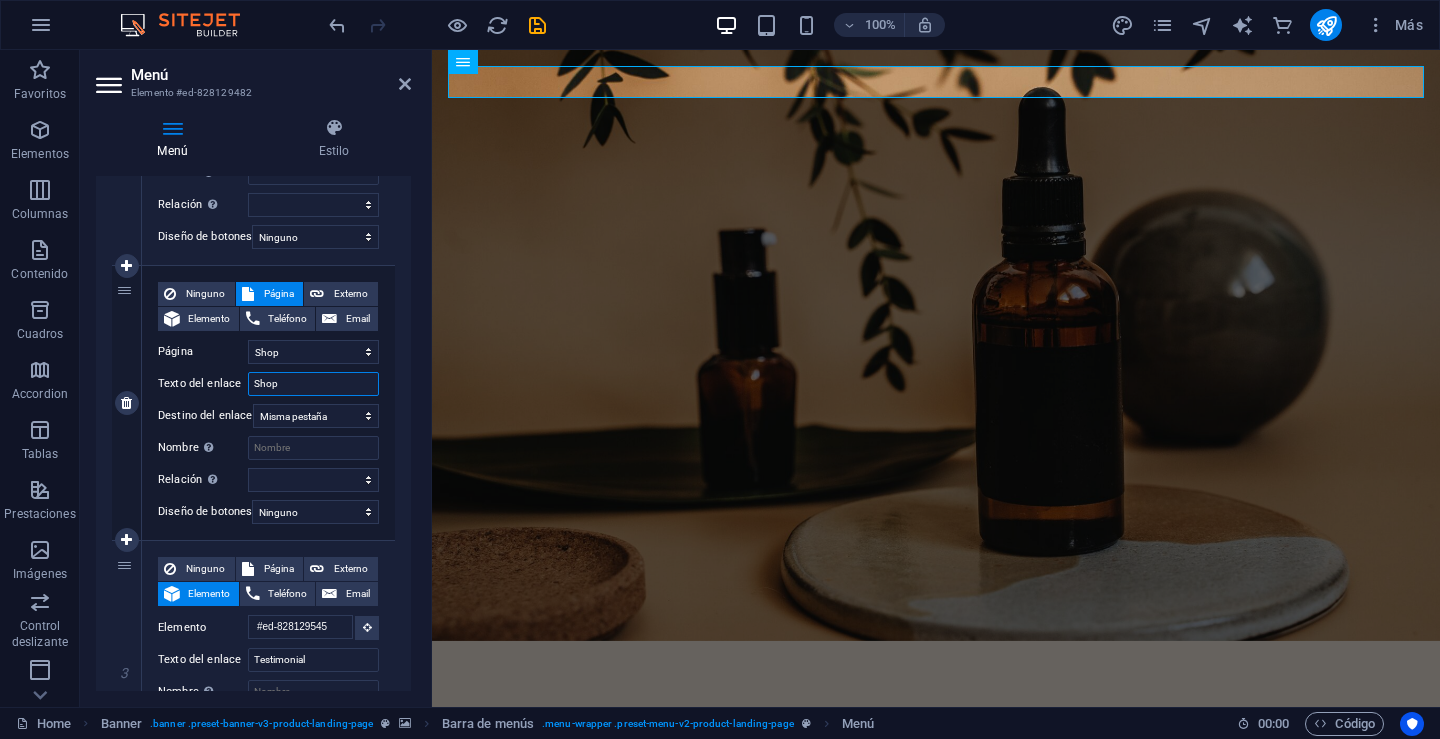click on "Shop" at bounding box center [313, 384] 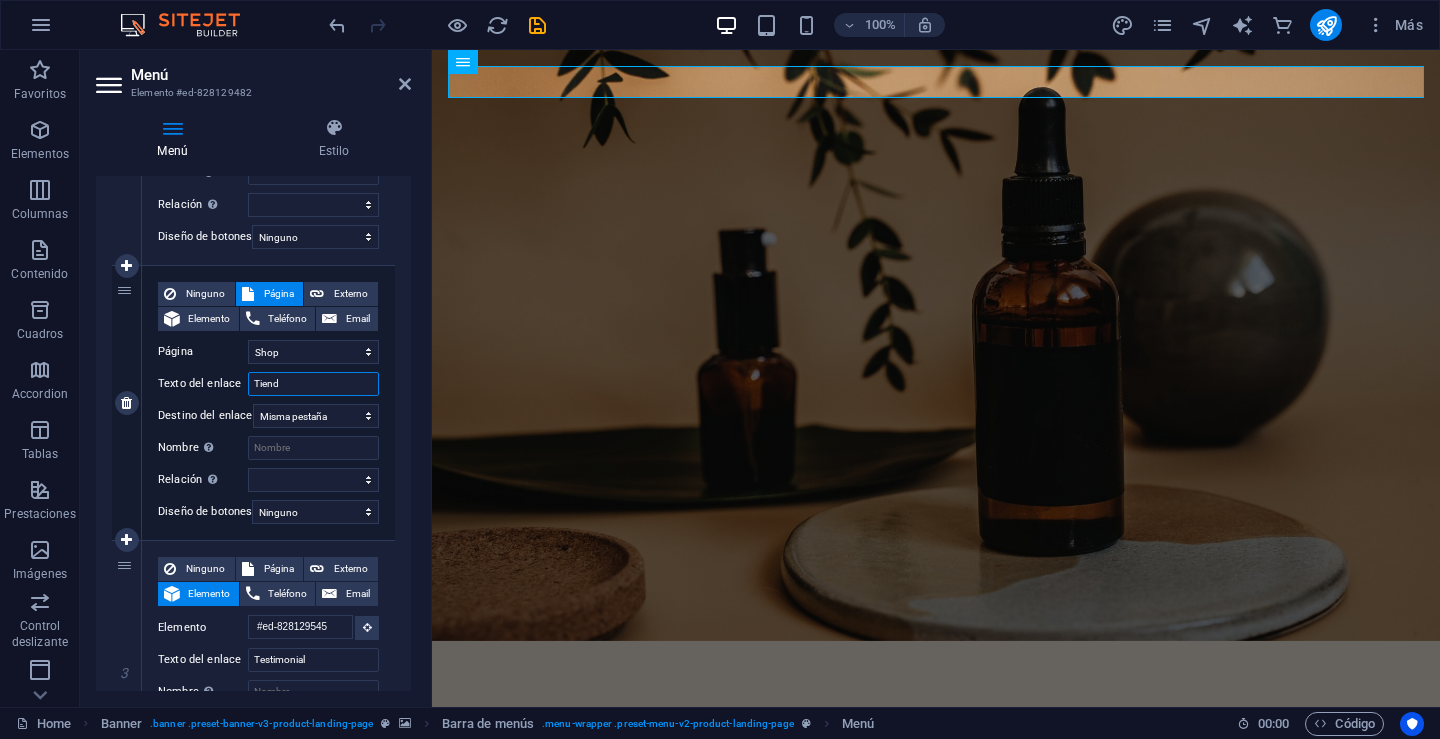 type on "Tienda" 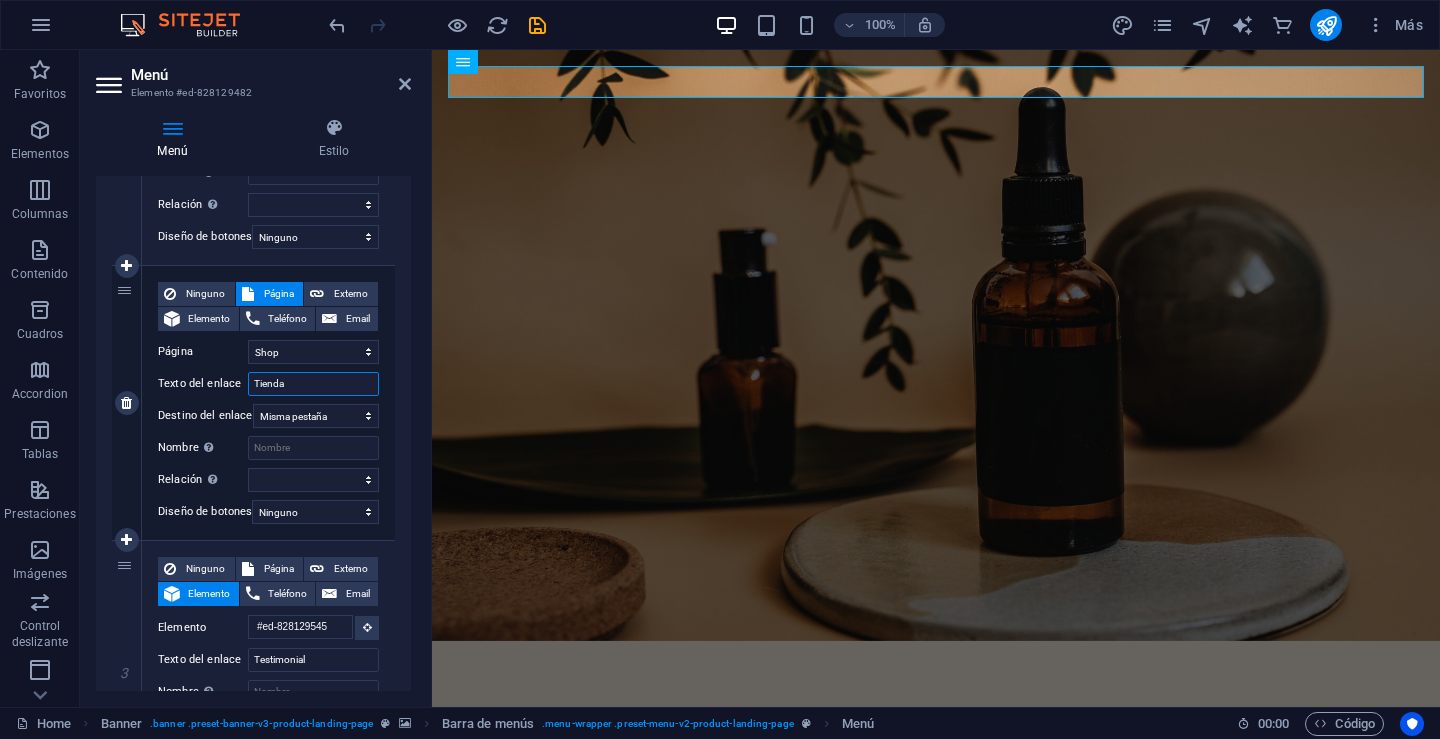 select 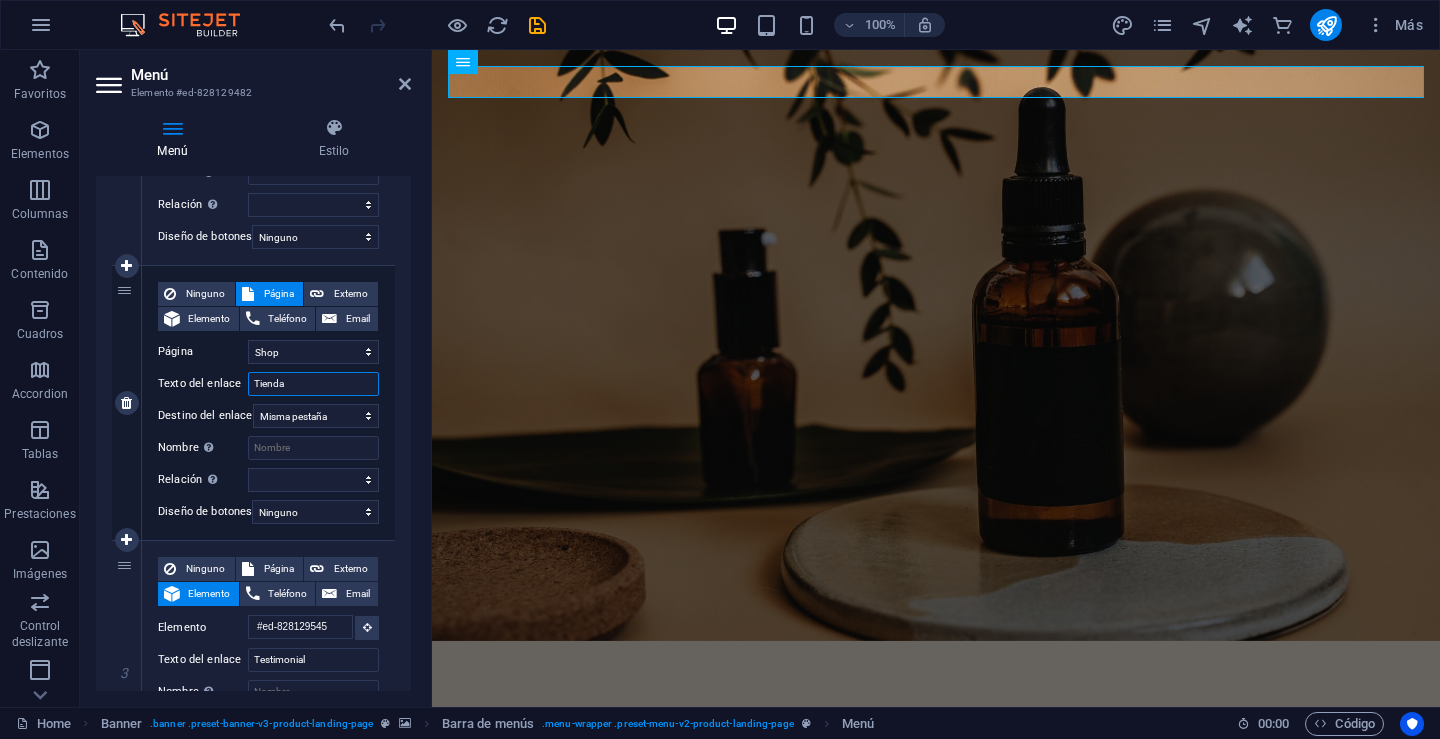 type on "Tienda" 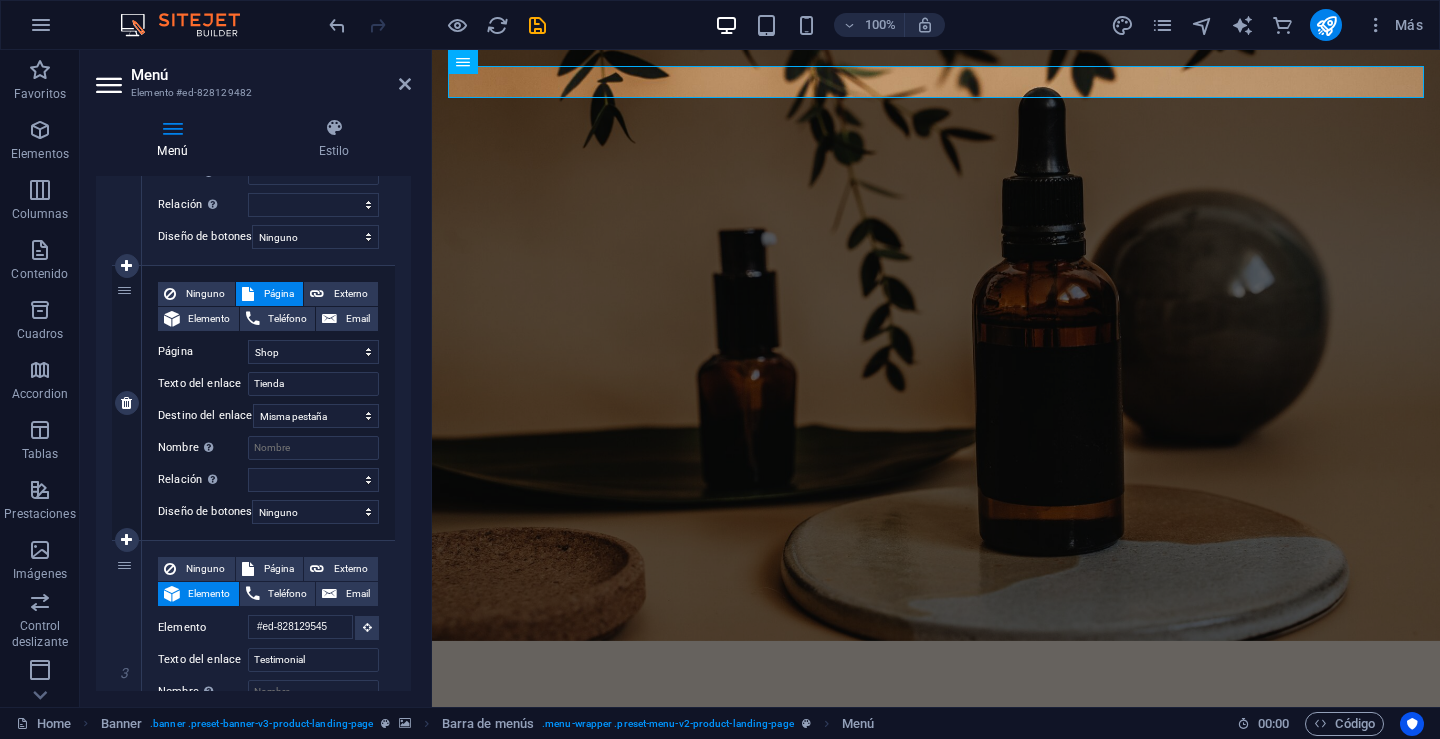 click on "Ninguno Página Externo Elemento Teléfono Email Página Home Shop Legal Notice Privacy Elemento
URL /15933866 Teléfono Email Texto del enlace Tienda Destino del enlace Nueva pestaña Misma pestaña Superposición Nombre Una descripción adicional del enlace no debería ser igual al texto del enlace. El título suele mostrarse como un texto de información cuando se mueve el ratón por encima del elemento. Déjalo en blanco en caso de dudas. Relación Define la  relación de este enlace con el destino del enlace . Por ejemplo, el valor "nofollow" indica a los buscadores que no sigan al enlace. Puede dejarse vacío. alternativo autor marcador externo ayuda licencia siguiente nofollow noreferrer noopener ant buscar etiqueta Diseño de botones Ninguno Predeterminado Principal Secundario" at bounding box center (268, 403) 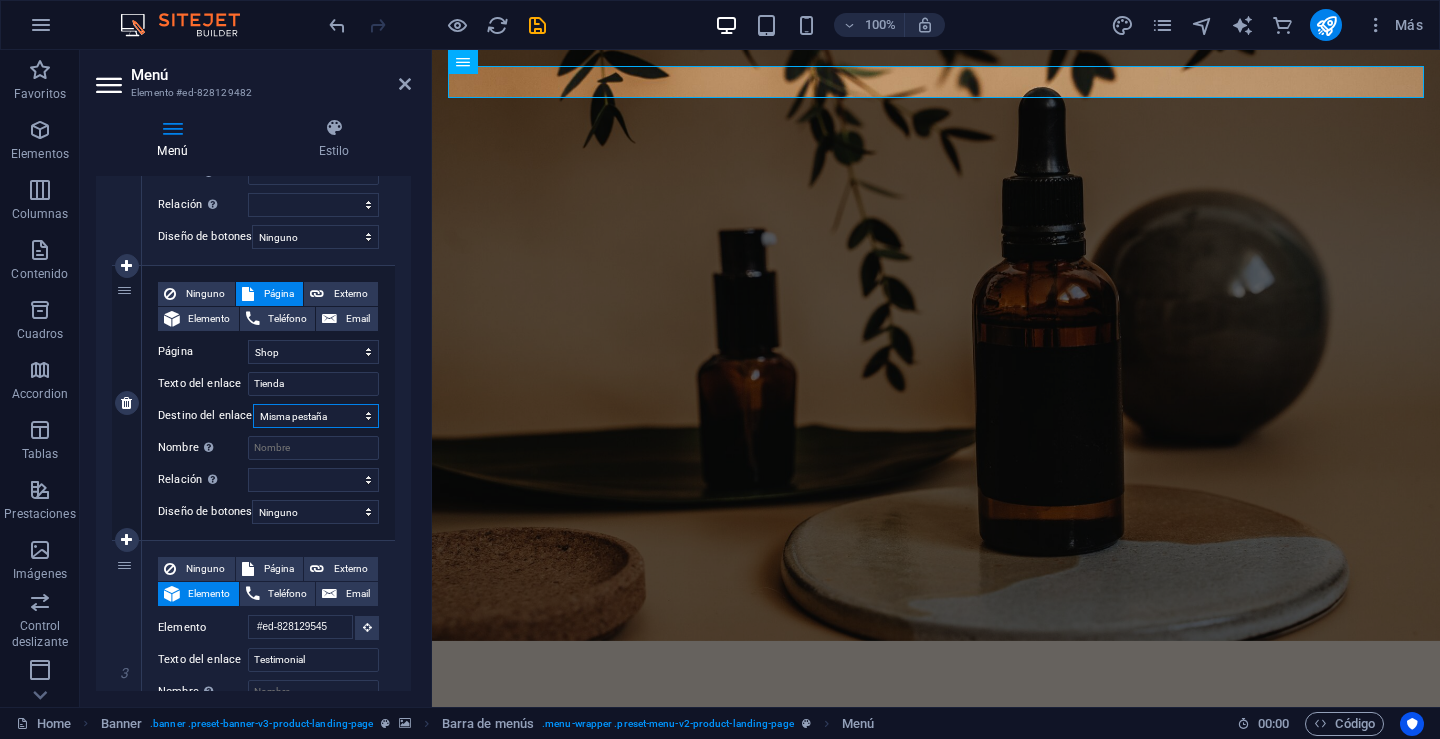 click on "Nueva pestaña Misma pestaña Superposición" at bounding box center [316, 416] 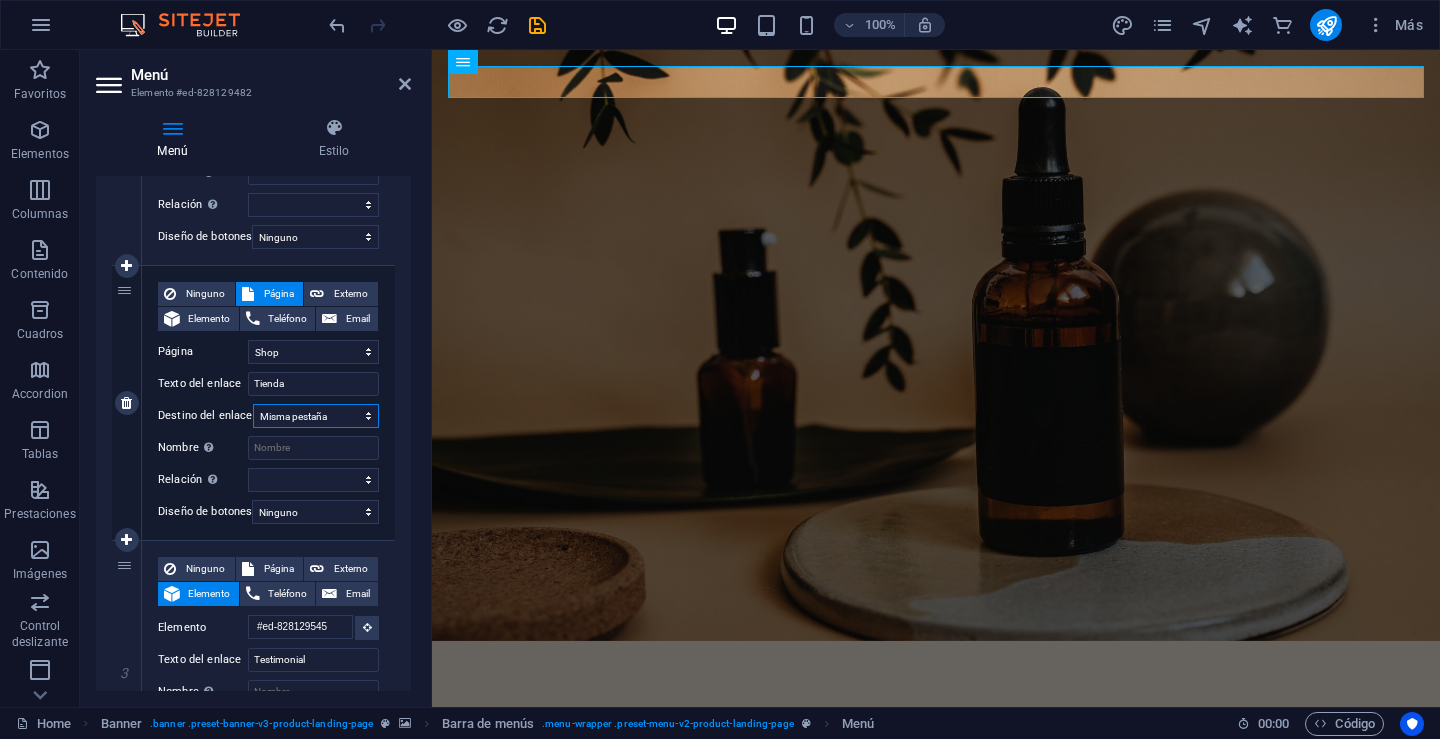 click on "Nueva pestaña Misma pestaña Superposición" at bounding box center (316, 416) 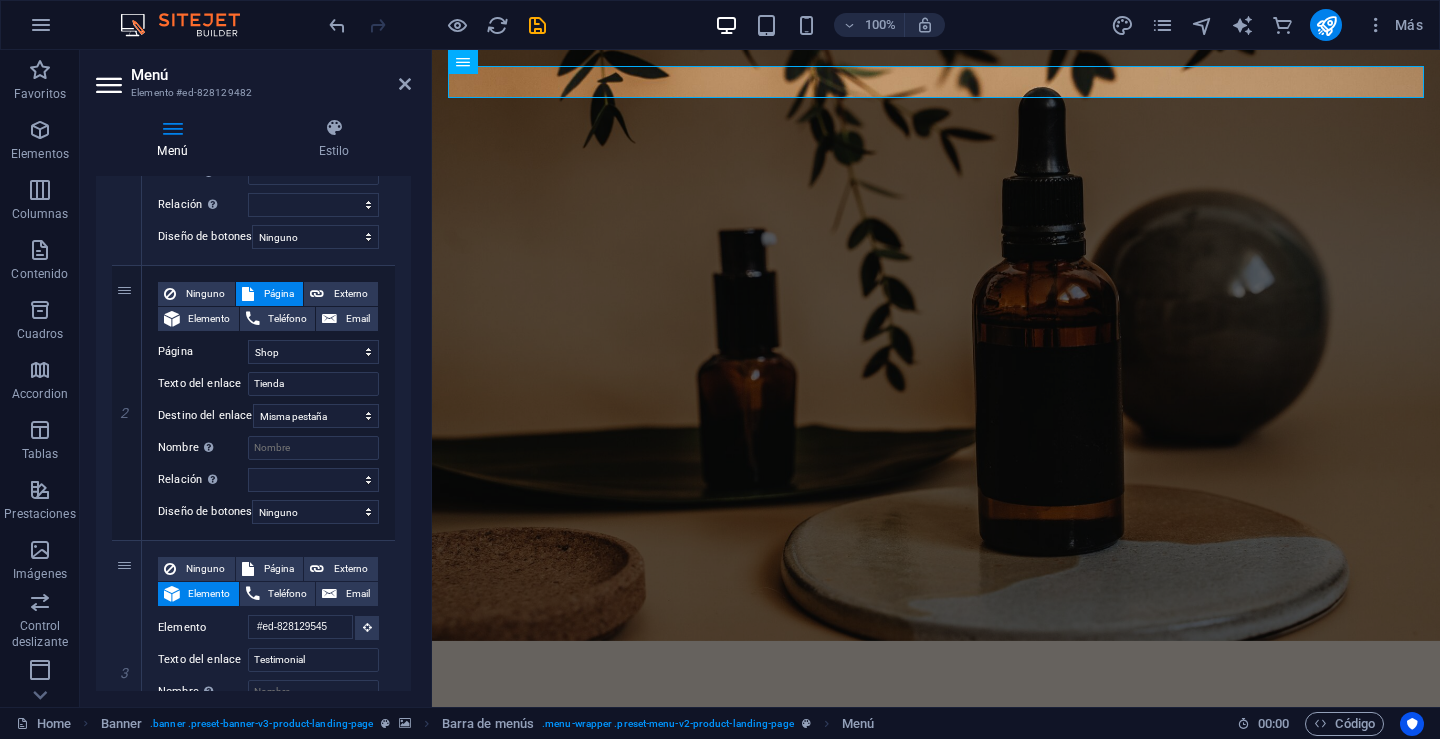 click on "1 Ninguno Página Externo Elemento Teléfono Email Página Home Shop Legal Notice Privacy Elemento #ed-828129497
URL Teléfono Email Texto del enlace Historia Destino del enlace Nueva pestaña Misma pestaña Superposición Nombre Una descripción adicional del enlace no debería ser igual al texto del enlace. El título suele mostrarse como un texto de información cuando se mueve el ratón por encima del elemento. Déjalo en blanco en caso de dudas. Relación Define la  relación de este enlace con el destino del enlace . Por ejemplo, el valor "nofollow" indica a los buscadores que no sigan al enlace. Puede dejarse vacío. alternativo autor marcador externo ayuda licencia siguiente nofollow noreferrer noopener ant buscar etiqueta Diseño de botones Ninguno Predeterminado Principal Secundario 2 Ninguno Página Externo Elemento Teléfono Email Página Home Shop Legal Notice Privacy Elemento
URL /15933866 Teléfono Email Texto del enlace Tienda Destino del enlace" at bounding box center (253, 403) 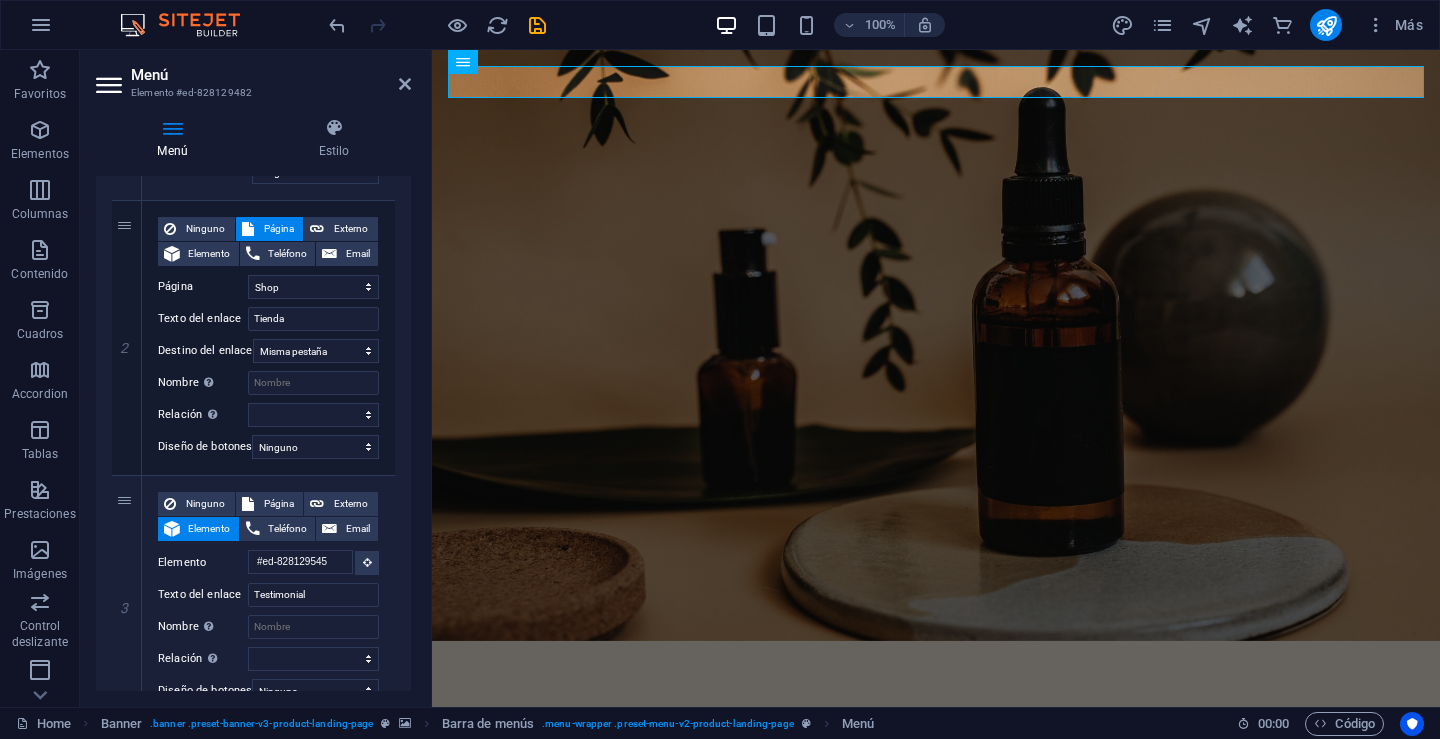 scroll, scrollTop: 429, scrollLeft: 0, axis: vertical 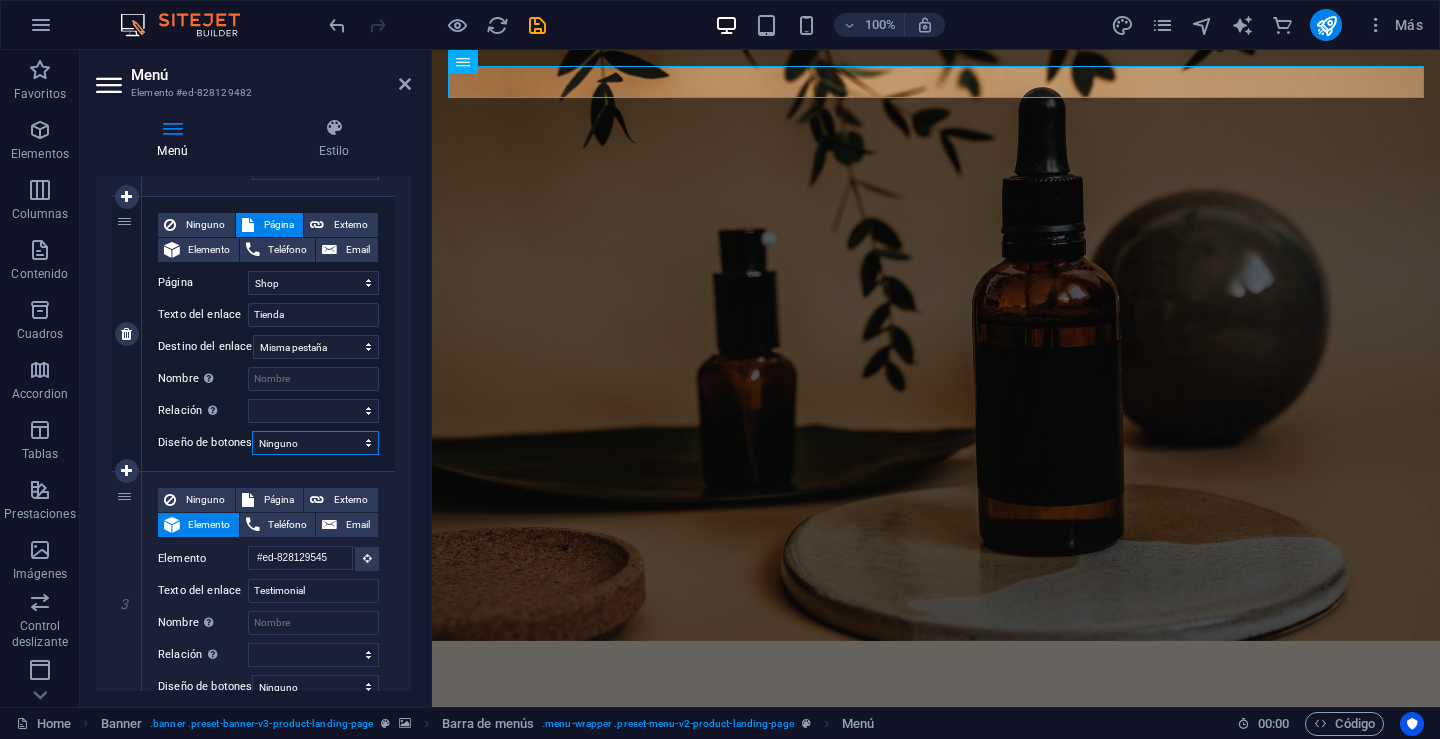 click on "Ninguno Predeterminado Principal Secundario" at bounding box center (315, 443) 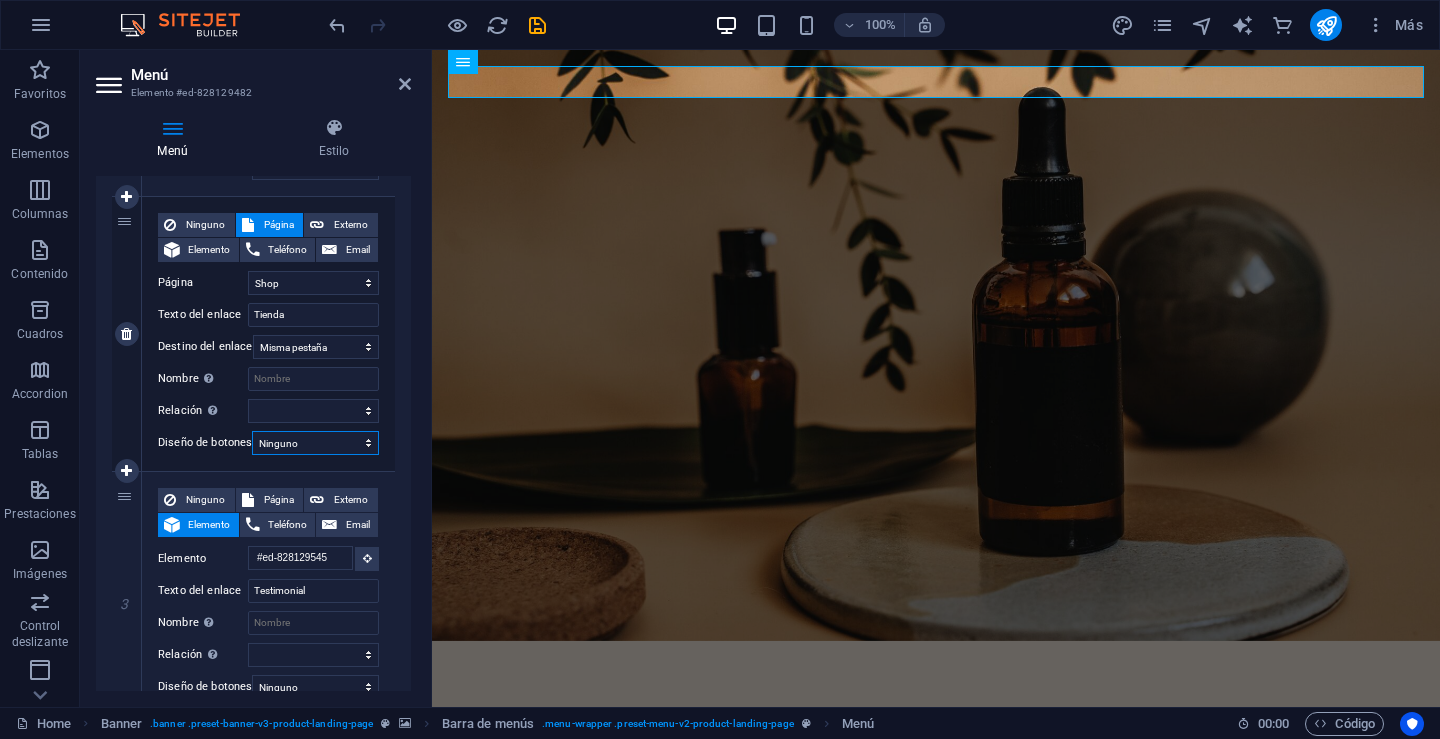 select on "secondary" 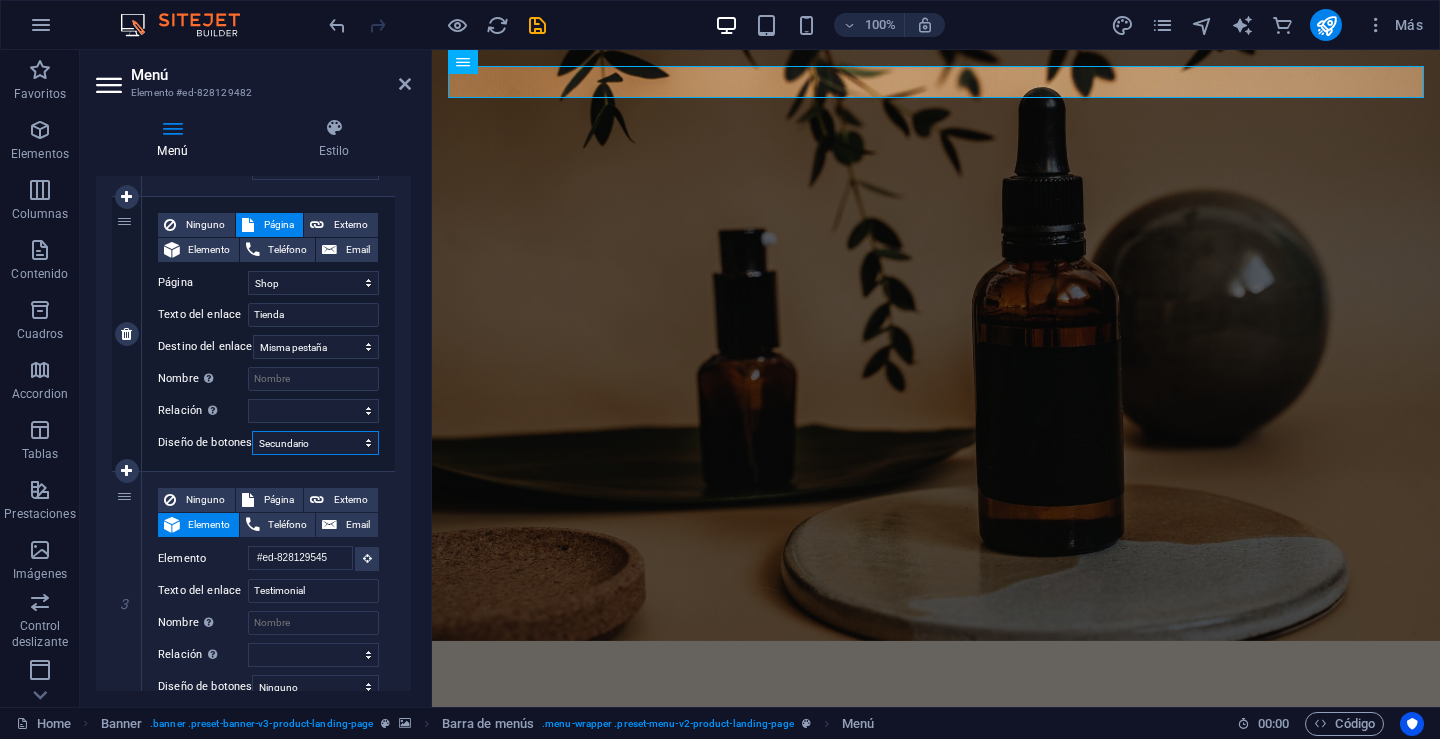 select 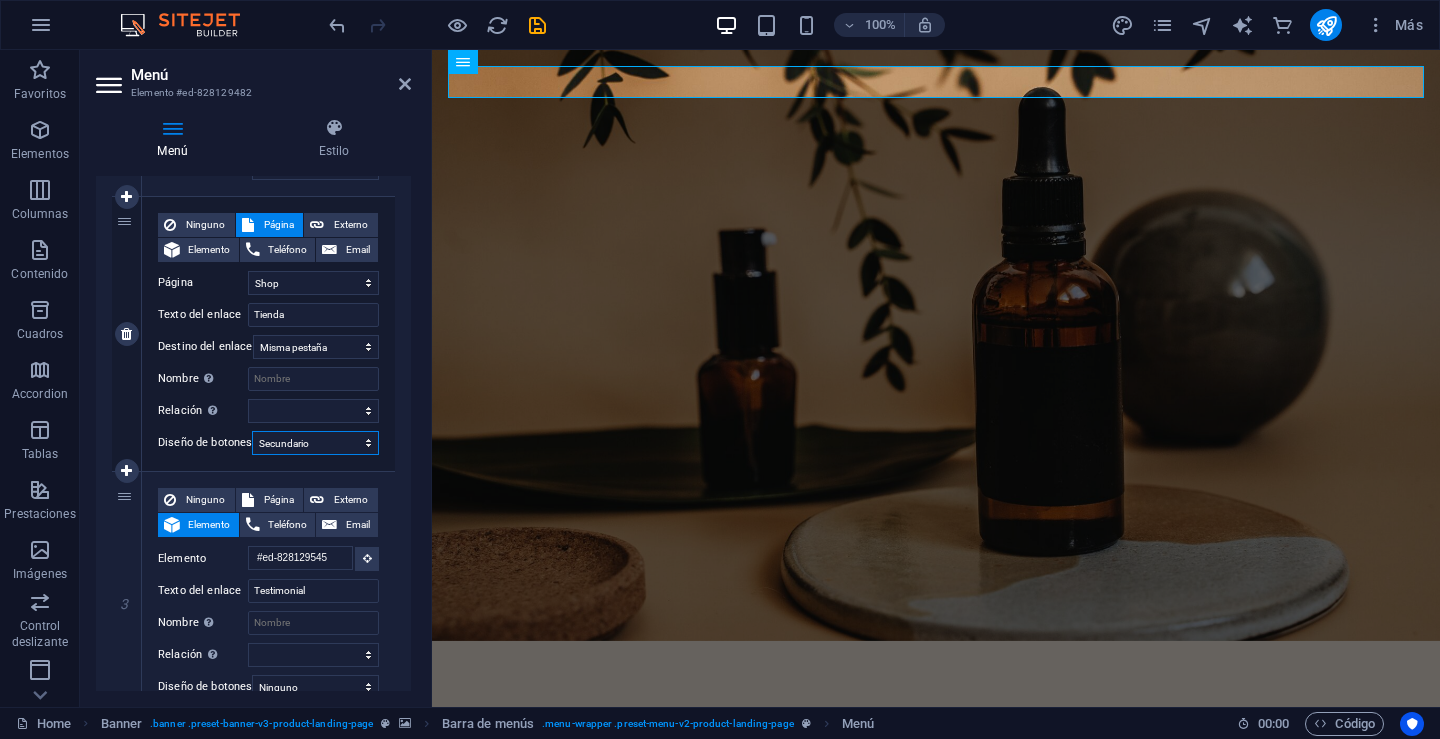 select 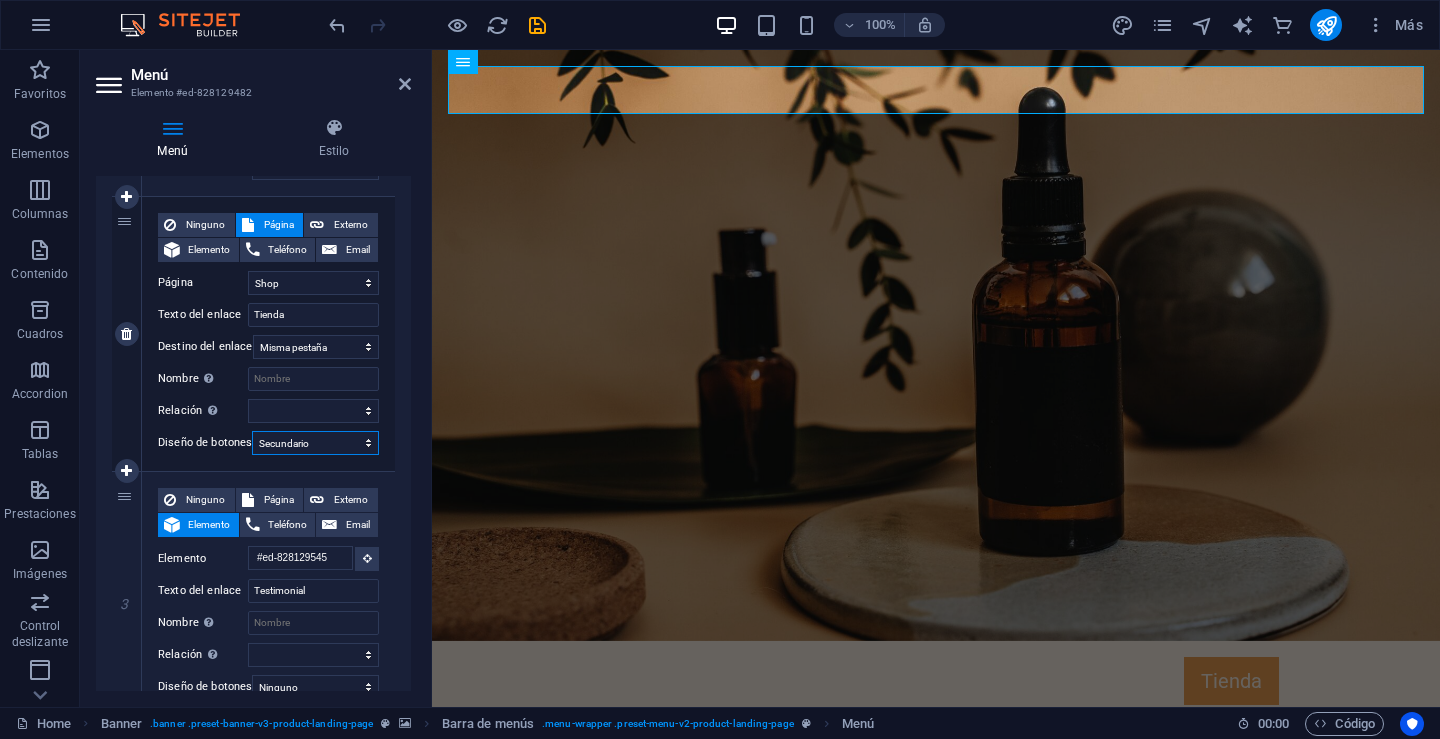 click on "Ninguno Predeterminado Principal Secundario" at bounding box center [315, 443] 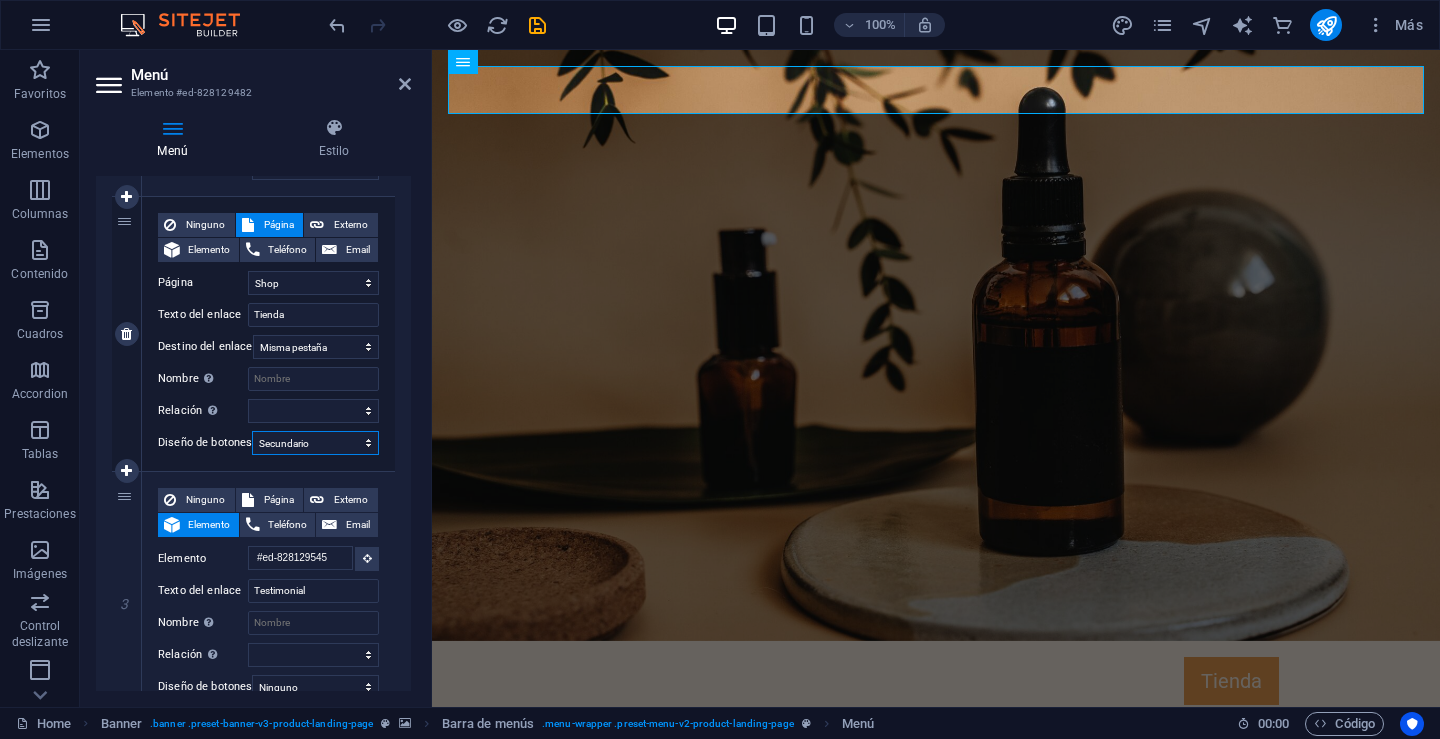 select on "primary" 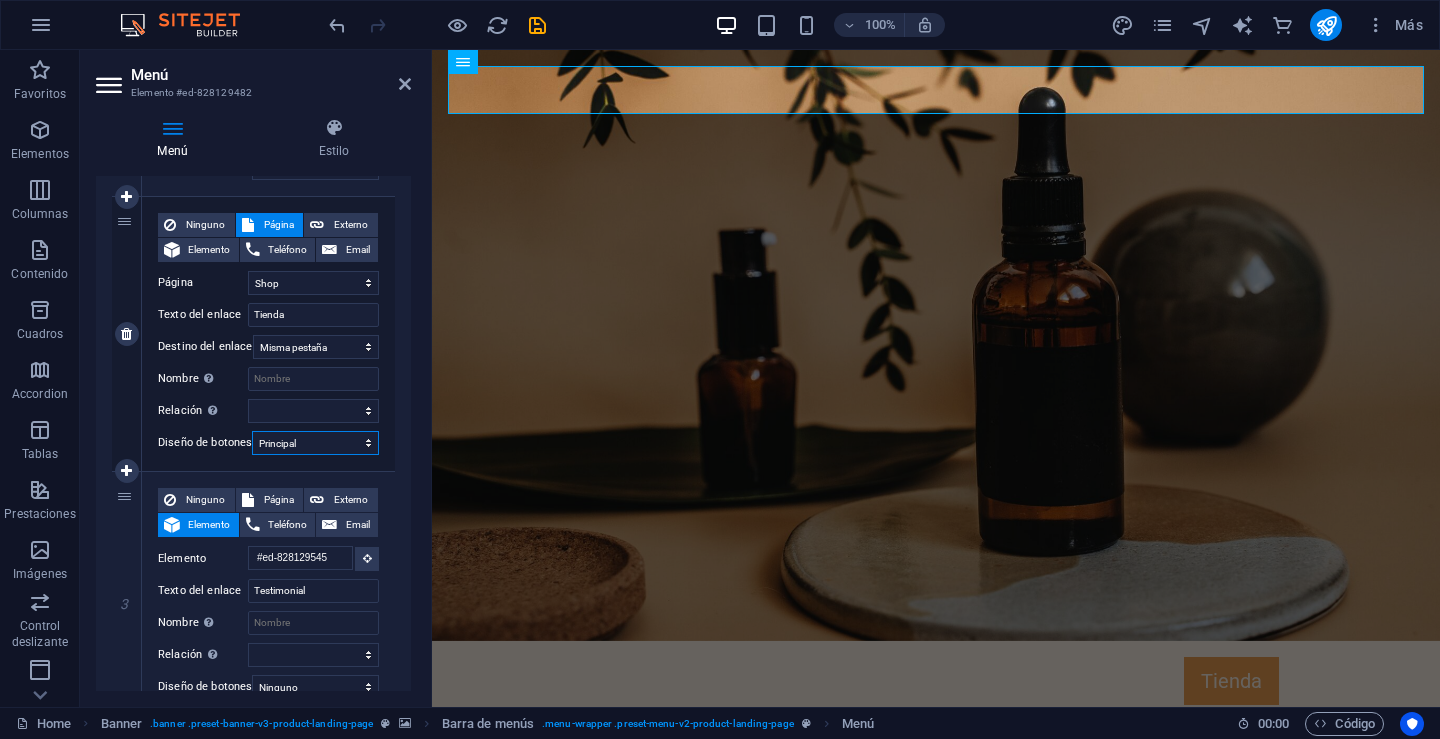 select 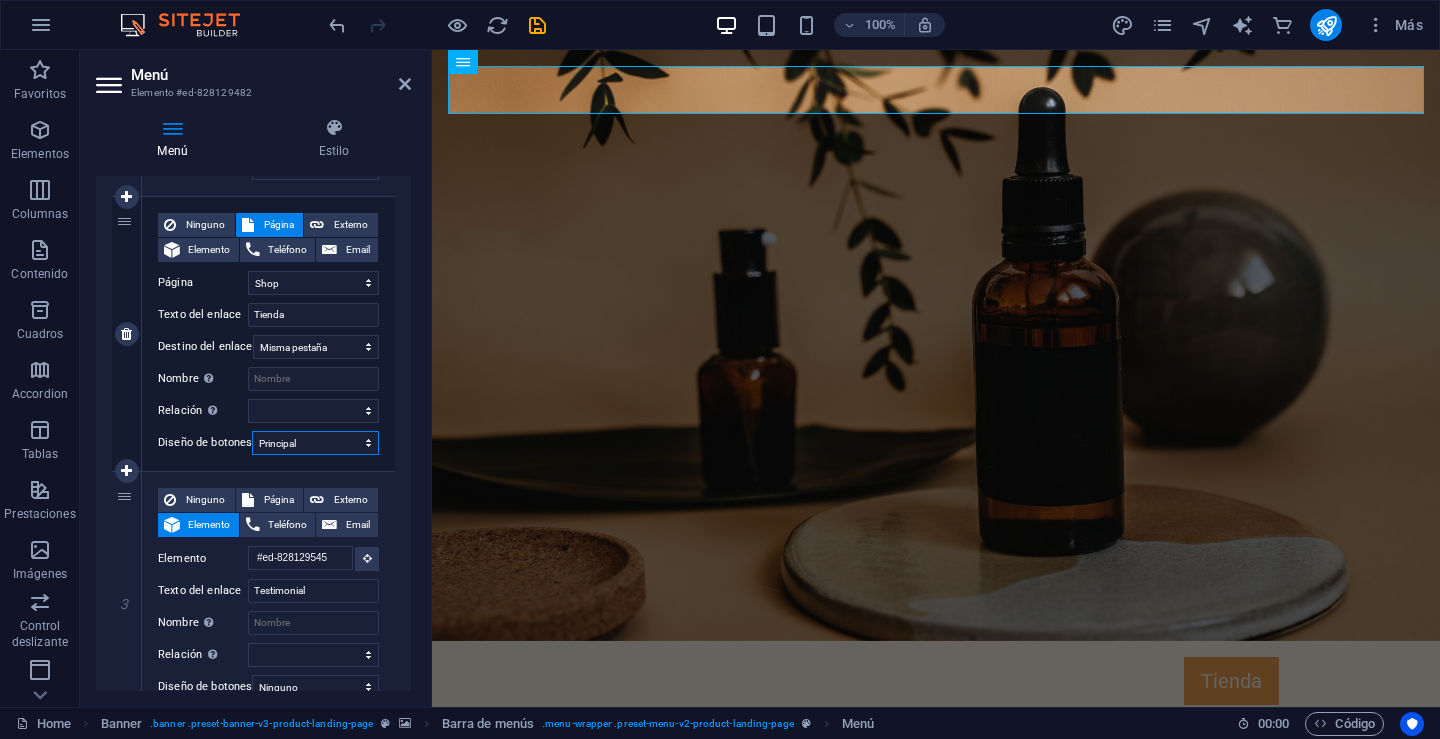 click on "Ninguno Predeterminado Principal Secundario" at bounding box center (315, 443) 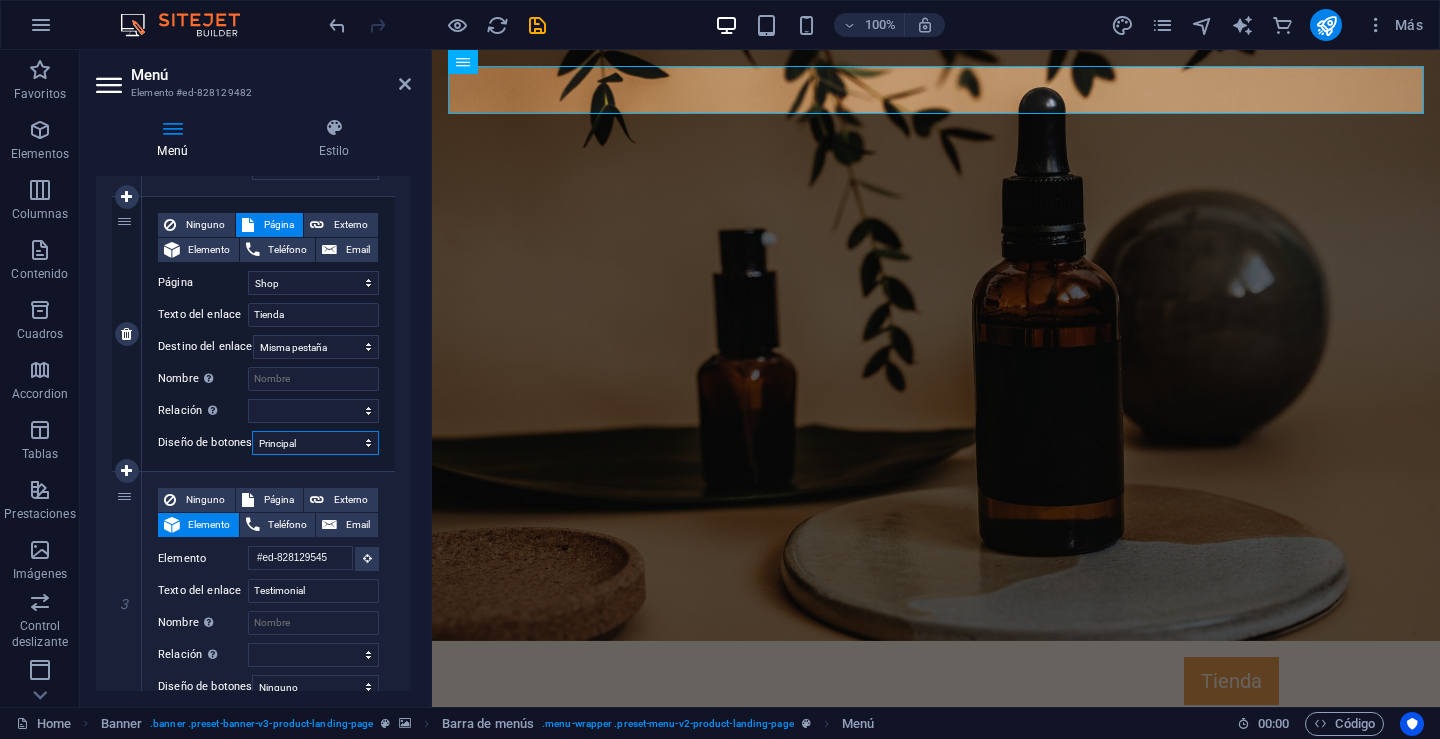 select on "secondary" 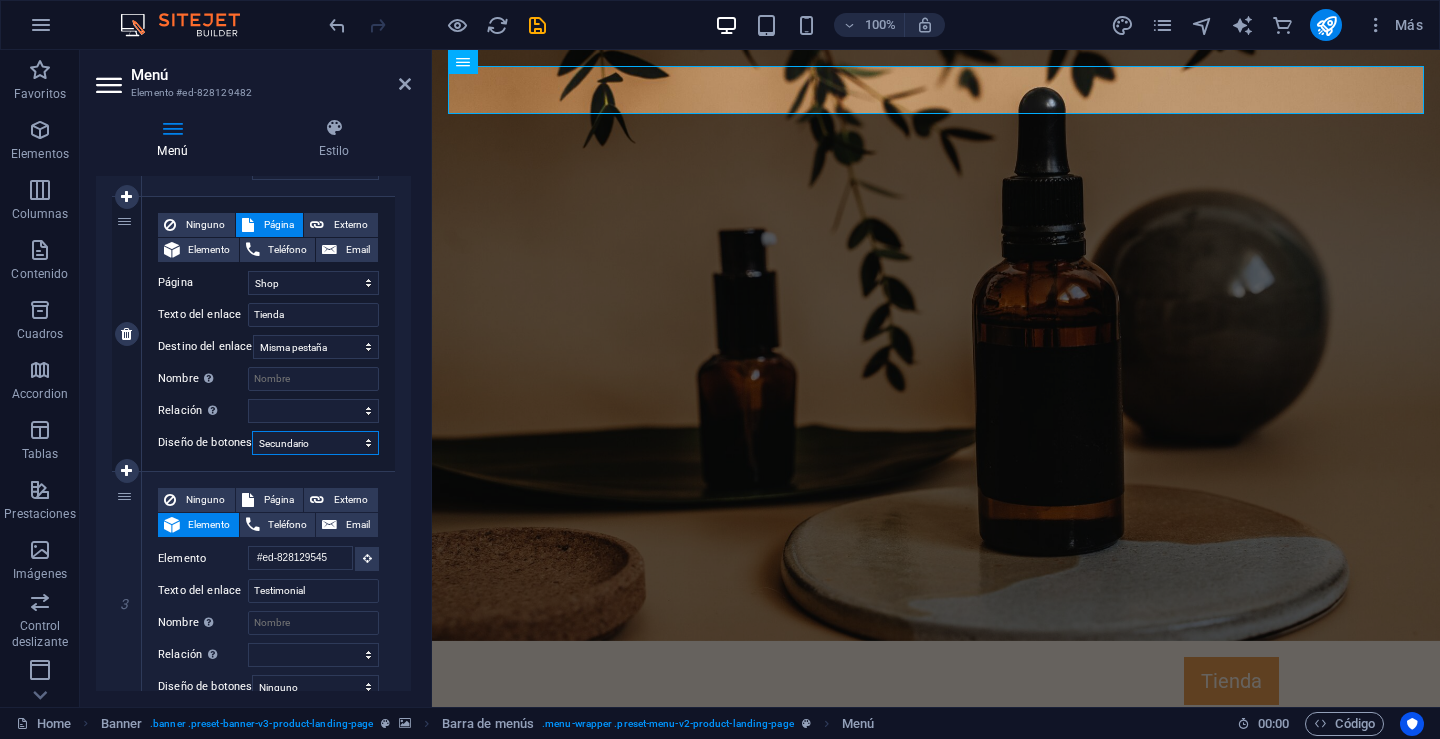 select 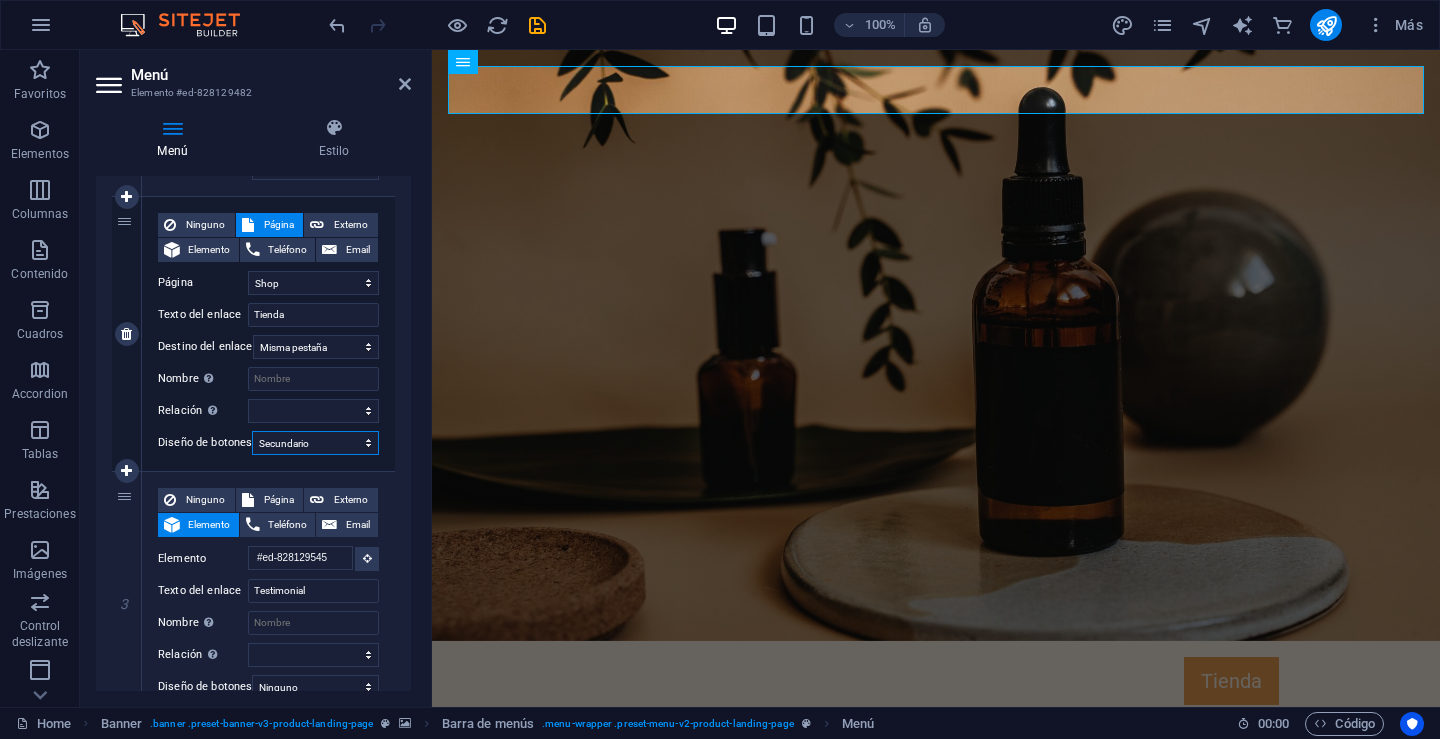 select on "default" 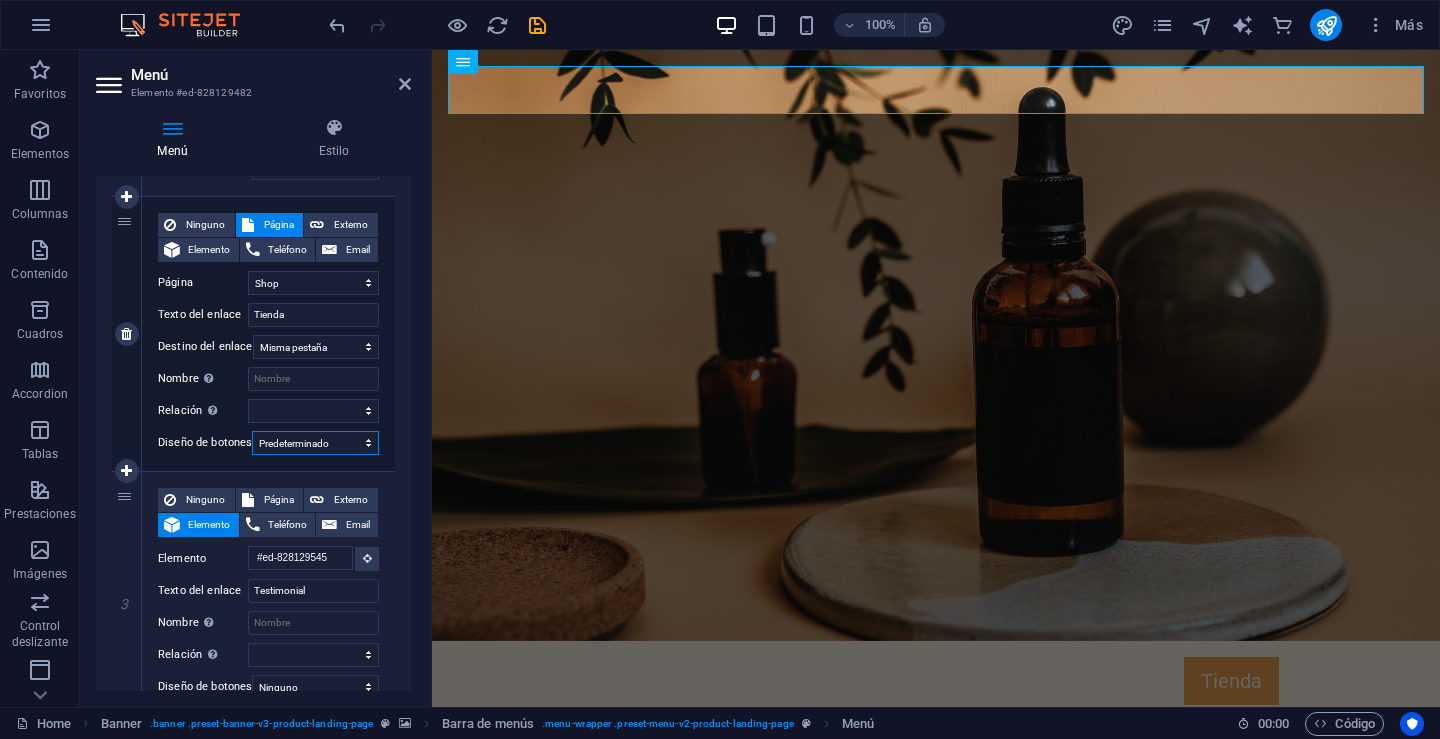 select 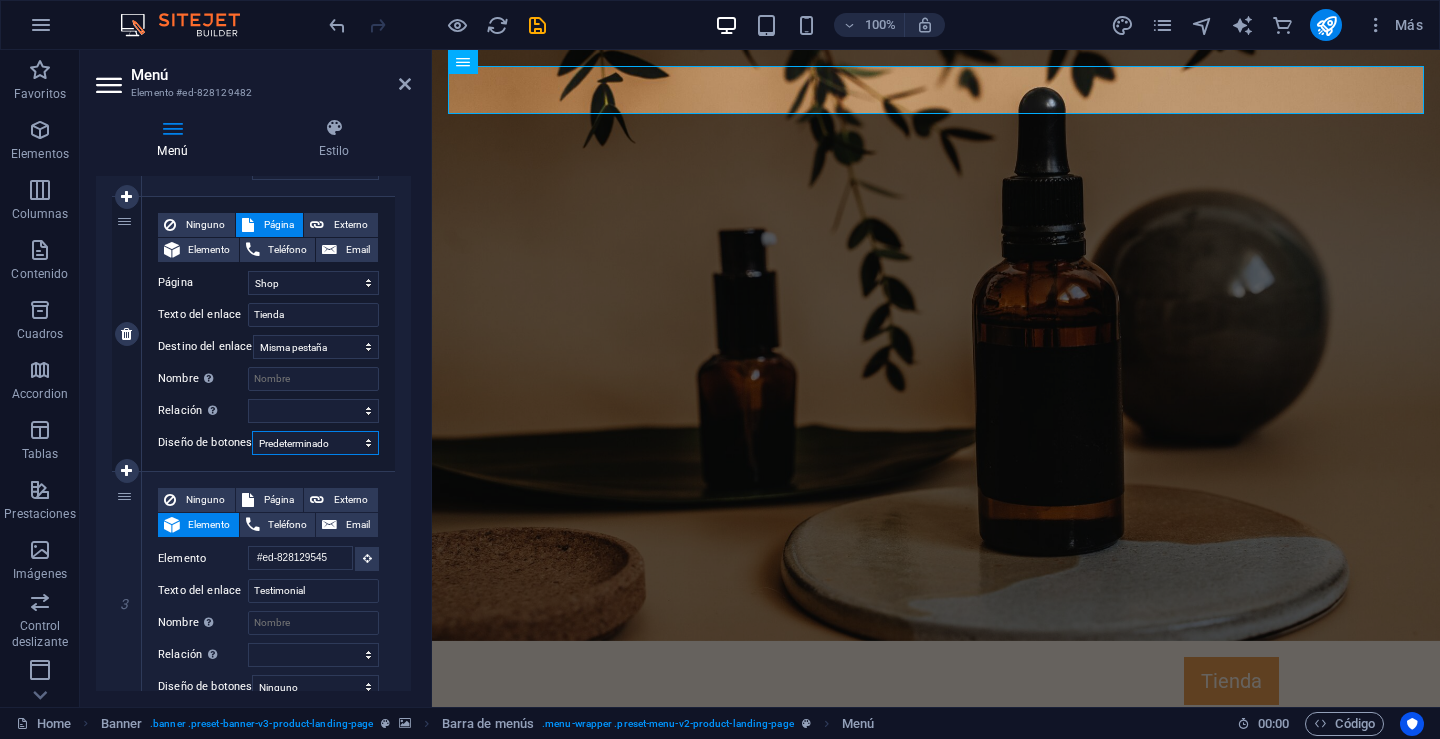 select 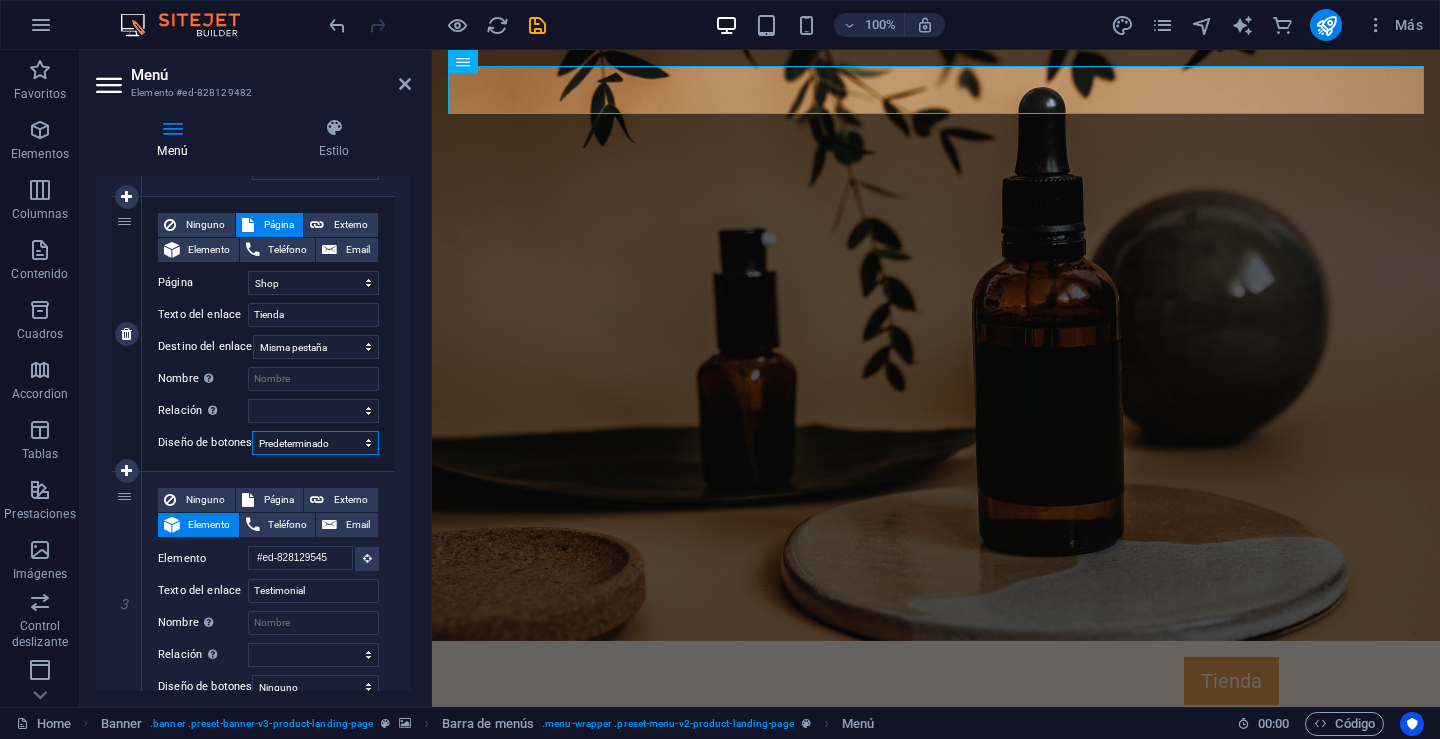 click on "Ninguno Predeterminado Principal Secundario" at bounding box center (315, 443) 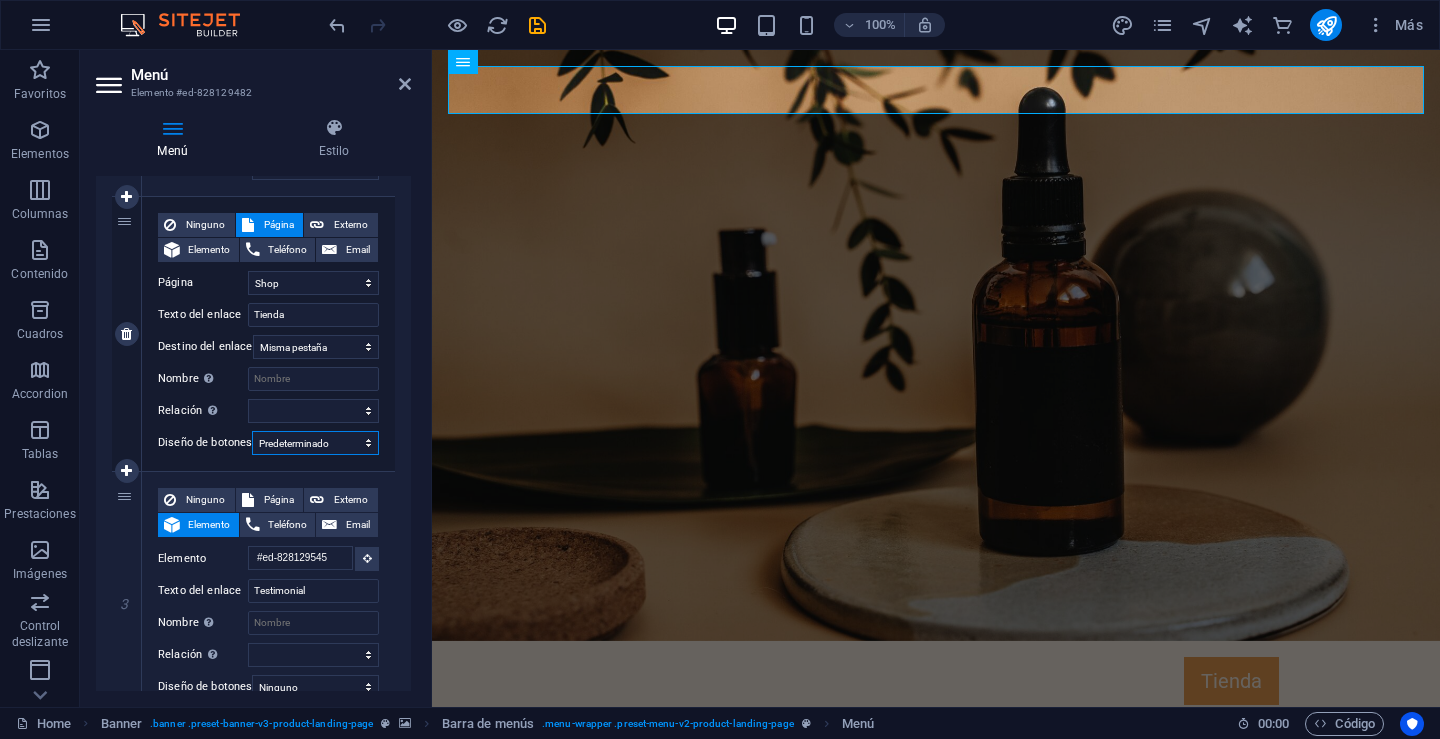 select 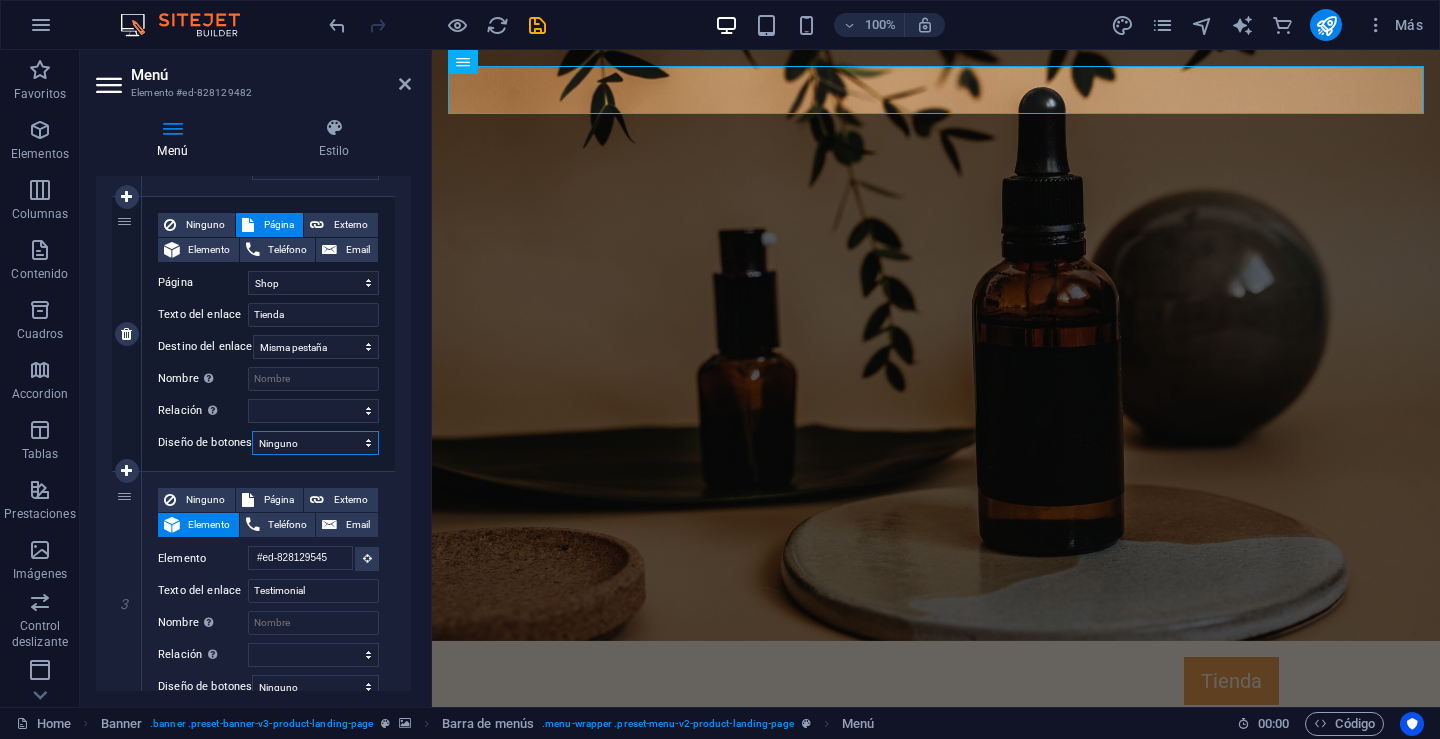 select 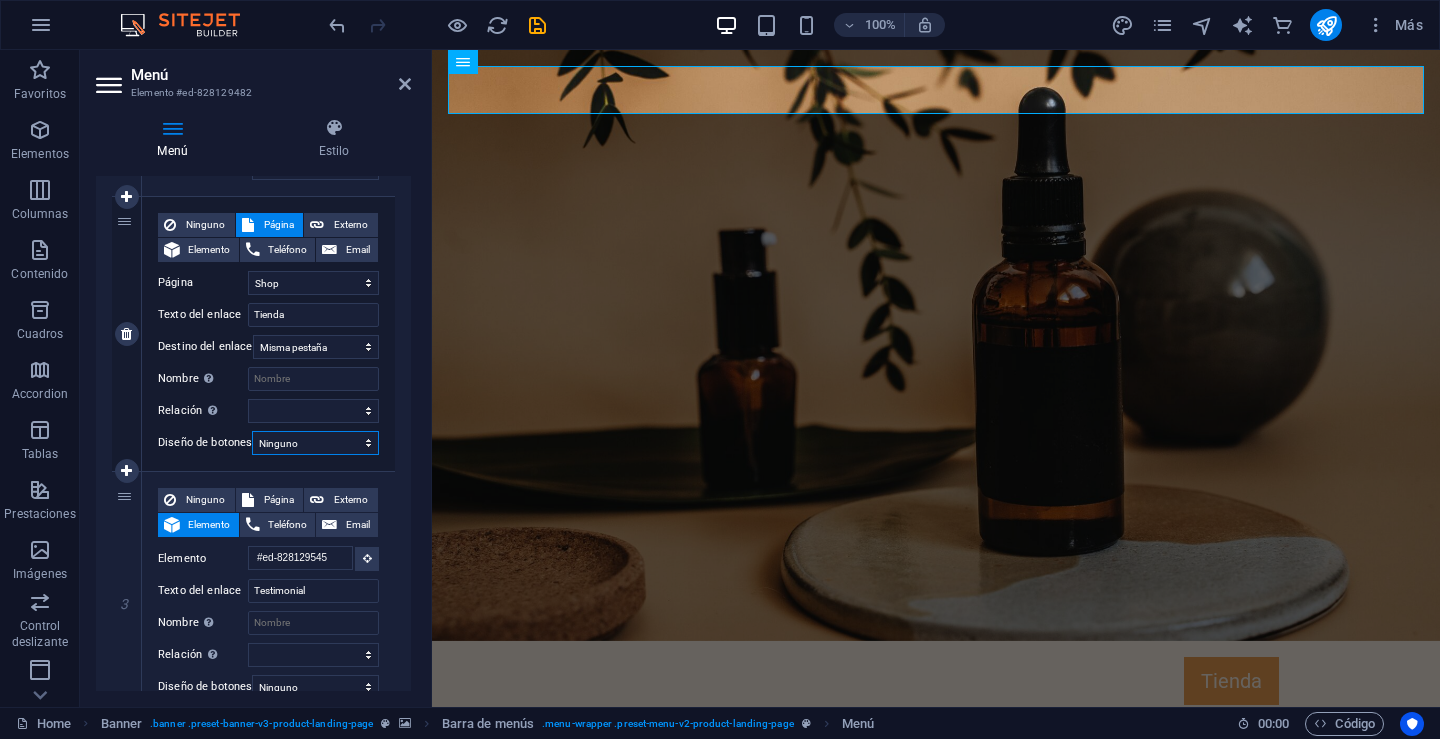 select 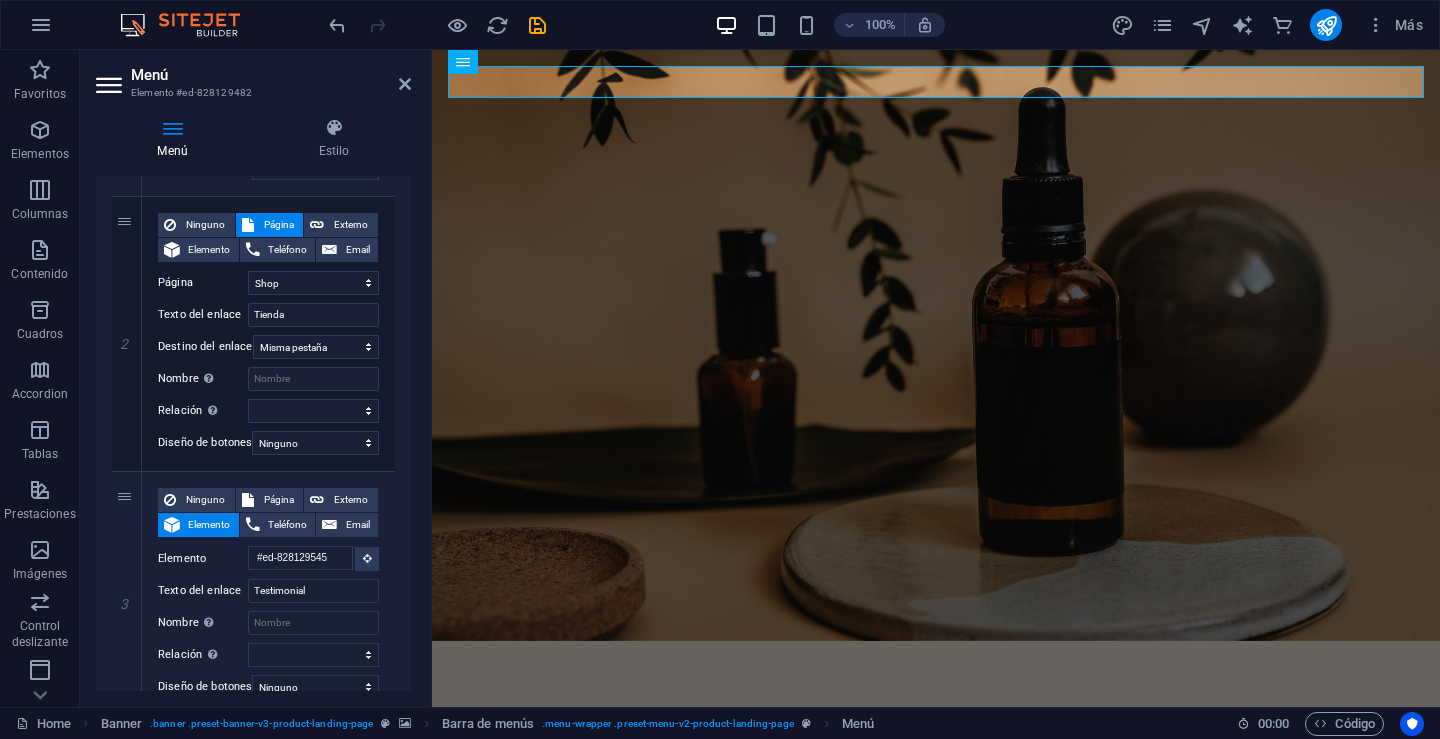 click on "1 Ninguno Página Externo Elemento Teléfono Email Página Home Shop Legal Notice Privacy Elemento #ed-828129497
URL Teléfono Email Texto del enlace Historia Destino del enlace Nueva pestaña Misma pestaña Superposición Nombre Una descripción adicional del enlace no debería ser igual al texto del enlace. El título suele mostrarse como un texto de información cuando se mueve el ratón por encima del elemento. Déjalo en blanco en caso de dudas. Relación Define la  relación de este enlace con el destino del enlace . Por ejemplo, el valor "nofollow" indica a los buscadores que no sigan al enlace. Puede dejarse vacío. alternativo autor marcador externo ayuda licencia siguiente nofollow noreferrer noopener ant buscar etiqueta Diseño de botones Ninguno Predeterminado Principal Secundario 2 Ninguno Página Externo Elemento Teléfono Email Página Home Shop Legal Notice Privacy Elemento
URL /15933866 Teléfono Email Texto del enlace Tienda Destino del enlace" at bounding box center (253, 334) 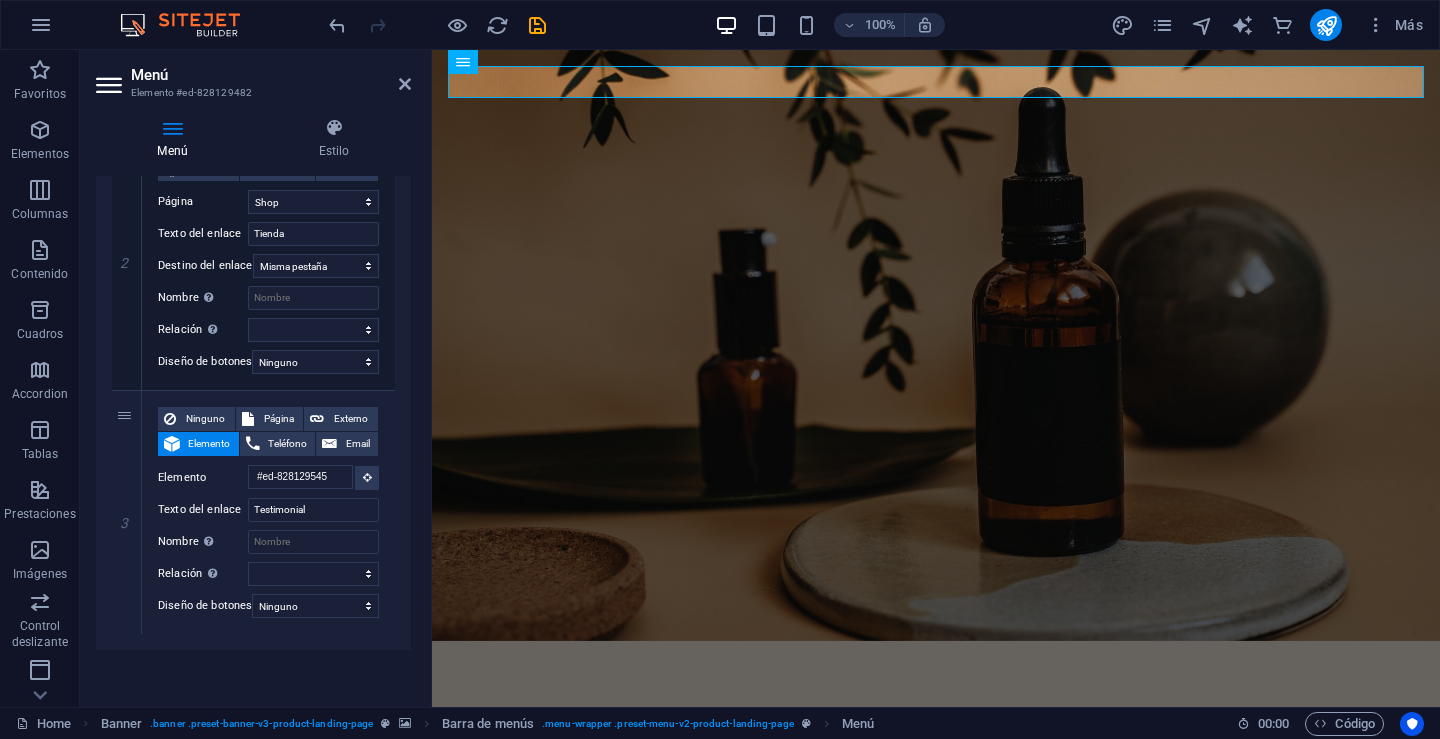 scroll, scrollTop: 522, scrollLeft: 0, axis: vertical 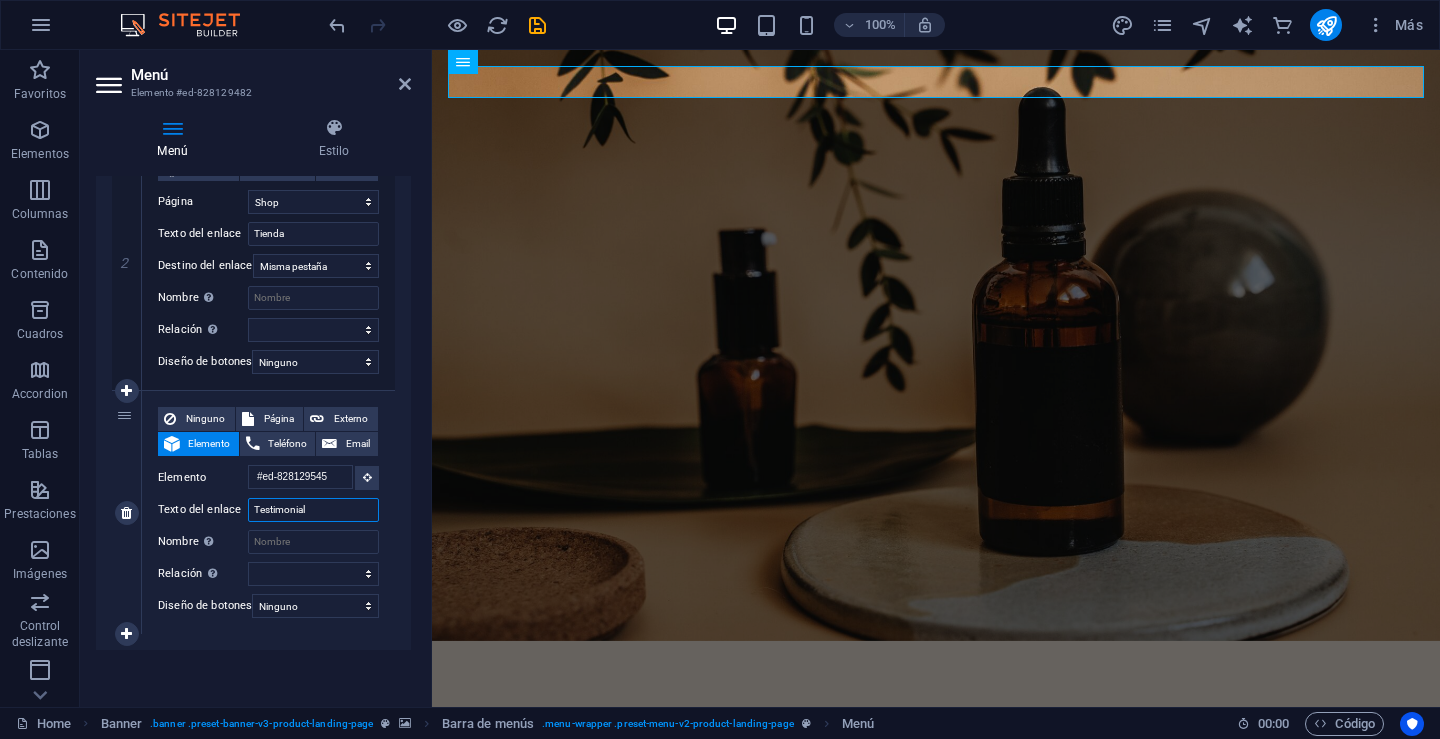 click on "Testimonial" at bounding box center (313, 510) 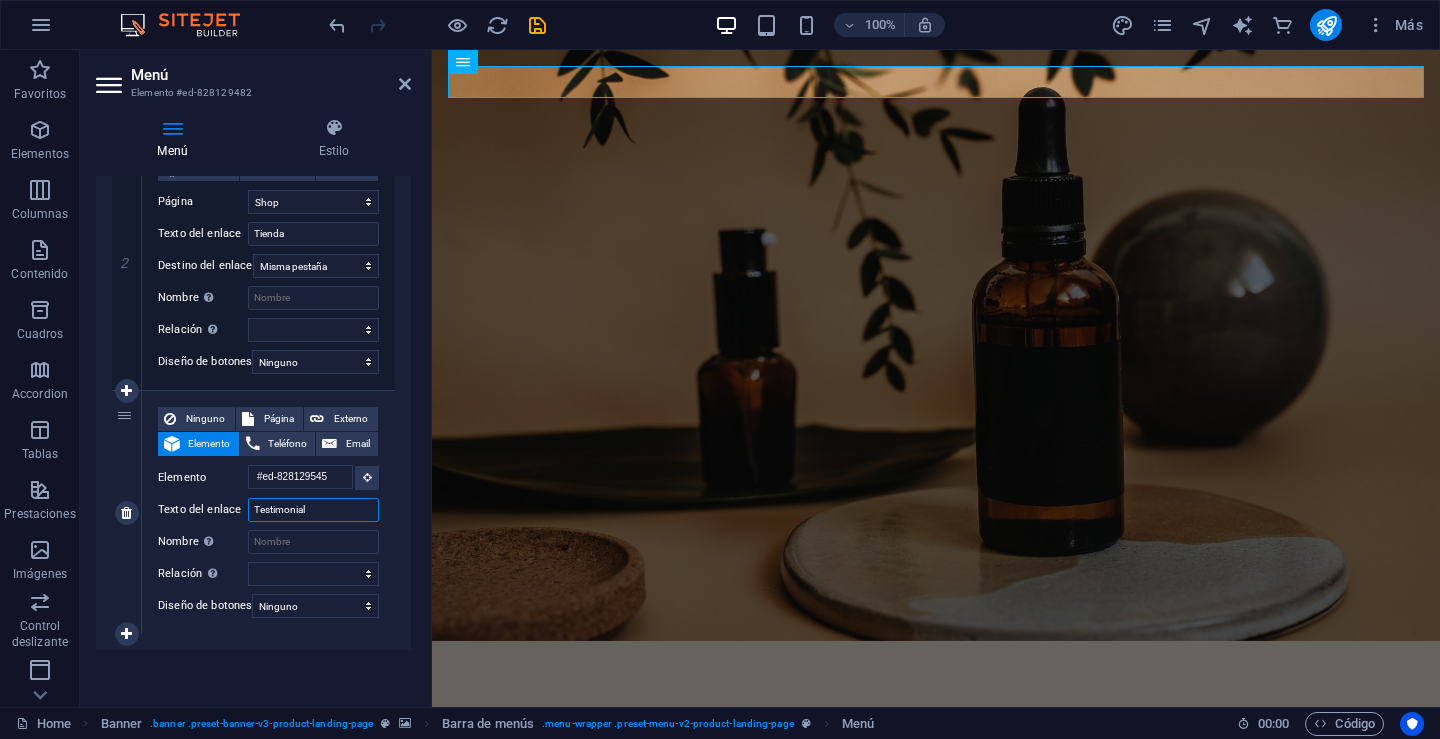 drag, startPoint x: 314, startPoint y: 502, endPoint x: 228, endPoint y: 502, distance: 86 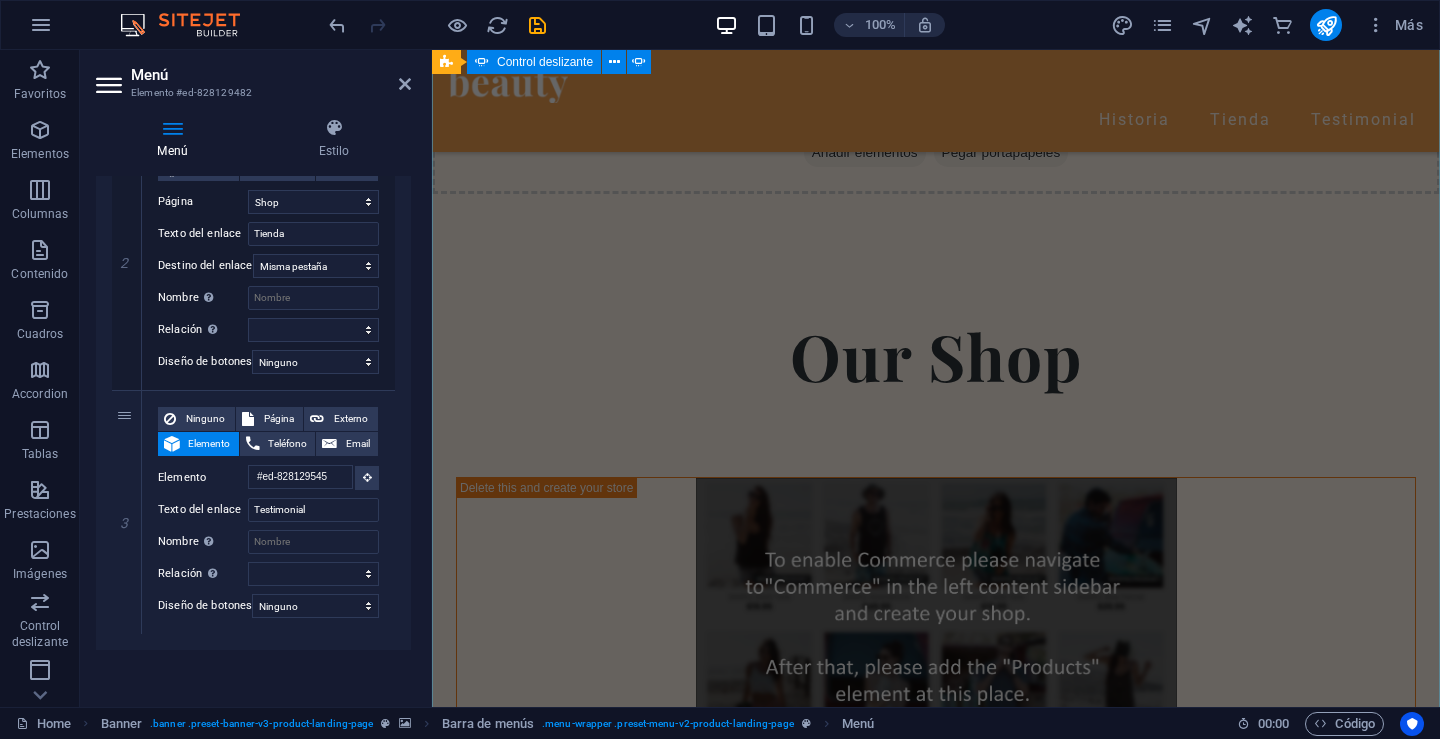 scroll, scrollTop: 3339, scrollLeft: 0, axis: vertical 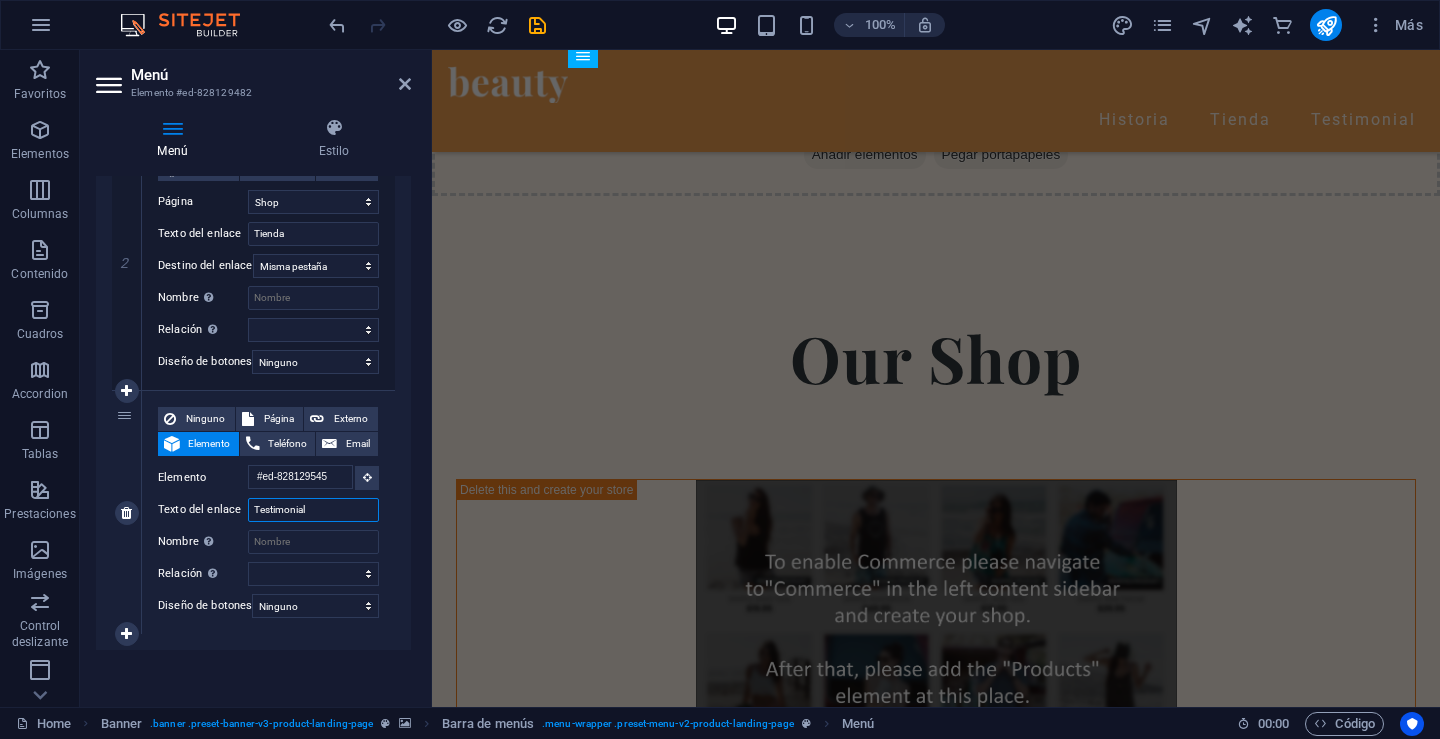 click on "Testimonial" at bounding box center [313, 510] 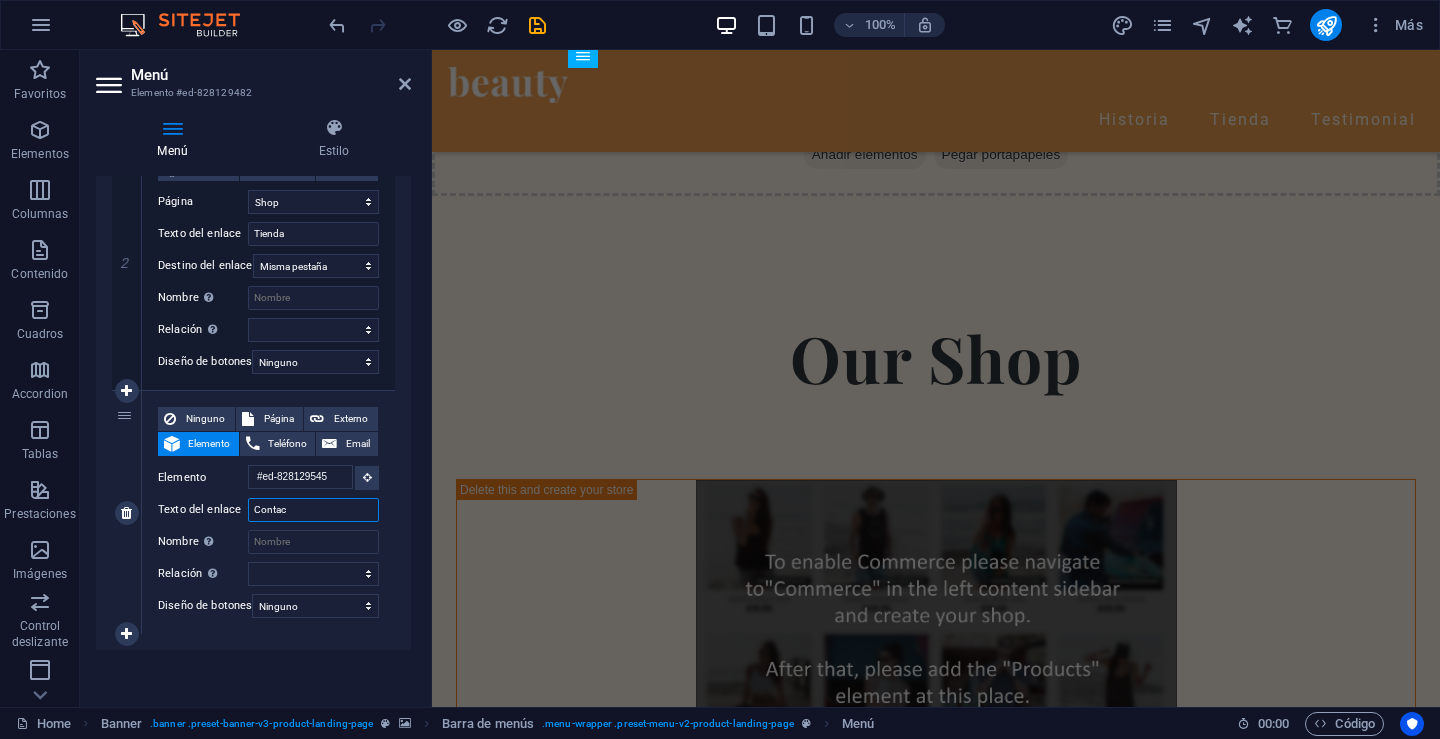 type on "Contaco" 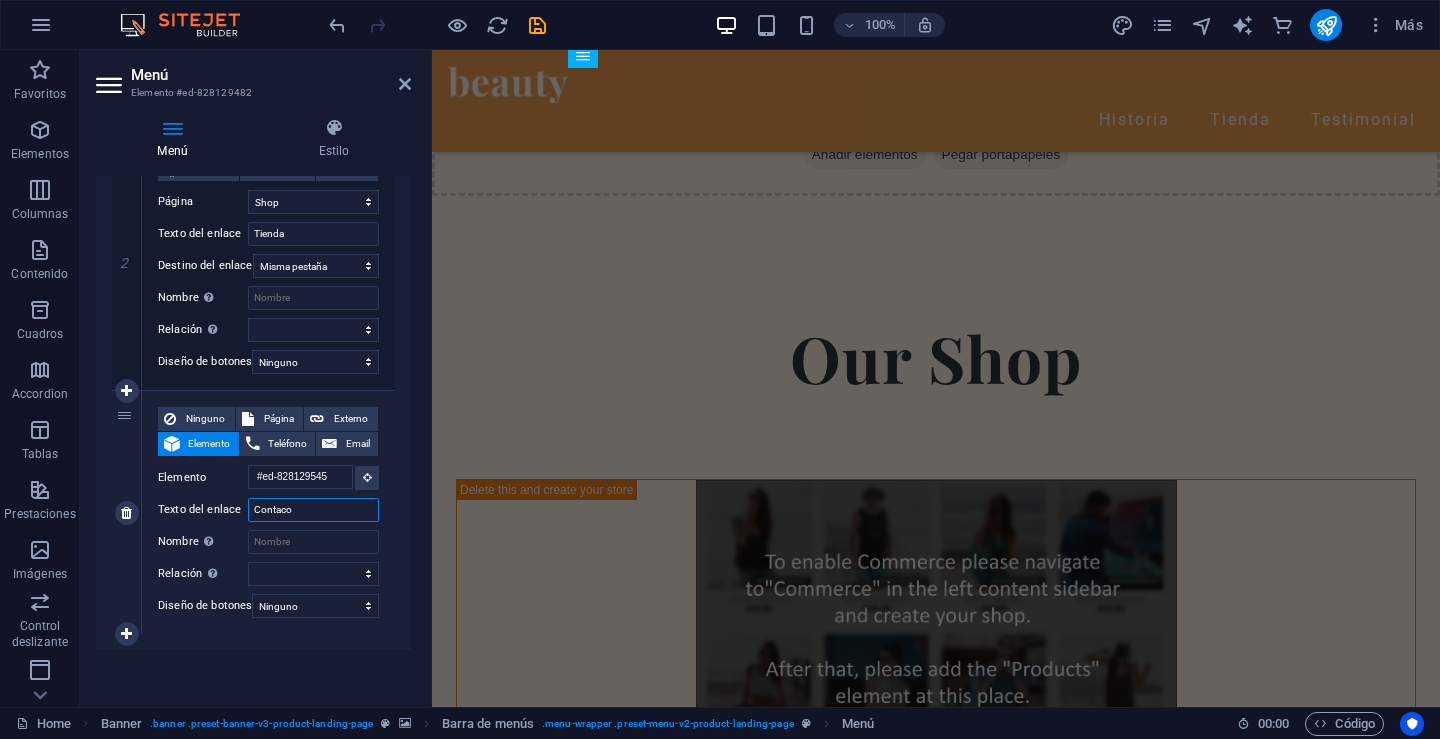 select 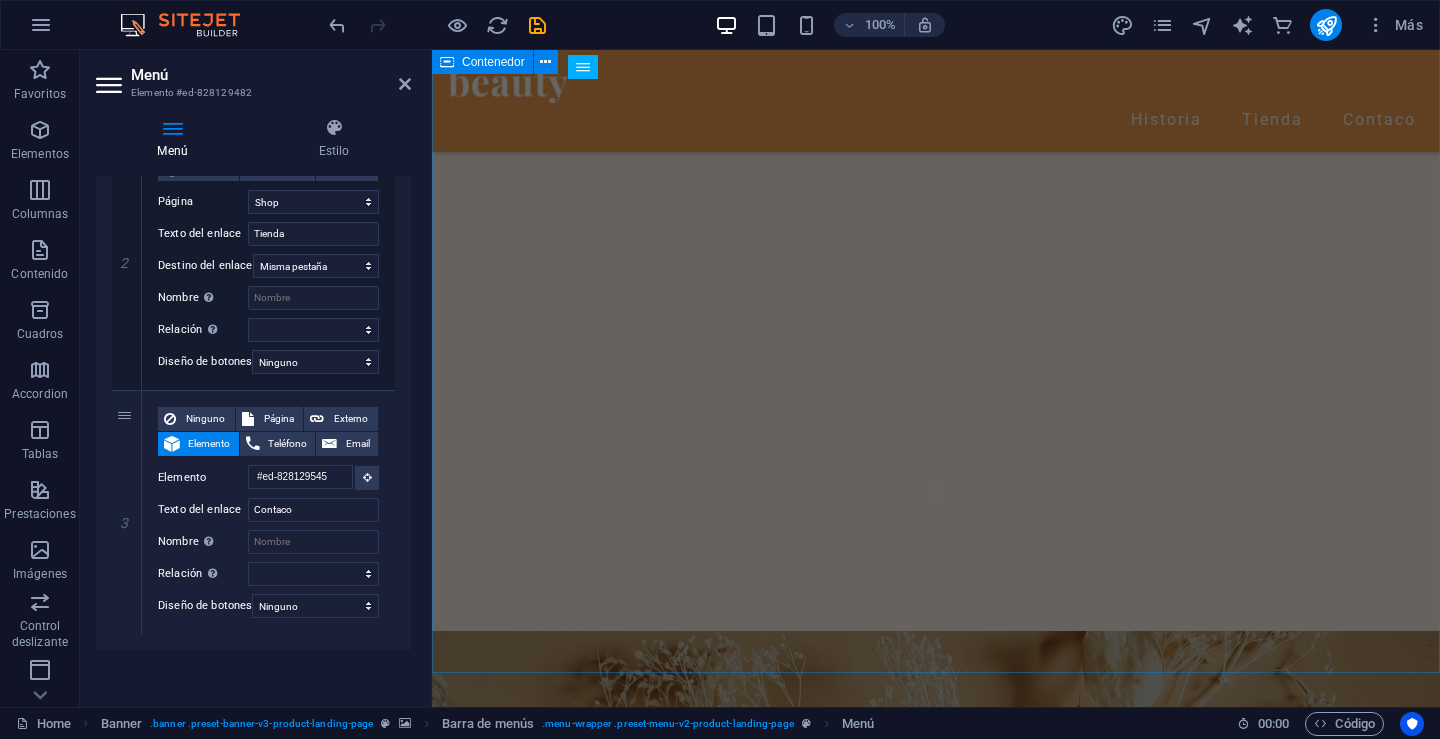 scroll, scrollTop: 4872, scrollLeft: 0, axis: vertical 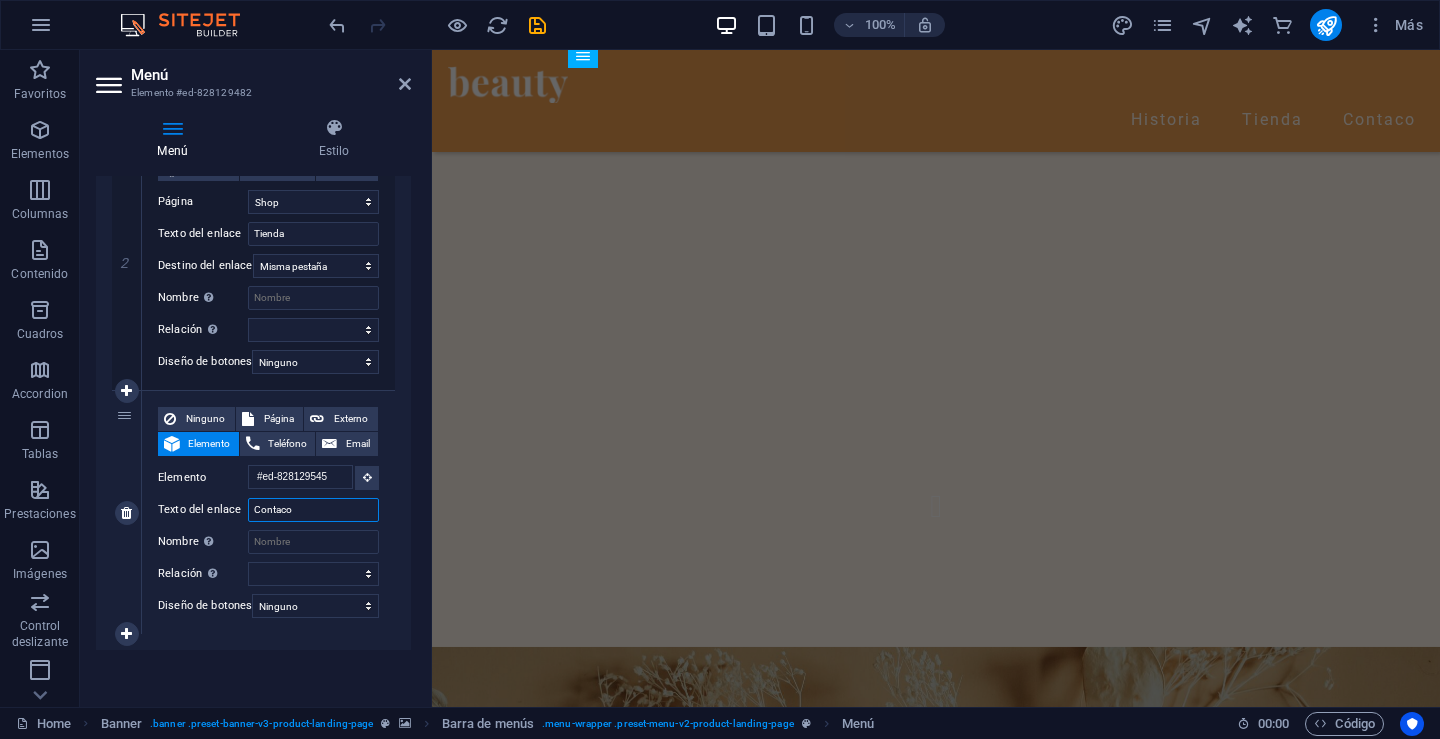 click on "Contaco" at bounding box center (313, 510) 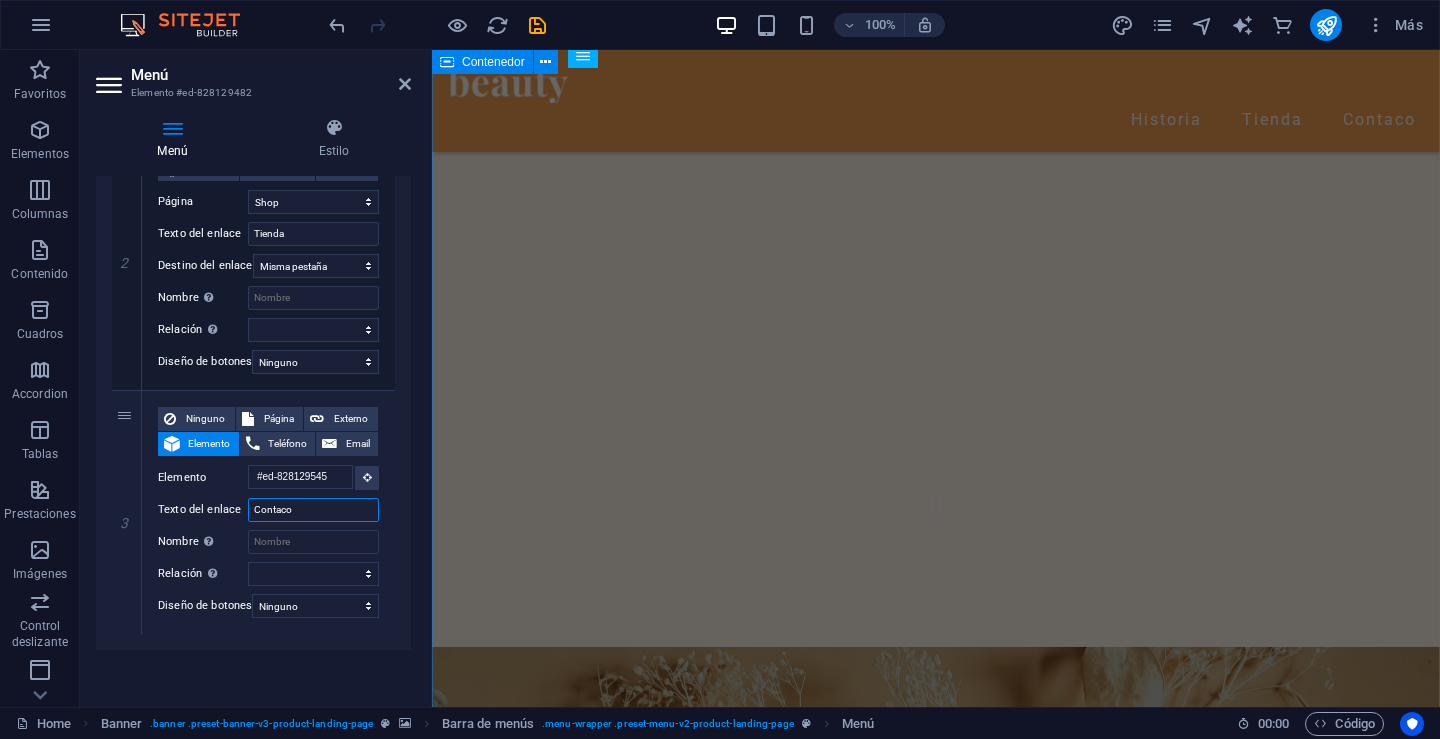 type on "Contacto" 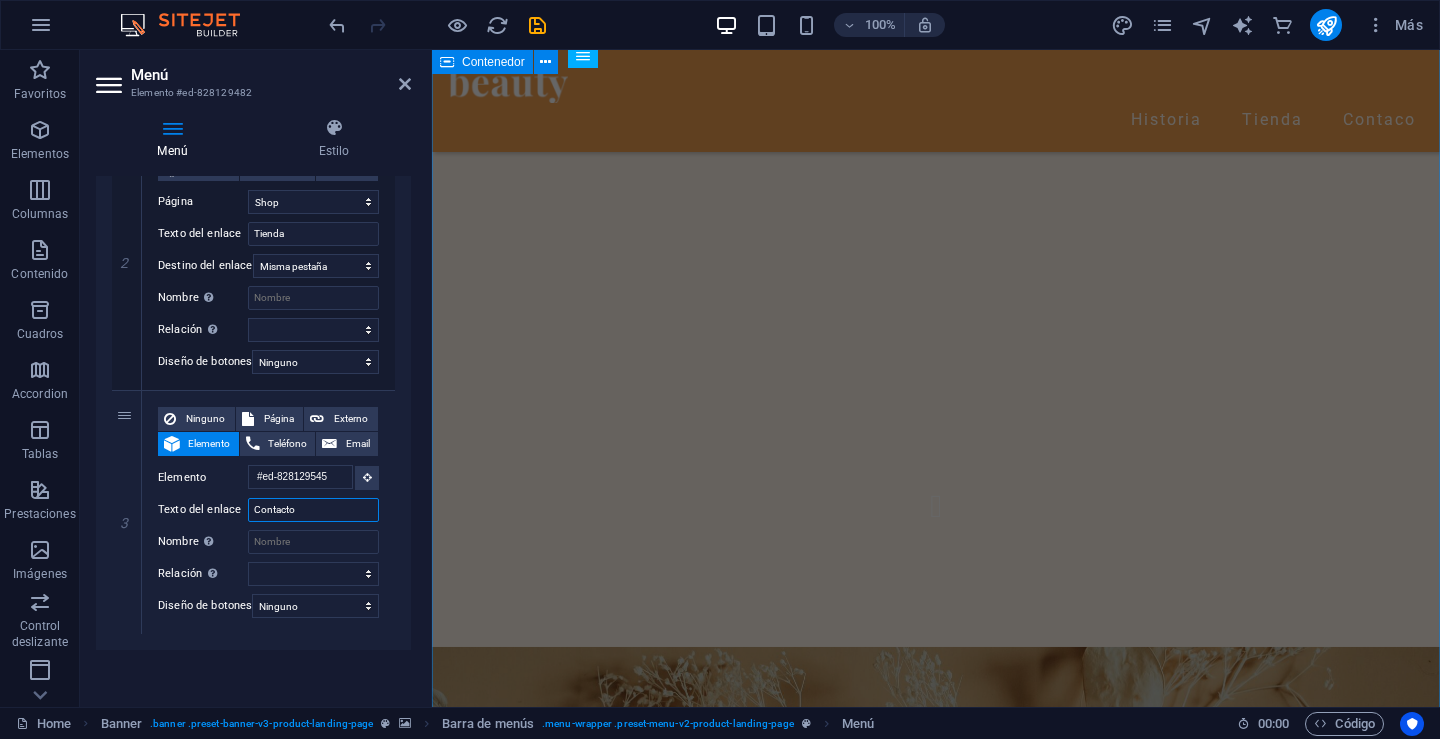 select 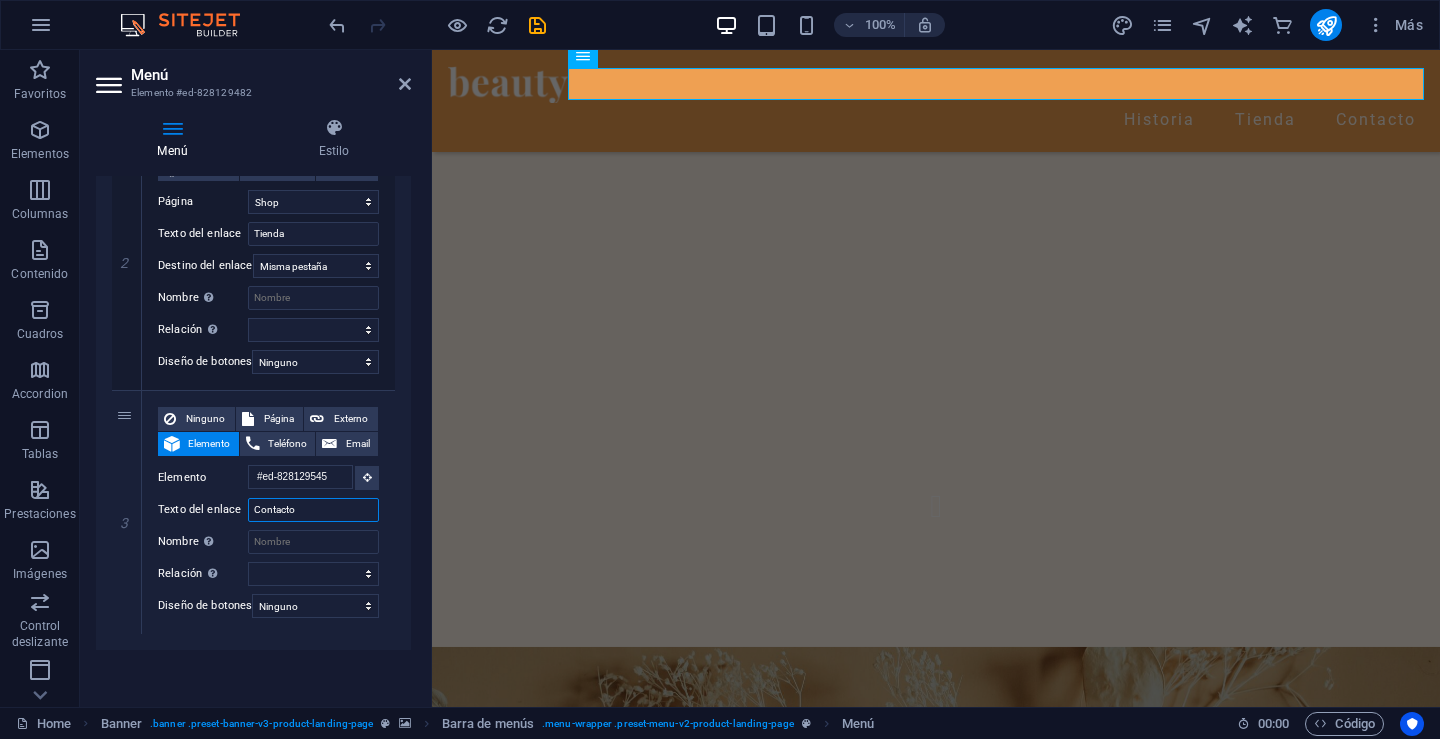 type on "Contacto" 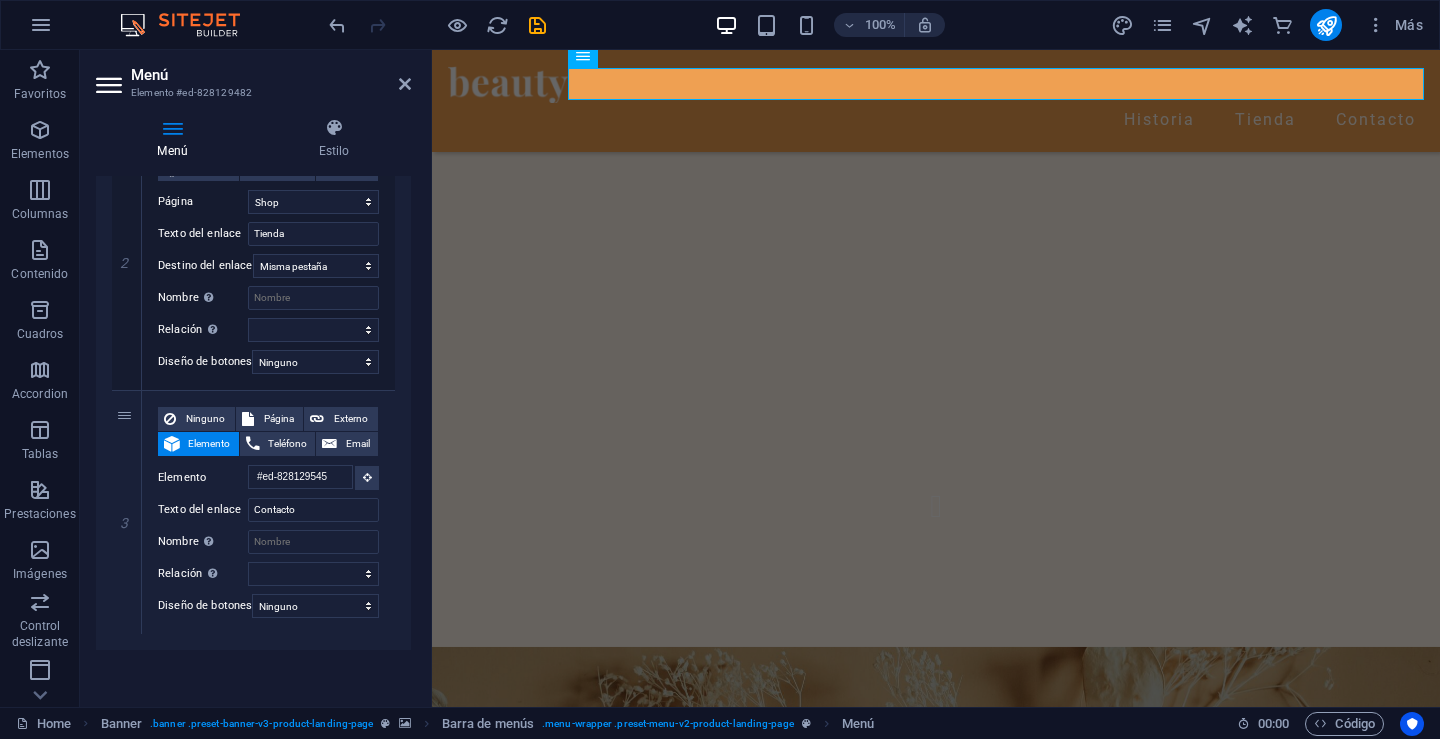 click on "1 Ninguno Página Externo Elemento Teléfono Email Página Home Shop Legal Notice Privacy Elemento #ed-828129497
URL Teléfono Email Texto del enlace Historia Destino del enlace Nueva pestaña Misma pestaña Superposición Nombre Una descripción adicional del enlace no debería ser igual al texto del enlace. El título suele mostrarse como un texto de información cuando se mueve el ratón por encima del elemento. Déjalo en blanco en caso de dudas. Relación Define la  relación de este enlace con el destino del enlace . Por ejemplo, el valor "nofollow" indica a los buscadores que no sigan al enlace. Puede dejarse vacío. alternativo autor marcador externo ayuda licencia siguiente nofollow noreferrer noopener ant buscar etiqueta Diseño de botones Ninguno Predeterminado Principal Secundario 2 Ninguno Página Externo Elemento Teléfono Email Página Home Shop Legal Notice Privacy Elemento
URL /15933866 Teléfono Email Texto del enlace Tienda Destino del enlace" at bounding box center [253, 253] 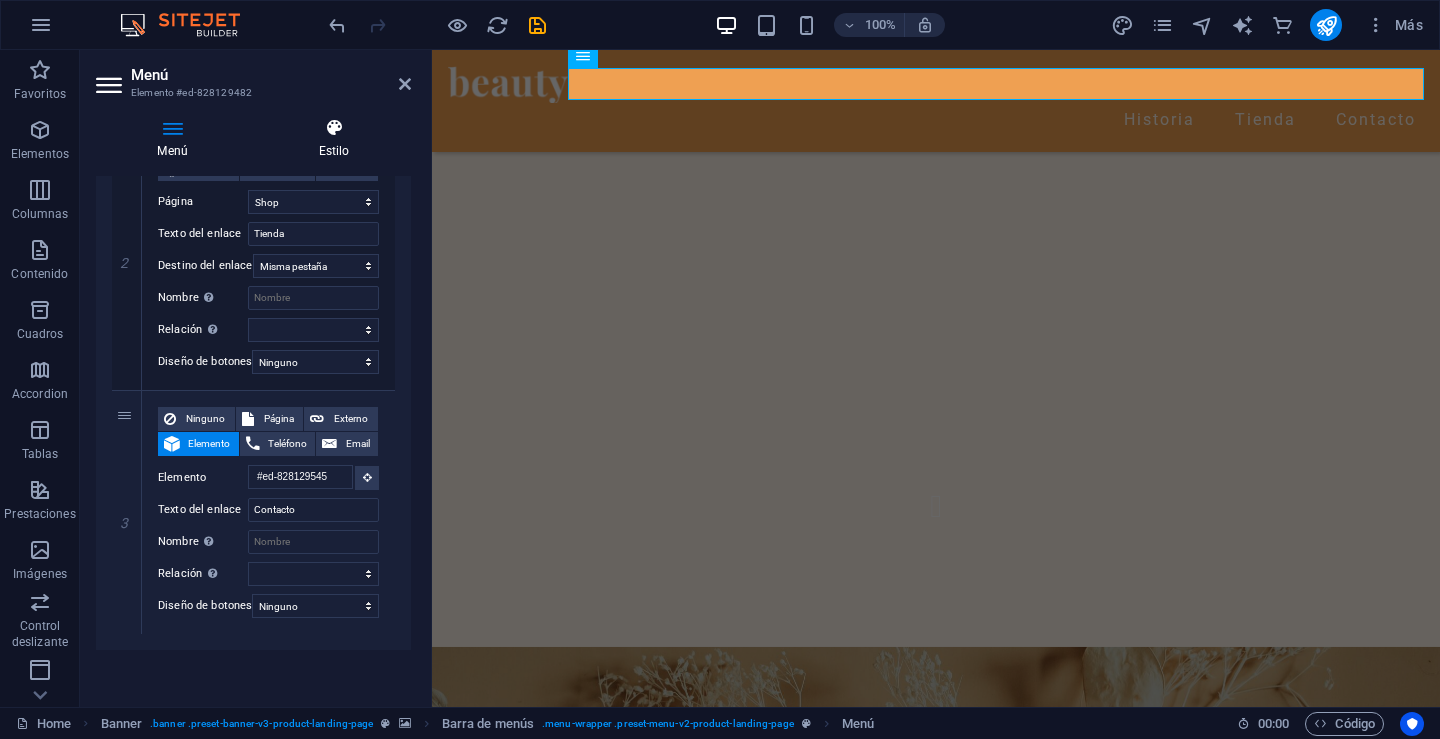 click at bounding box center [334, 128] 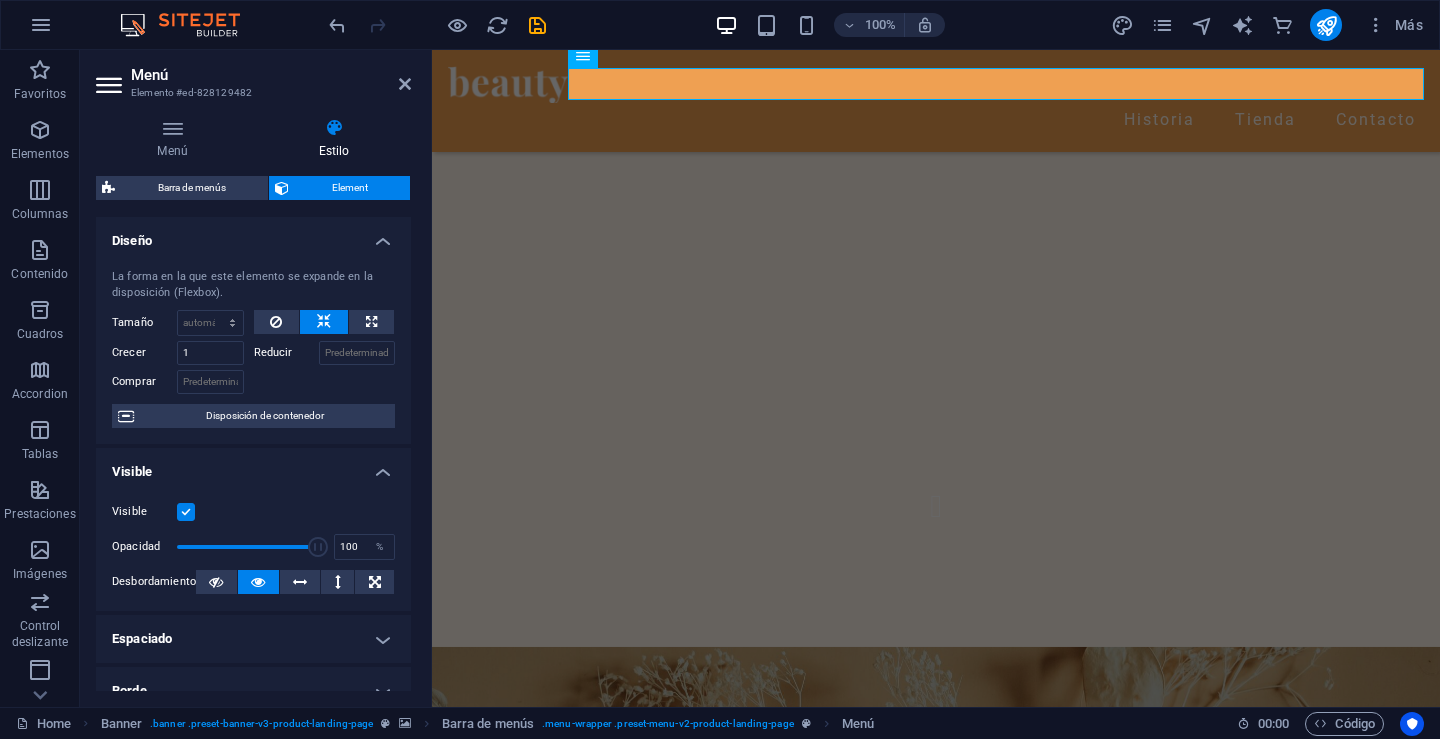 scroll, scrollTop: 1, scrollLeft: 0, axis: vertical 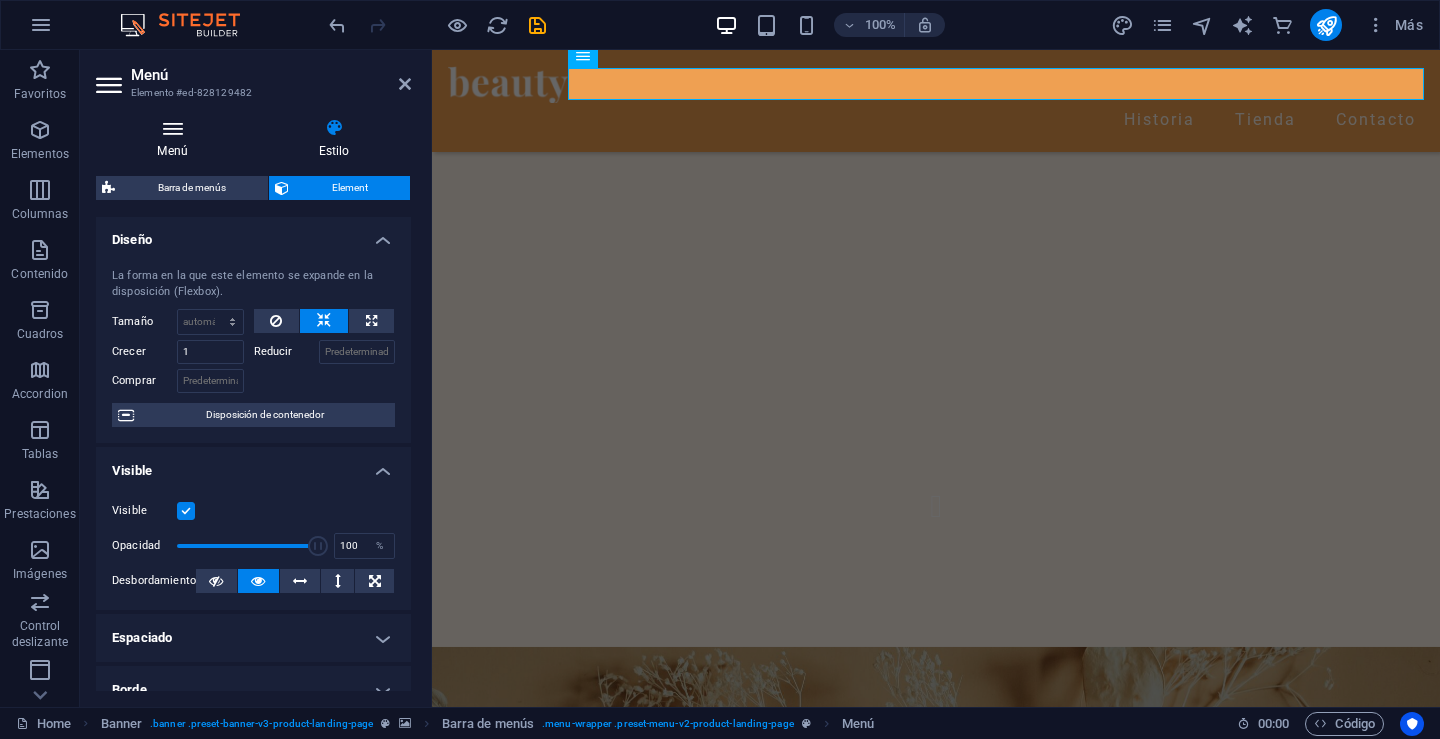click on "Menú" at bounding box center [176, 139] 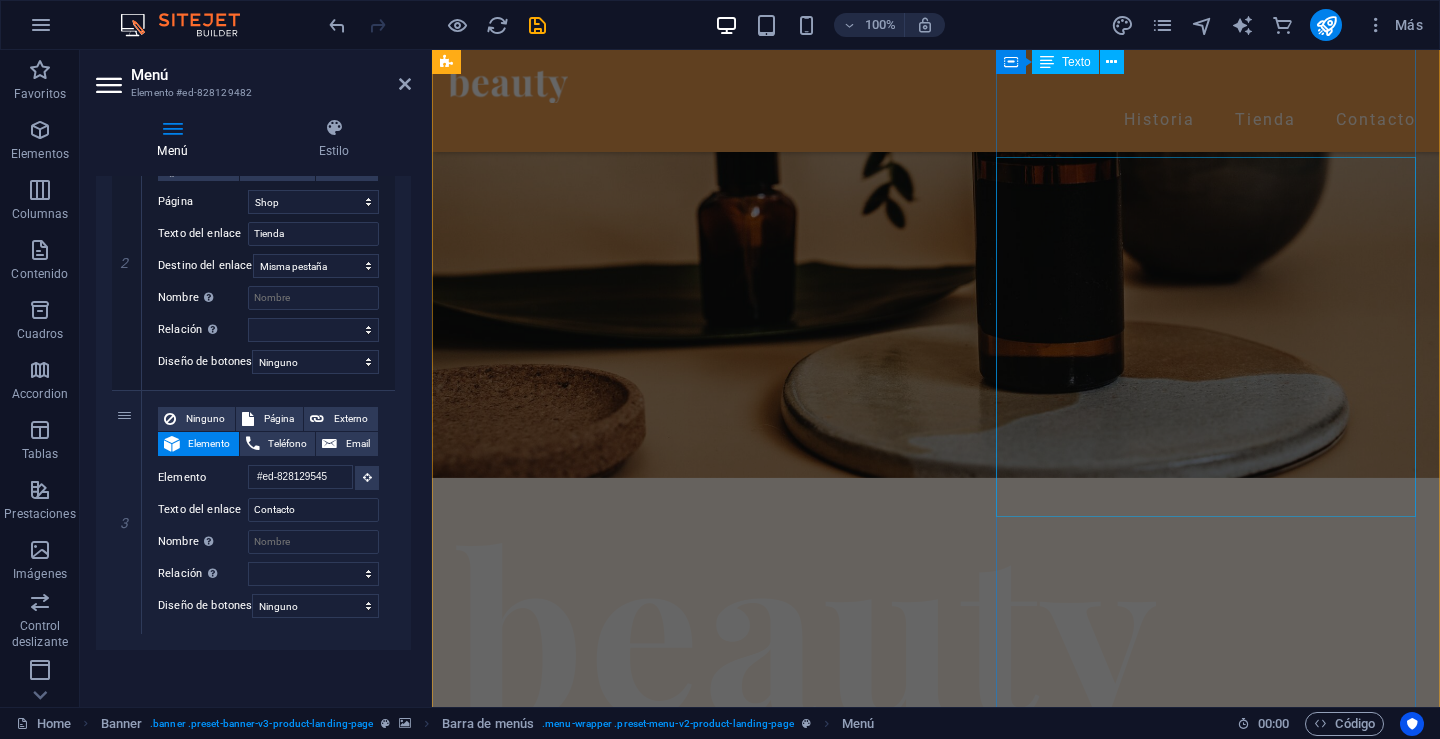 scroll, scrollTop: 0, scrollLeft: 0, axis: both 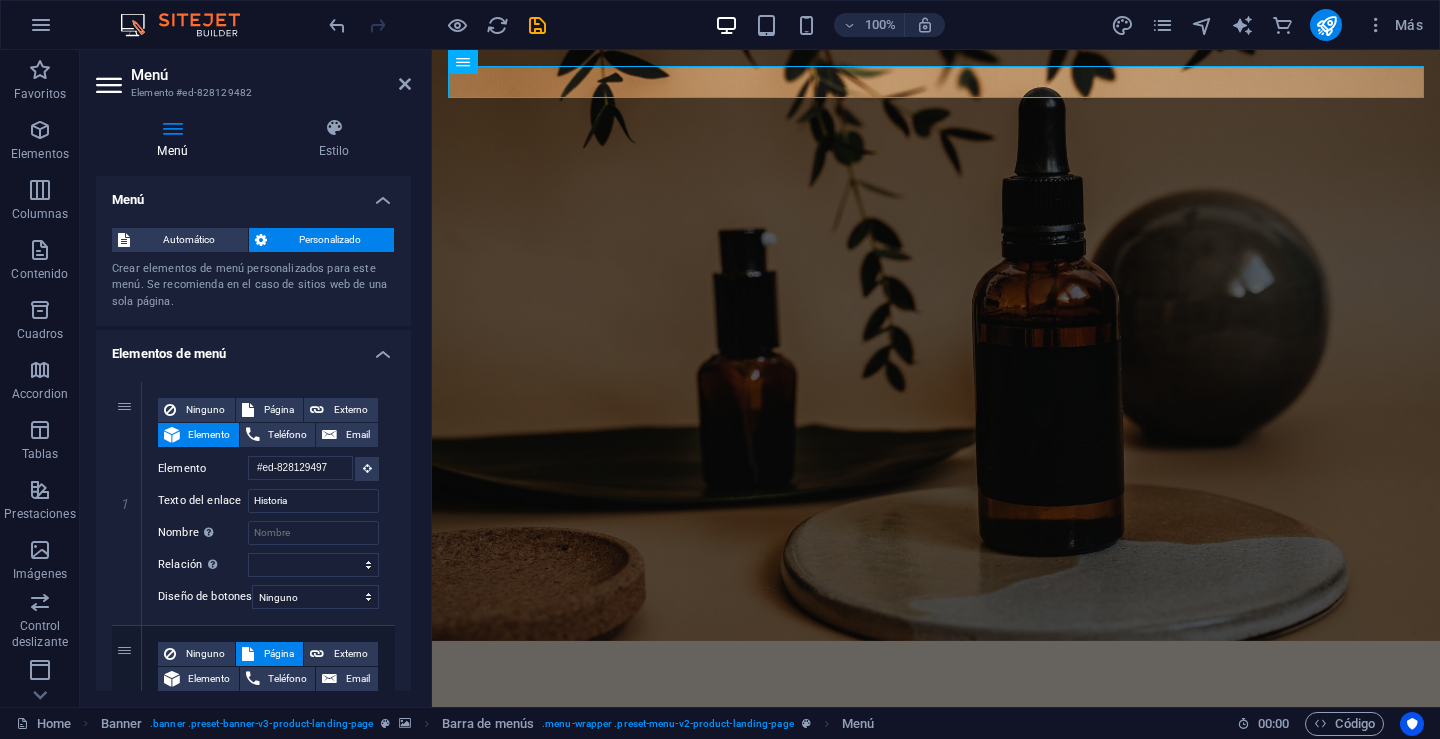 click on "Automático Personalizado Crear elementos de menú personalizados para este menú. Se recomienda en el caso de sitios web de una sola página. Gestionar páginas" at bounding box center (253, 269) 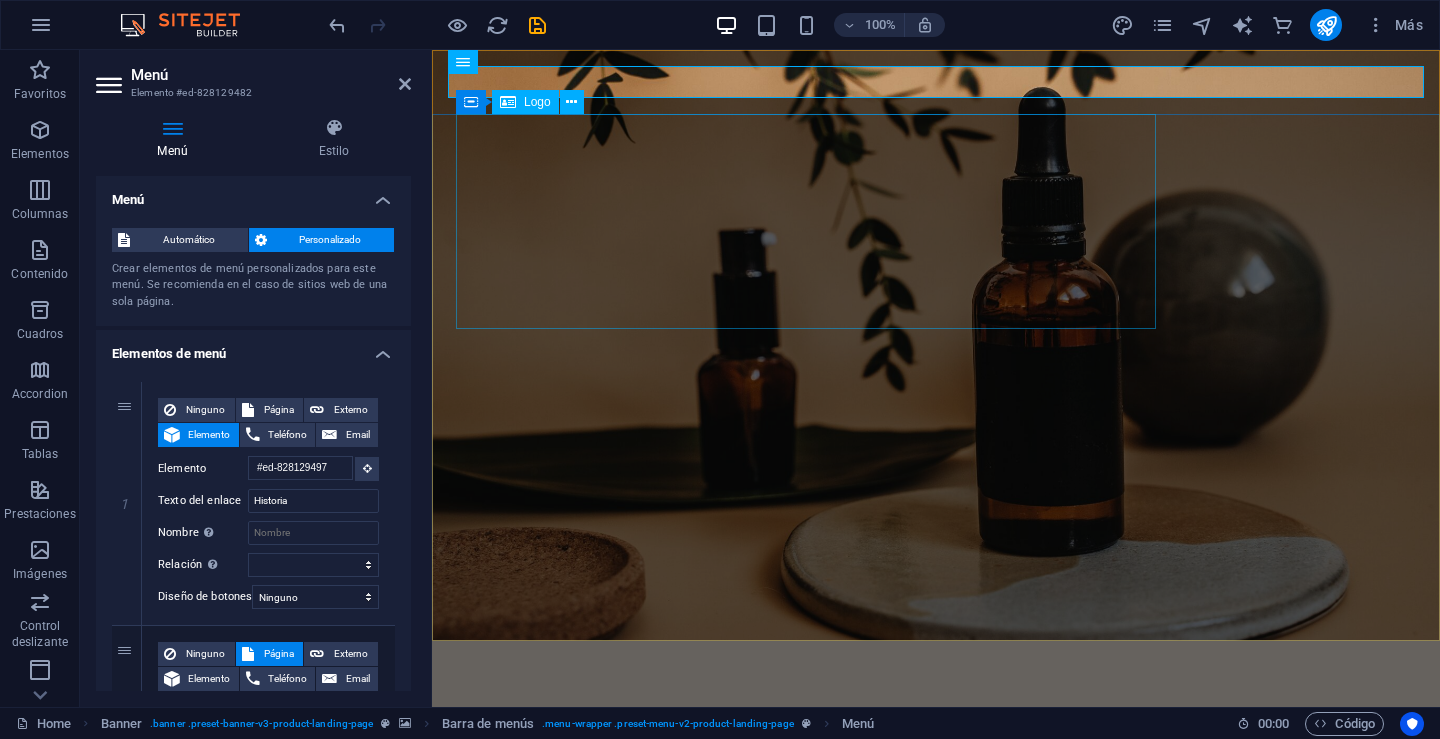 click at bounding box center (936, 813) 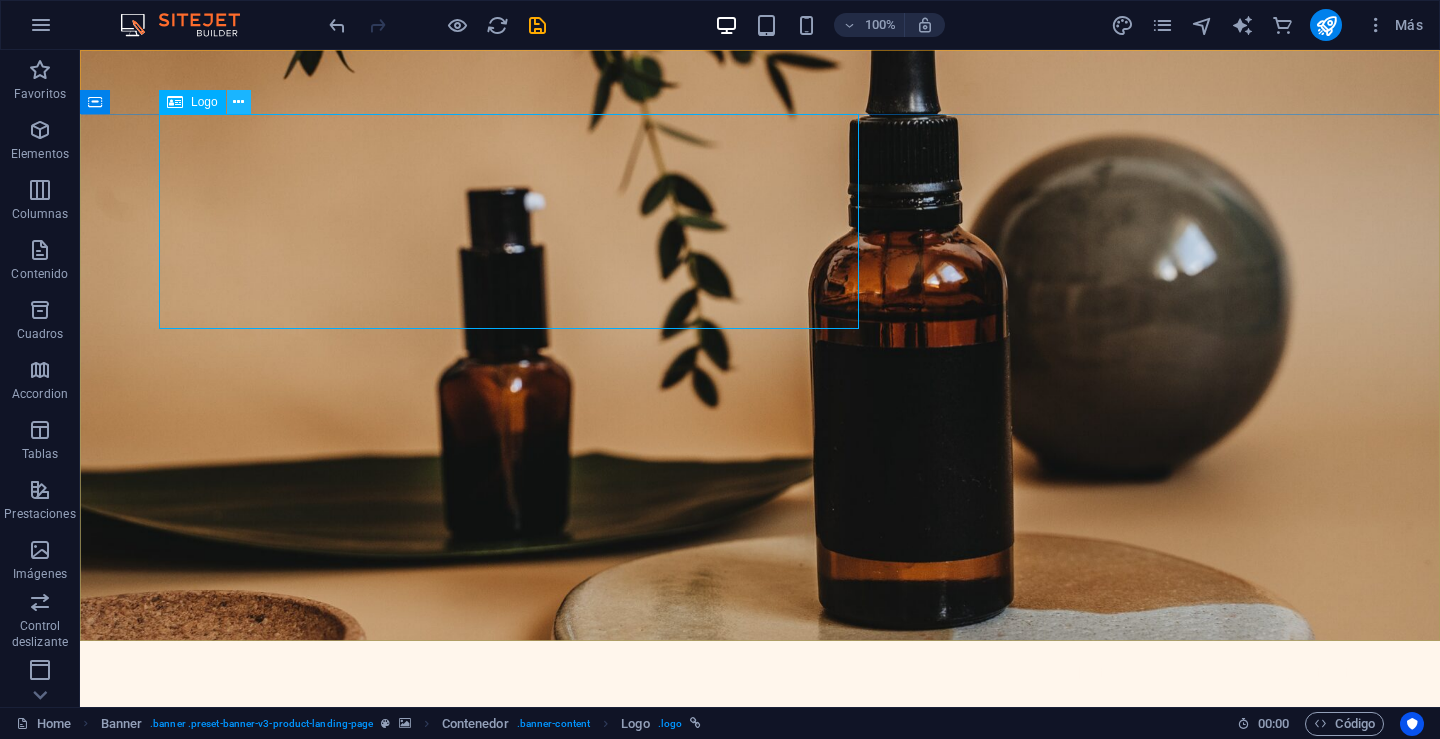 click at bounding box center [238, 102] 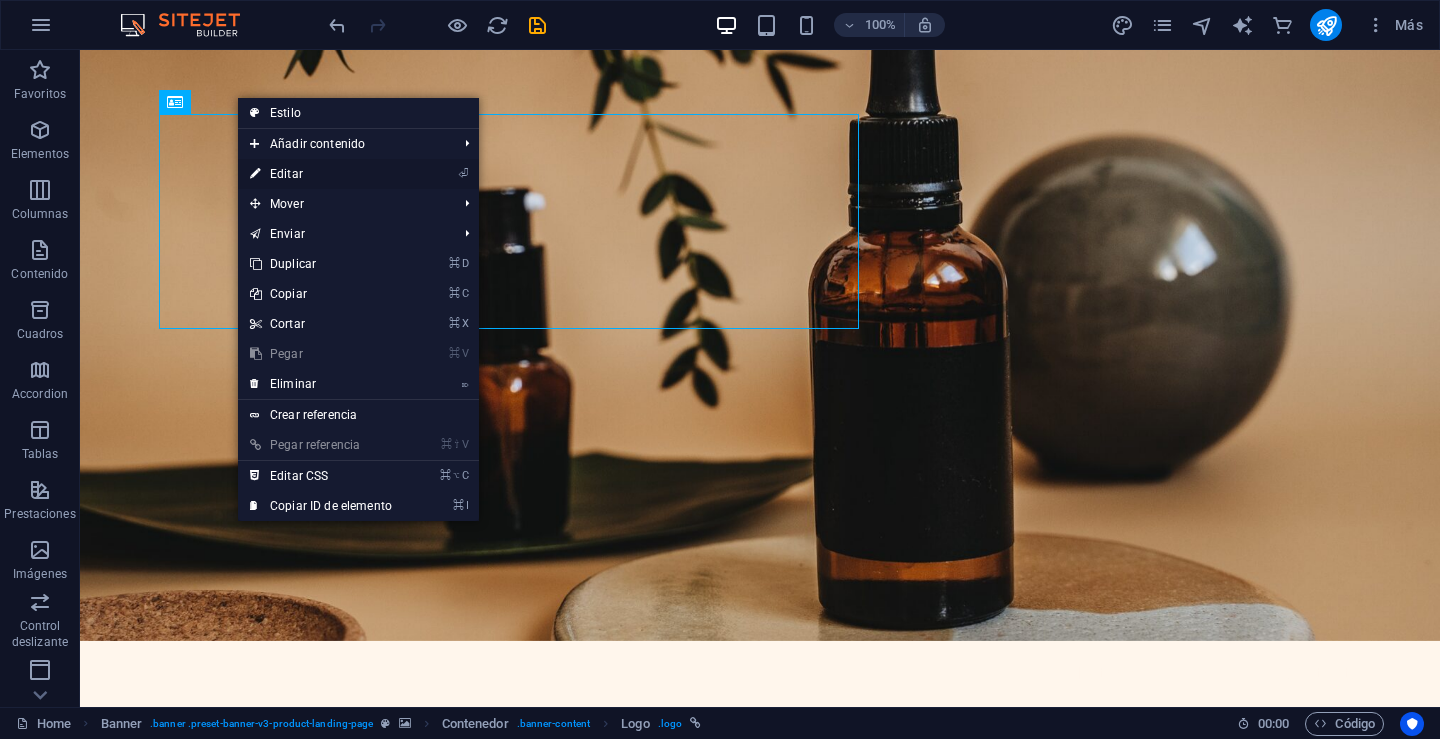 click on "⏎  Editar" at bounding box center (321, 174) 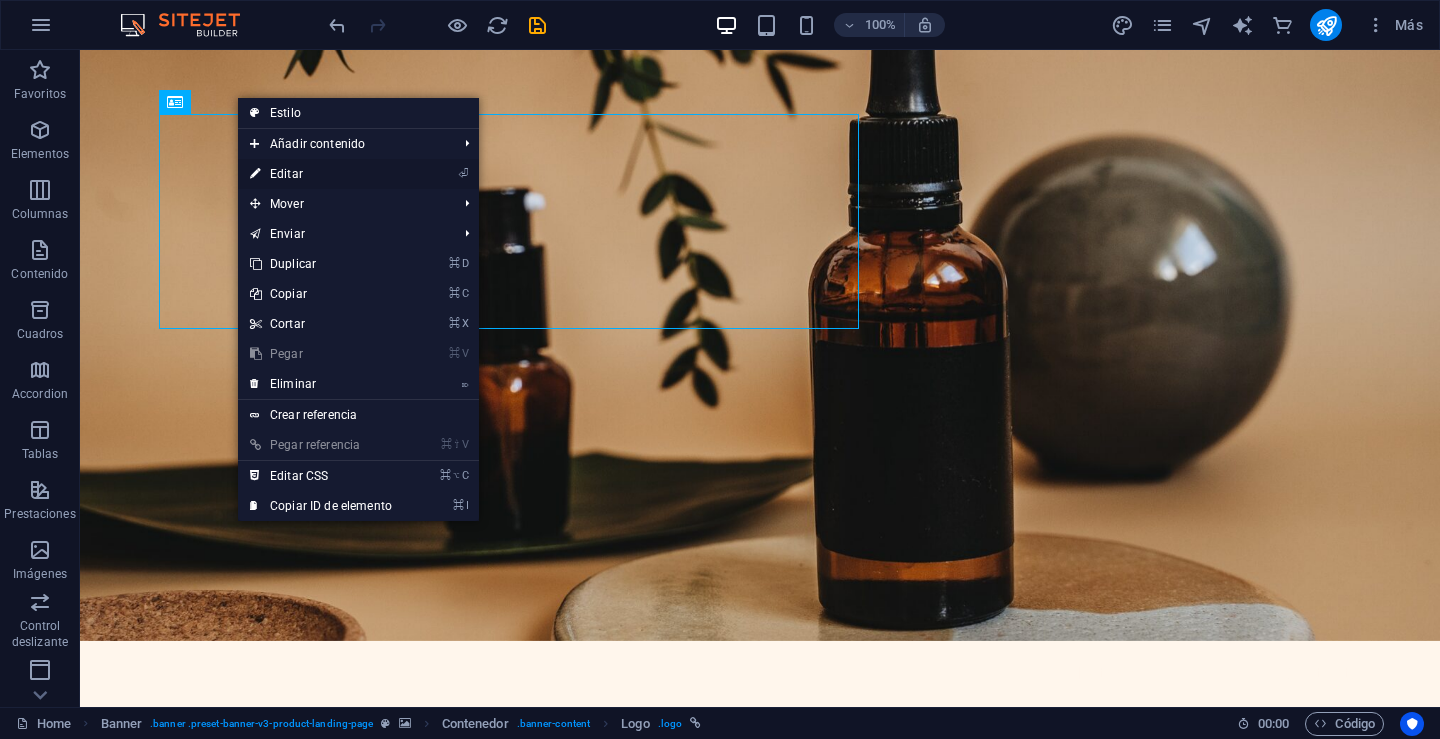 select on "px" 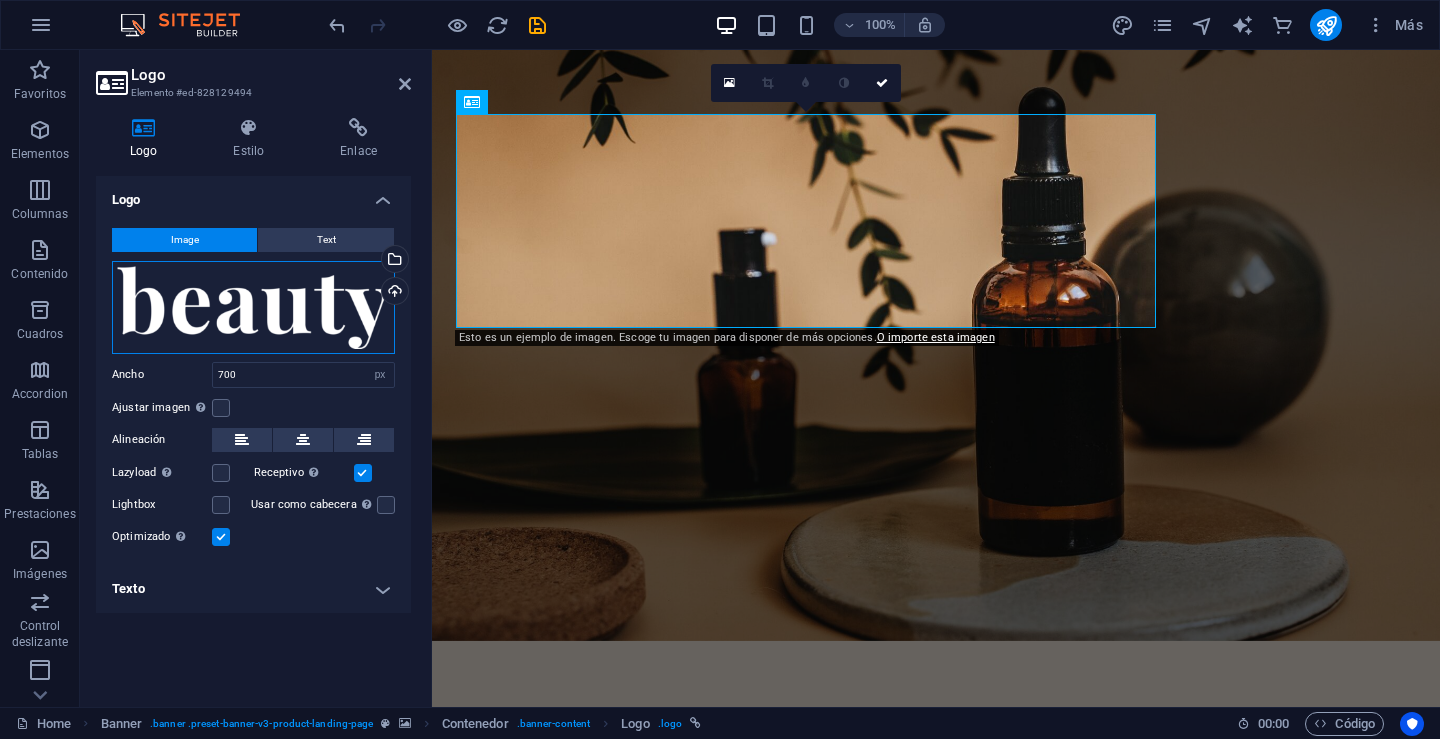 click on "Arrastra archivos aquí, haz clic para escoger archivos o  selecciona archivos de Archivos o de nuestra galería gratuita de fotos y vídeos" at bounding box center [253, 307] 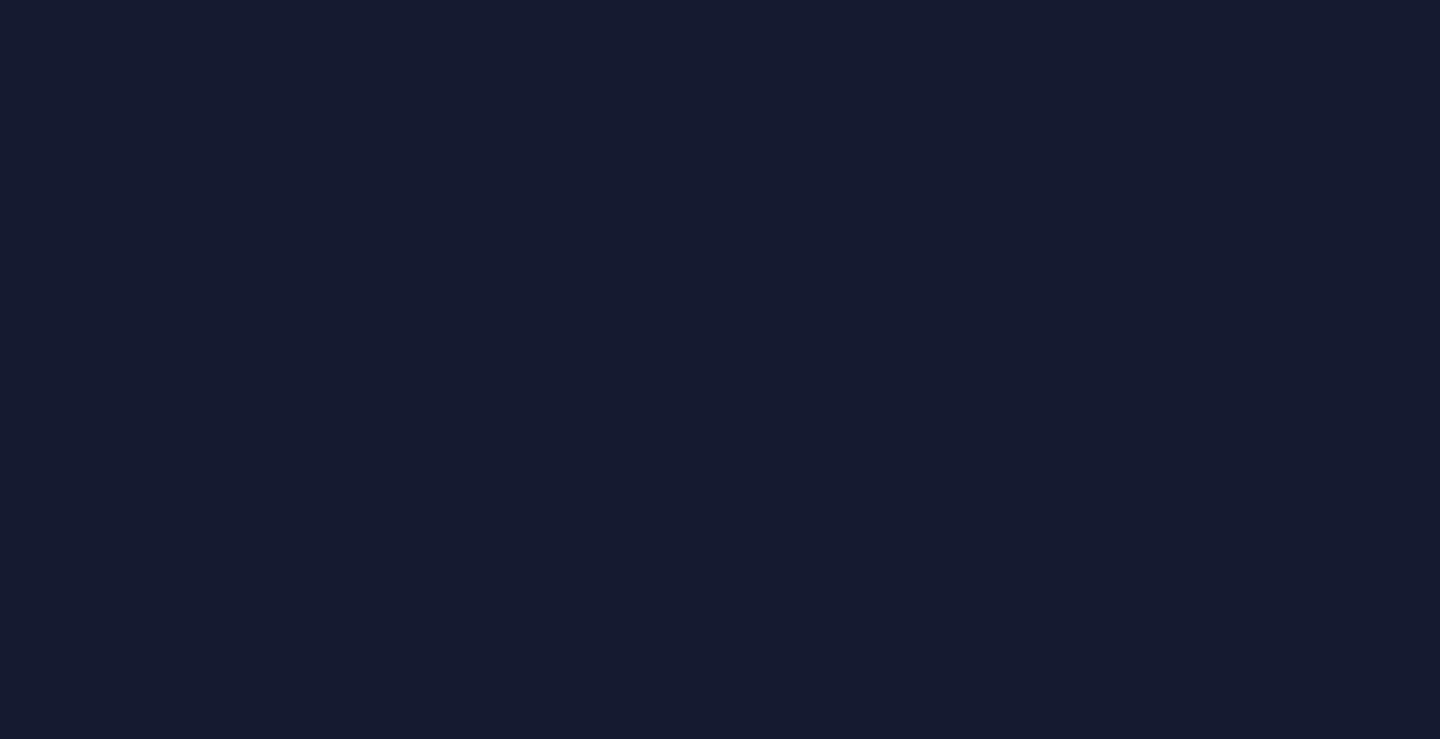 scroll, scrollTop: 0, scrollLeft: 0, axis: both 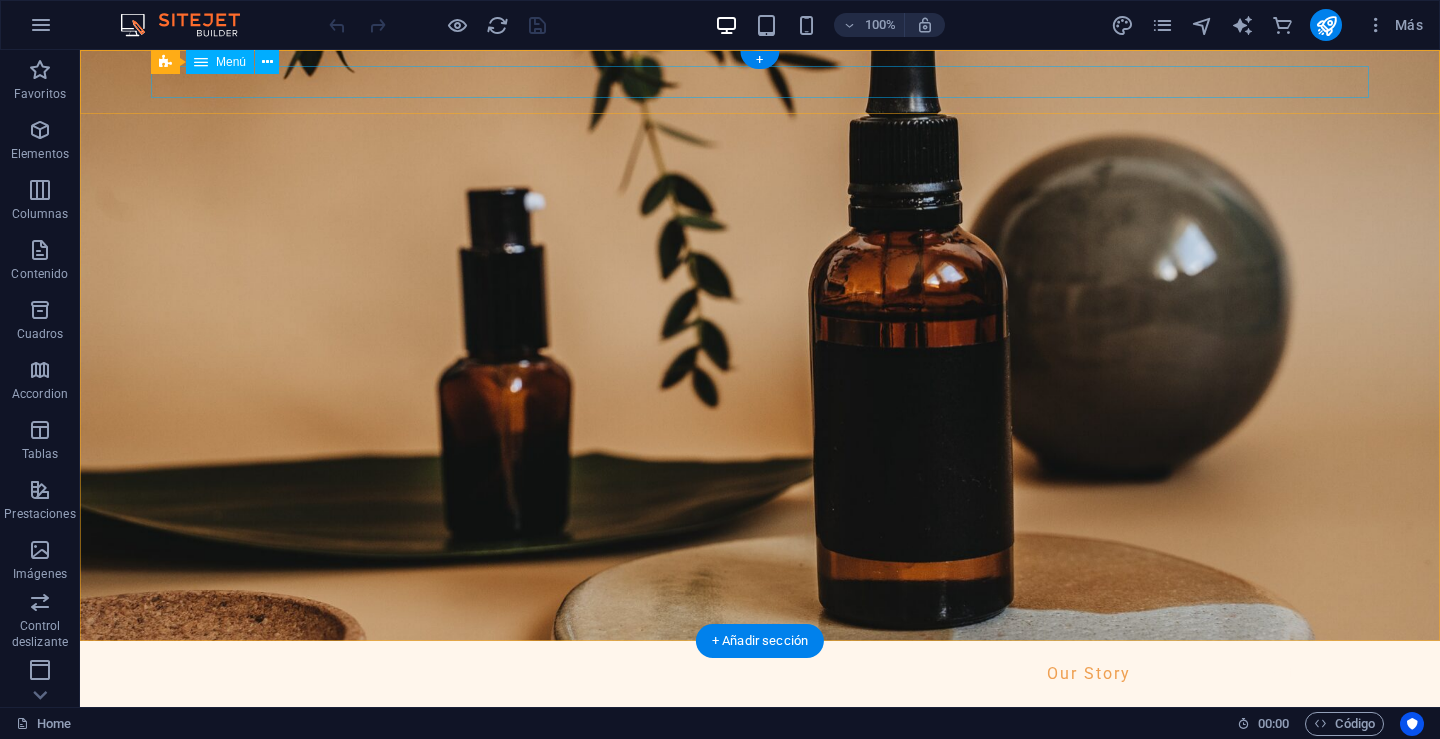click on "Our Story Shop Testimonial" at bounding box center [760, 673] 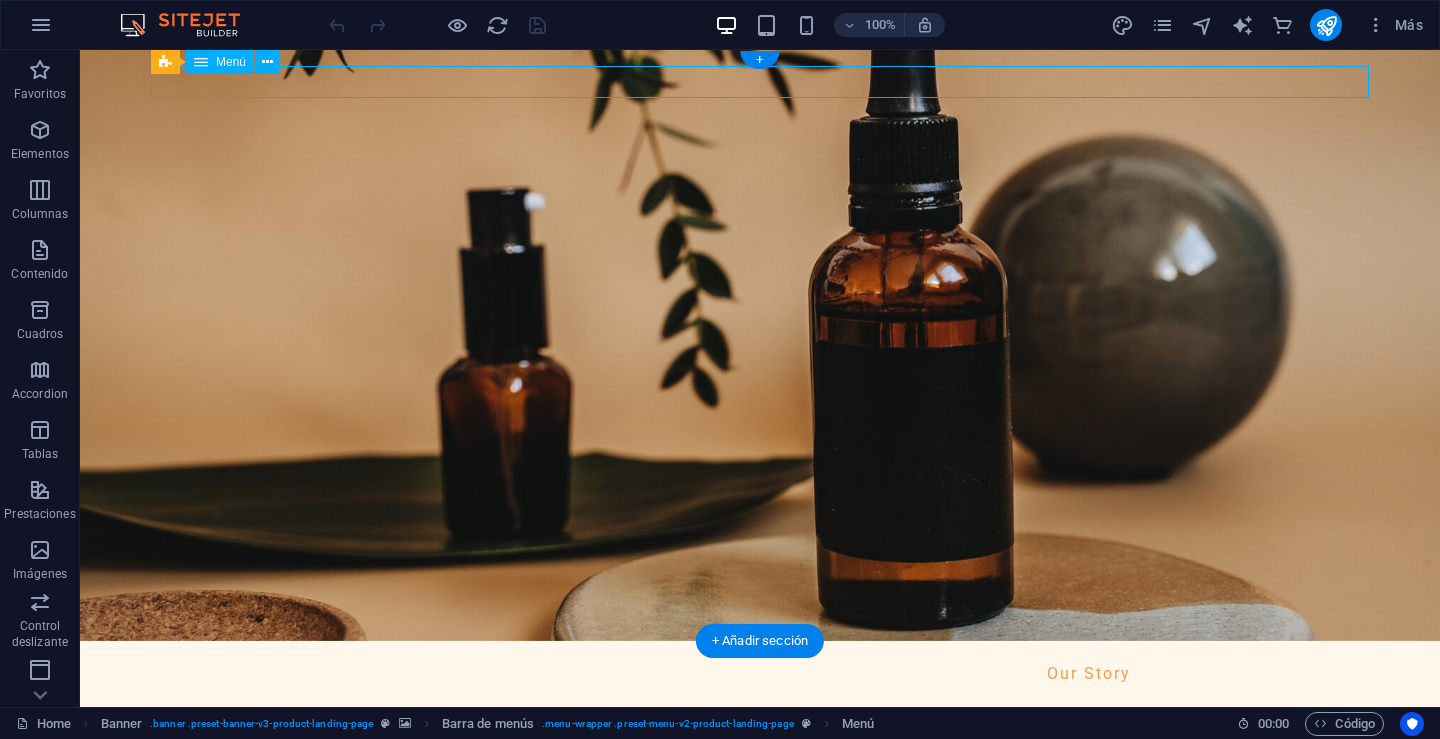 click on "Our Story Shop Testimonial" at bounding box center [760, 673] 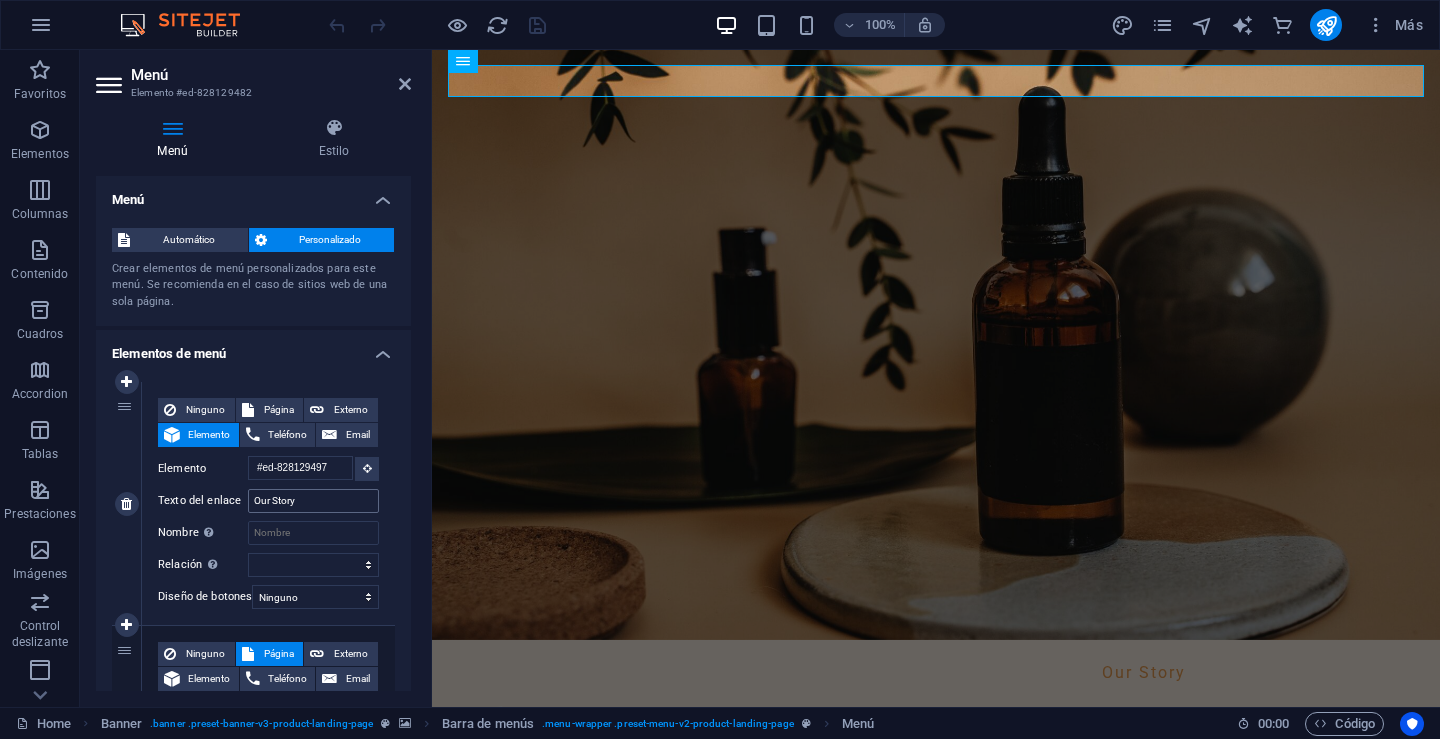 scroll, scrollTop: 0, scrollLeft: 0, axis: both 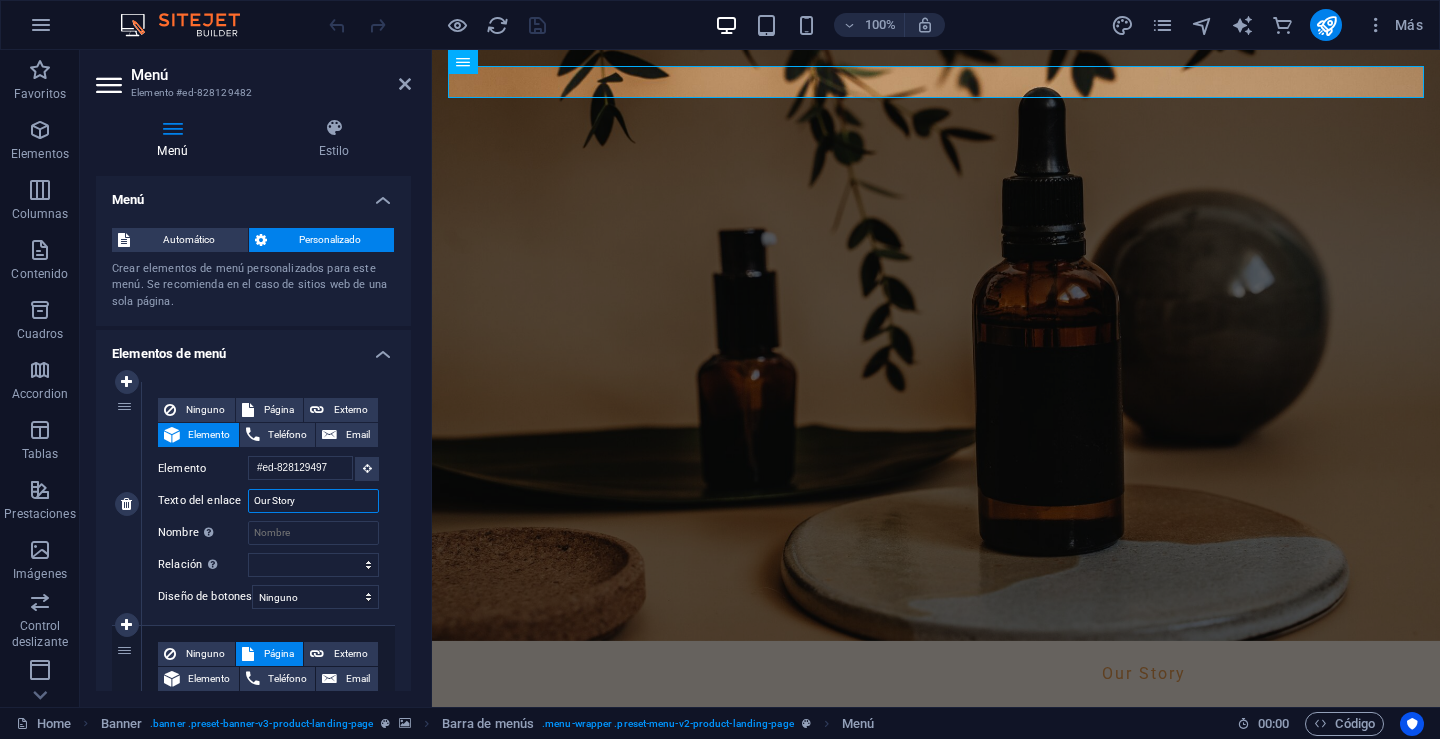 click on "Our Story" at bounding box center (313, 501) 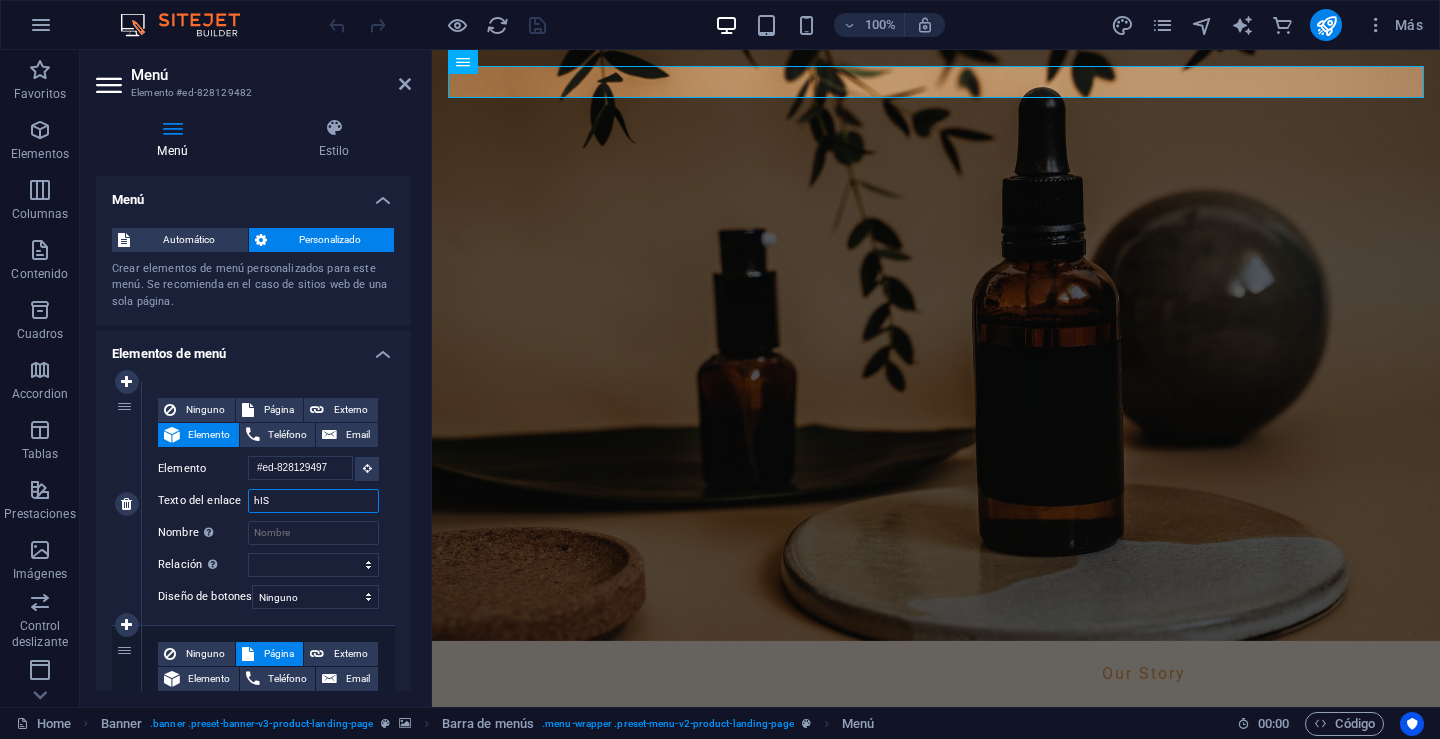 type on "hIST" 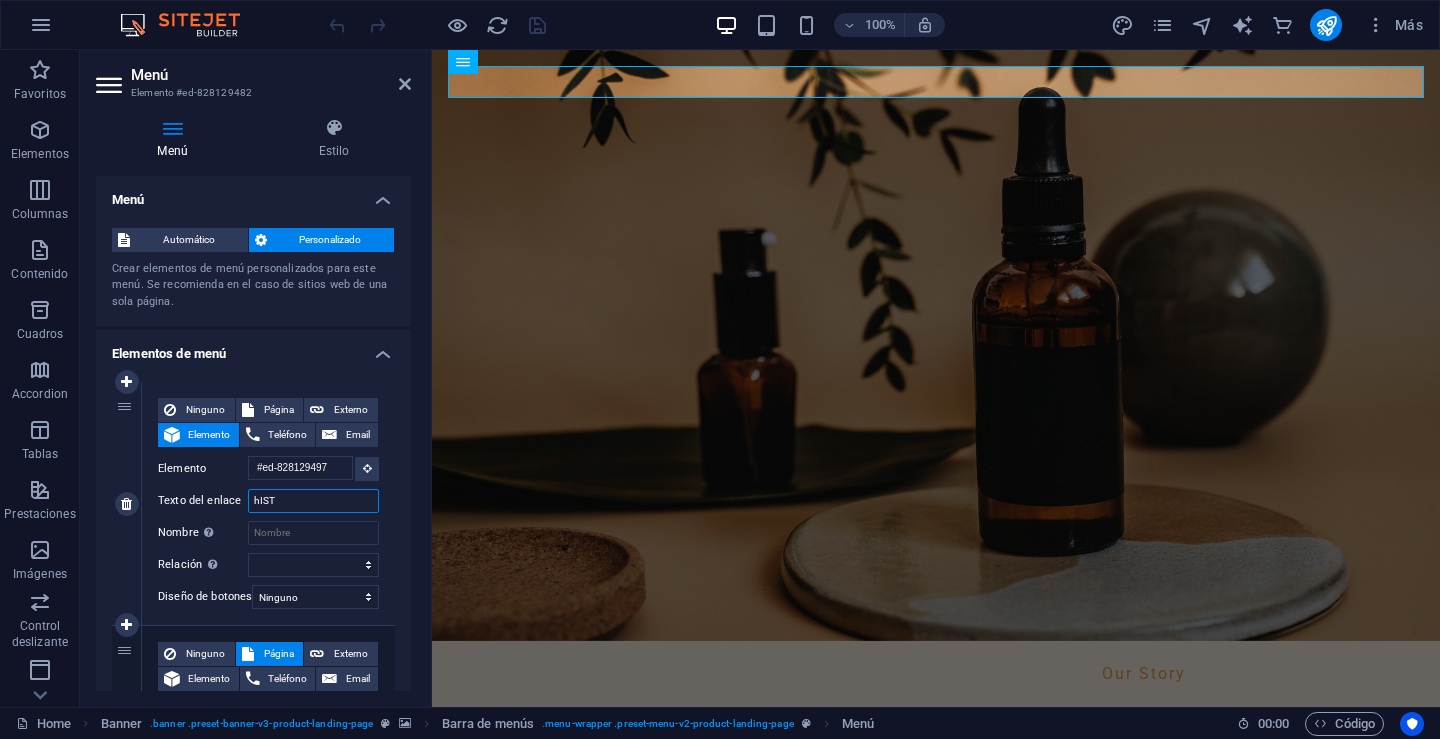 select 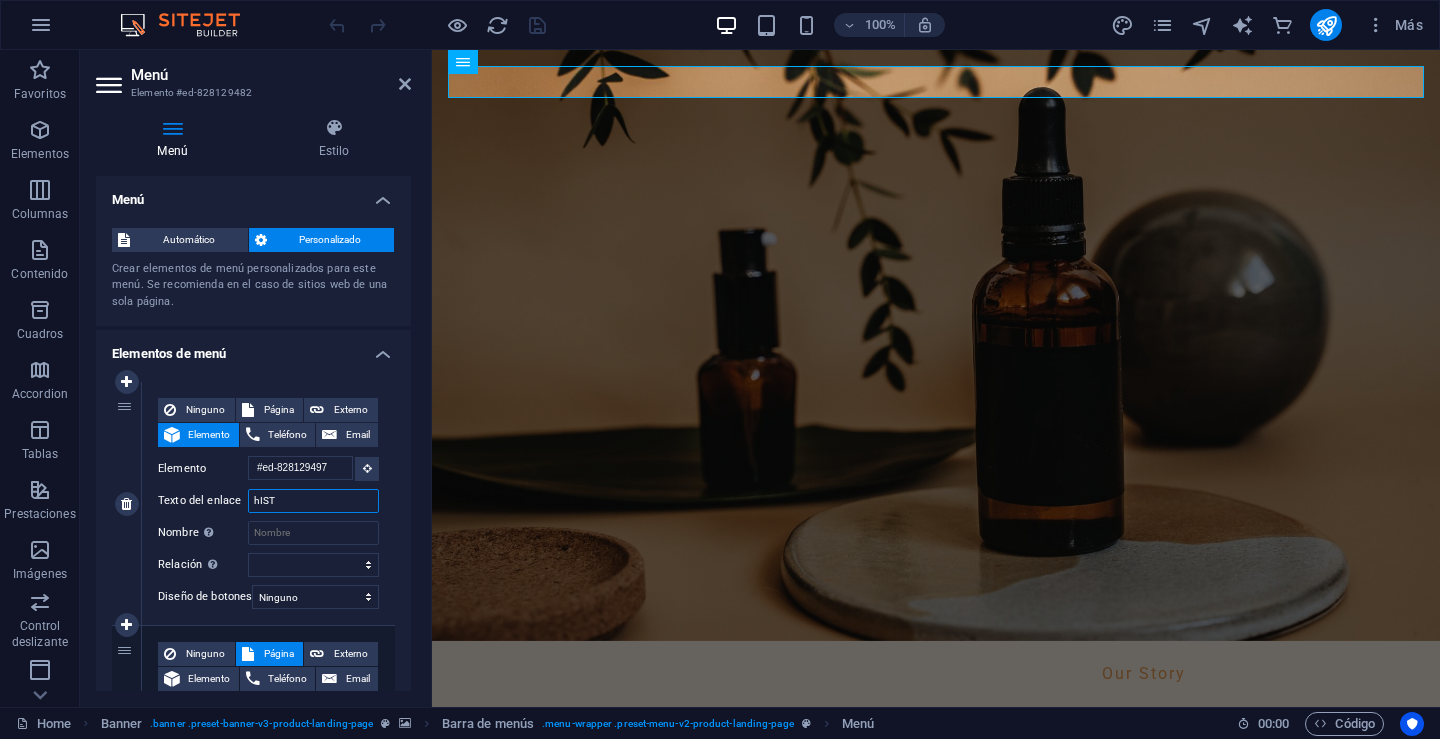 select 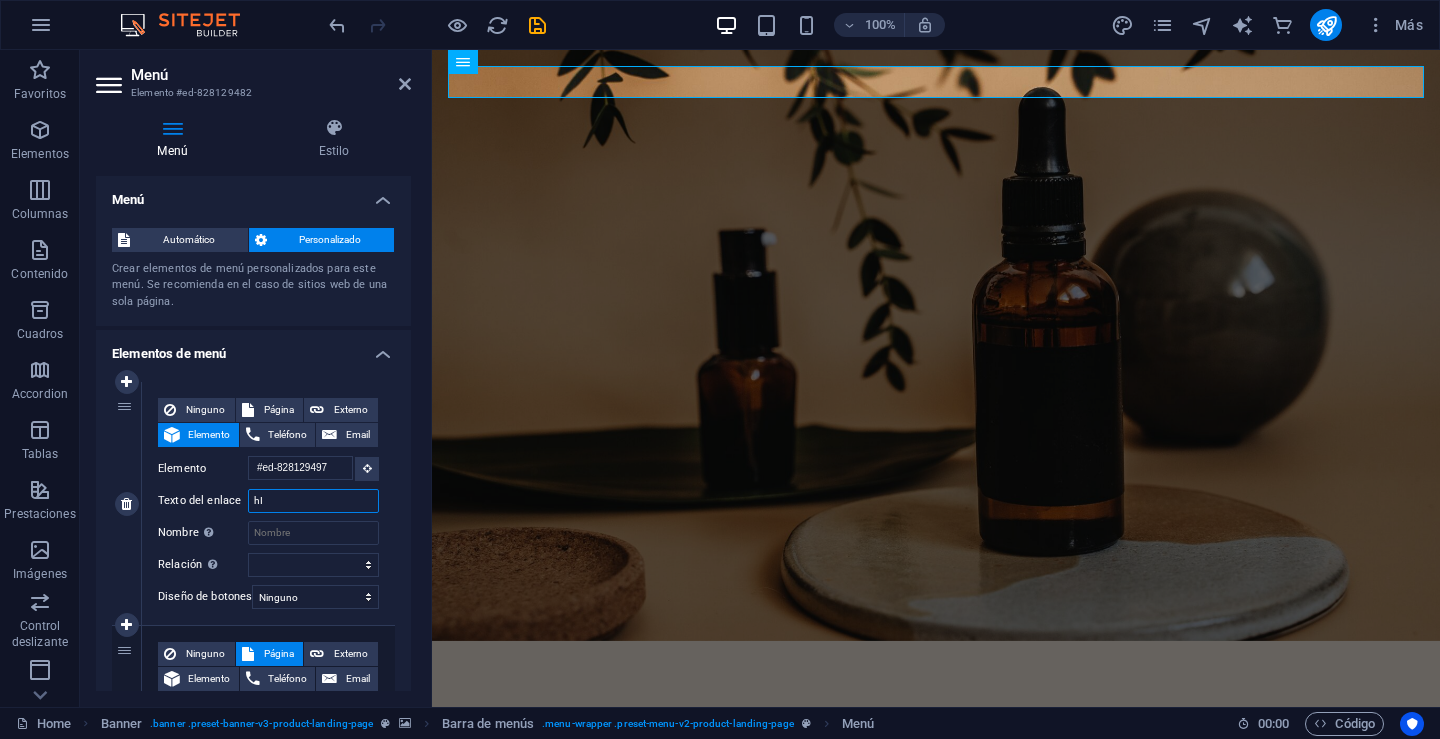 type on "h" 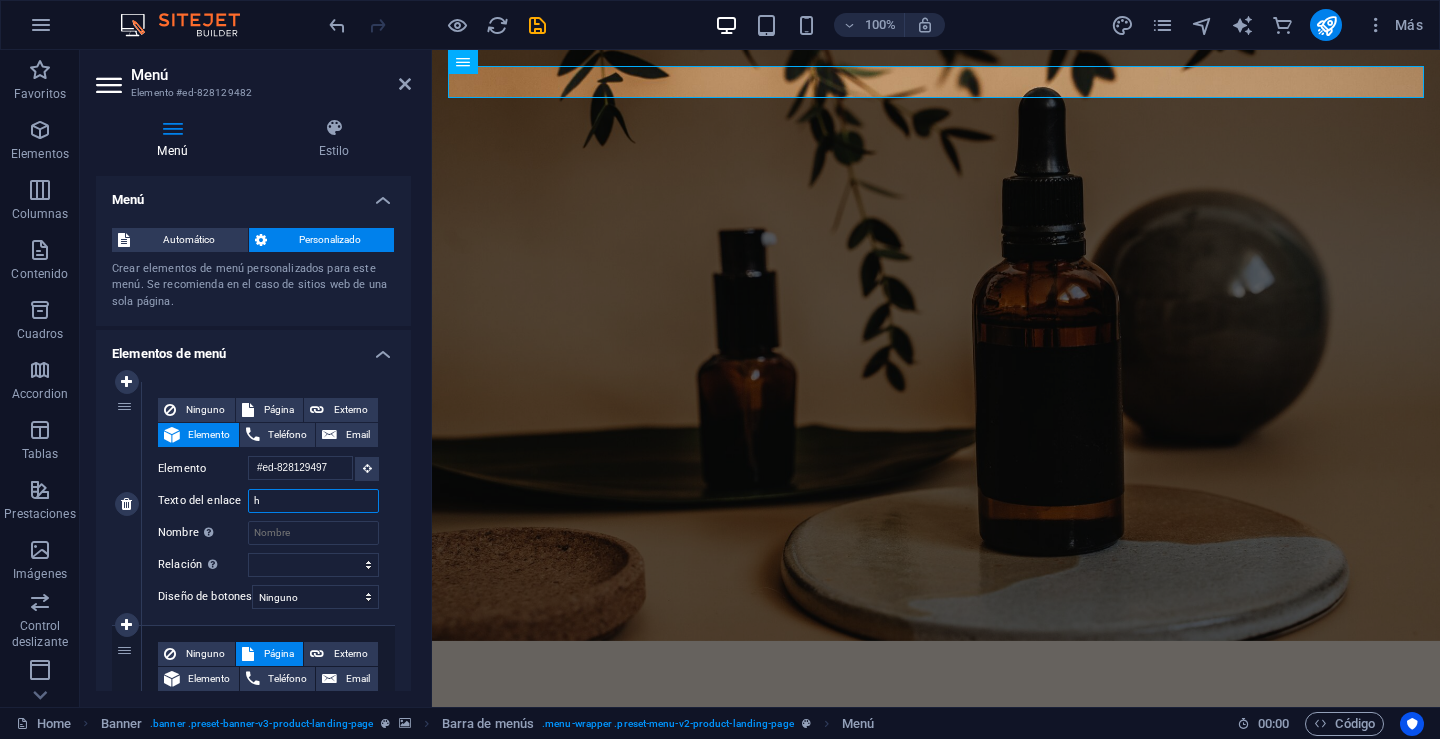 type 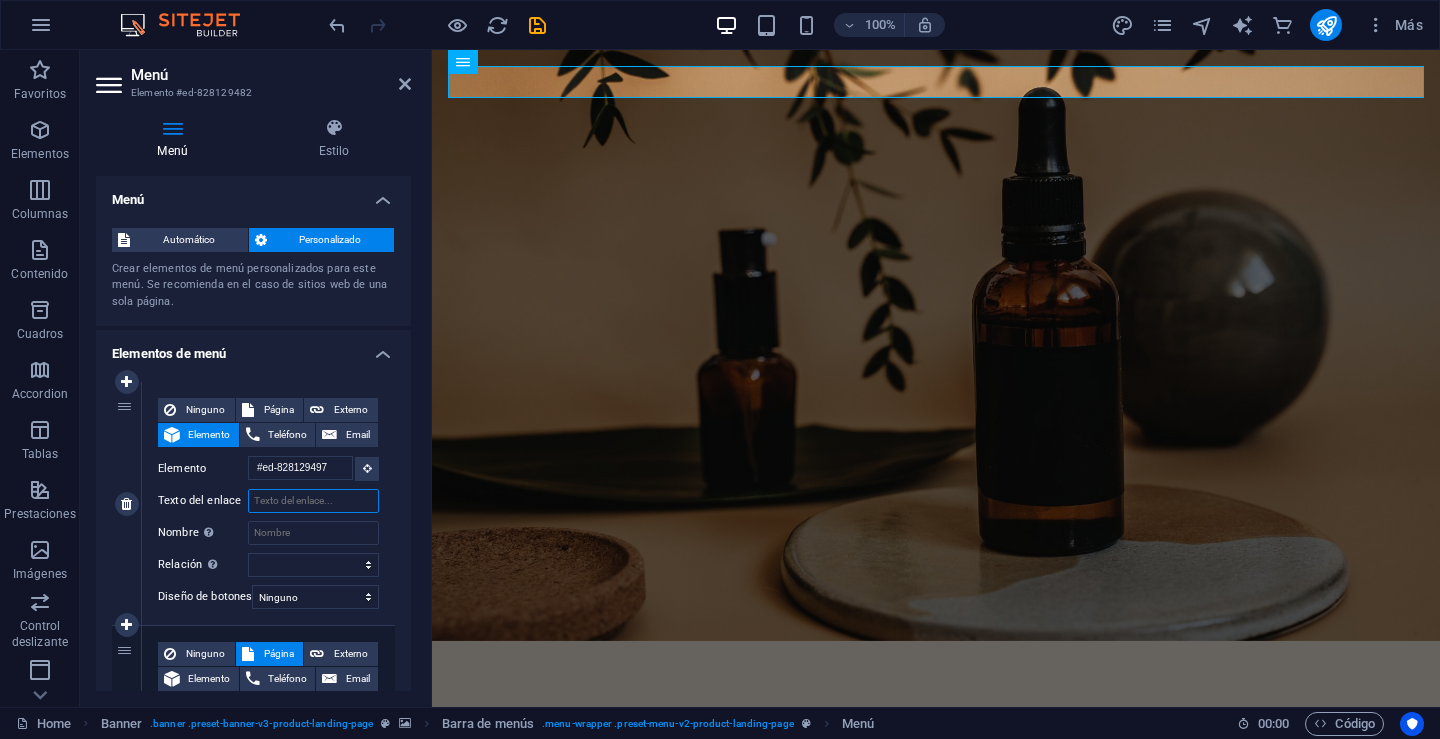 select 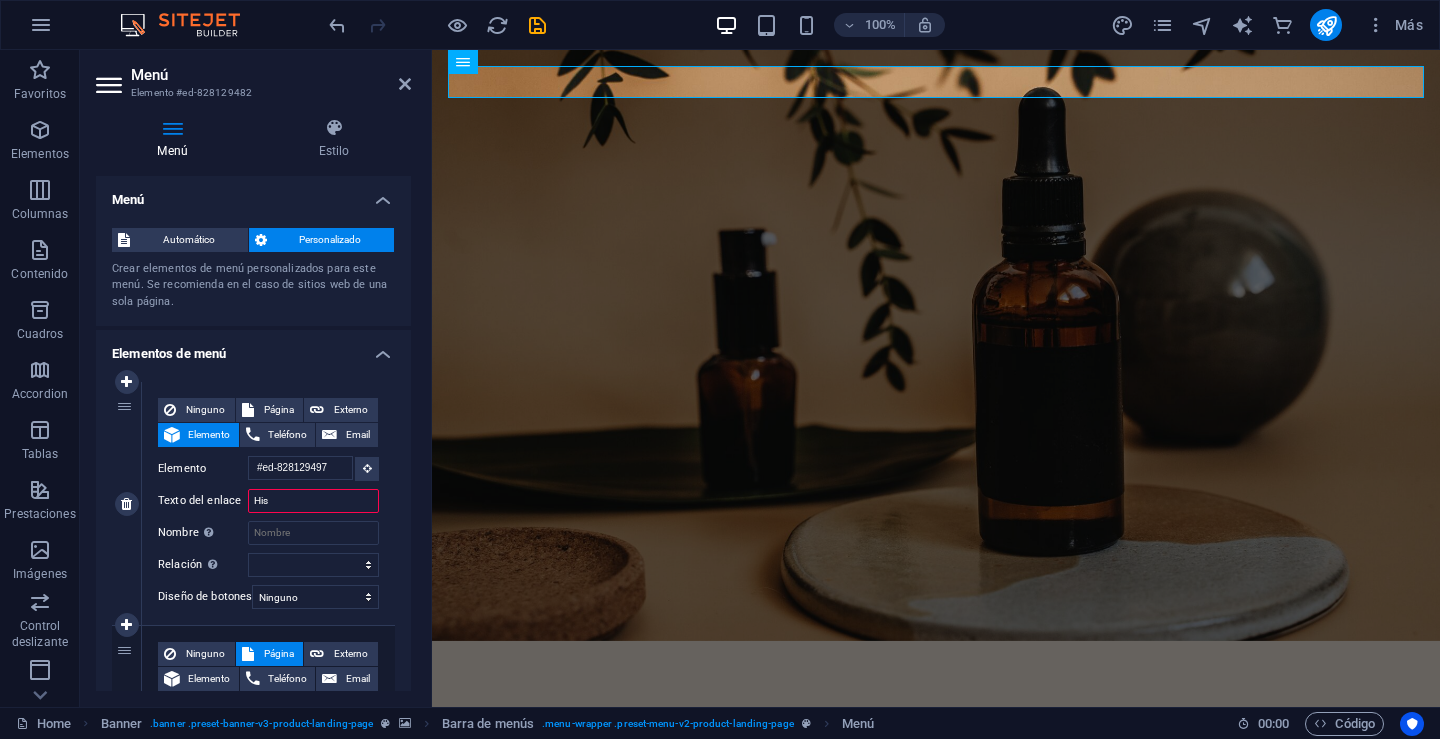 type on "Hist" 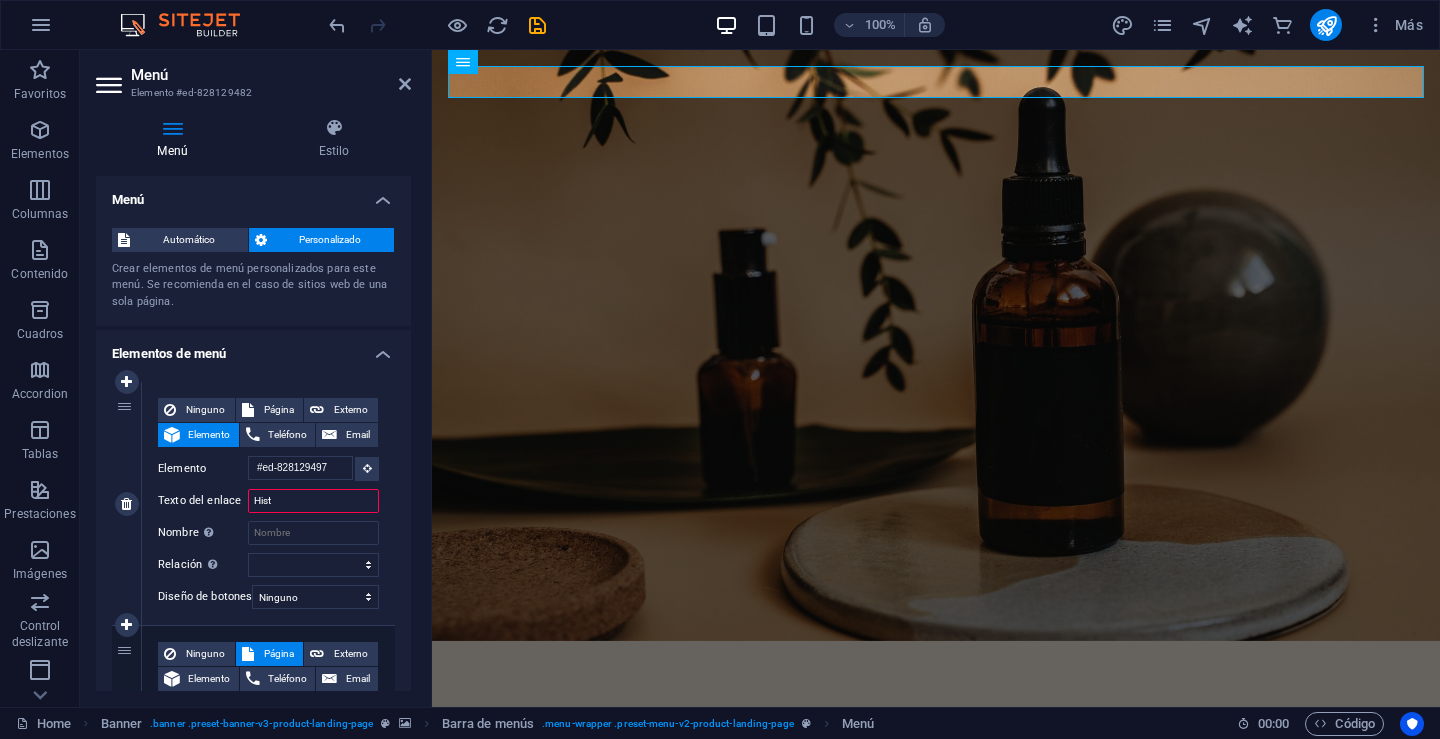 select 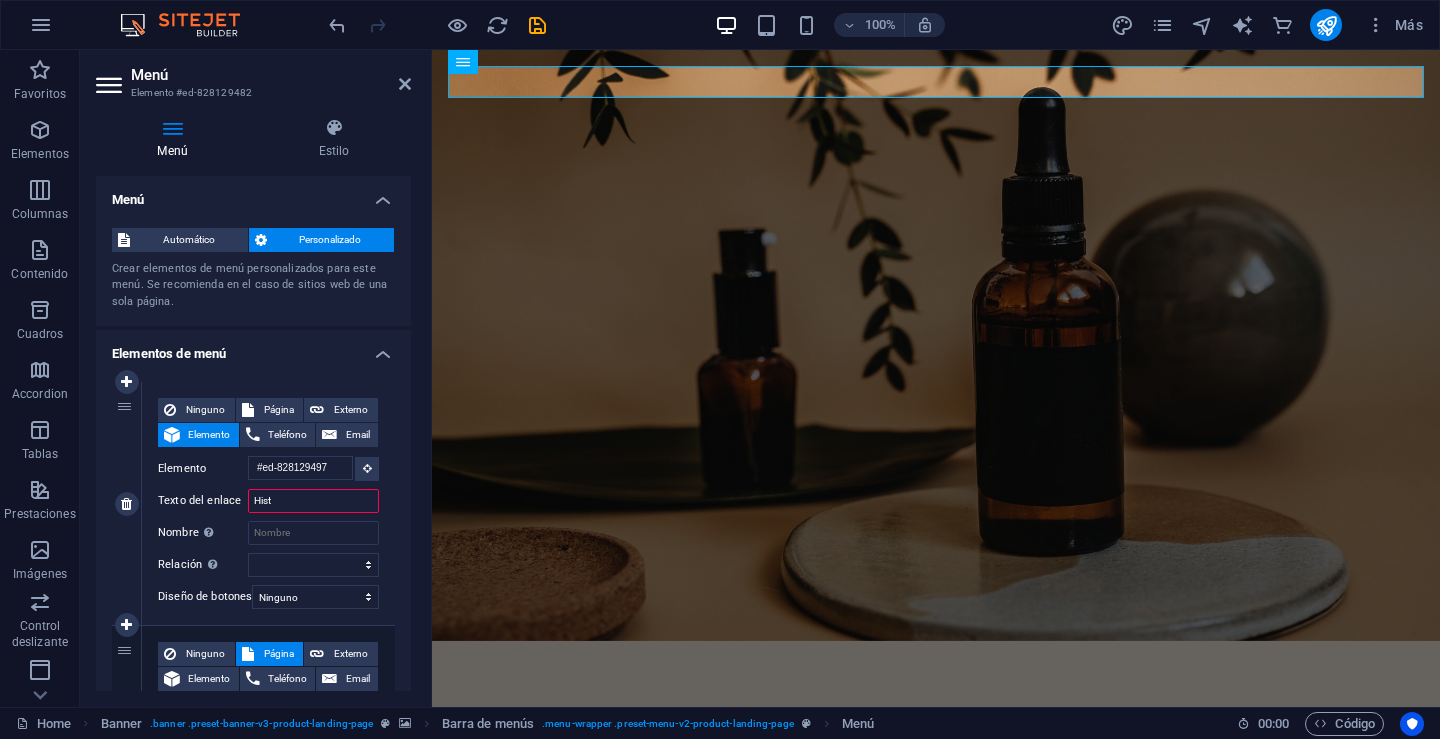 select 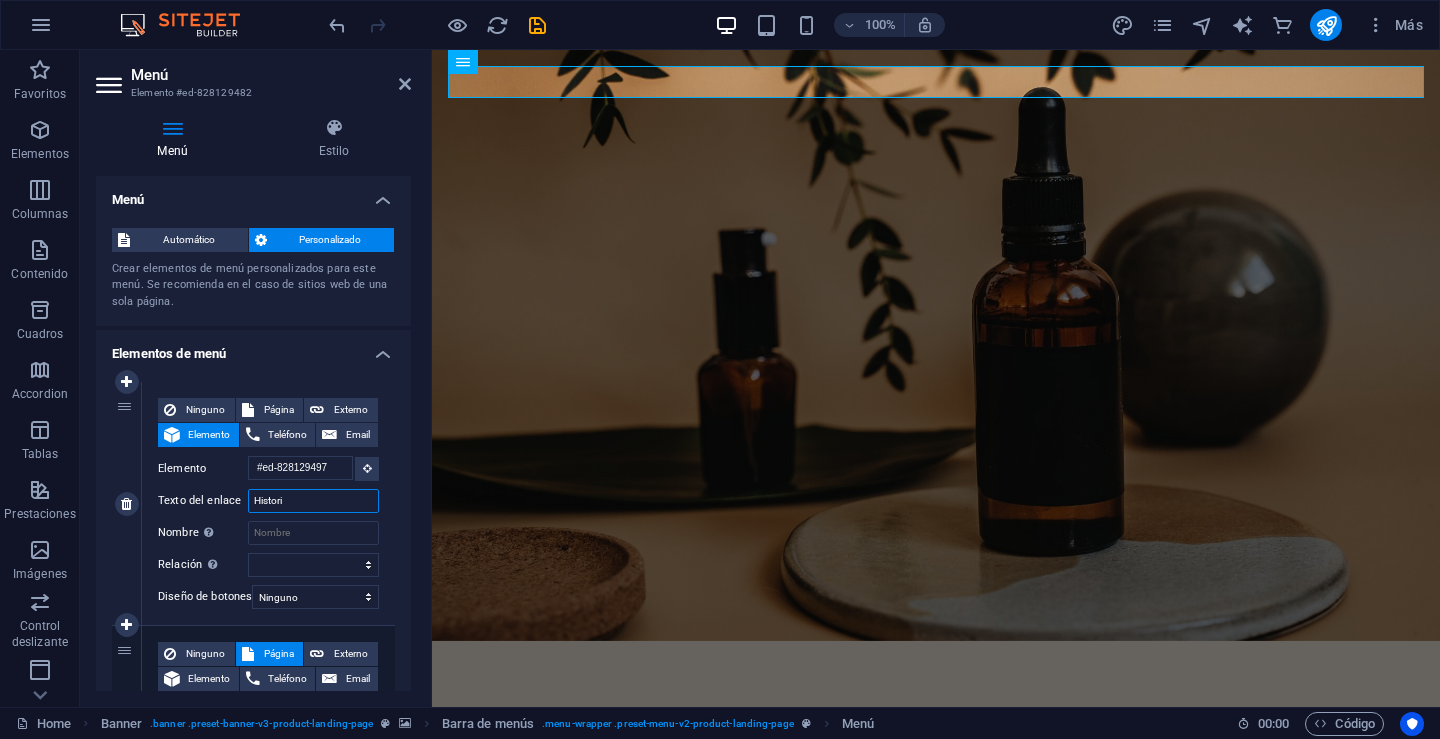 type on "Historia" 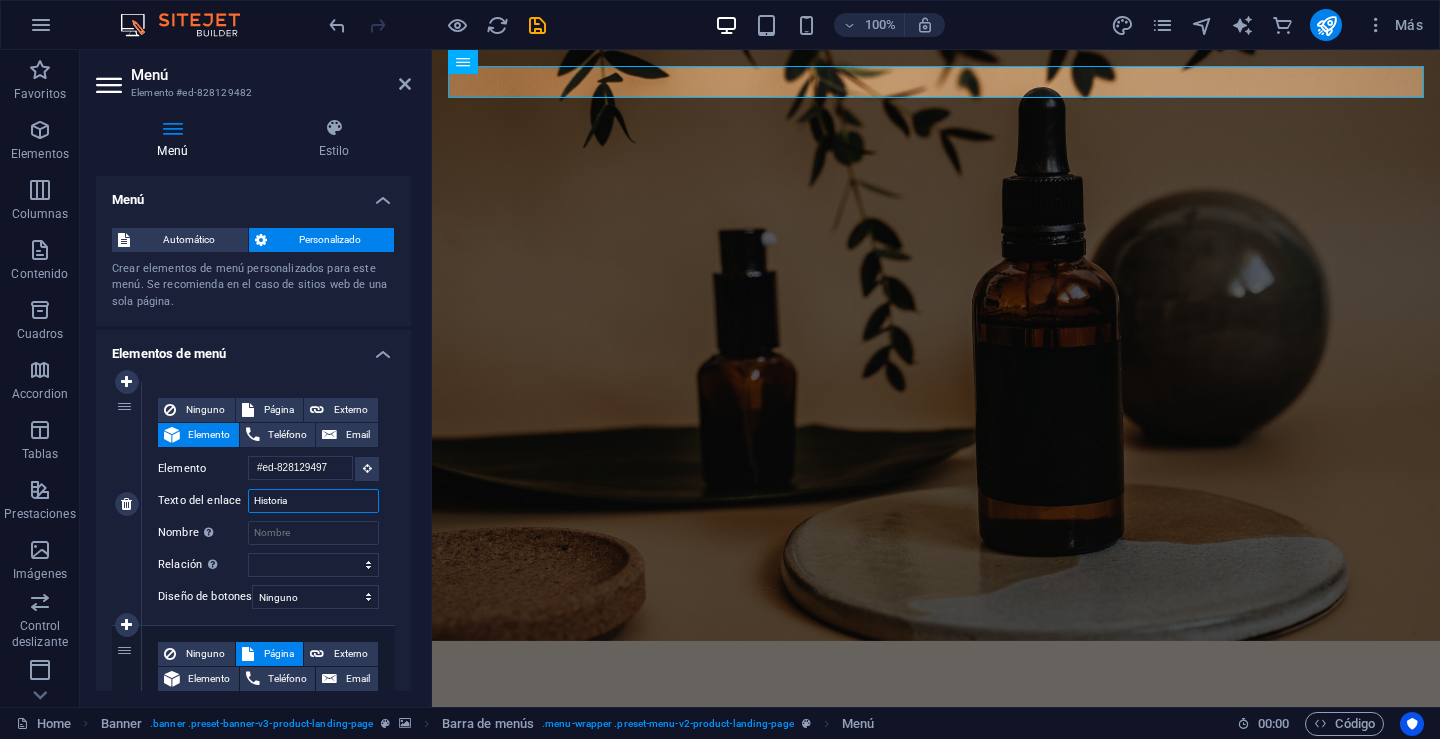 select 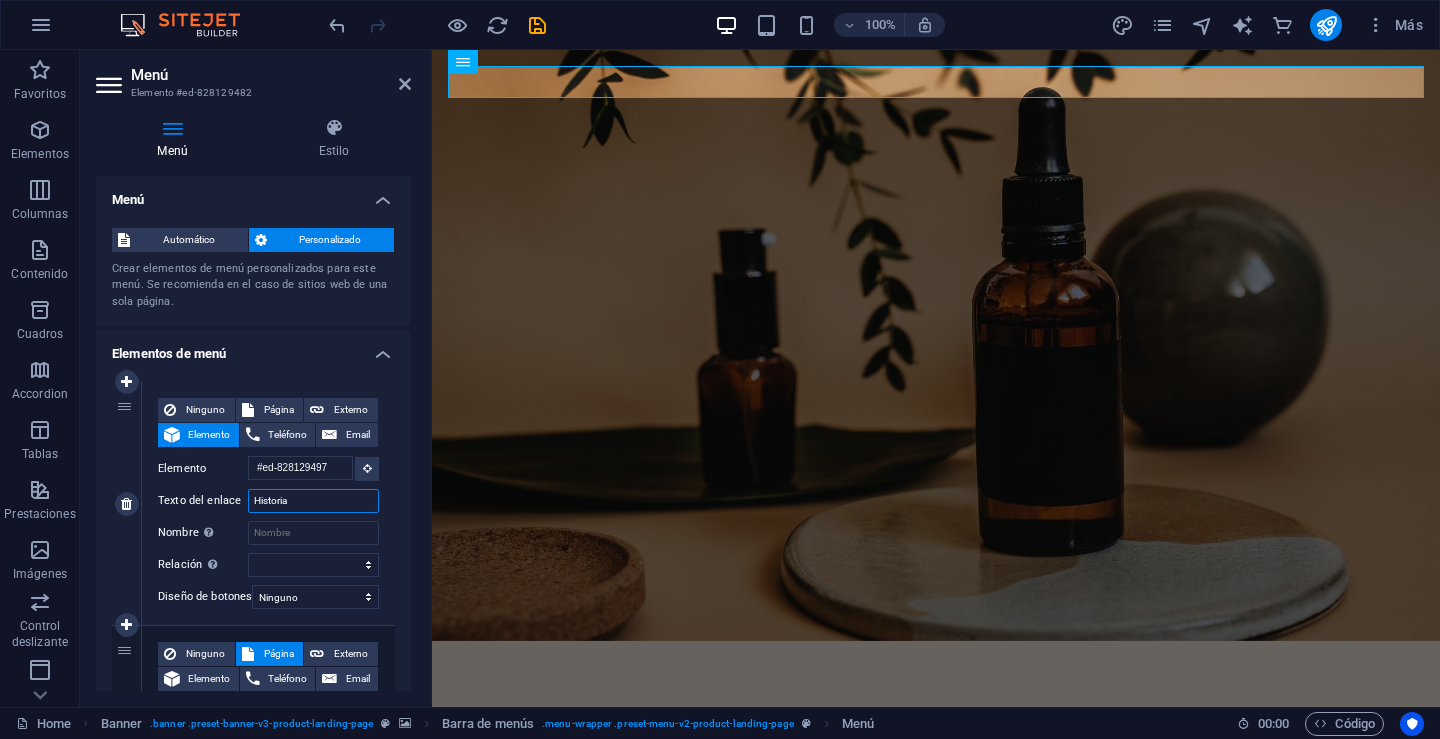 select 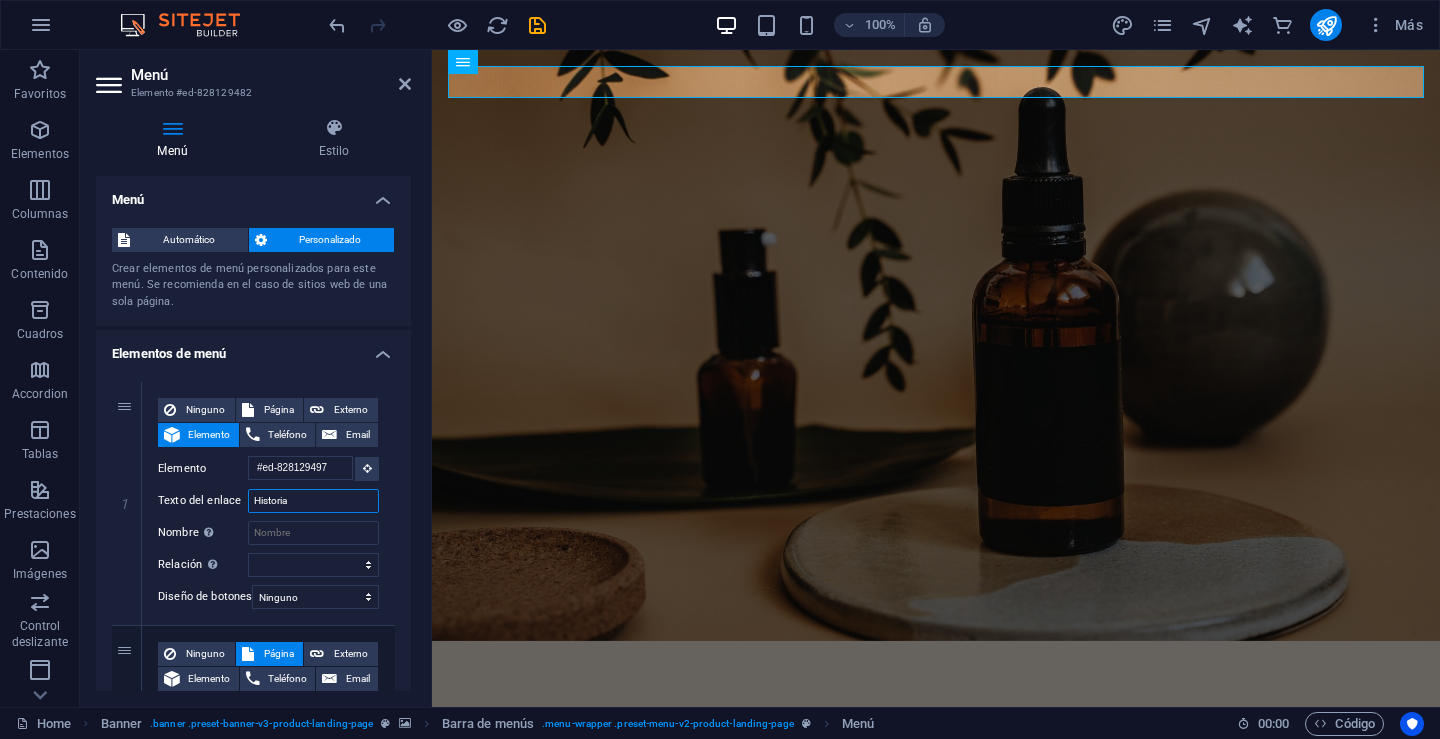 type on "Historia" 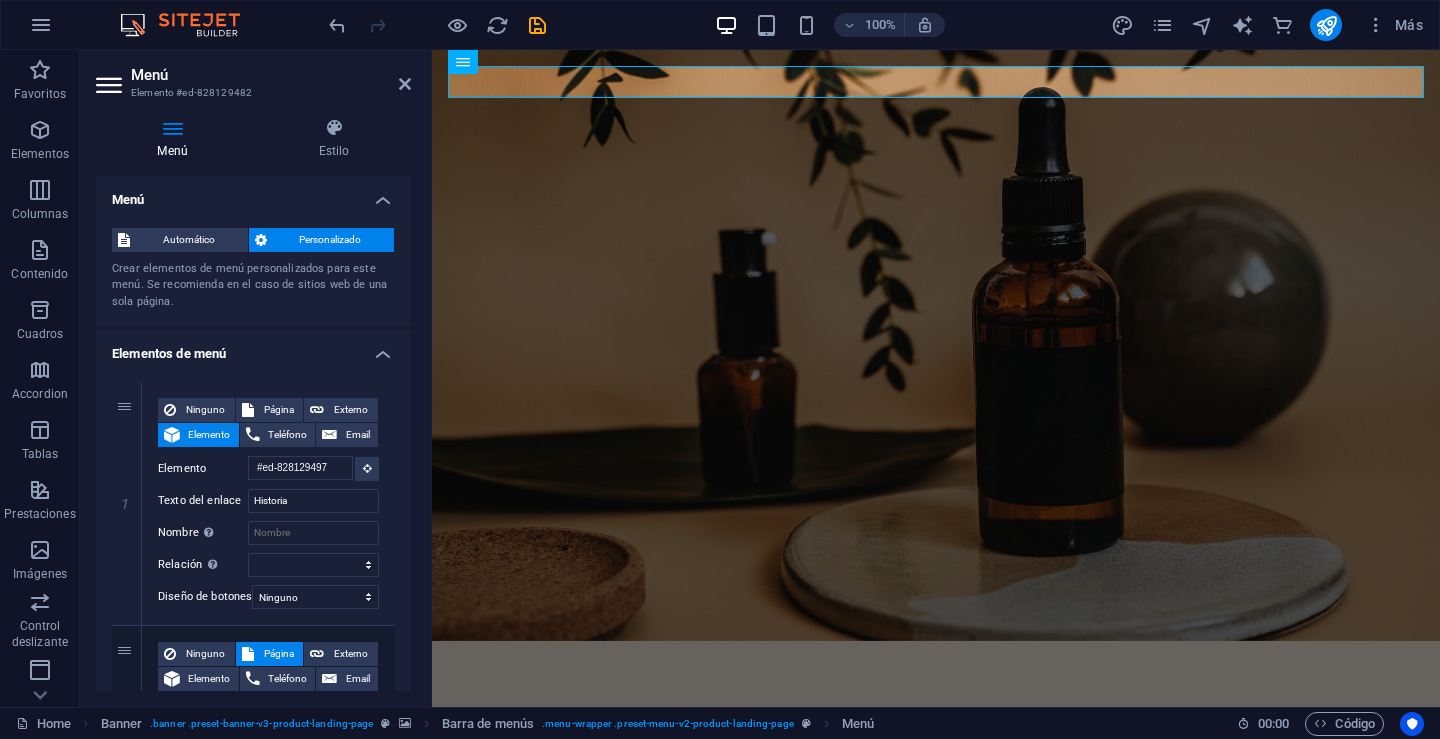 click on "1 Ninguno Página Externo Elemento Teléfono Email Página Home Shop Legal Notice Privacy Elemento #ed-828129497
URL Teléfono Email Texto del enlace Historia Destino del enlace Nueva pestaña Misma pestaña Superposición Nombre Una descripción adicional del enlace no debería ser igual al texto del enlace. El título suele mostrarse como un texto de información cuando se mueve el ratón por encima del elemento. Déjalo en blanco en caso de dudas. Relación Define la  relación de este enlace con el destino del enlace . Por ejemplo, el valor "nofollow" indica a los buscadores que no sigan al enlace. Puede dejarse vacío. alternativo autor marcador externo ayuda licencia siguiente nofollow noreferrer noopener ant buscar etiqueta Diseño de botones Ninguno Predeterminado Principal Secundario 2 Ninguno Página Externo Elemento Teléfono Email Página Home Shop Legal Notice Privacy Elemento
URL /15933866 Teléfono Email Texto del enlace Shop Destino del enlace 3" at bounding box center (253, 763) 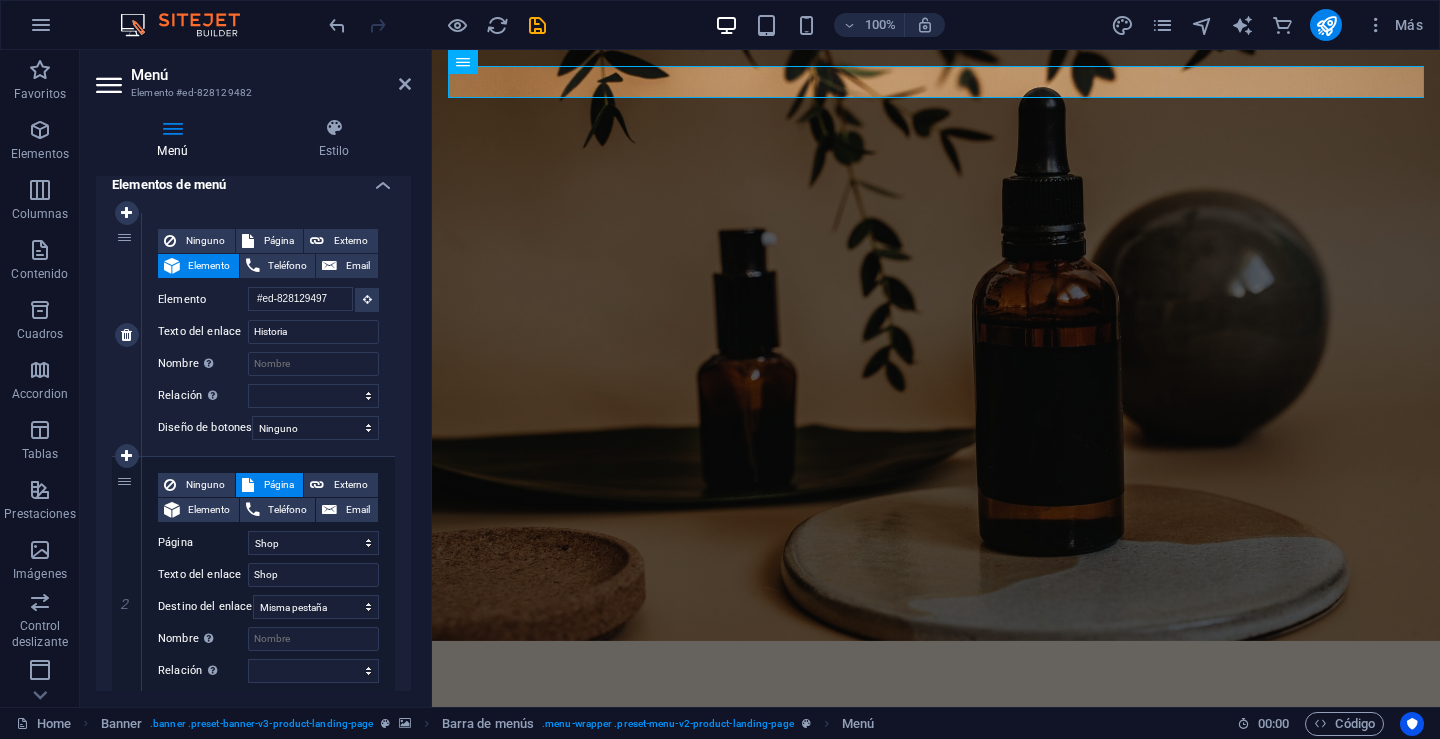 scroll, scrollTop: 175, scrollLeft: 0, axis: vertical 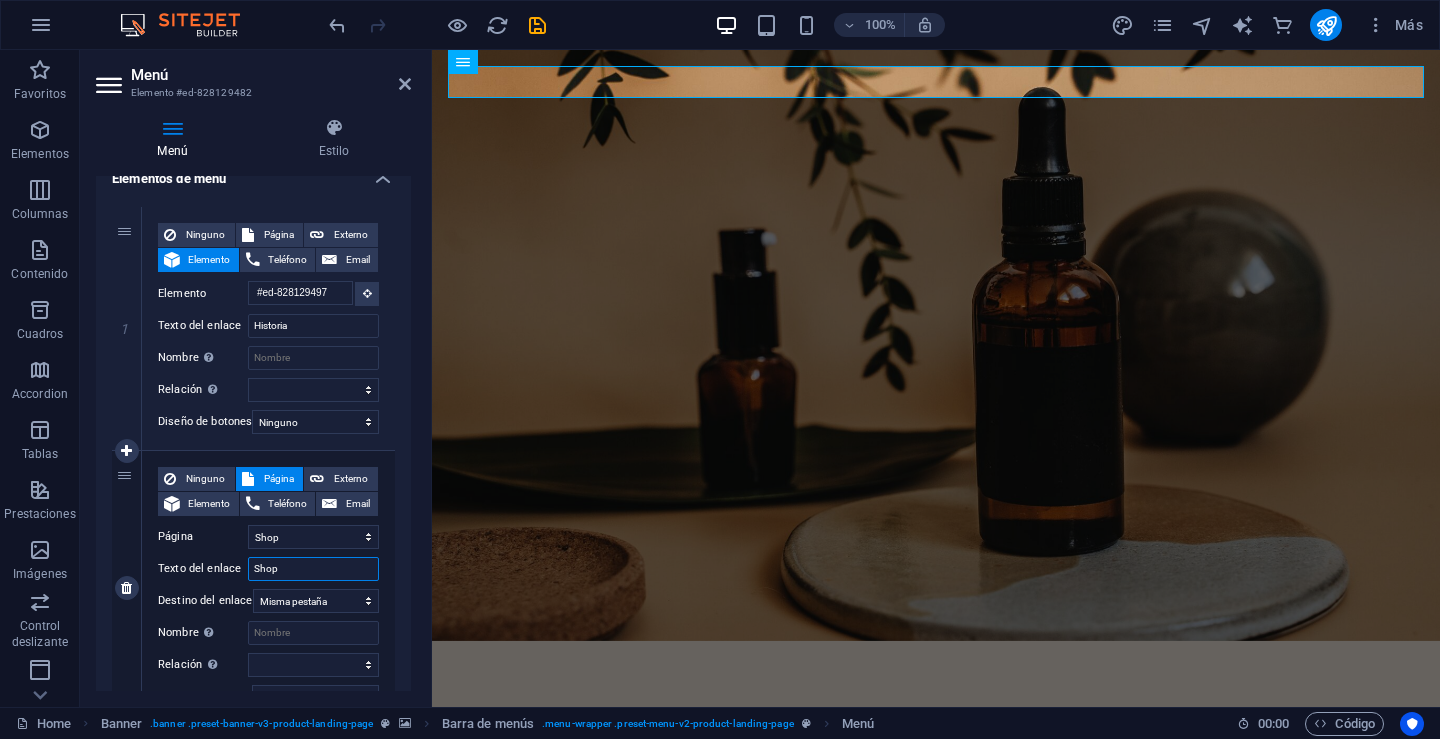 click on "Shop" at bounding box center (313, 569) 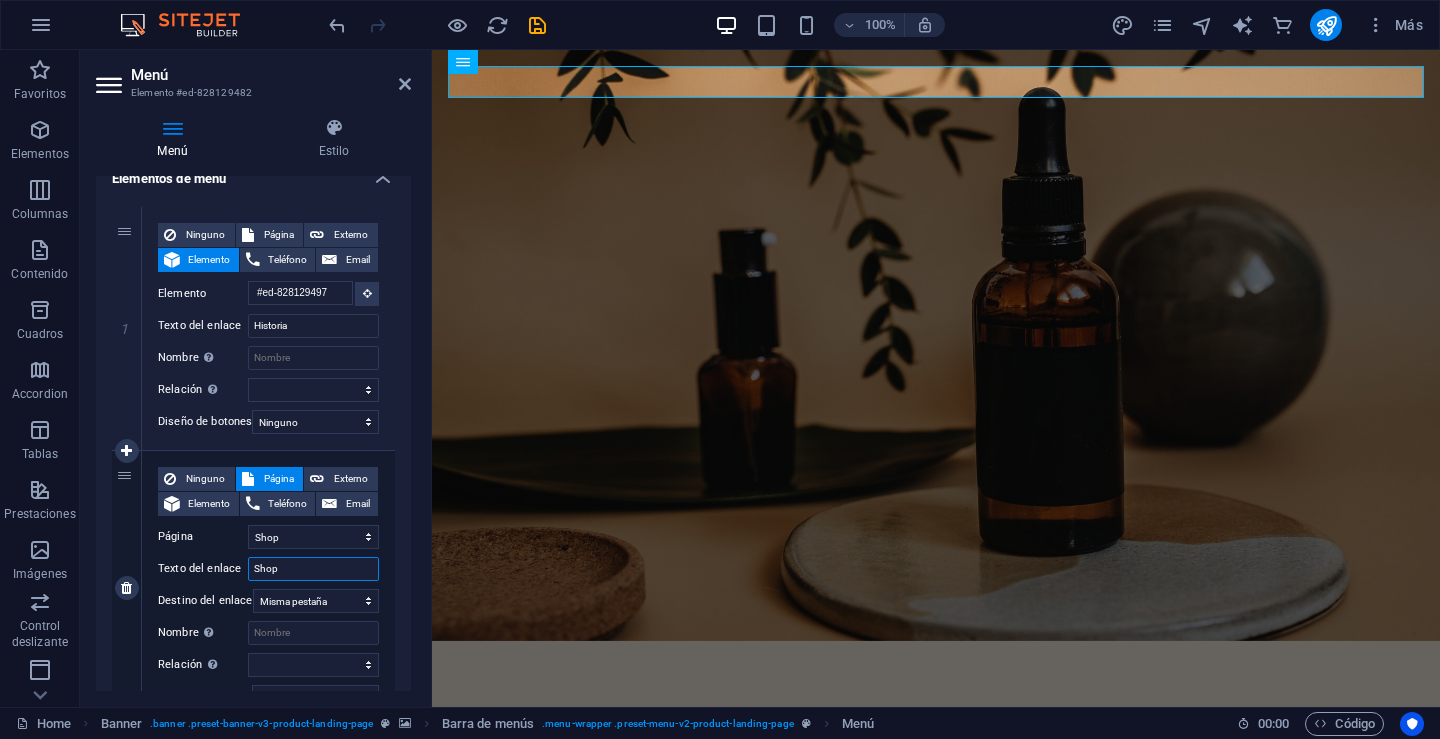 drag, startPoint x: 298, startPoint y: 572, endPoint x: 186, endPoint y: 572, distance: 112 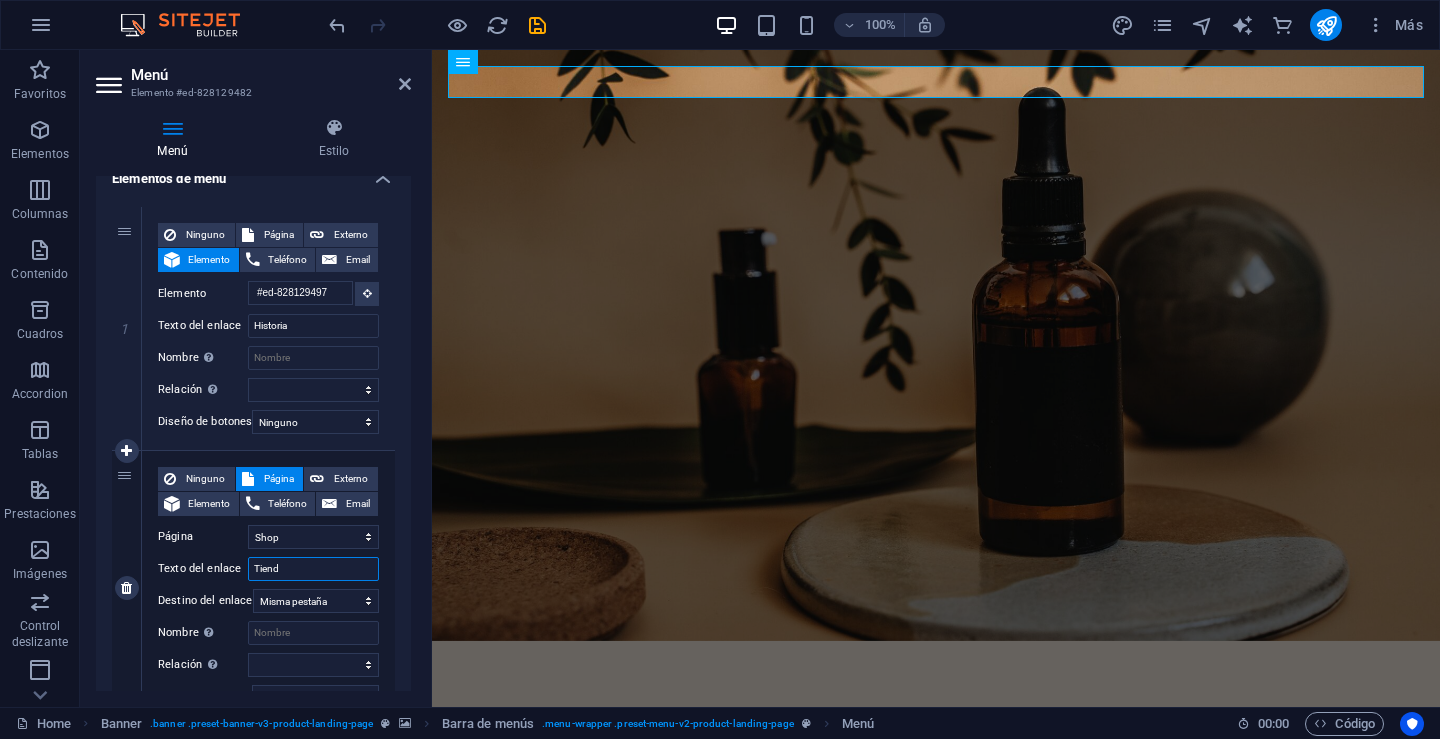 type on "Tienda" 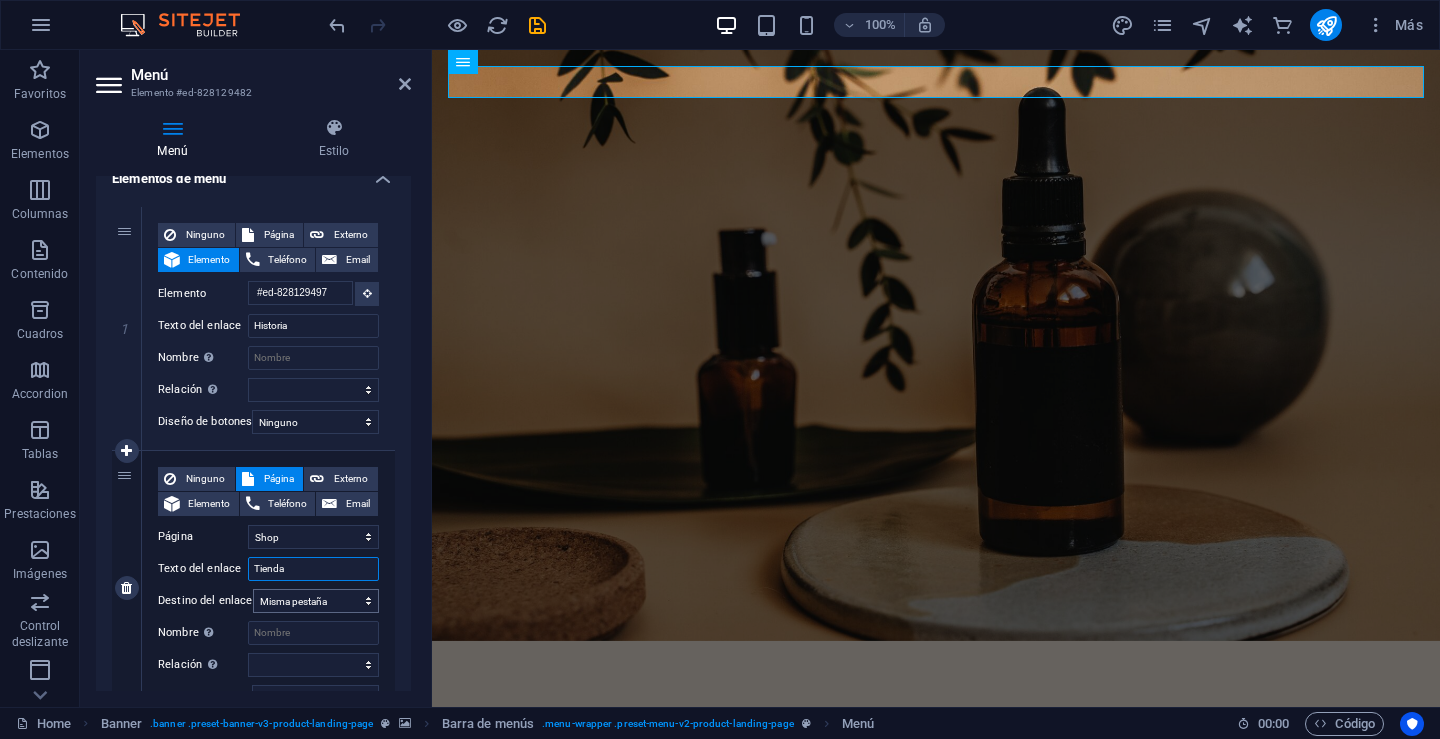 select 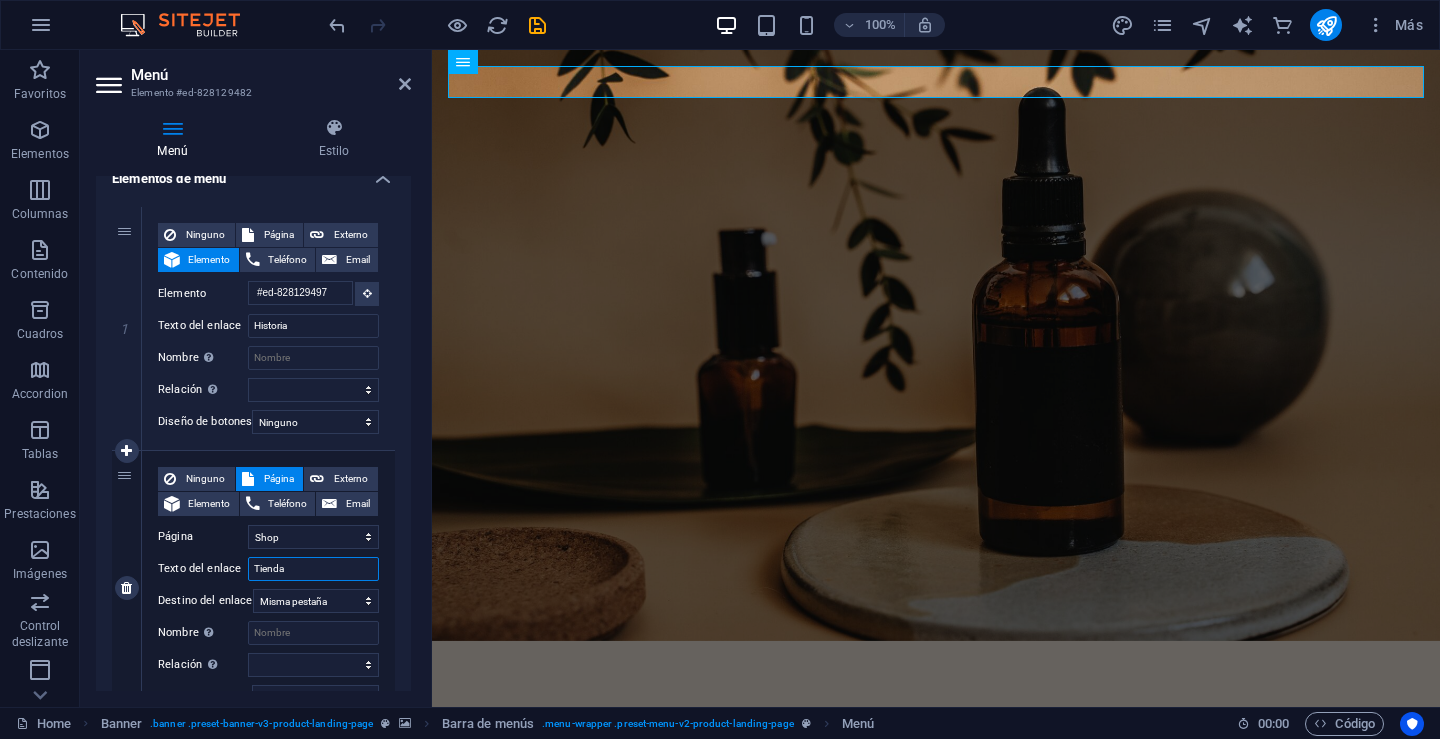 type on "Tienda" 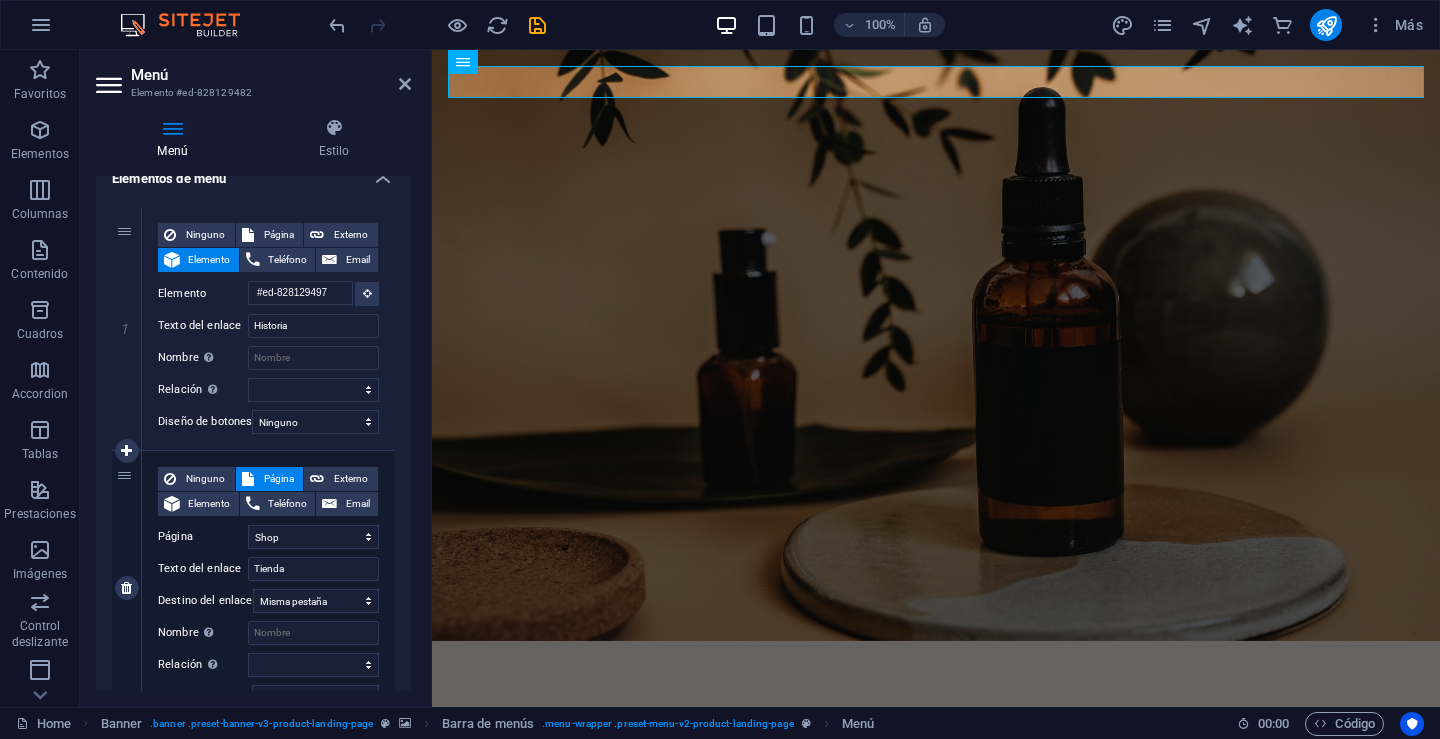 click on "Ninguno Página Externo Elemento Teléfono Email Página Home Shop Legal Notice Privacy Elemento
URL /15933866 Teléfono Email Texto del enlace Tienda Destino del enlace Nueva pestaña Misma pestaña Superposición Nombre Una descripción adicional del enlace no debería ser igual al texto del enlace. El título suele mostrarse como un texto de información cuando se mueve el ratón por encima del elemento. Déjalo en blanco en caso de dudas. Relación Define la  relación de este enlace con el destino del enlace . Por ejemplo, el valor "nofollow" indica a los buscadores que no sigan al enlace. Puede dejarse vacío. alternativo autor marcador externo ayuda licencia siguiente nofollow noreferrer noopener ant buscar etiqueta Diseño de botones Ninguno Predeterminado Principal Secundario" at bounding box center (268, 588) 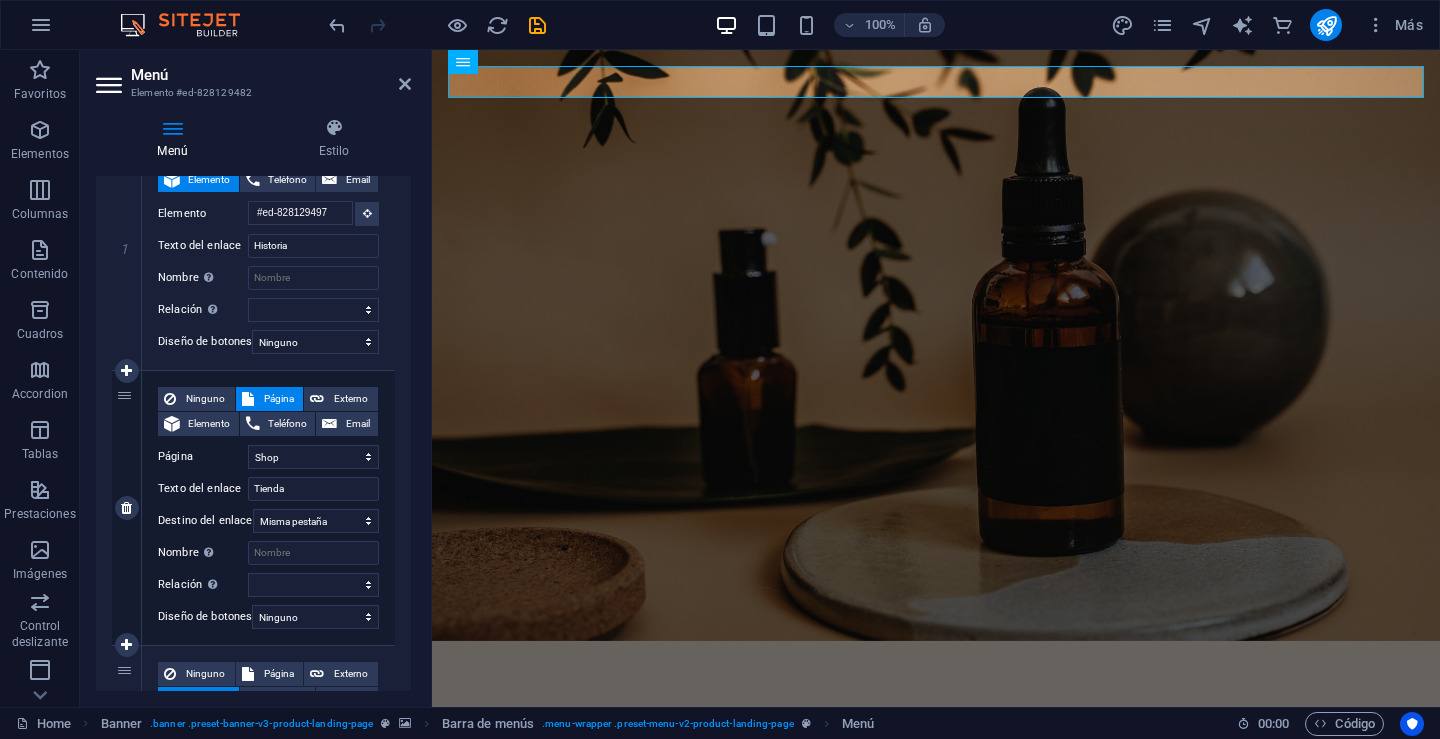 scroll, scrollTop: 252, scrollLeft: 0, axis: vertical 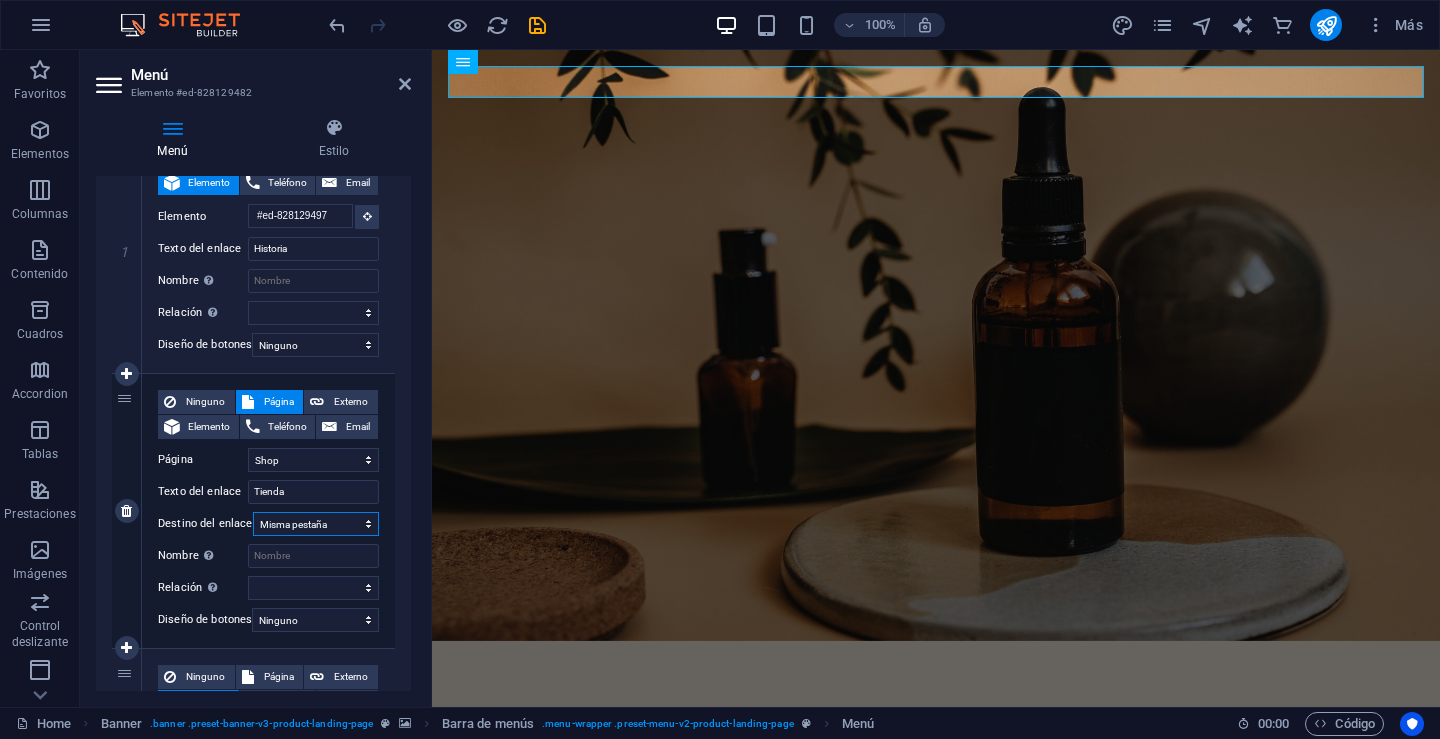 click on "Nueva pestaña Misma pestaña Superposición" at bounding box center (316, 524) 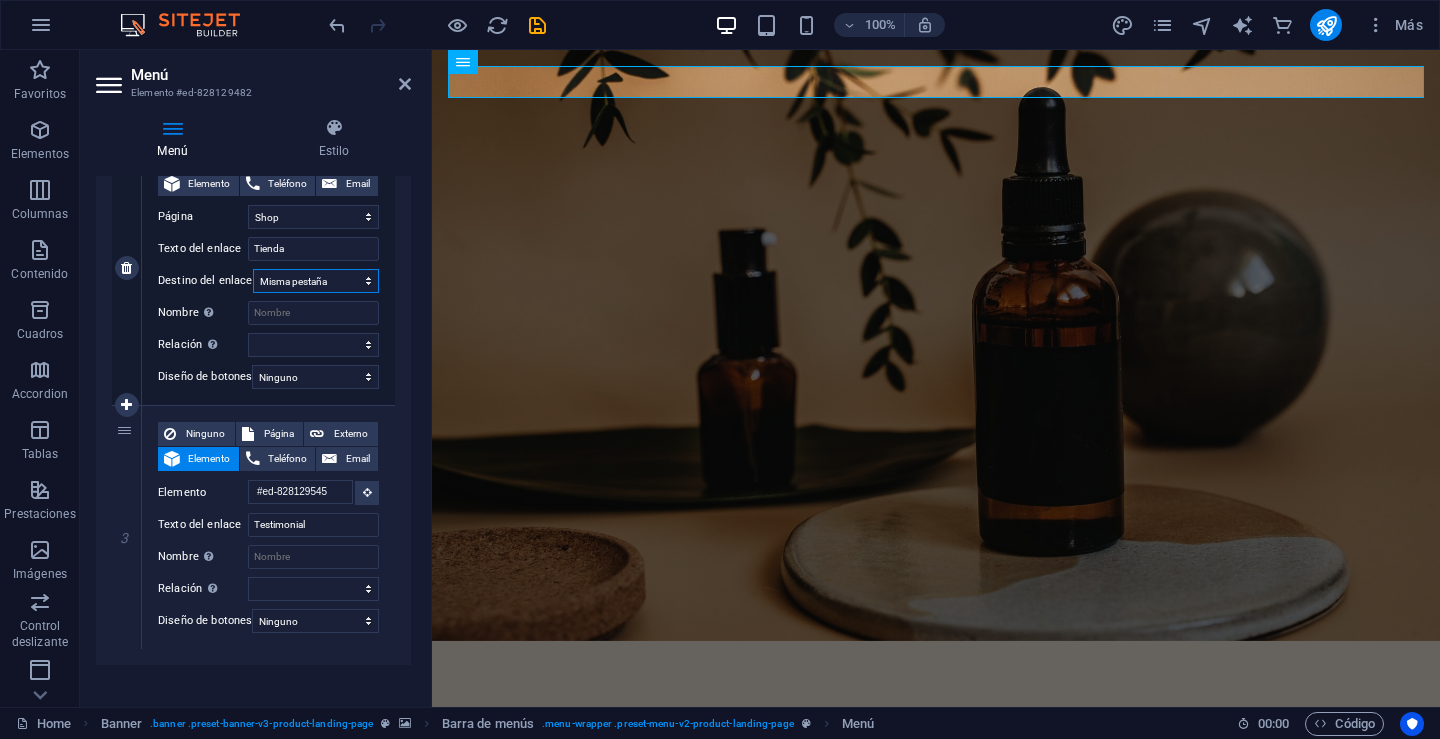 scroll, scrollTop: 501, scrollLeft: 0, axis: vertical 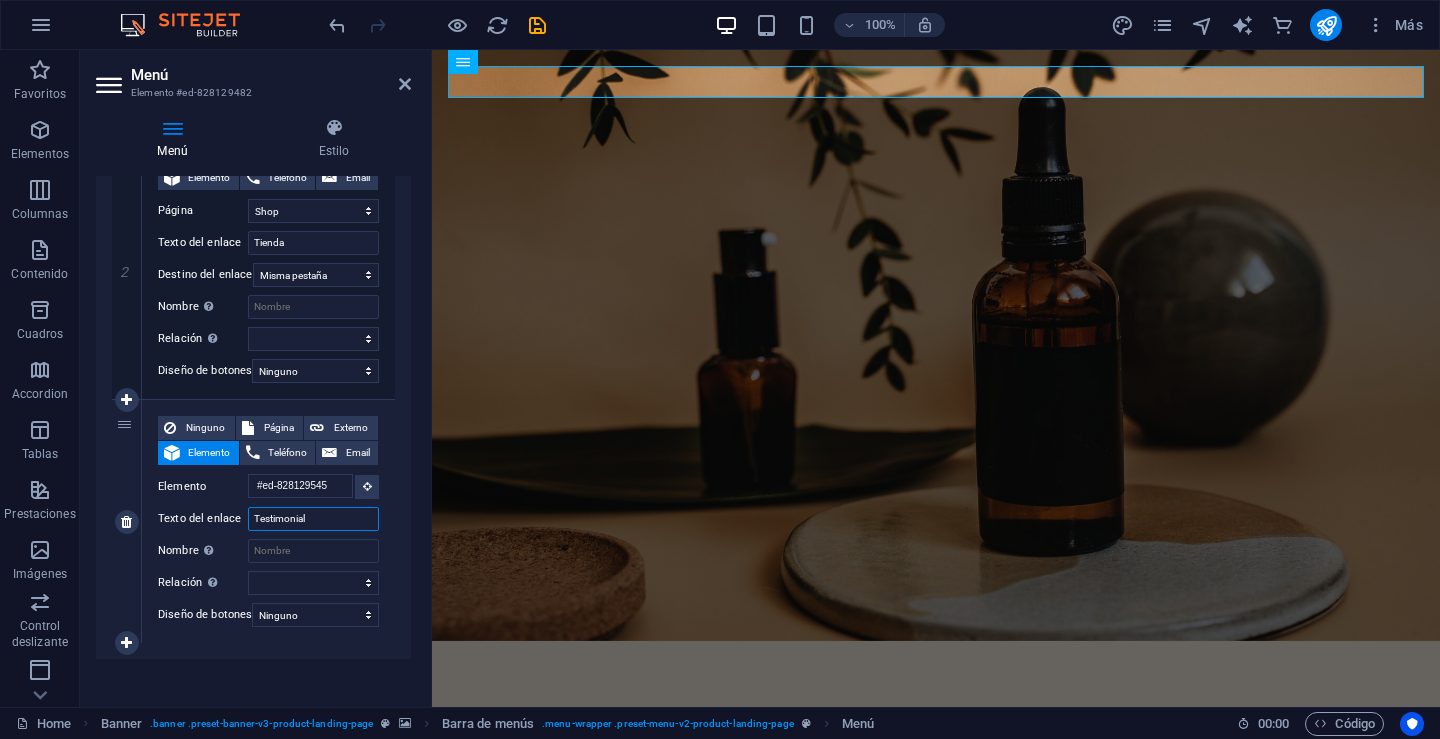 click on "Testimonial" at bounding box center (313, 519) 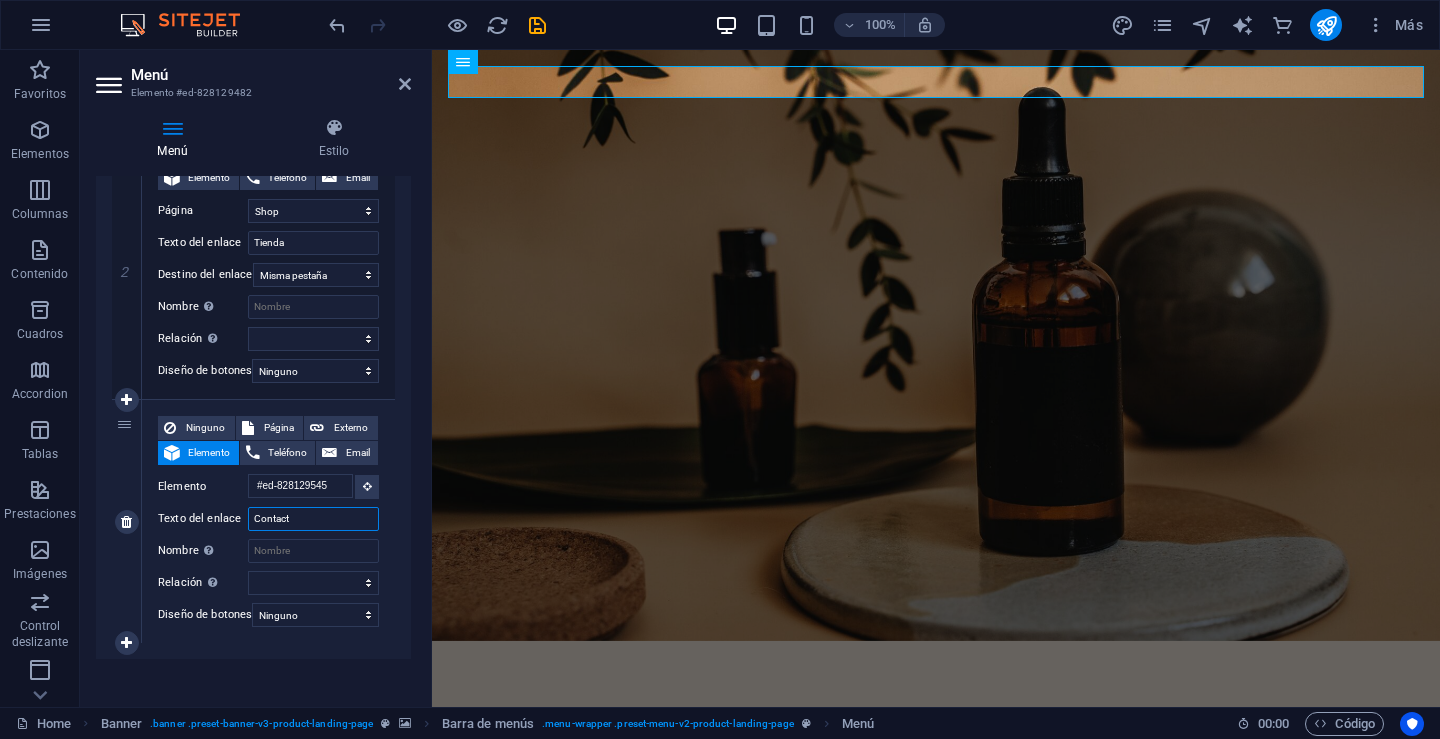 type on "Contacto" 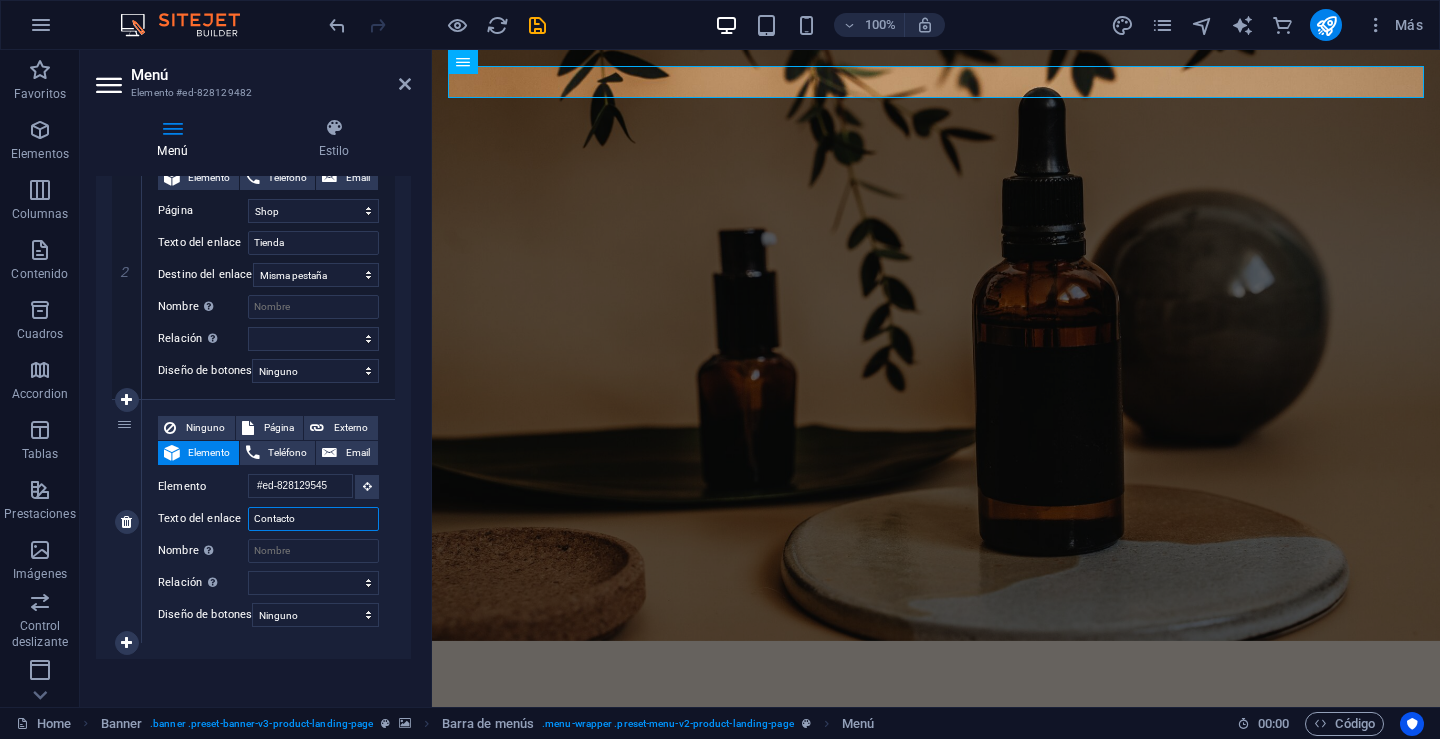 select 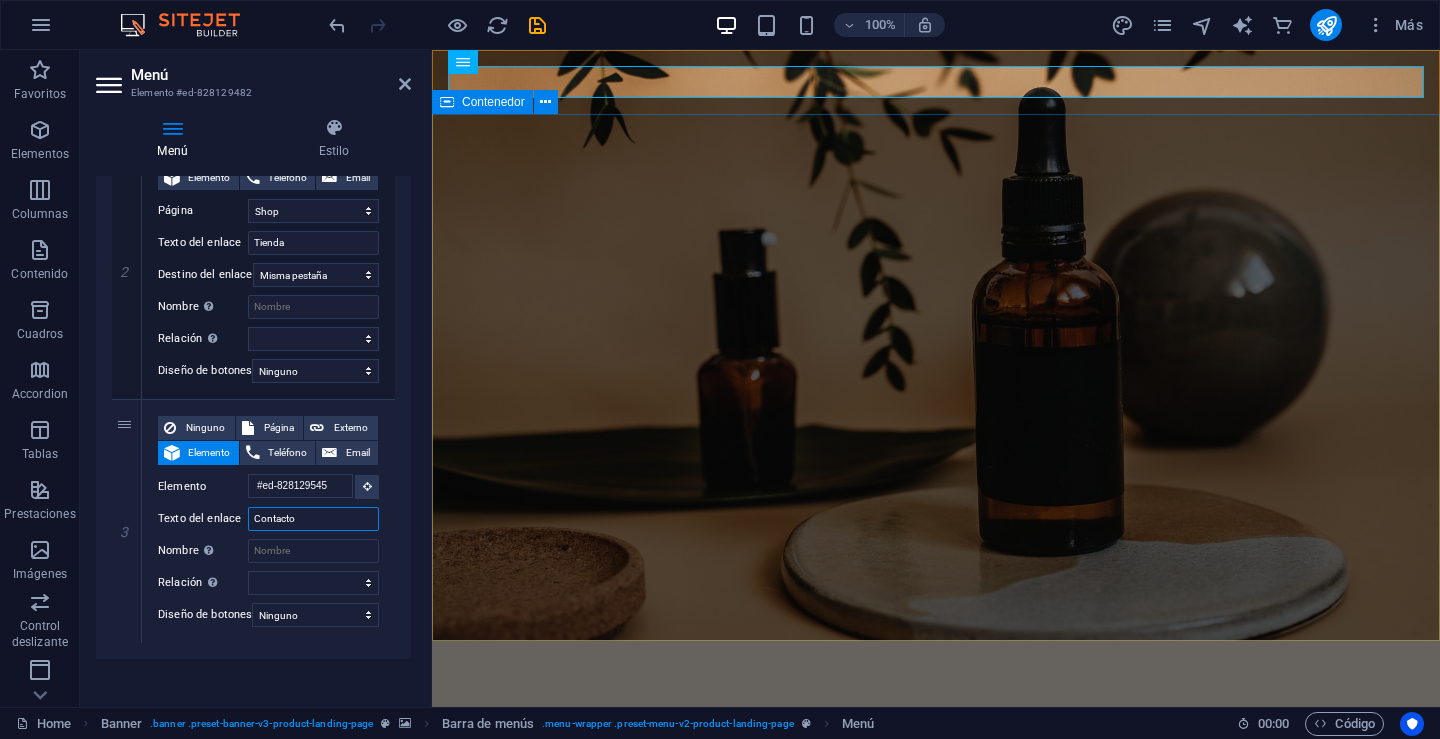 type on "Contacto" 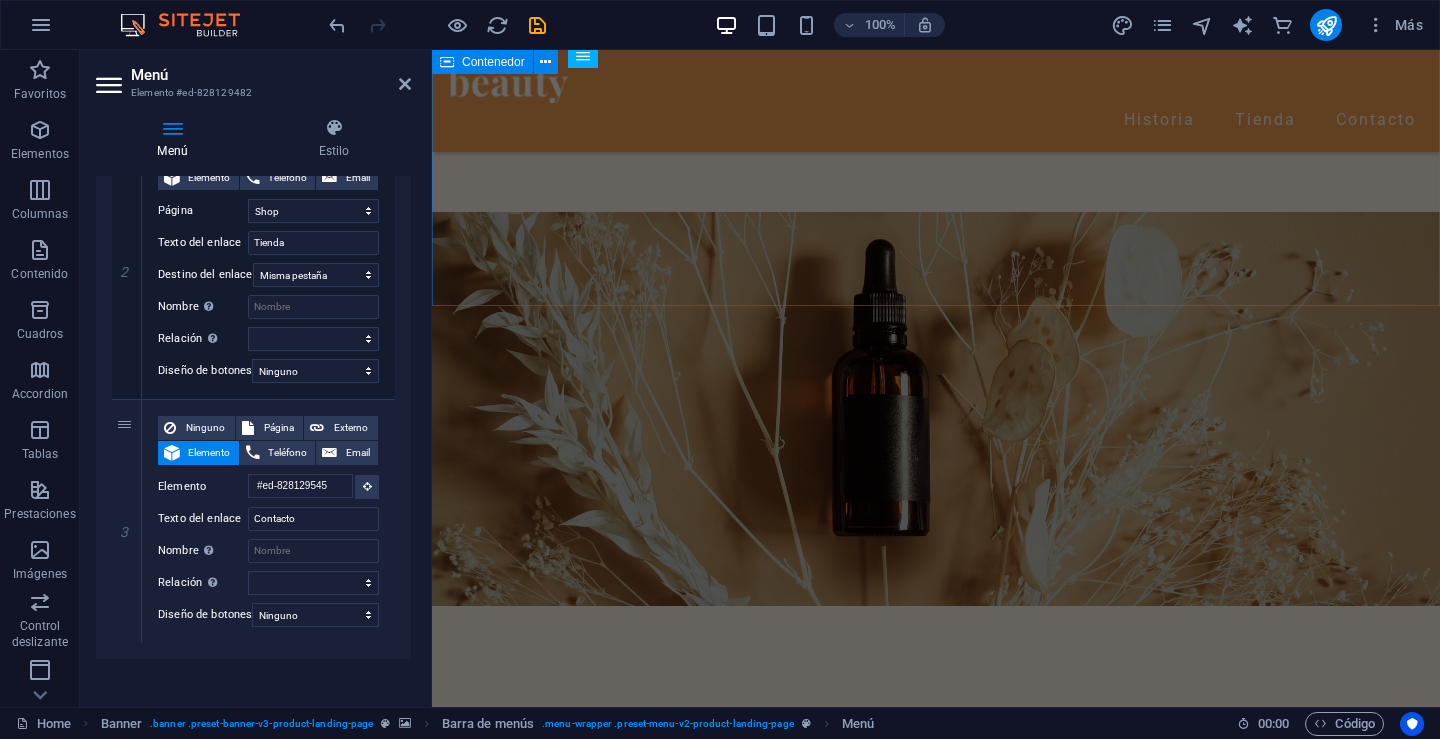 scroll, scrollTop: 5311, scrollLeft: 0, axis: vertical 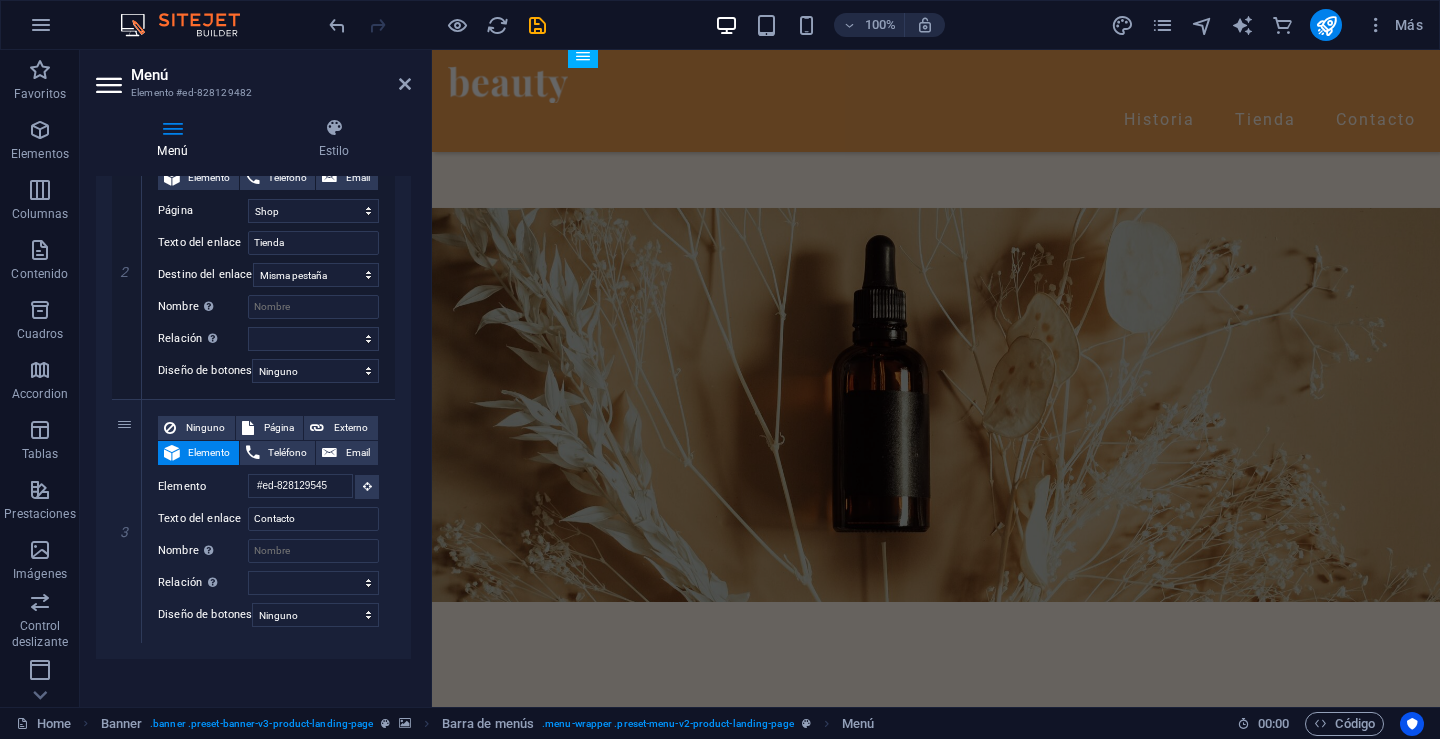 click on "1 Ninguno Página Externo Elemento Teléfono Email Página Home Shop Legal Notice Privacy Elemento #ed-828129497
URL Teléfono Email Texto del enlace Historia Destino del enlace Nueva pestaña Misma pestaña Superposición Nombre Una descripción adicional del enlace no debería ser igual al texto del enlace. El título suele mostrarse como un texto de información cuando se mueve el ratón por encima del elemento. Déjalo en blanco en caso de dudas. Relación Define la  relación de este enlace con el destino del enlace . Por ejemplo, el valor "nofollow" indica a los buscadores que no sigan al enlace. Puede dejarse vacío. alternativo autor marcador externo ayuda licencia siguiente nofollow noreferrer noopener ant buscar etiqueta Diseño de botones Ninguno Predeterminado Principal Secundario 2 Ninguno Página Externo Elemento Teléfono Email Página Home Shop Legal Notice Privacy Elemento
URL /15933866 Teléfono Email Texto del enlace Tienda Destino del enlace" at bounding box center (253, 262) 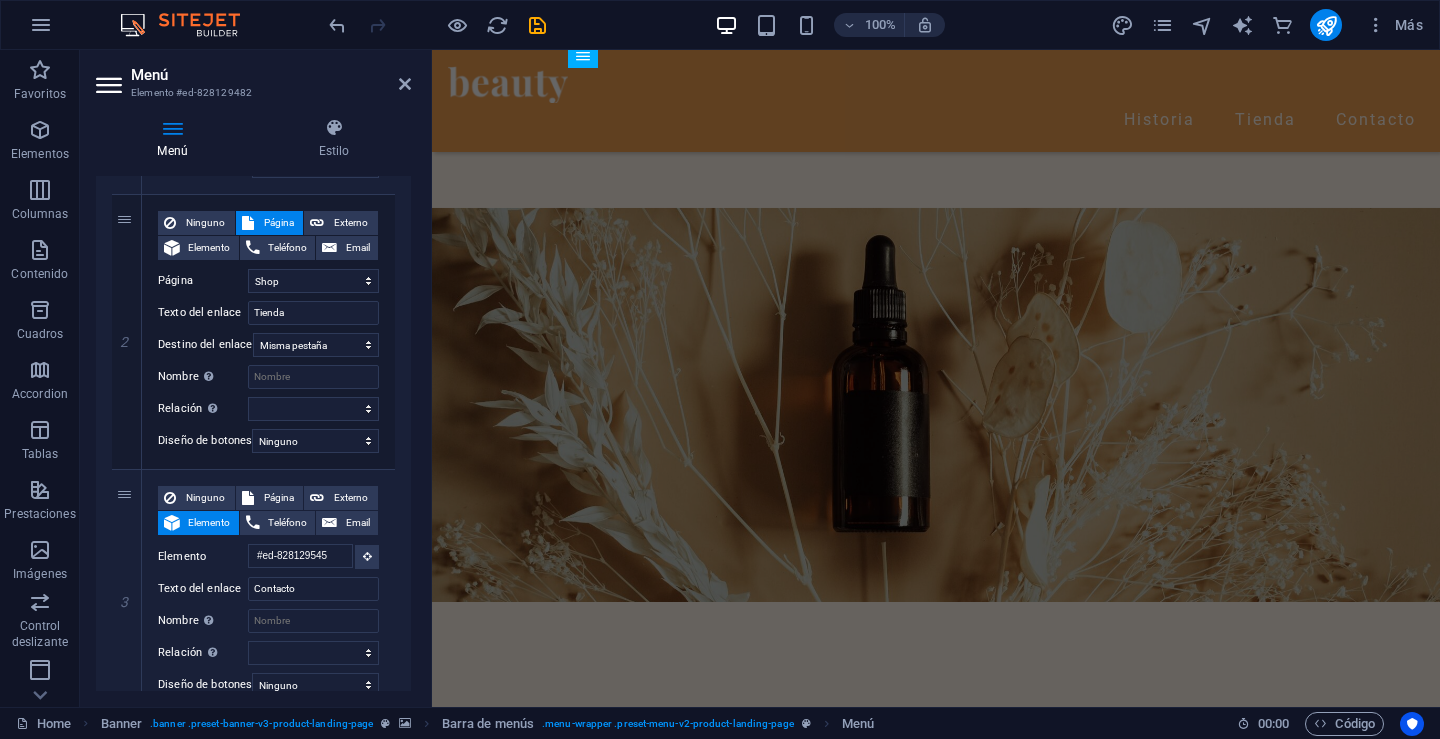 scroll, scrollTop: 522, scrollLeft: 0, axis: vertical 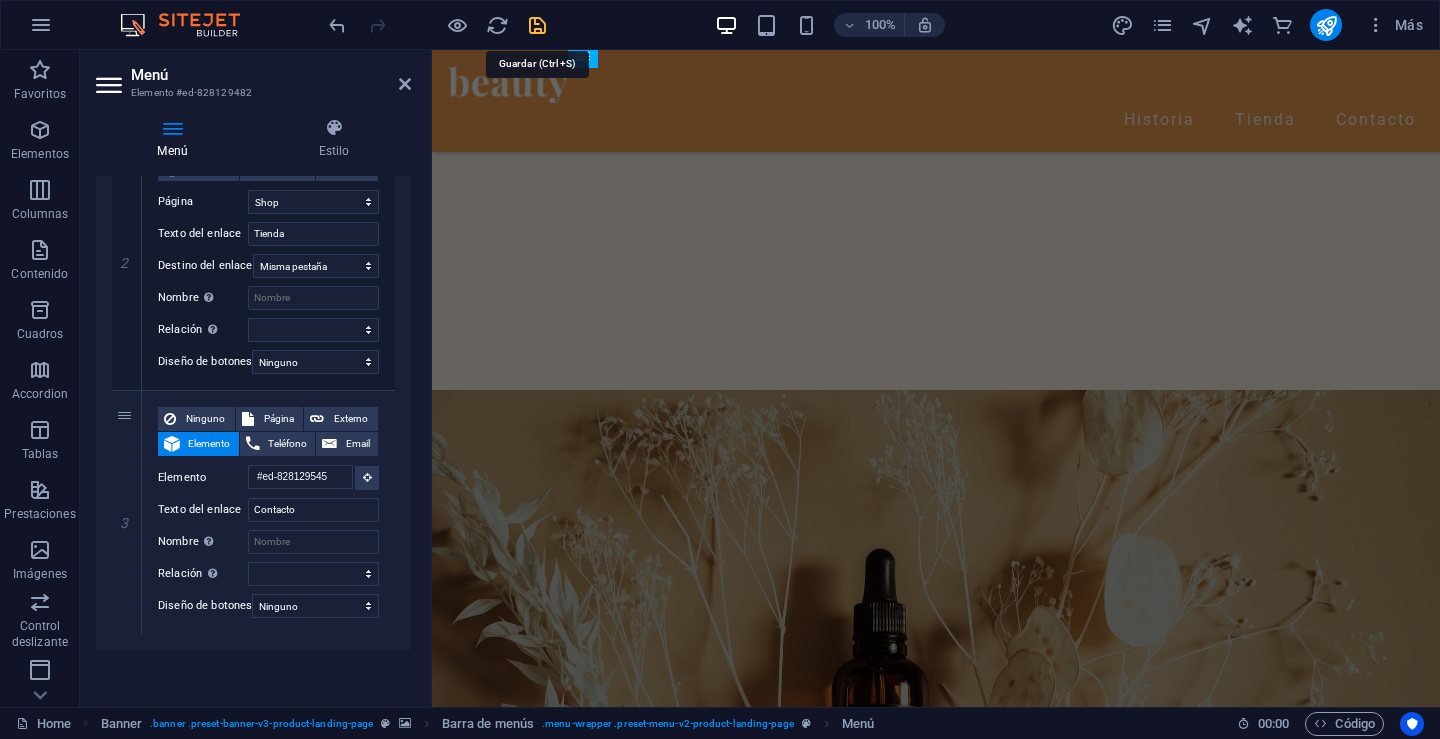 type 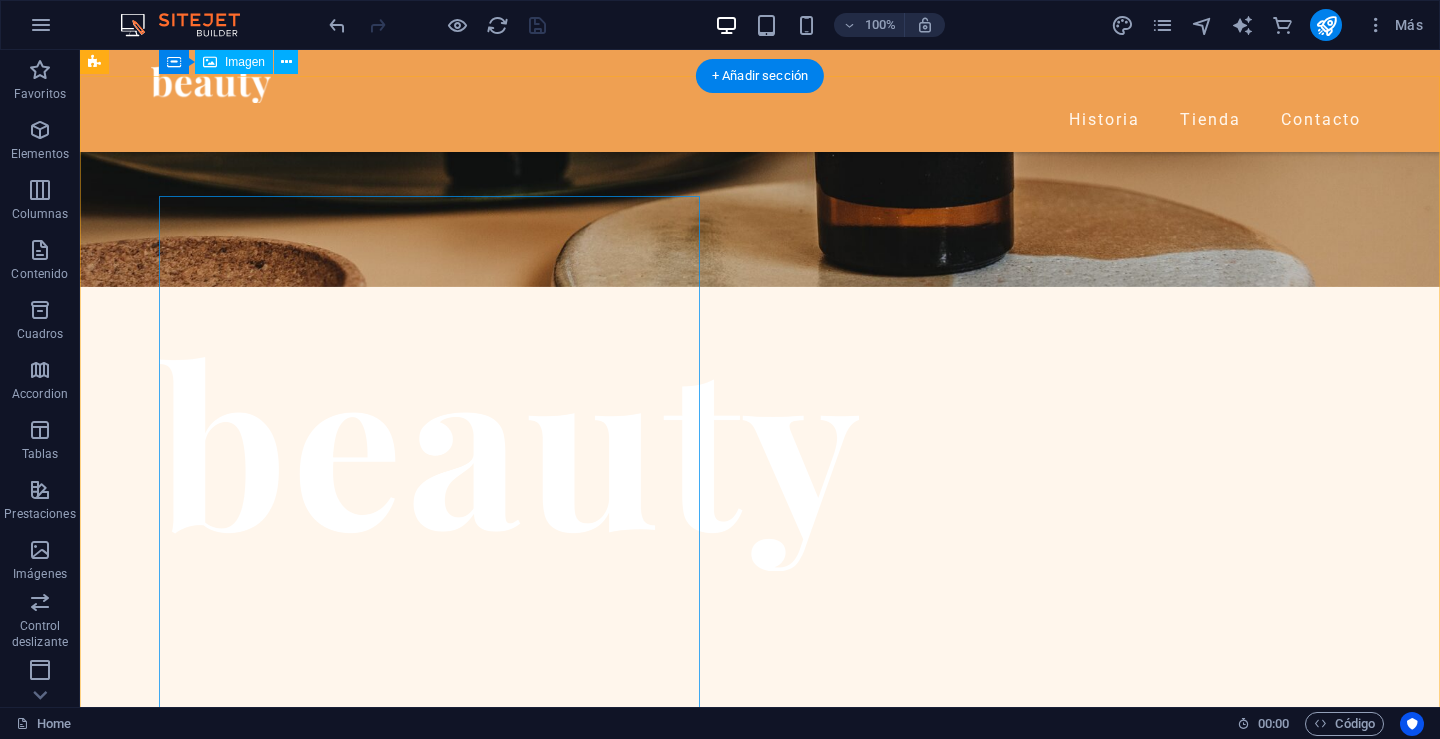 scroll, scrollTop: 0, scrollLeft: 0, axis: both 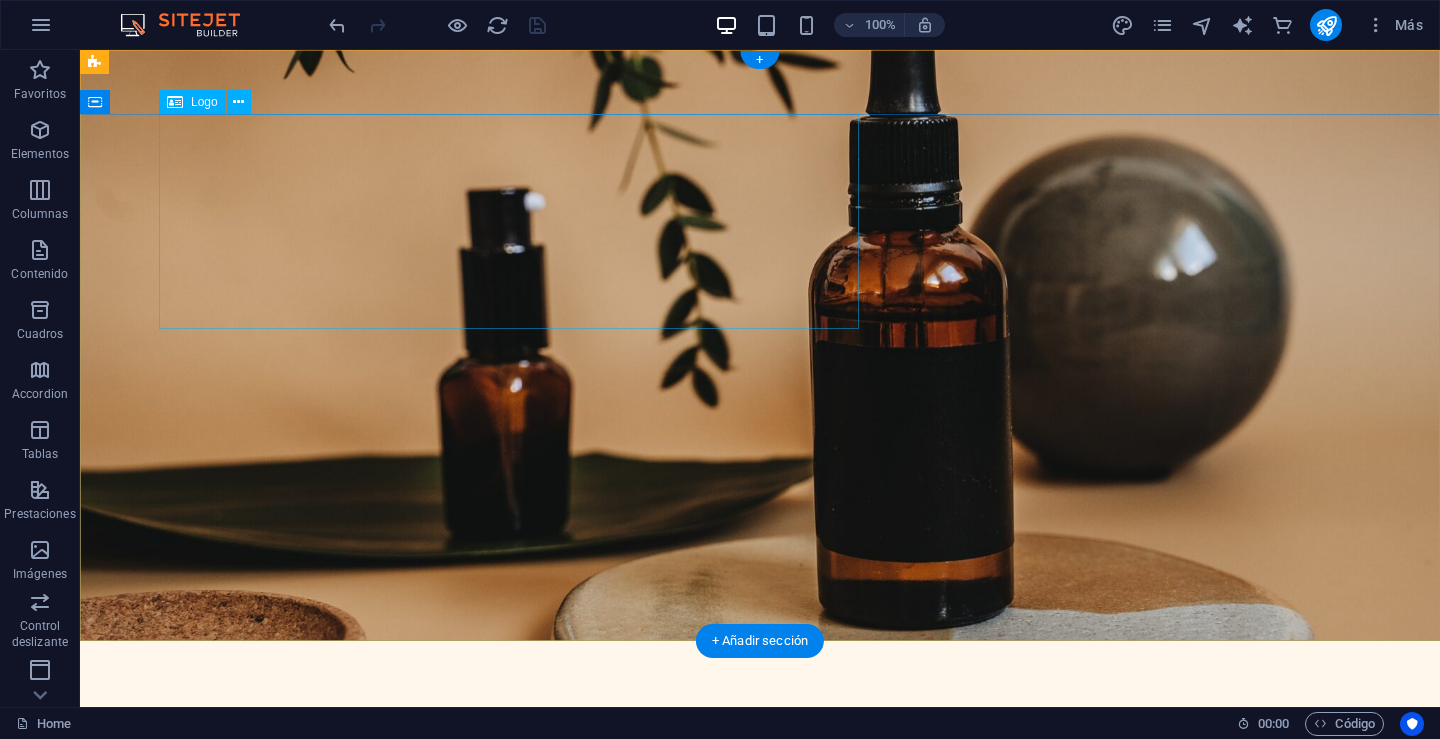 click at bounding box center [760, 813] 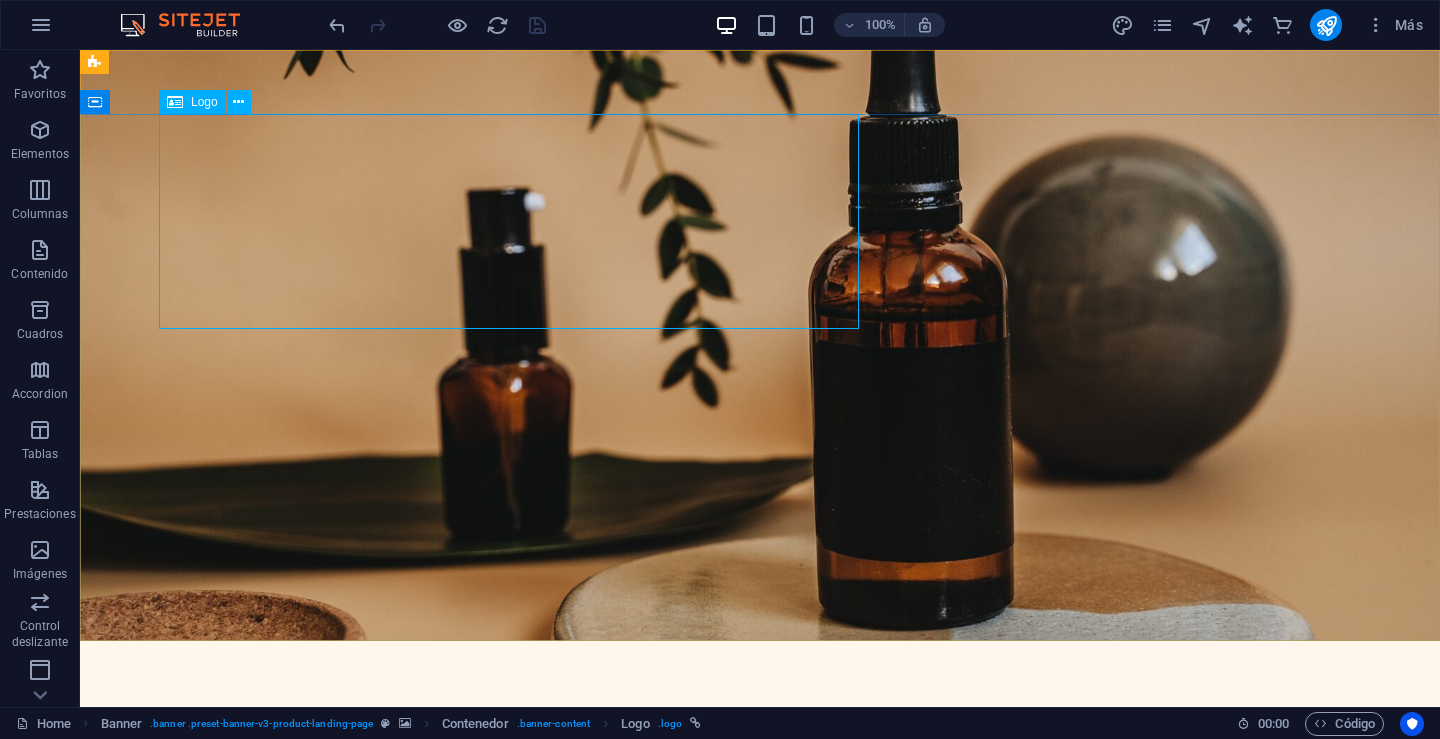click on "Logo" at bounding box center (192, 102) 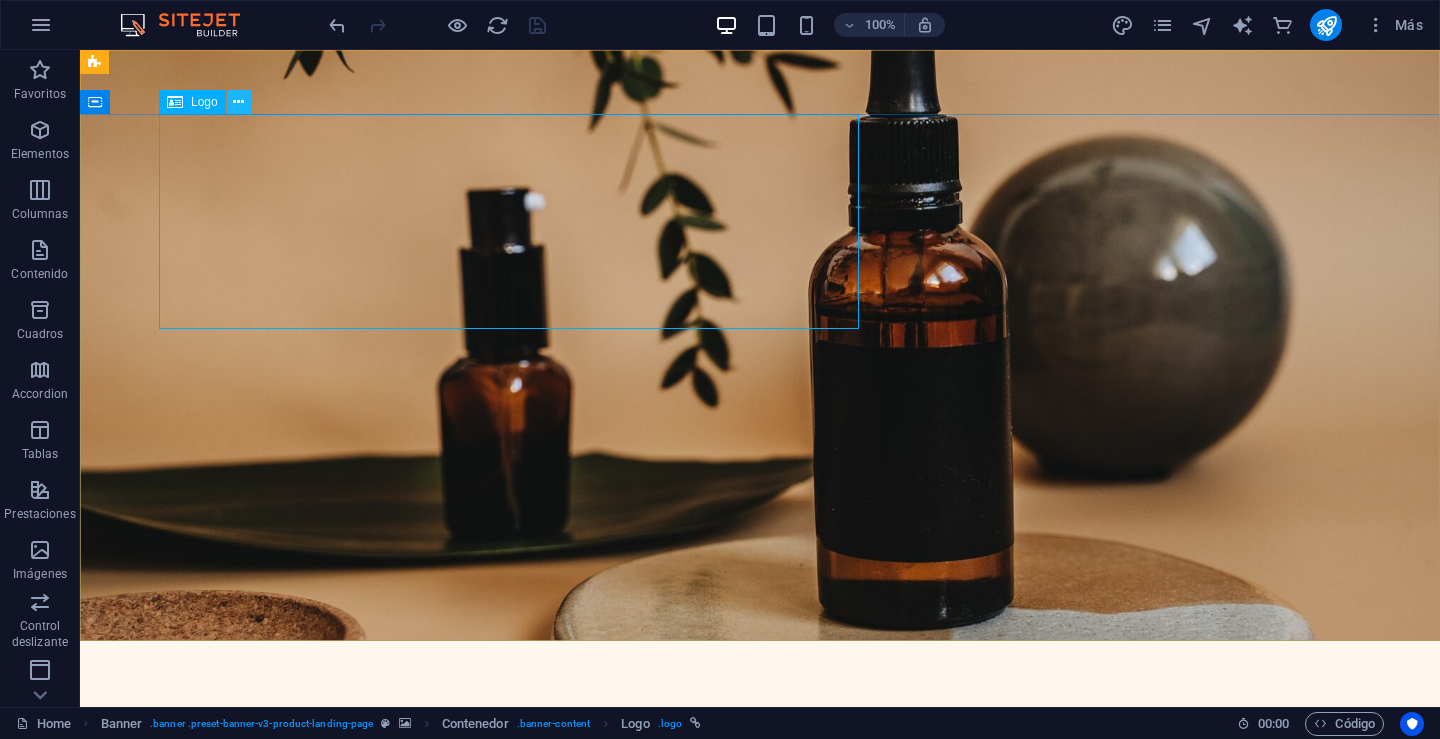 click at bounding box center (238, 102) 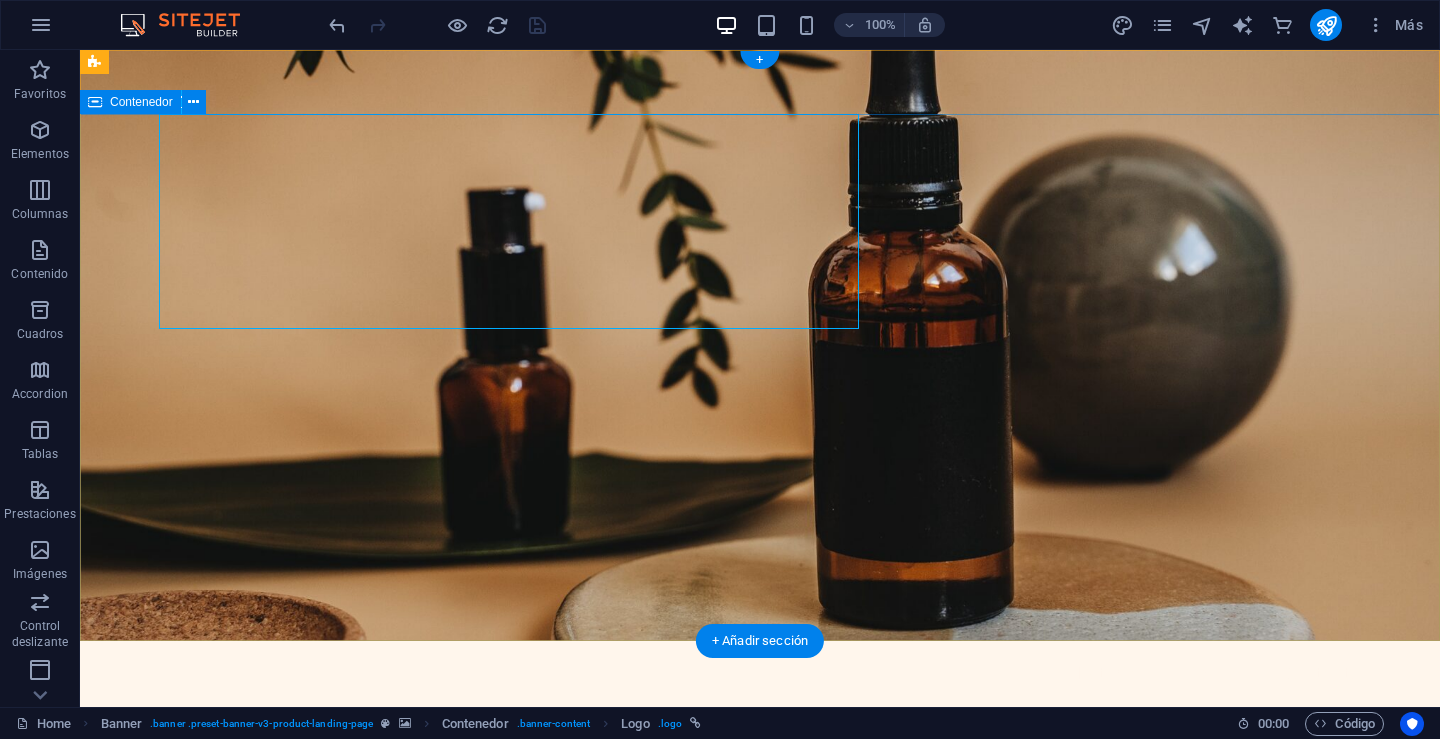 click at bounding box center (760, 853) 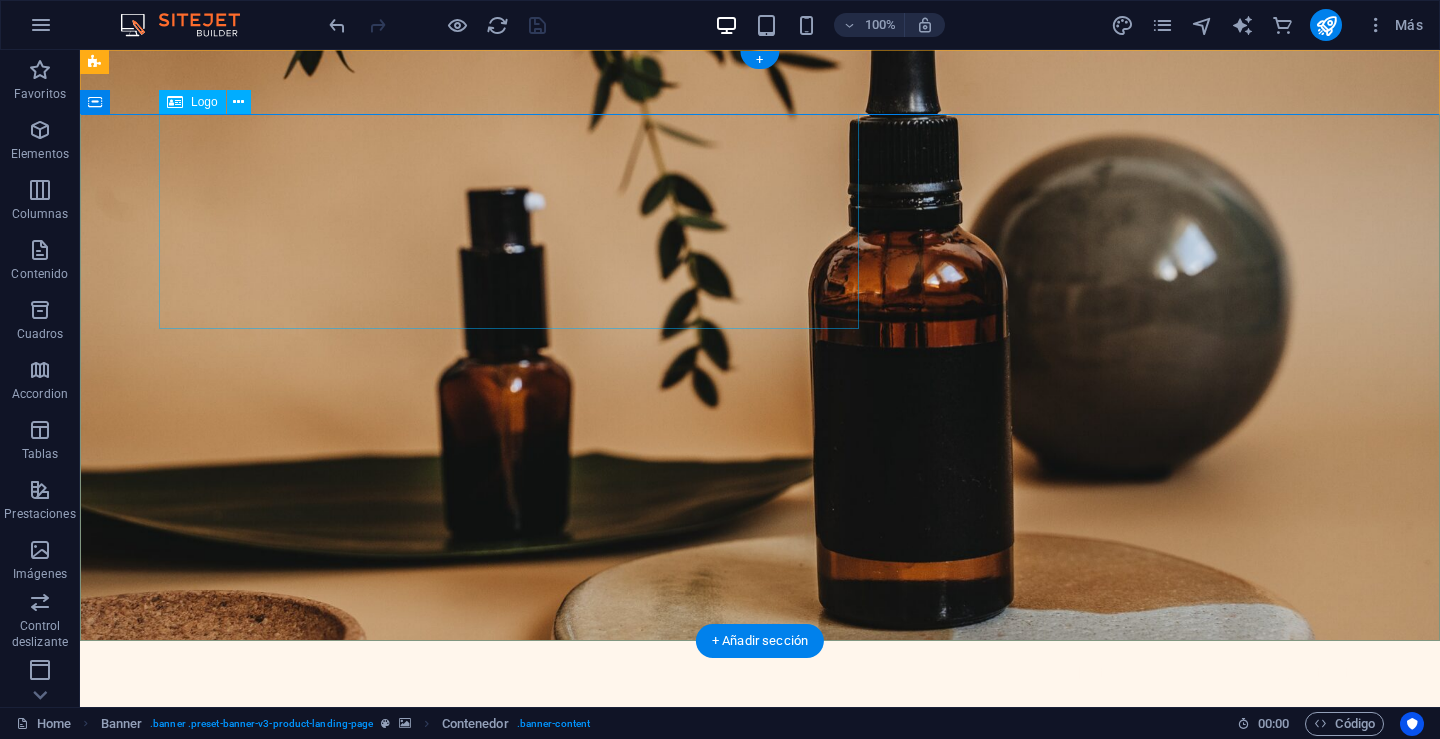 click at bounding box center [760, 813] 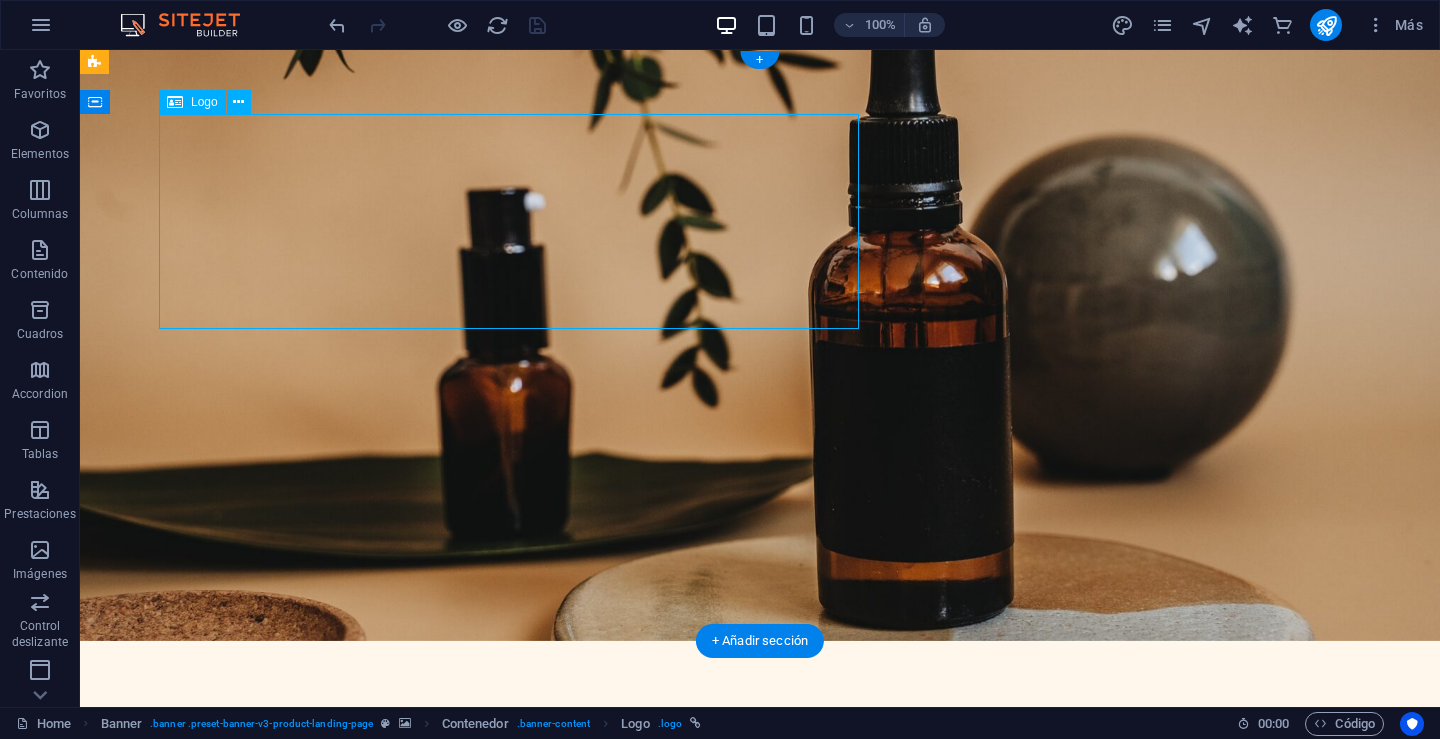 click at bounding box center [760, 813] 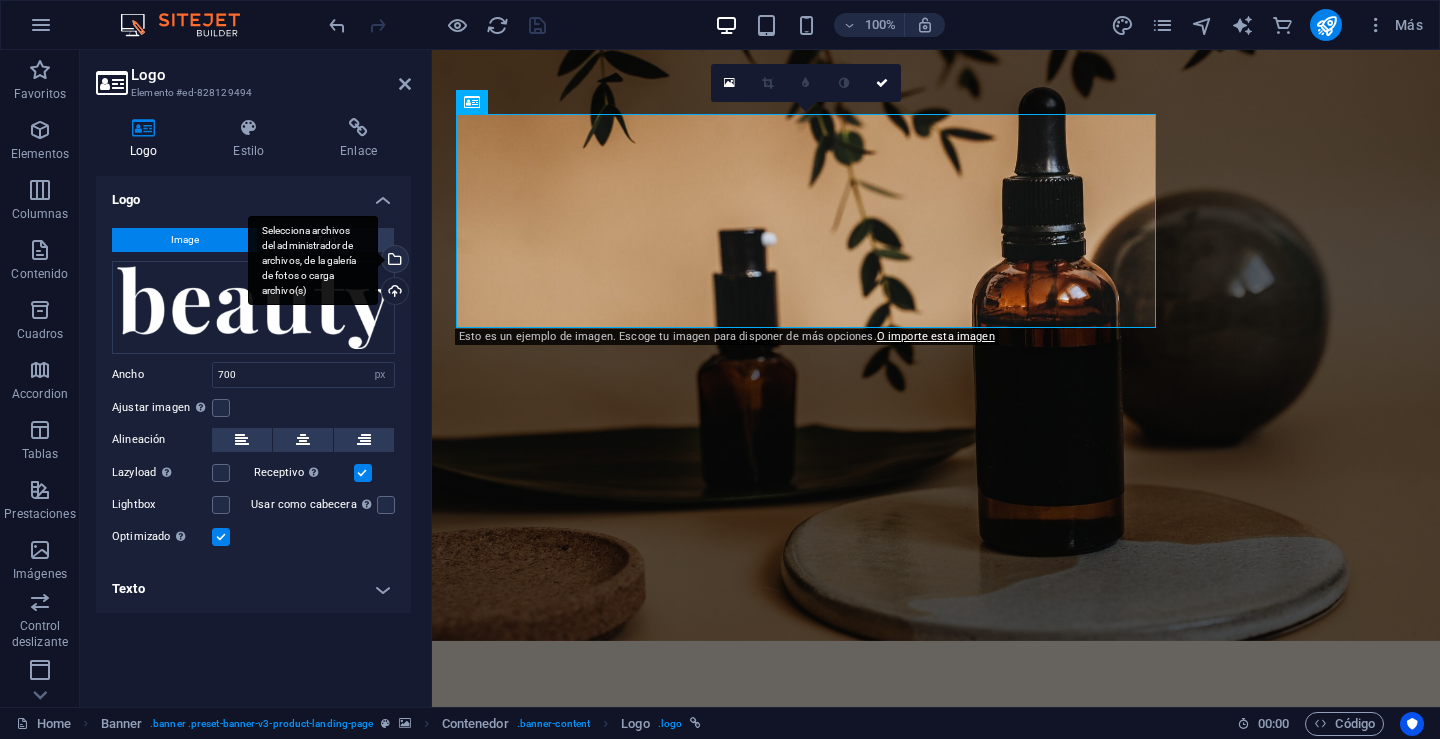click on "Selecciona archivos del administrador de archivos, de la galería de fotos o carga archivo(s)" at bounding box center [393, 261] 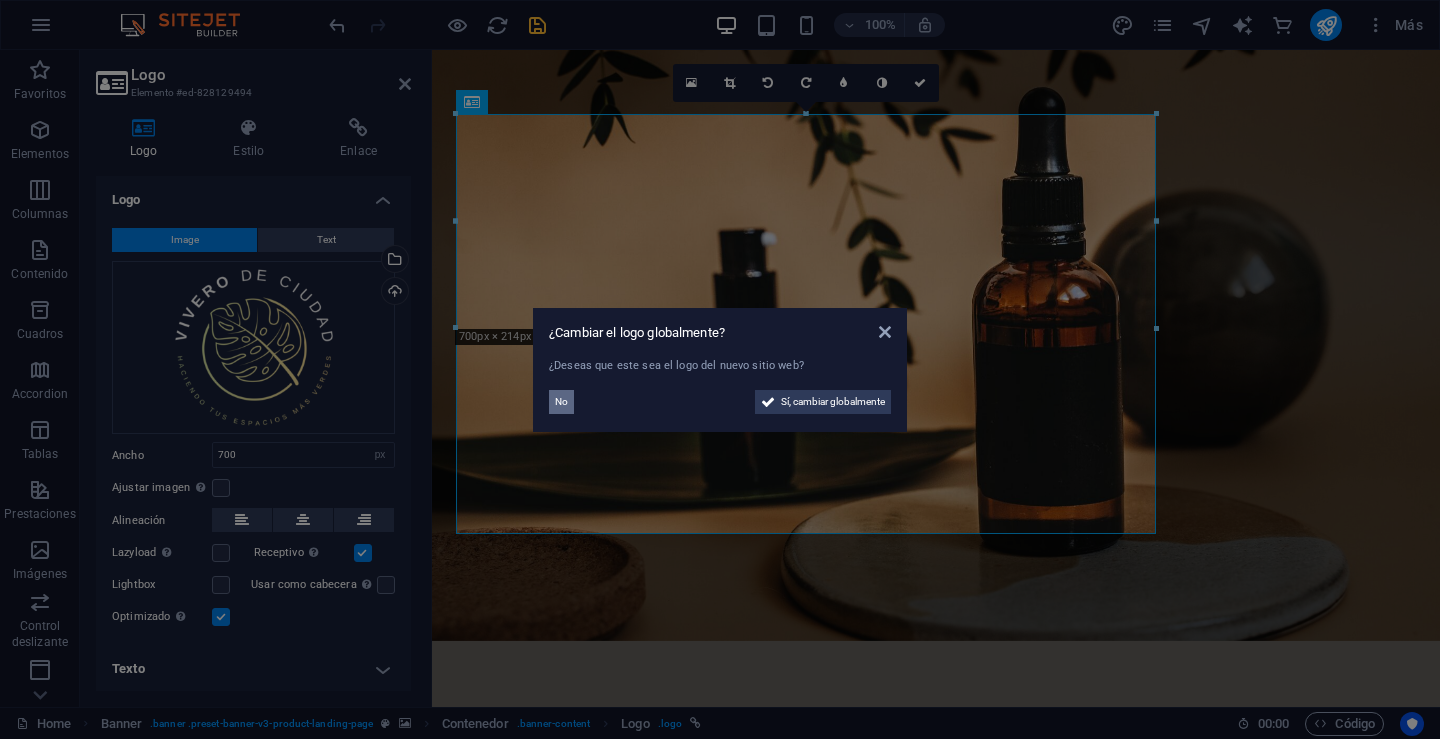 click on "No" at bounding box center (561, 402) 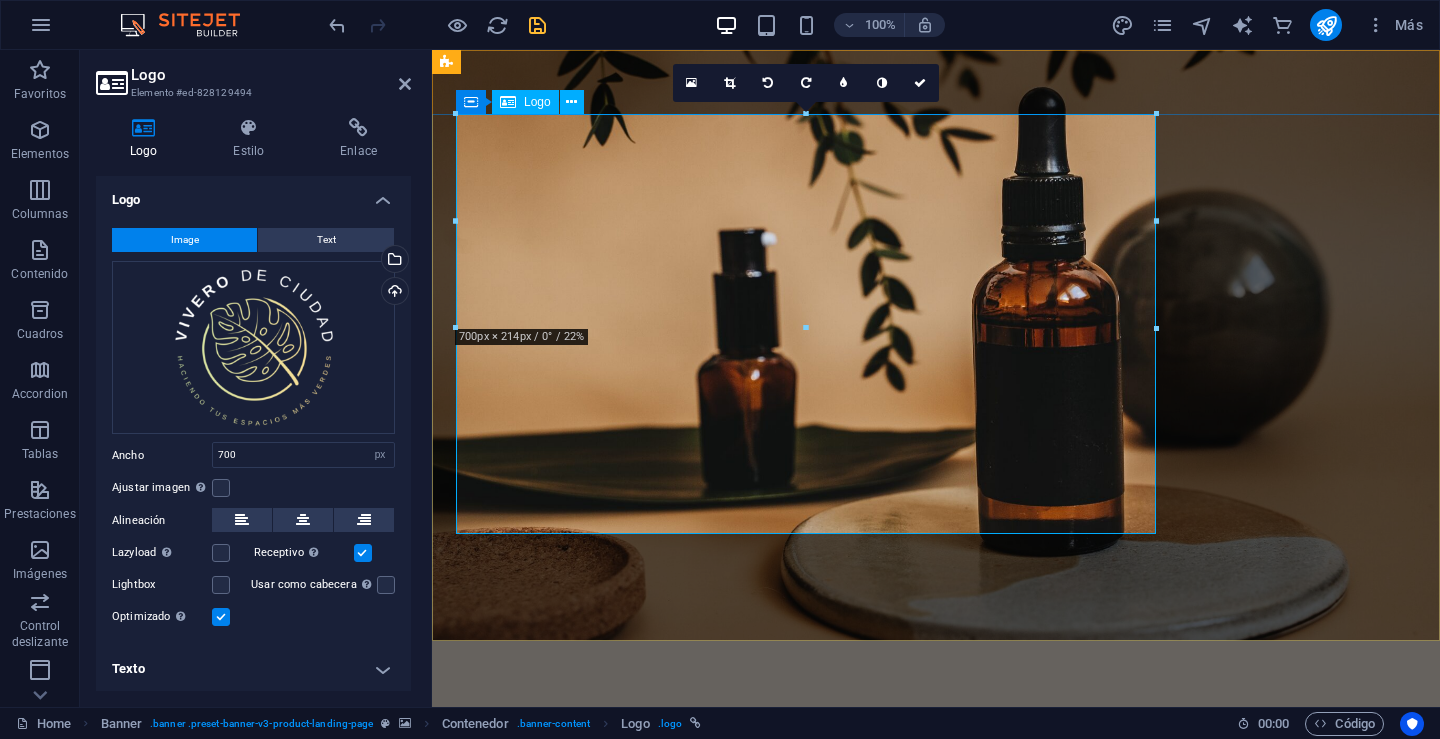 click at bounding box center (936, 916) 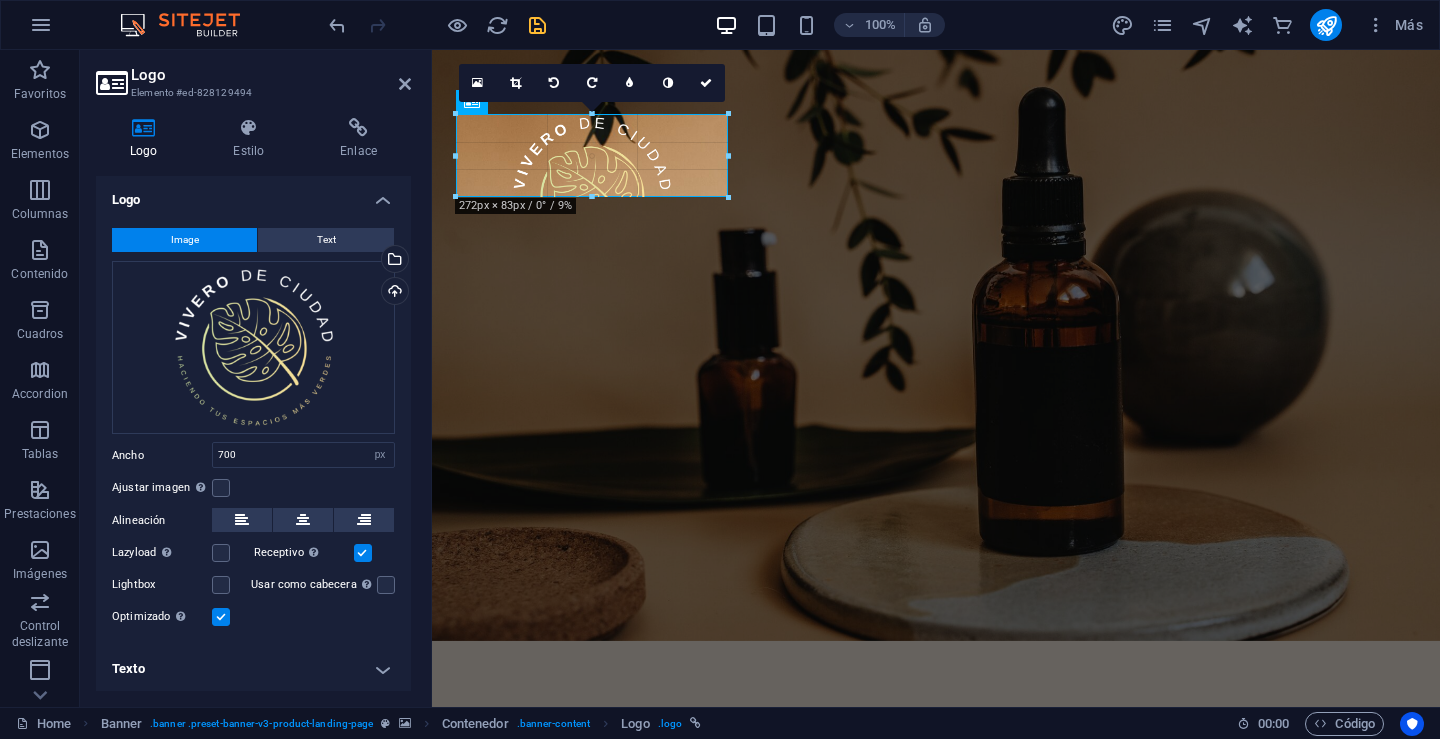 drag, startPoint x: 1152, startPoint y: 325, endPoint x: 365, endPoint y: 194, distance: 797.8283 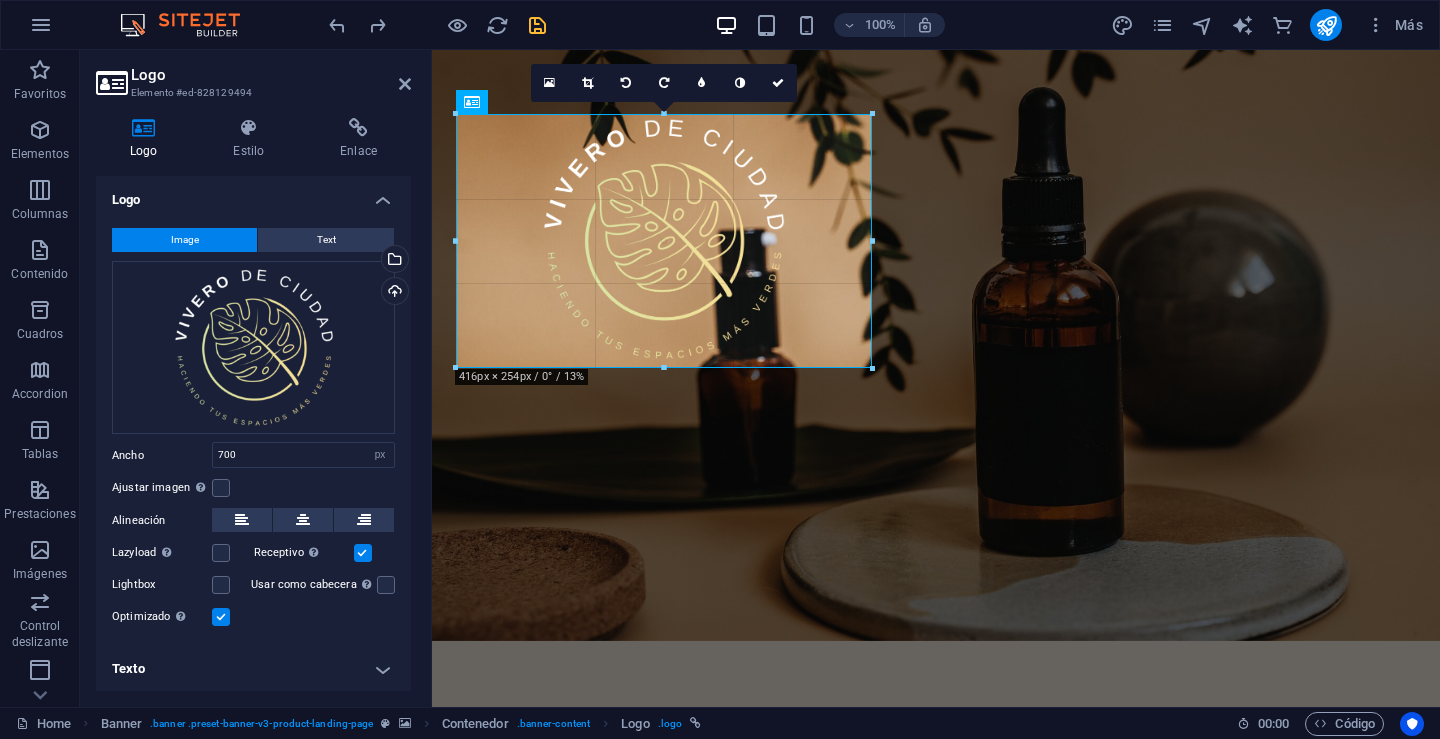 drag, startPoint x: 454, startPoint y: 322, endPoint x: 744, endPoint y: 256, distance: 297.41553 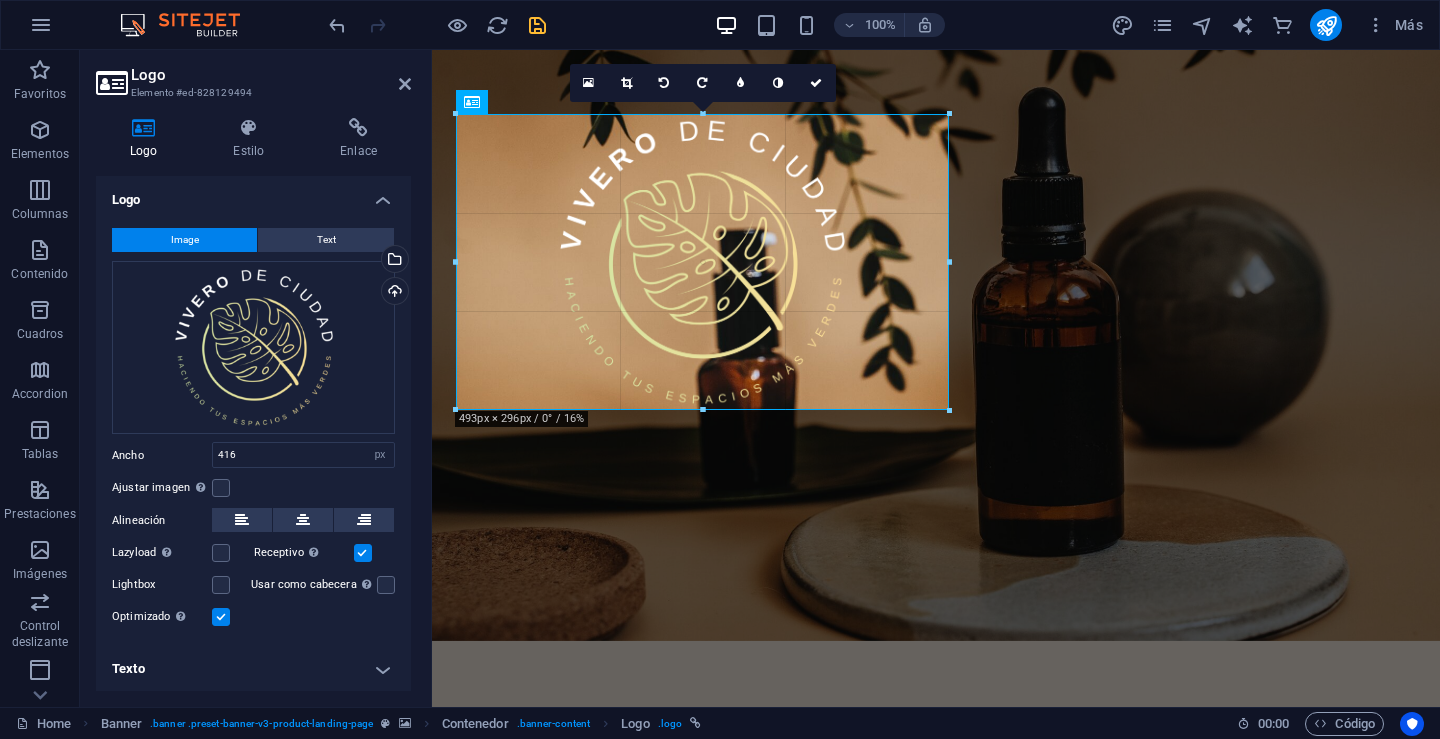 drag, startPoint x: 873, startPoint y: 240, endPoint x: 953, endPoint y: 254, distance: 81.21576 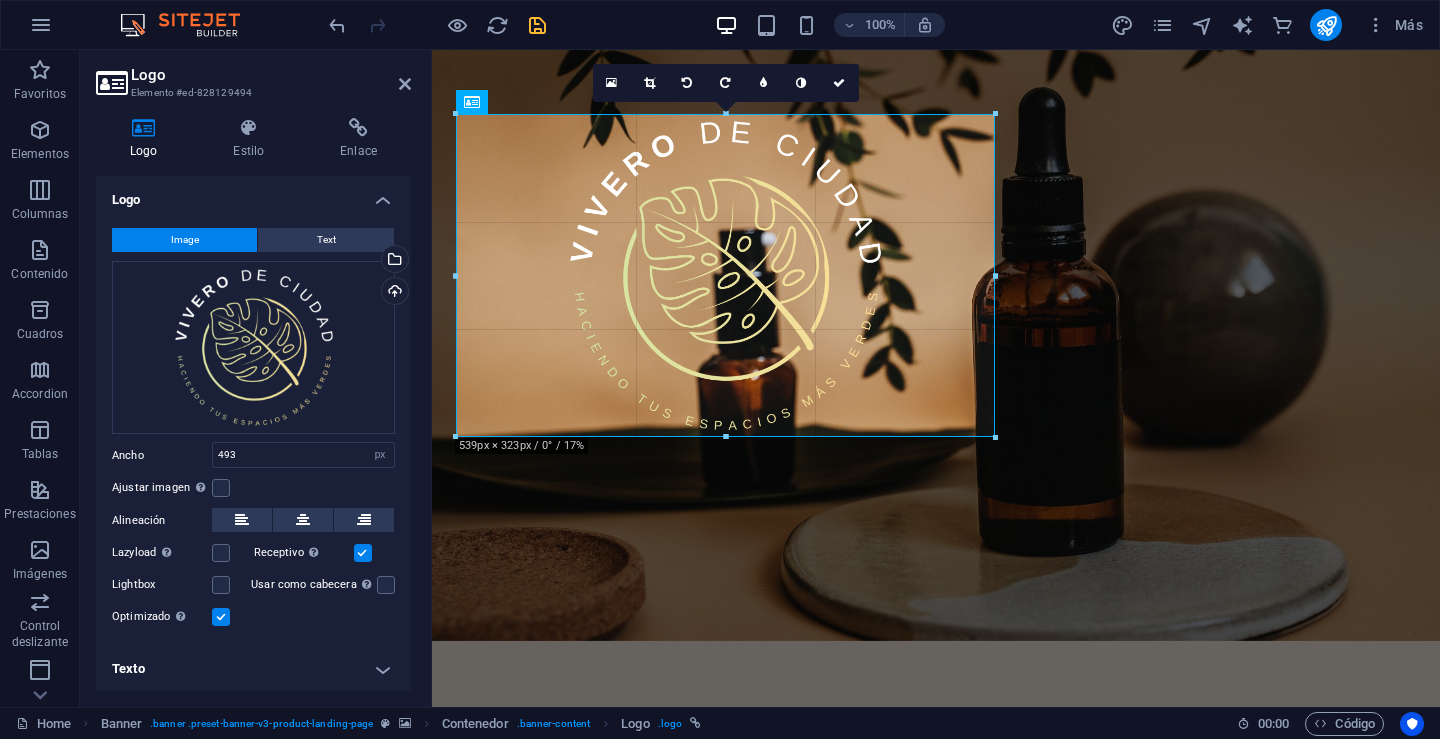 drag, startPoint x: 947, startPoint y: 264, endPoint x: 997, endPoint y: 271, distance: 50.48762 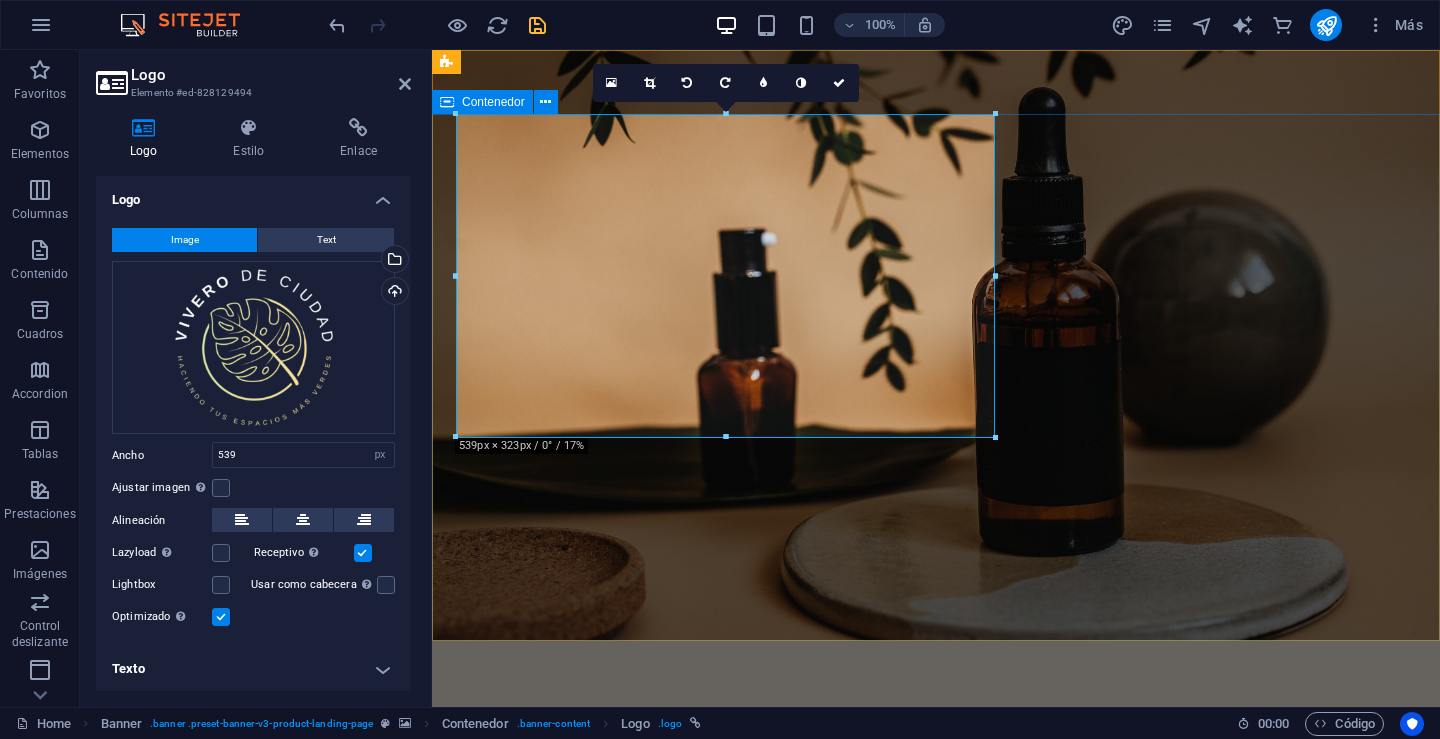 click at bounding box center [936, 907] 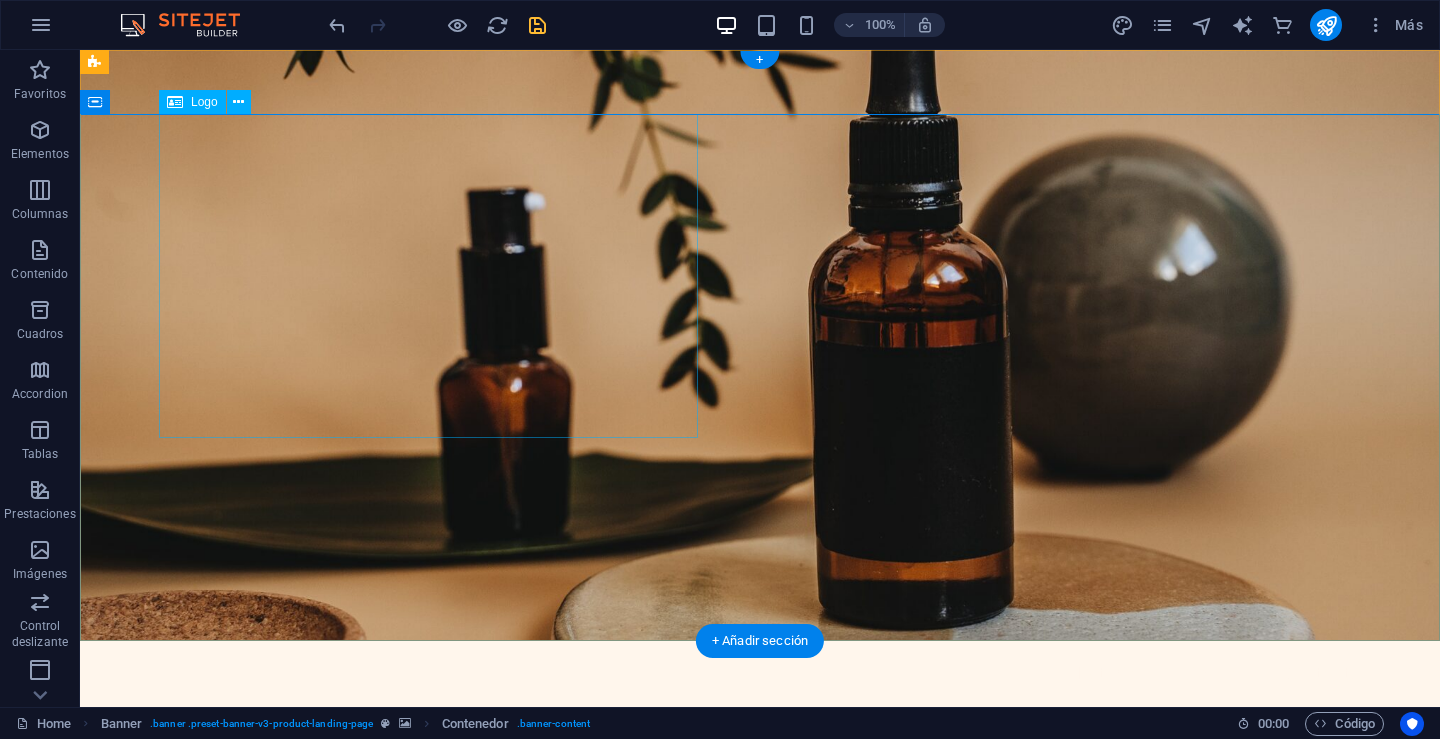 click at bounding box center [760, 867] 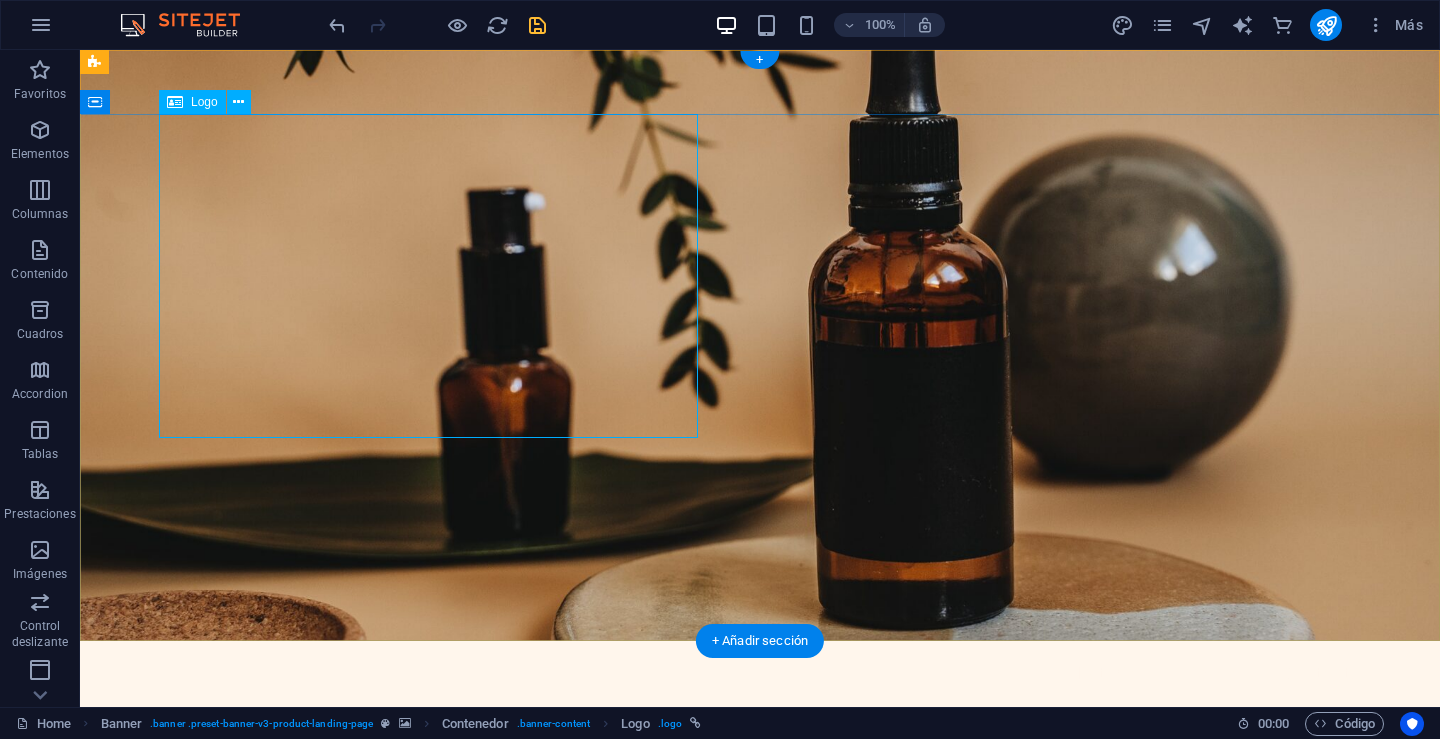 click at bounding box center [760, 867] 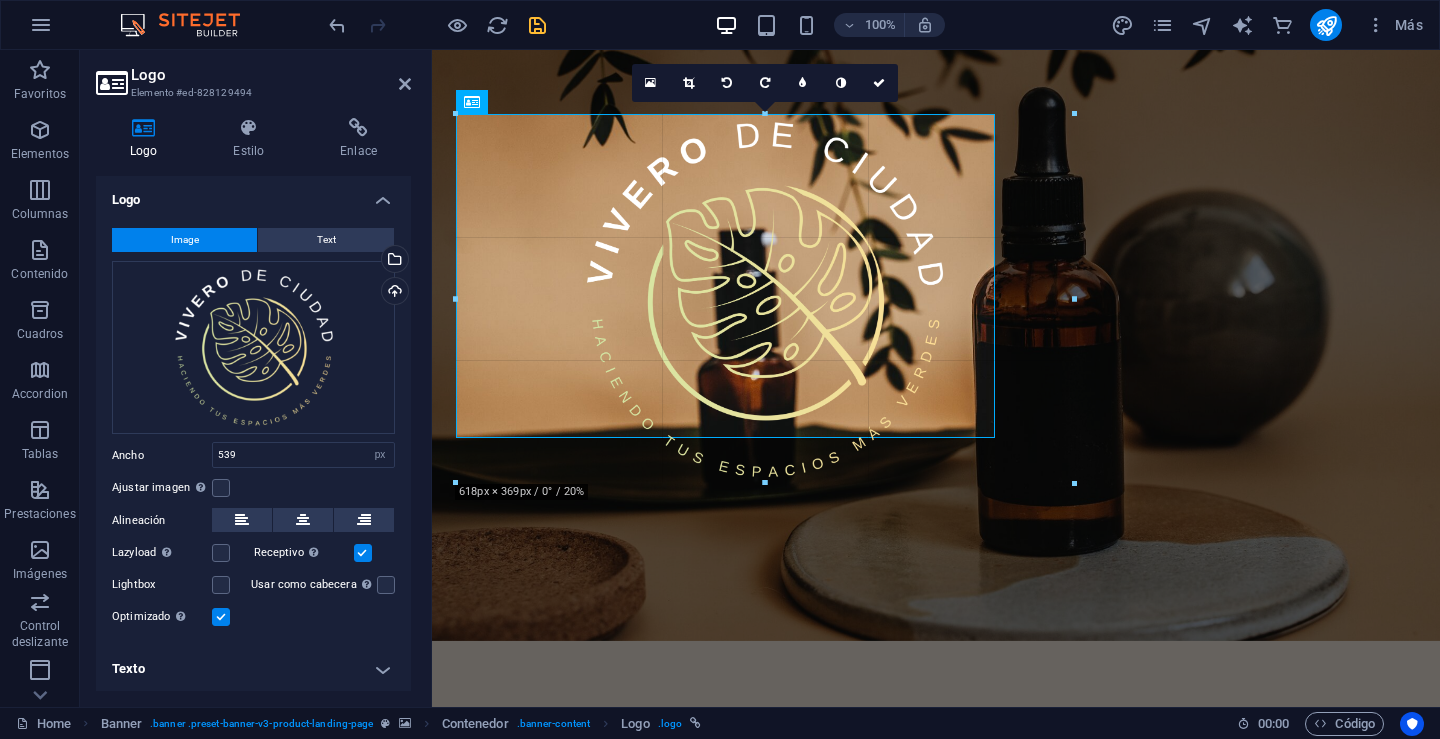 drag, startPoint x: 997, startPoint y: 439, endPoint x: 1071, endPoint y: 478, distance: 83.64807 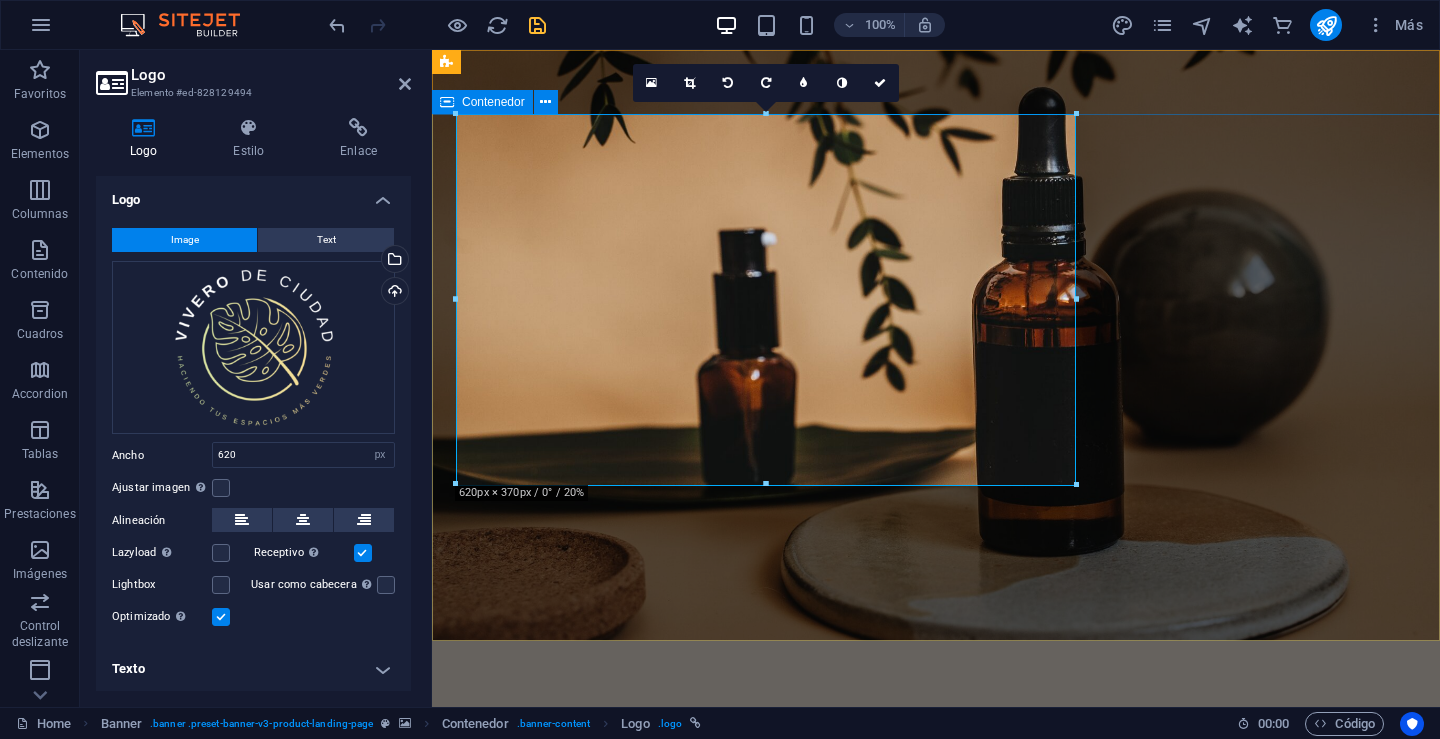 click at bounding box center [936, 932] 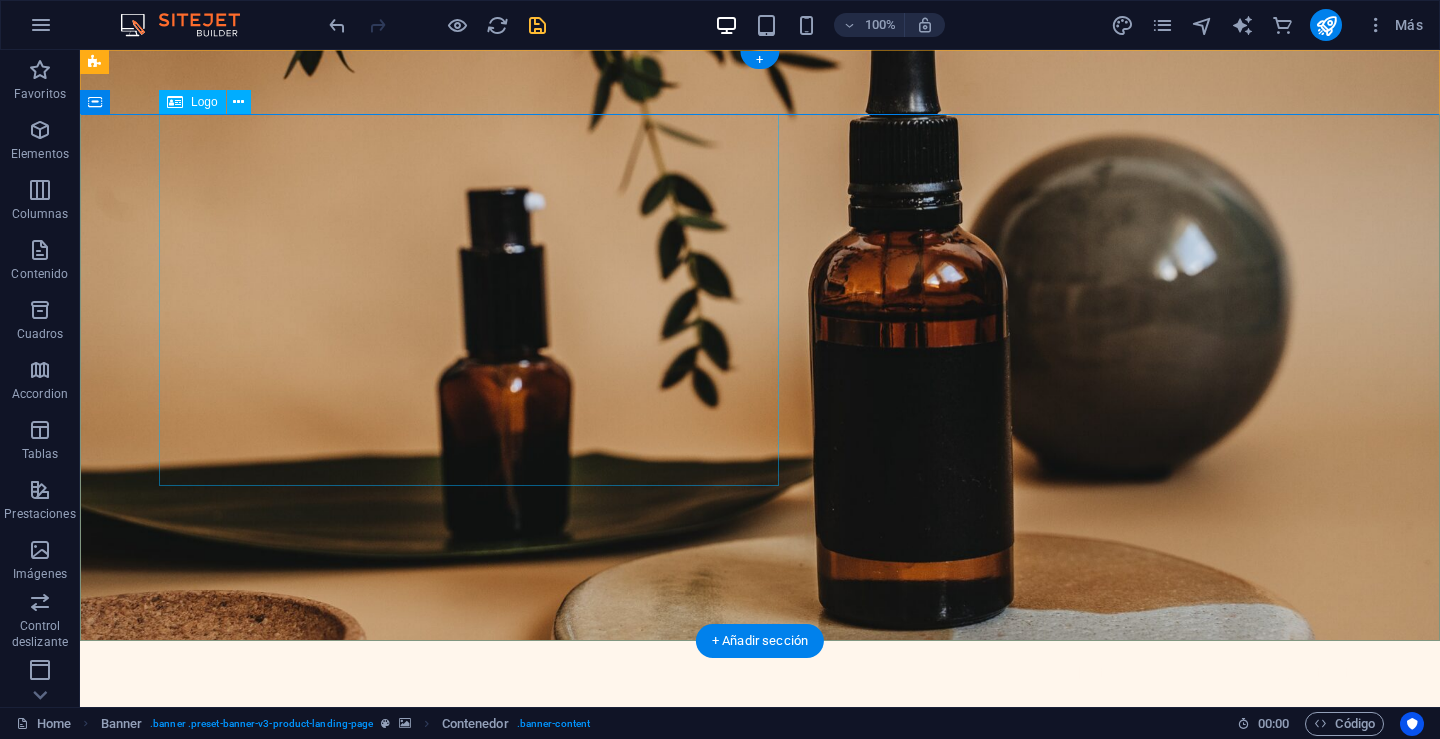 click at bounding box center (760, 892) 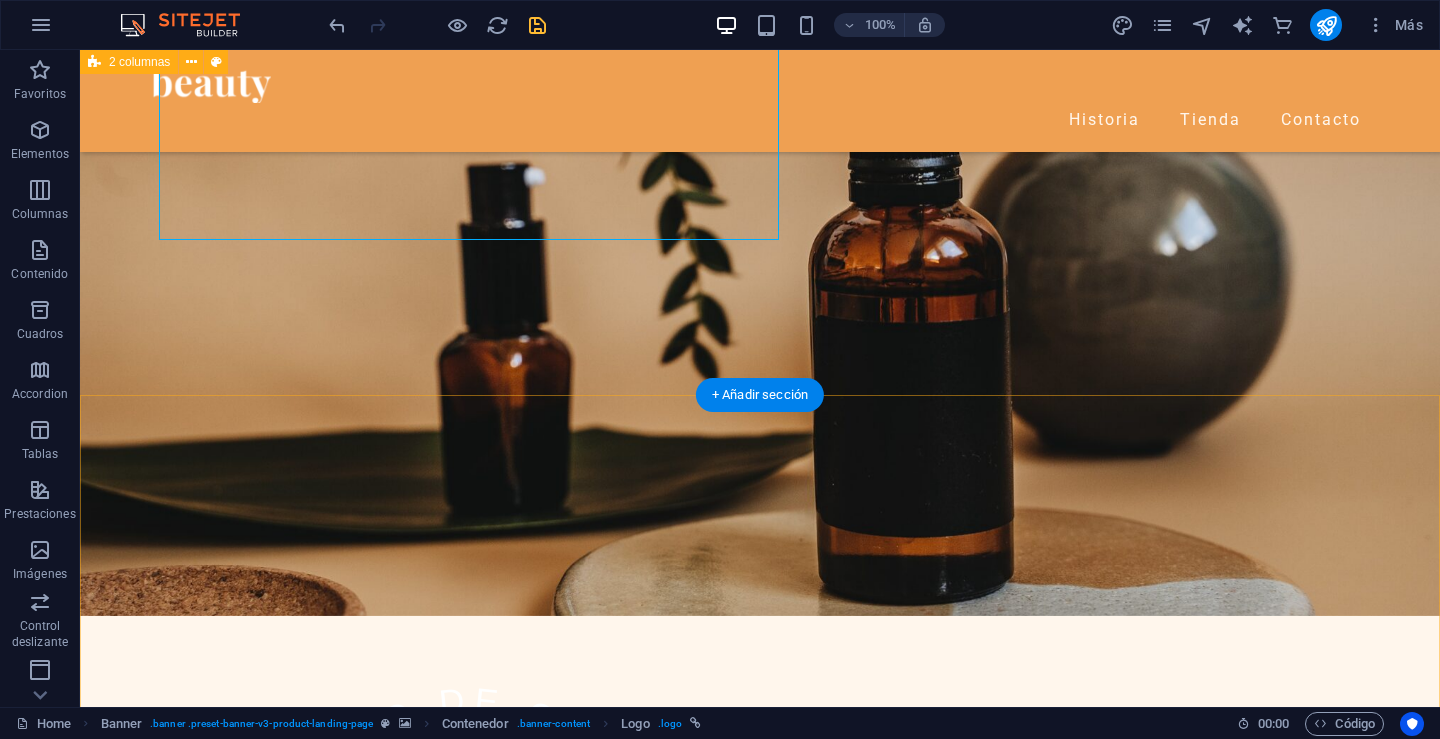 scroll, scrollTop: 0, scrollLeft: 0, axis: both 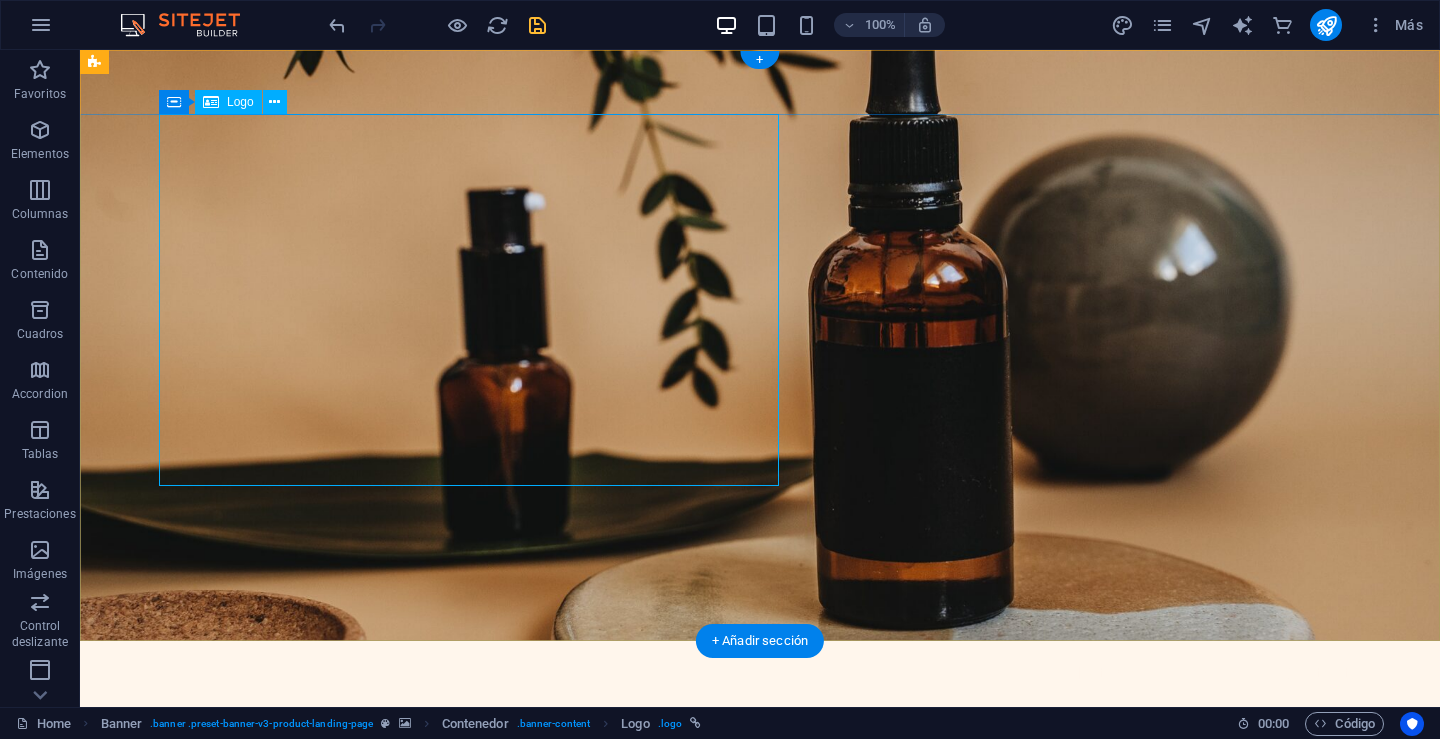 click at bounding box center [760, 892] 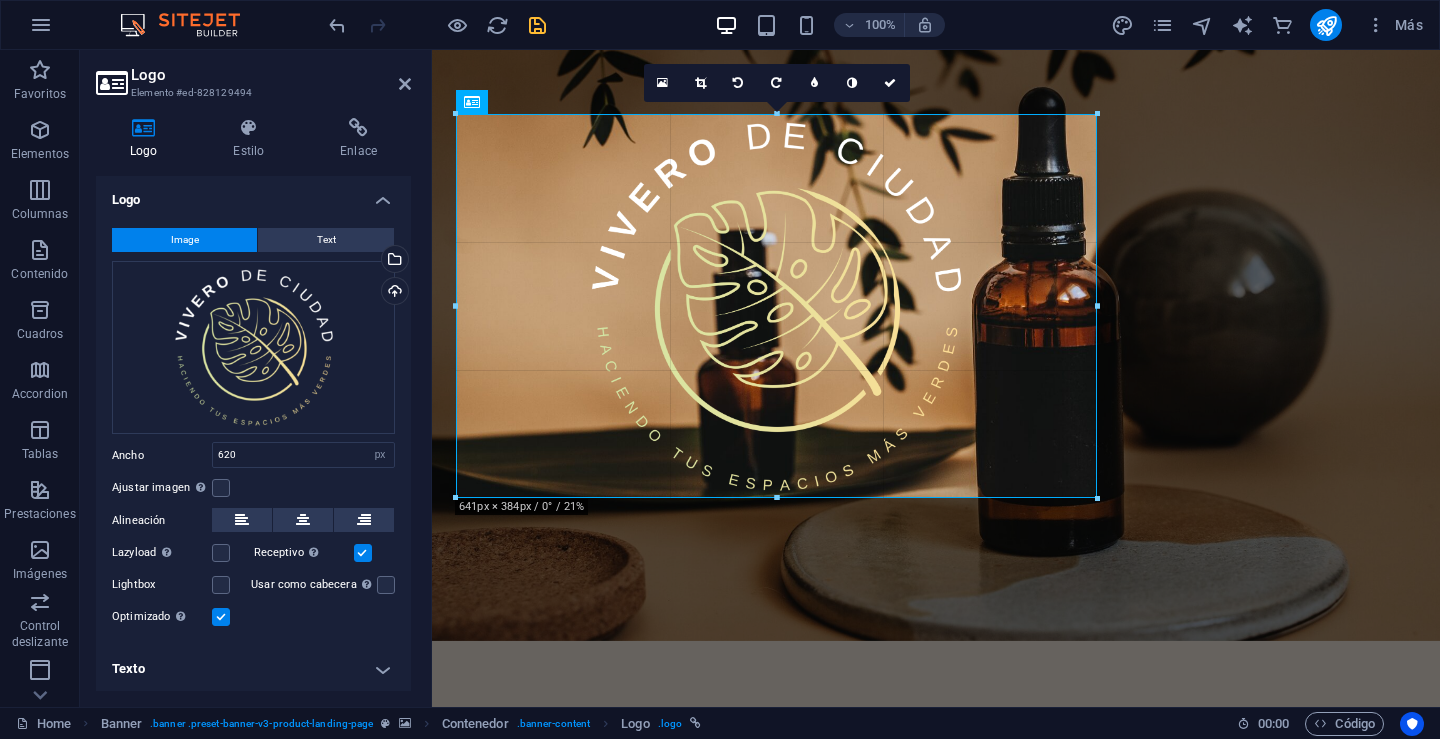drag, startPoint x: 1076, startPoint y: 299, endPoint x: 1102, endPoint y: 298, distance: 26.019224 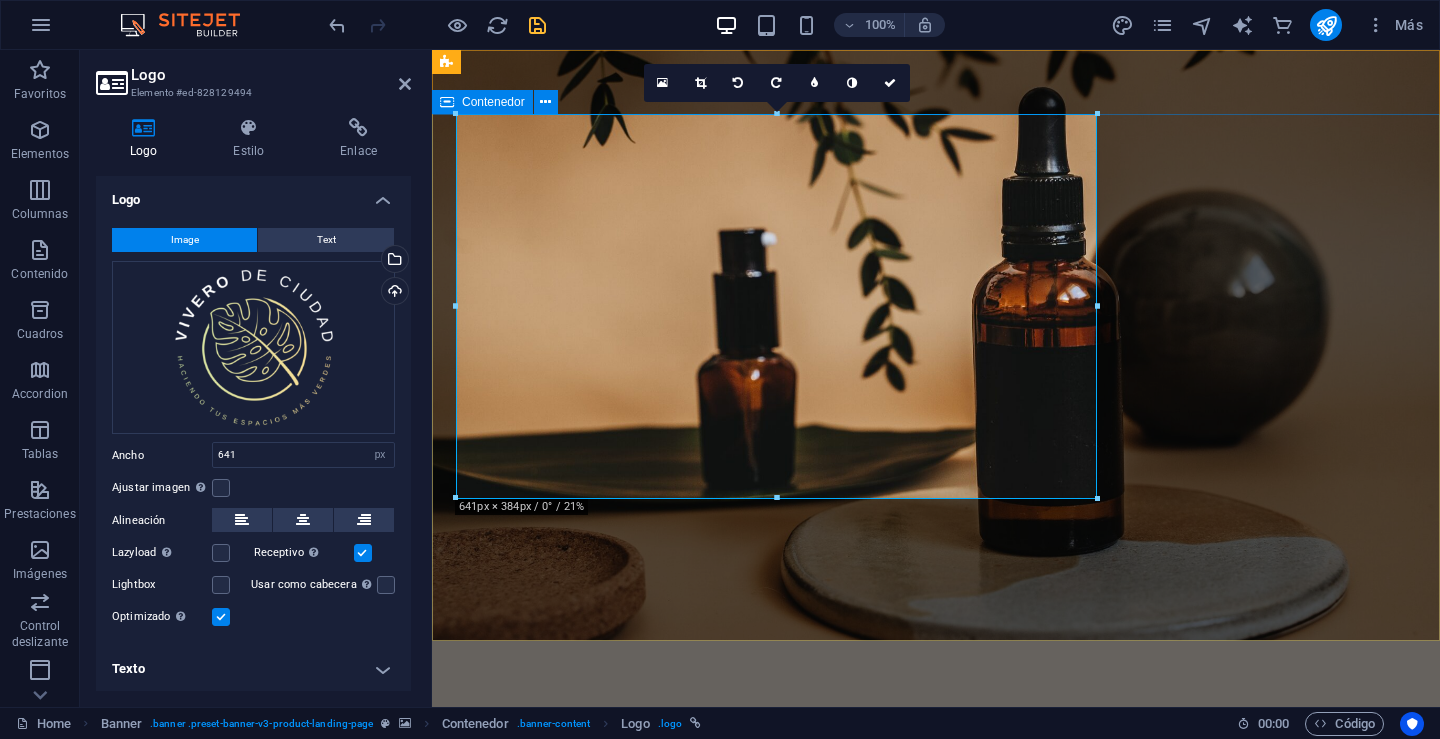 click at bounding box center [936, 938] 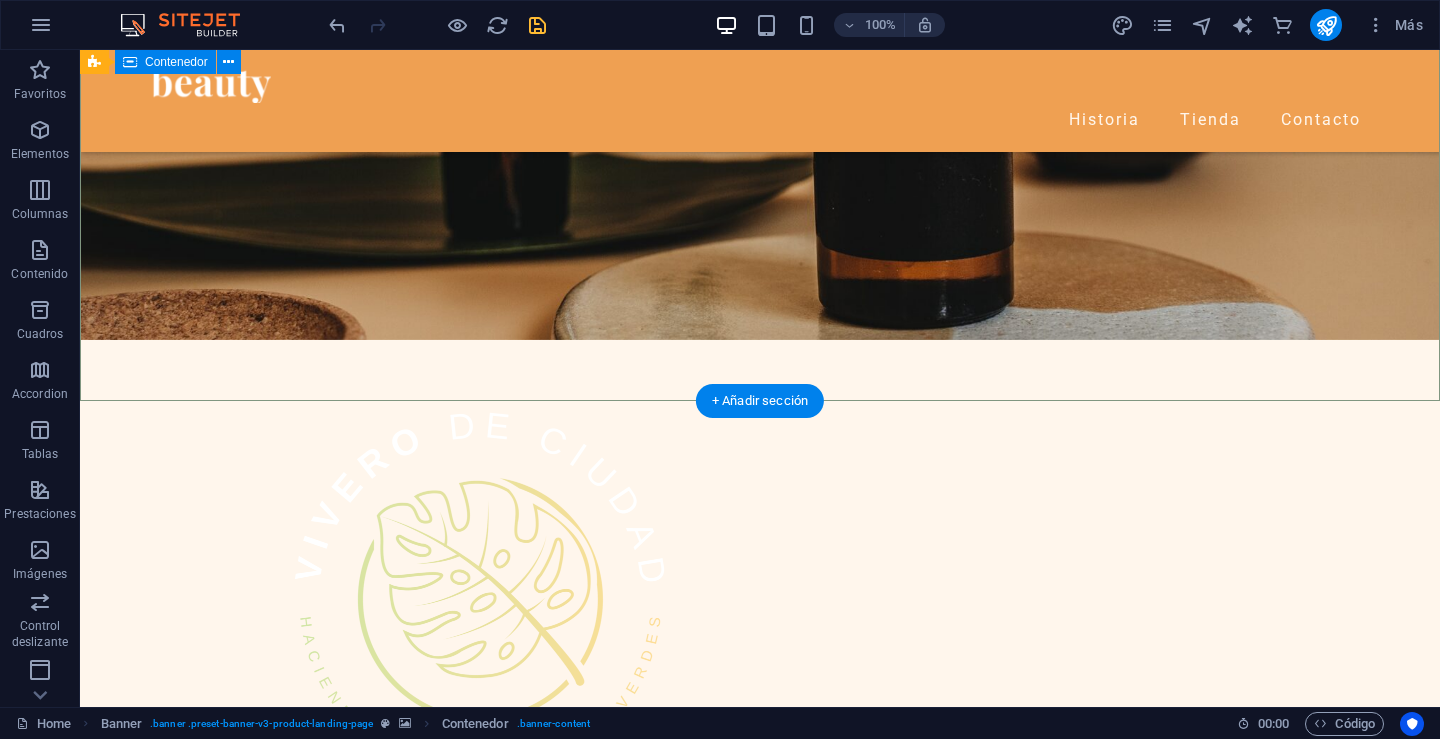 scroll, scrollTop: 0, scrollLeft: 0, axis: both 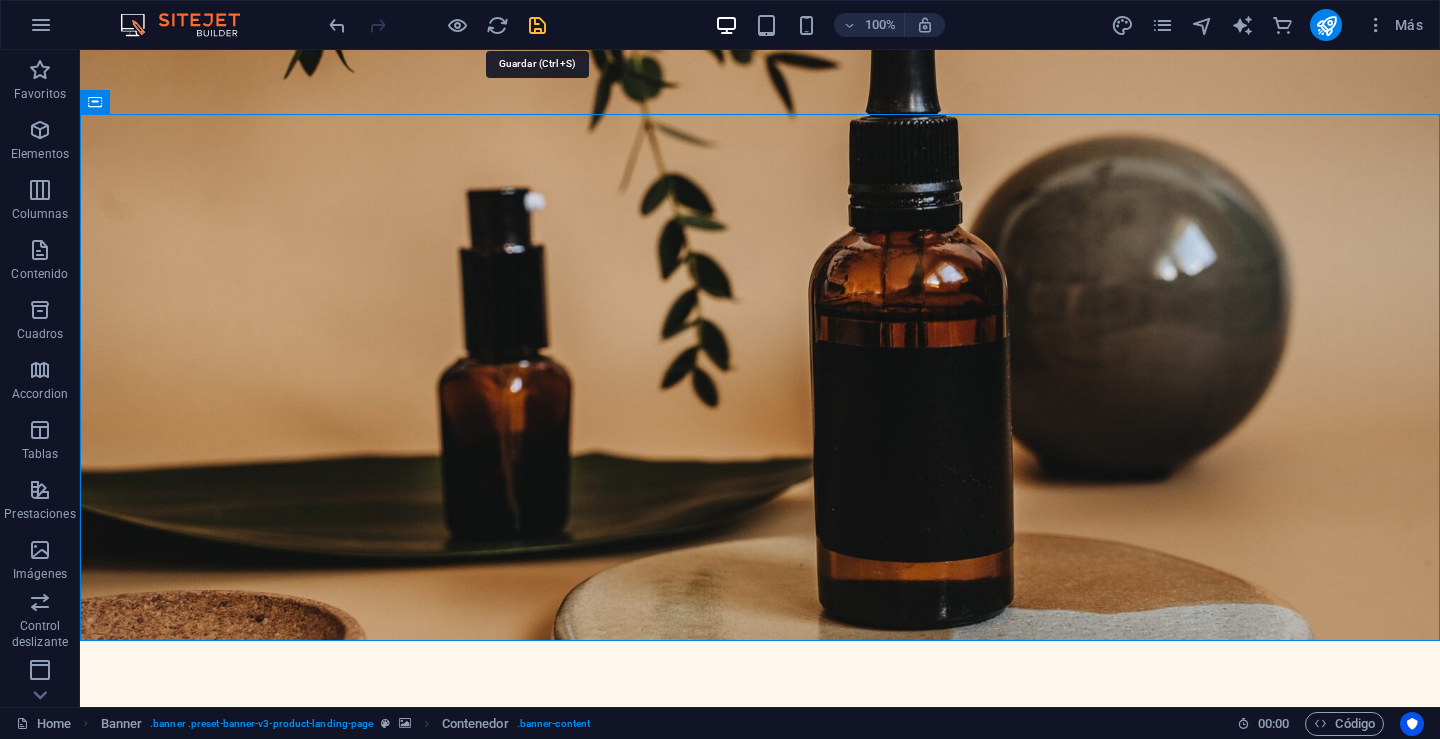 click at bounding box center (537, 25) 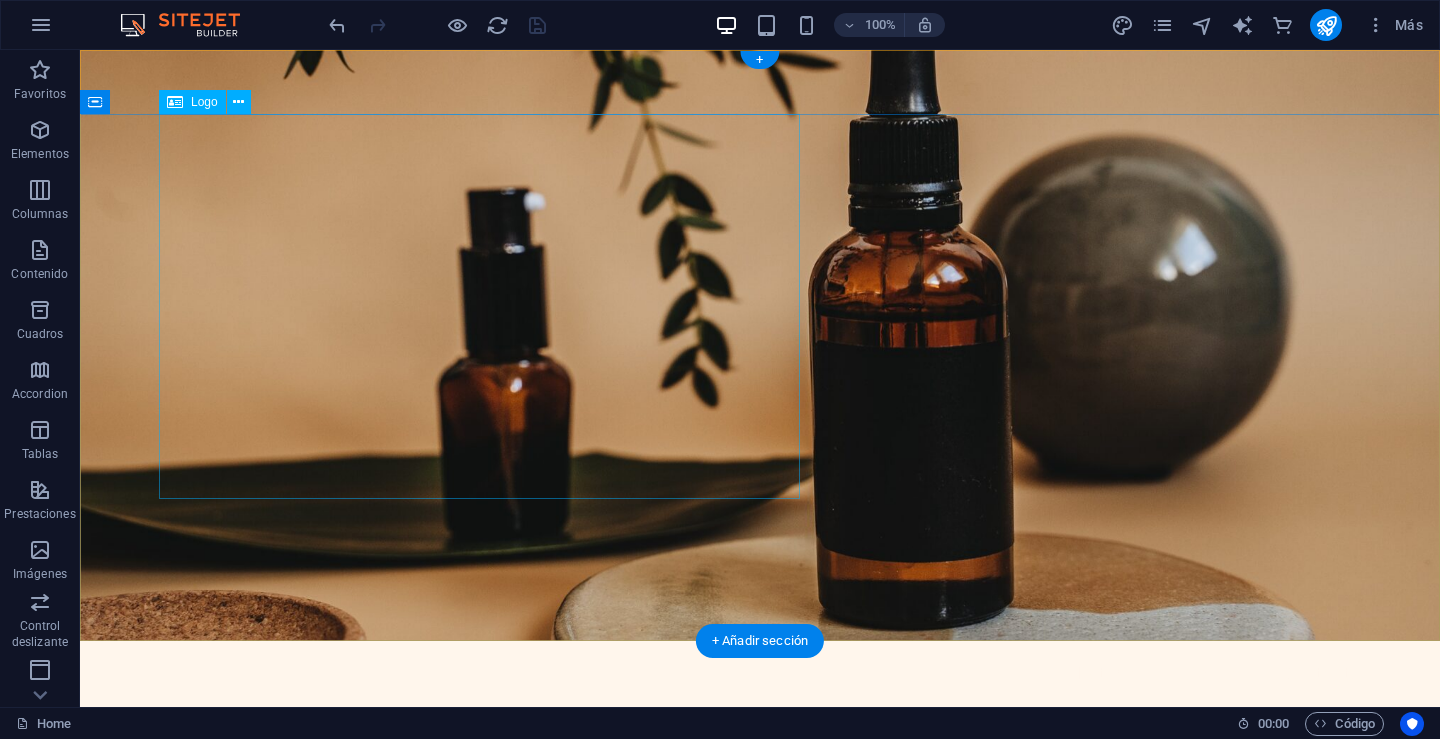 click at bounding box center [760, 898] 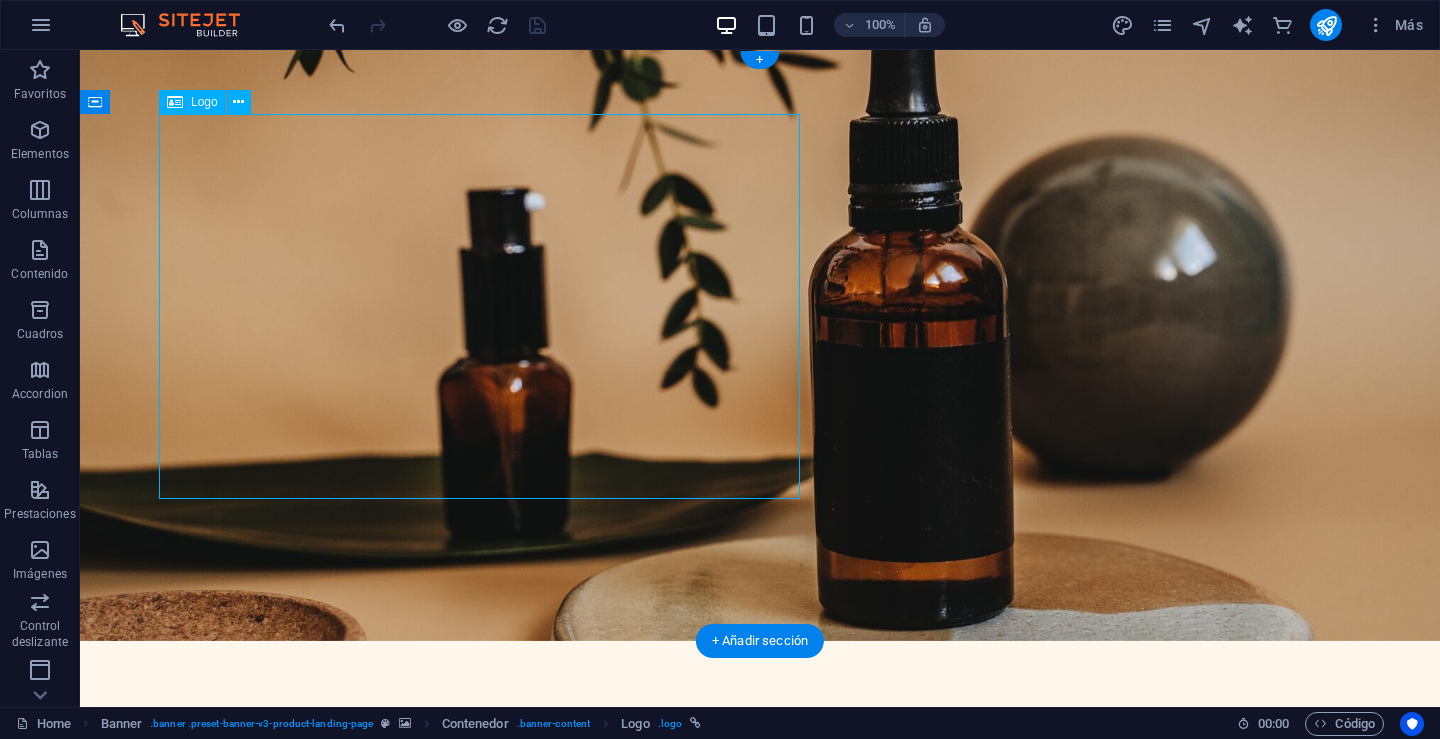click at bounding box center (760, 898) 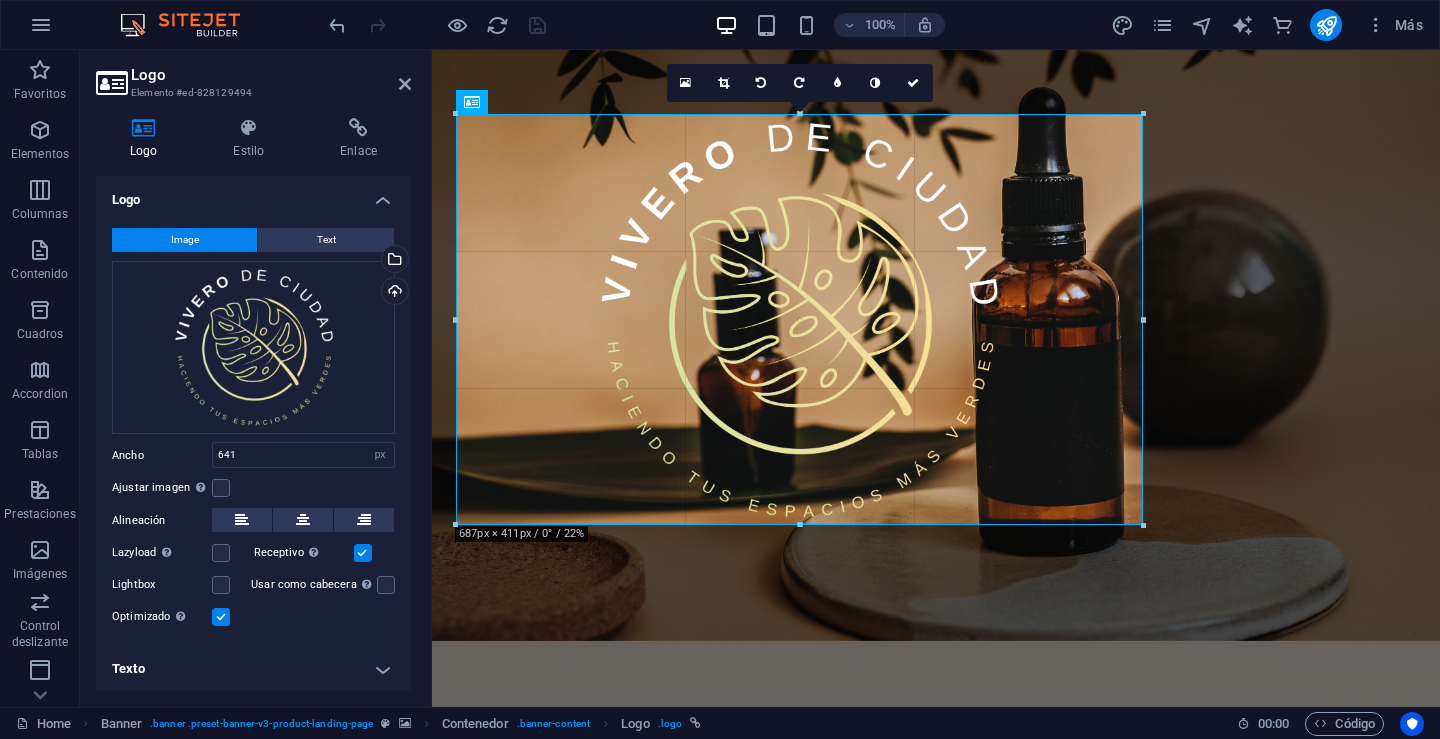 drag, startPoint x: 1097, startPoint y: 497, endPoint x: 1144, endPoint y: 513, distance: 49.648766 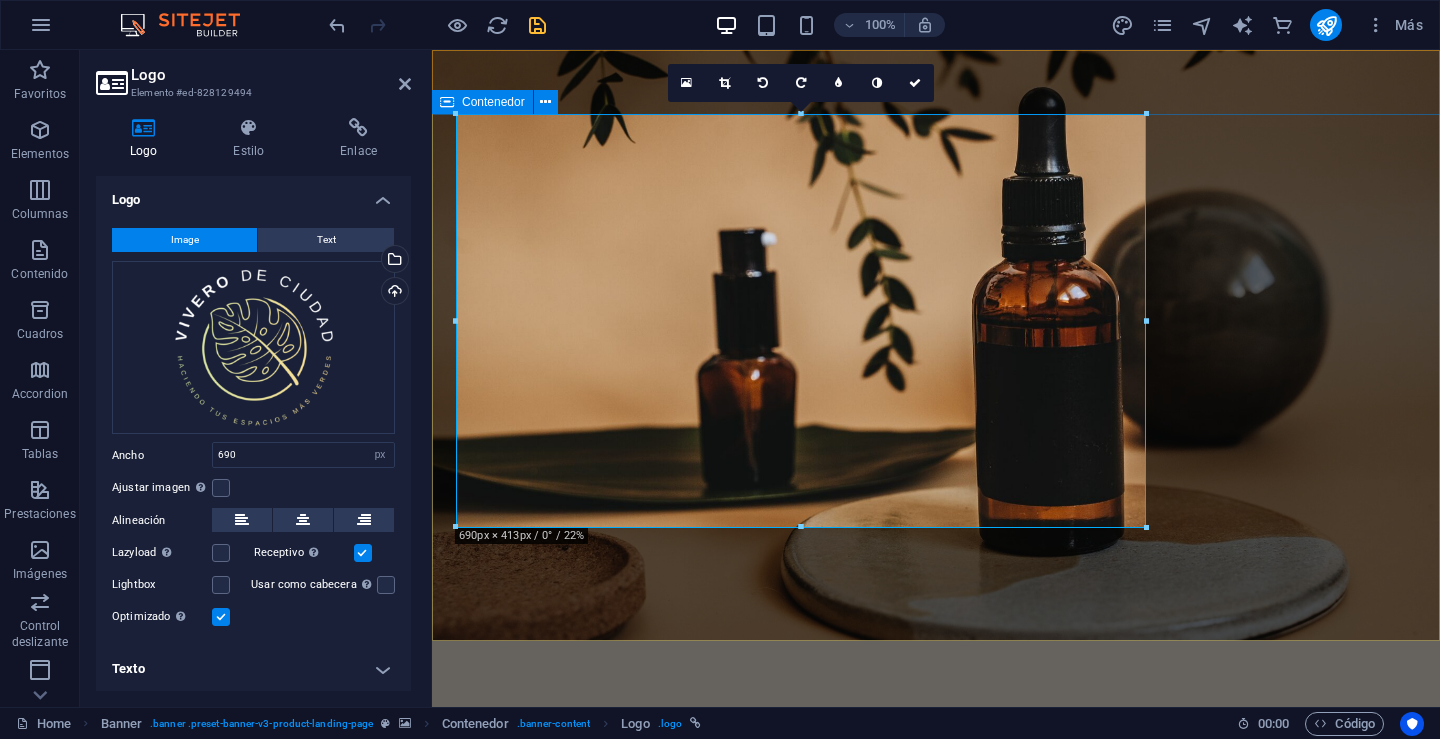 click at bounding box center (936, 953) 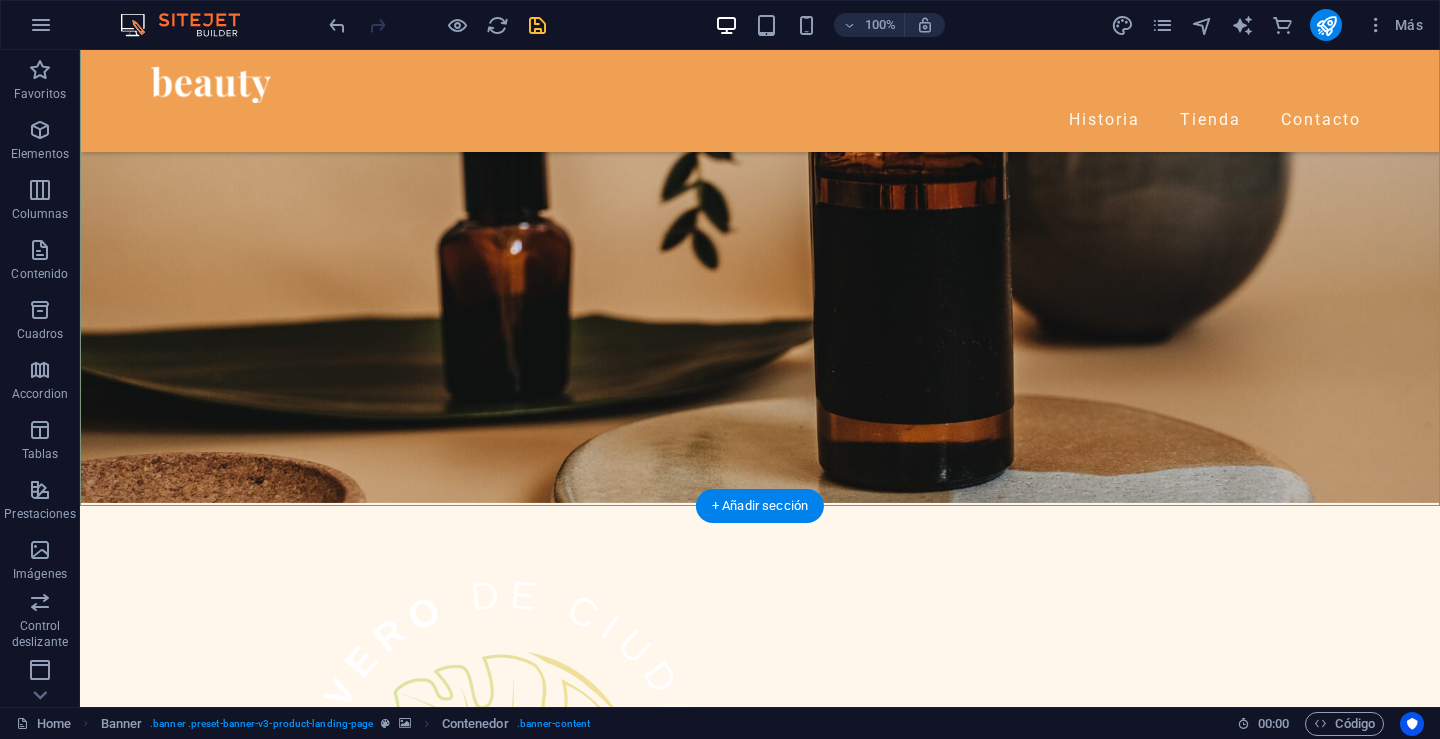 scroll, scrollTop: 0, scrollLeft: 0, axis: both 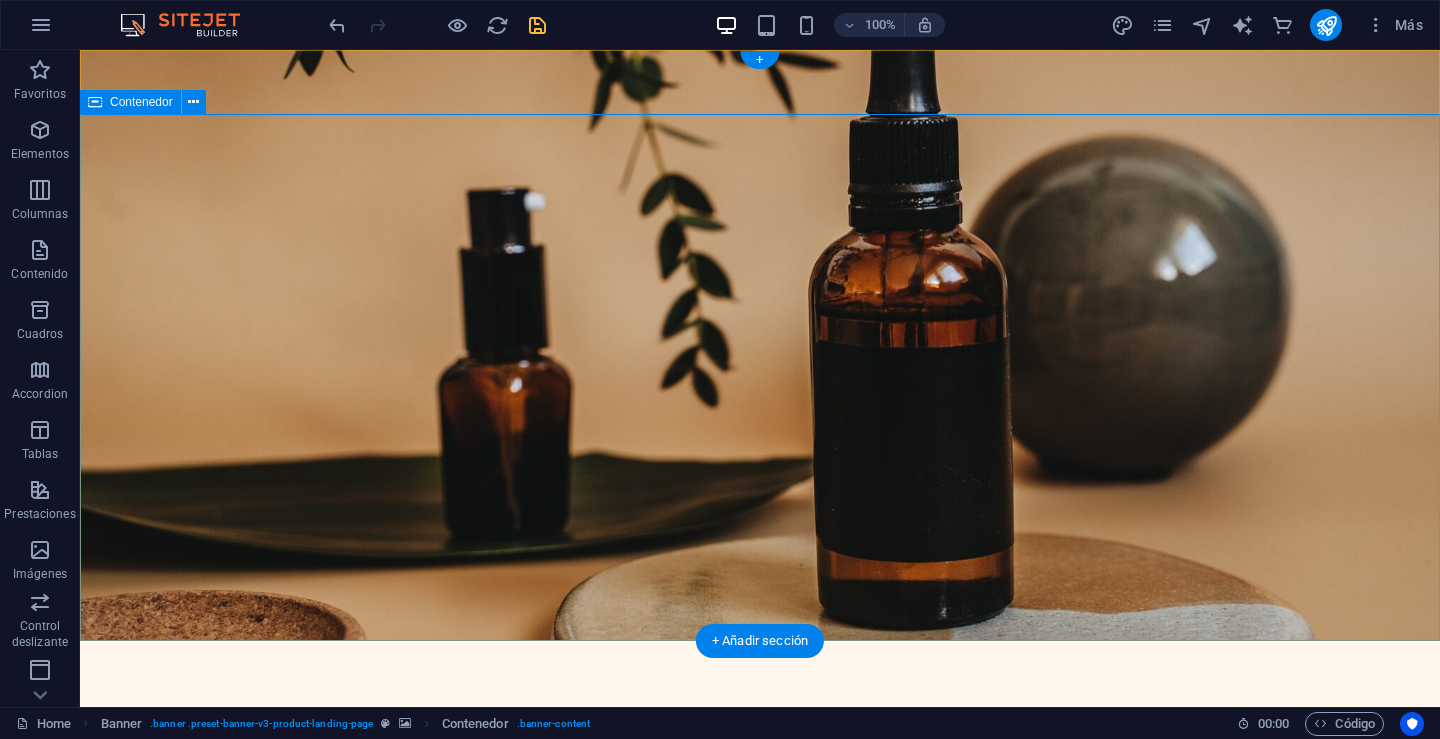 click at bounding box center (760, 953) 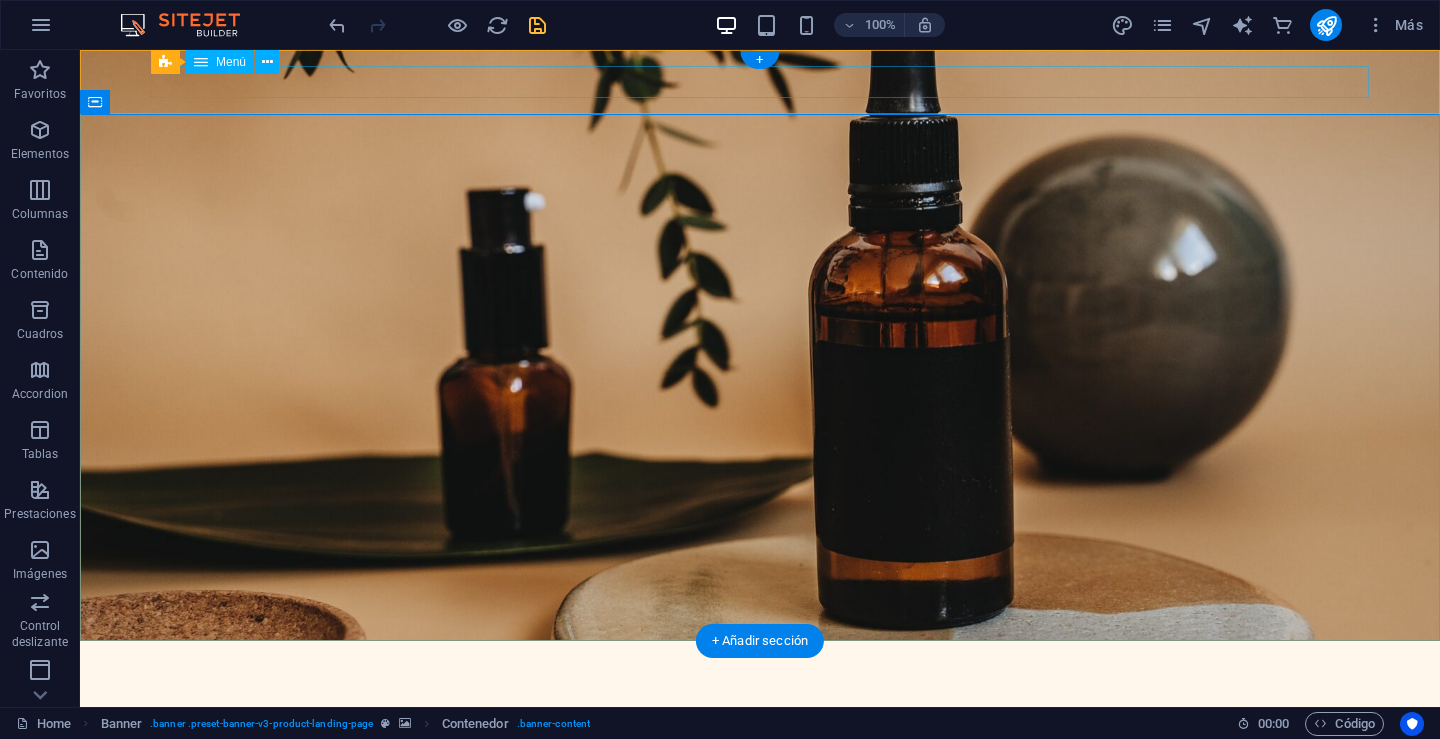 click on "Historia Tienda Contacto" at bounding box center (760, 673) 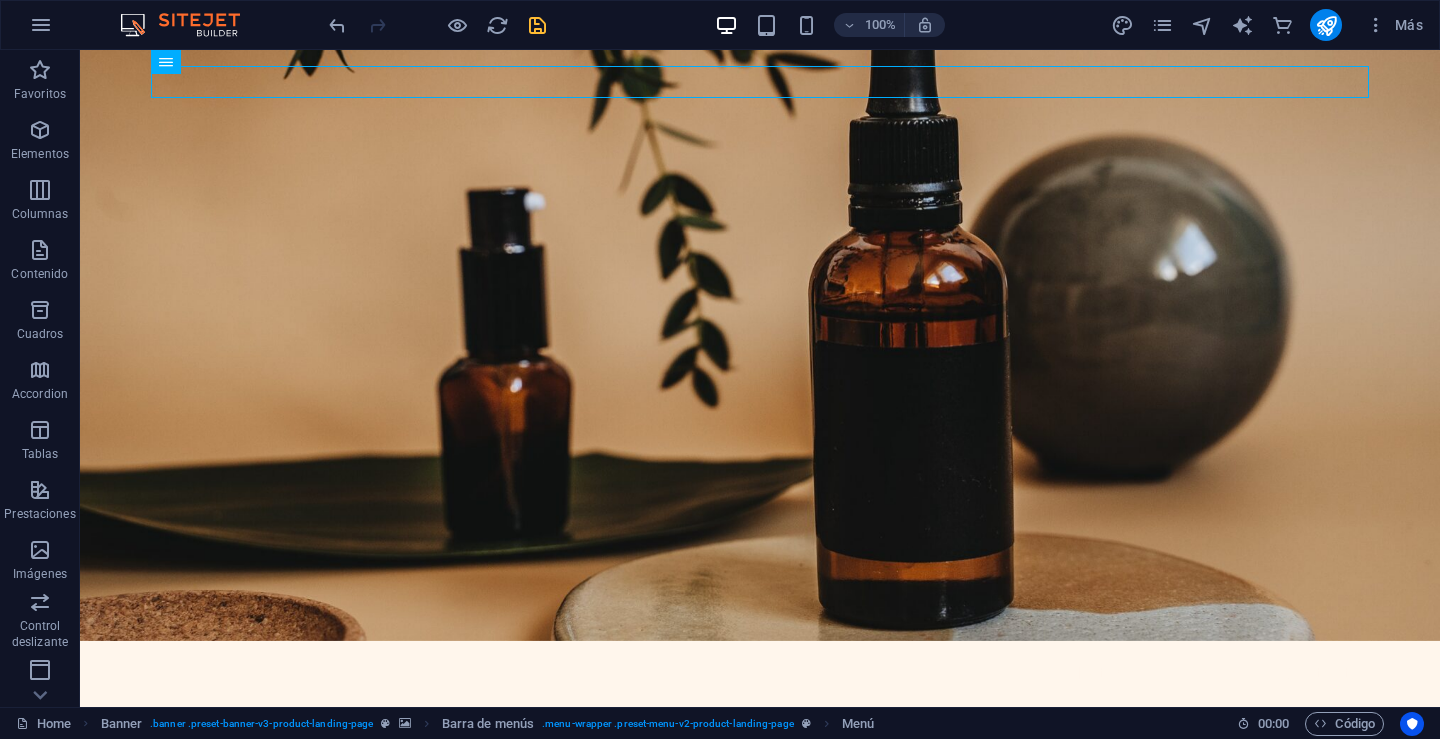 click on "100% Más" at bounding box center [878, 25] 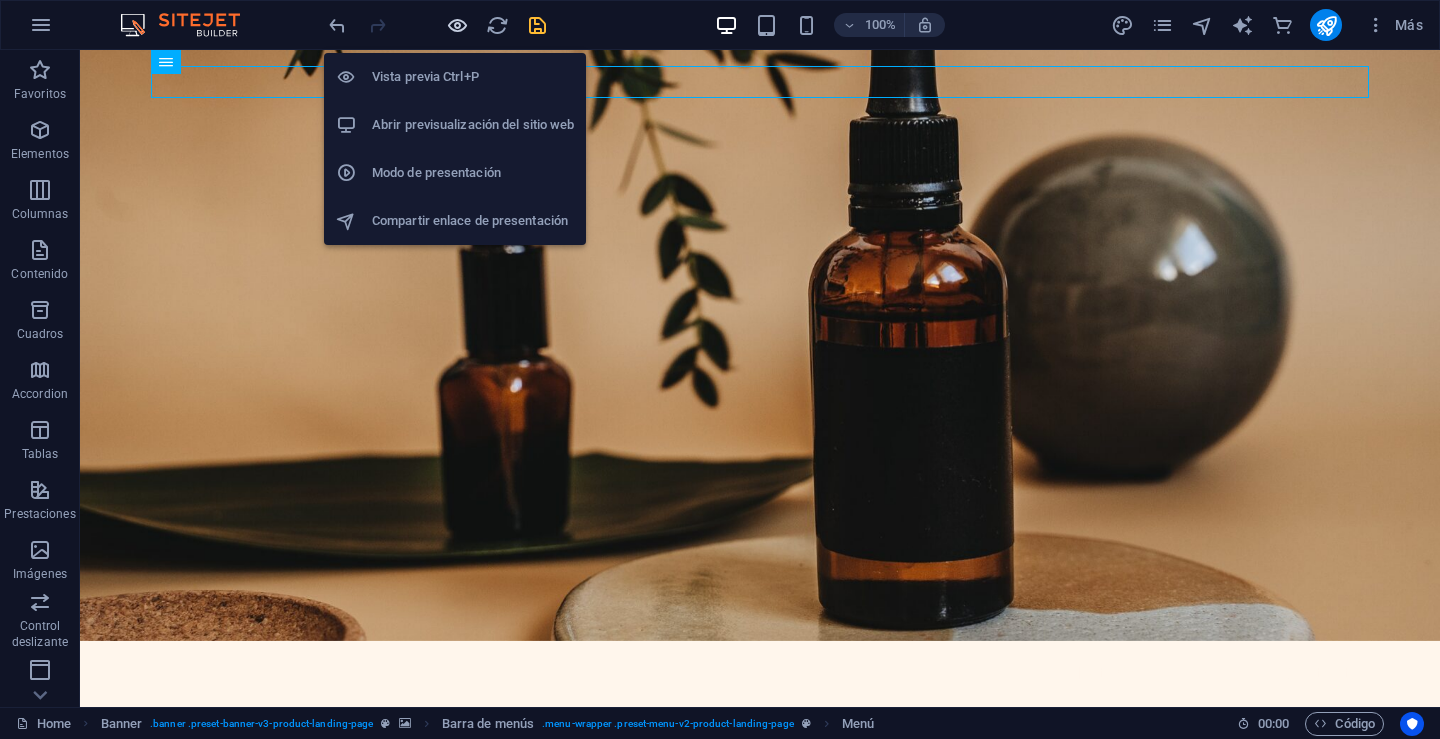 click at bounding box center (457, 25) 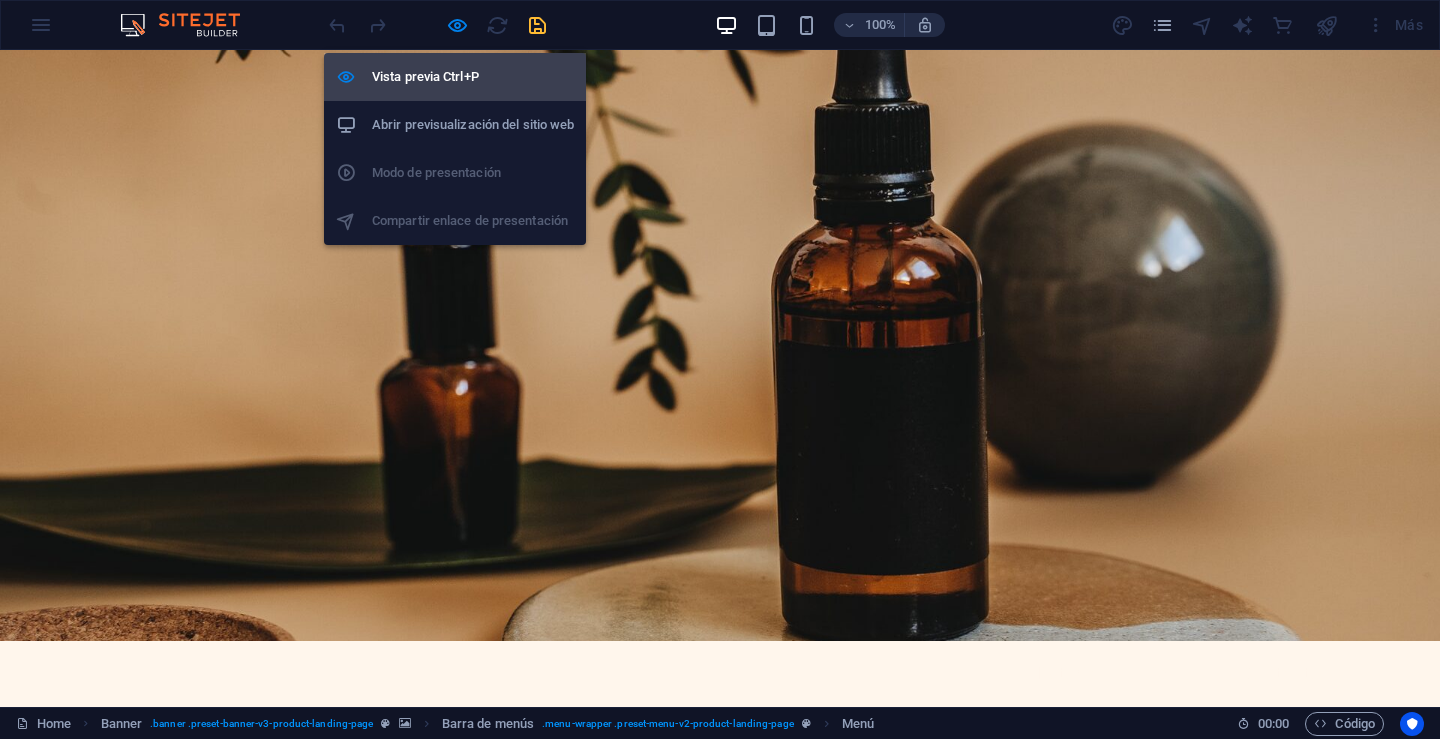 click on "Vista previa Ctrl+P" at bounding box center (473, 77) 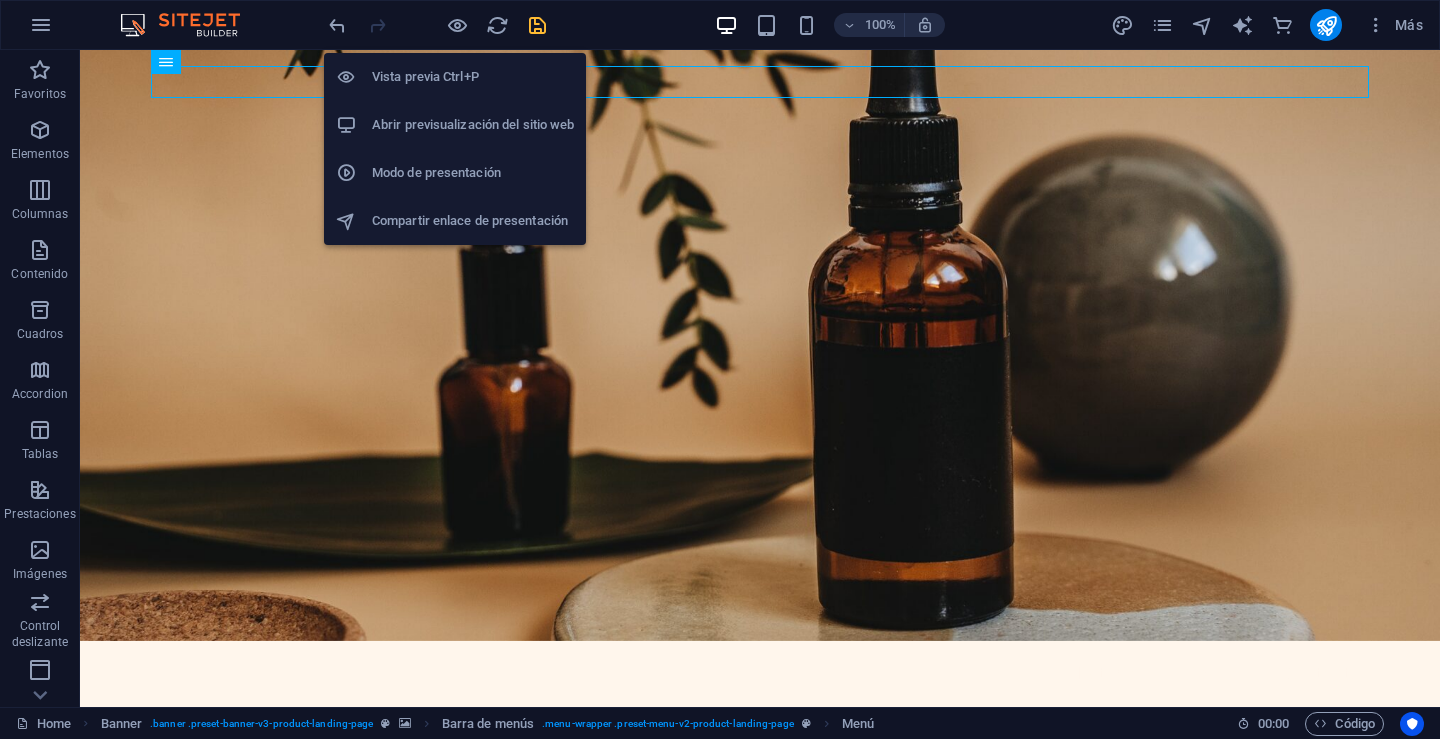 click on "Vista previa Ctrl+P" at bounding box center (473, 77) 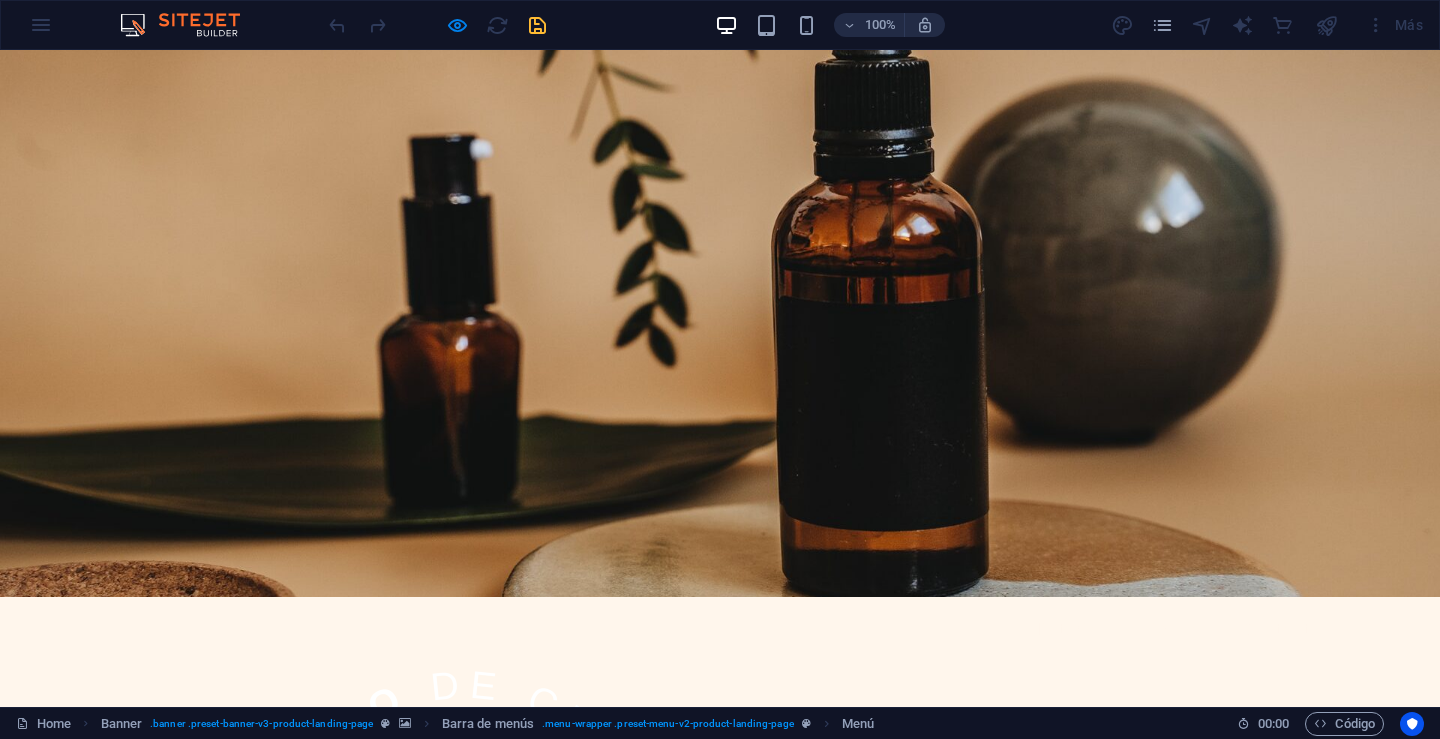 scroll, scrollTop: 0, scrollLeft: 0, axis: both 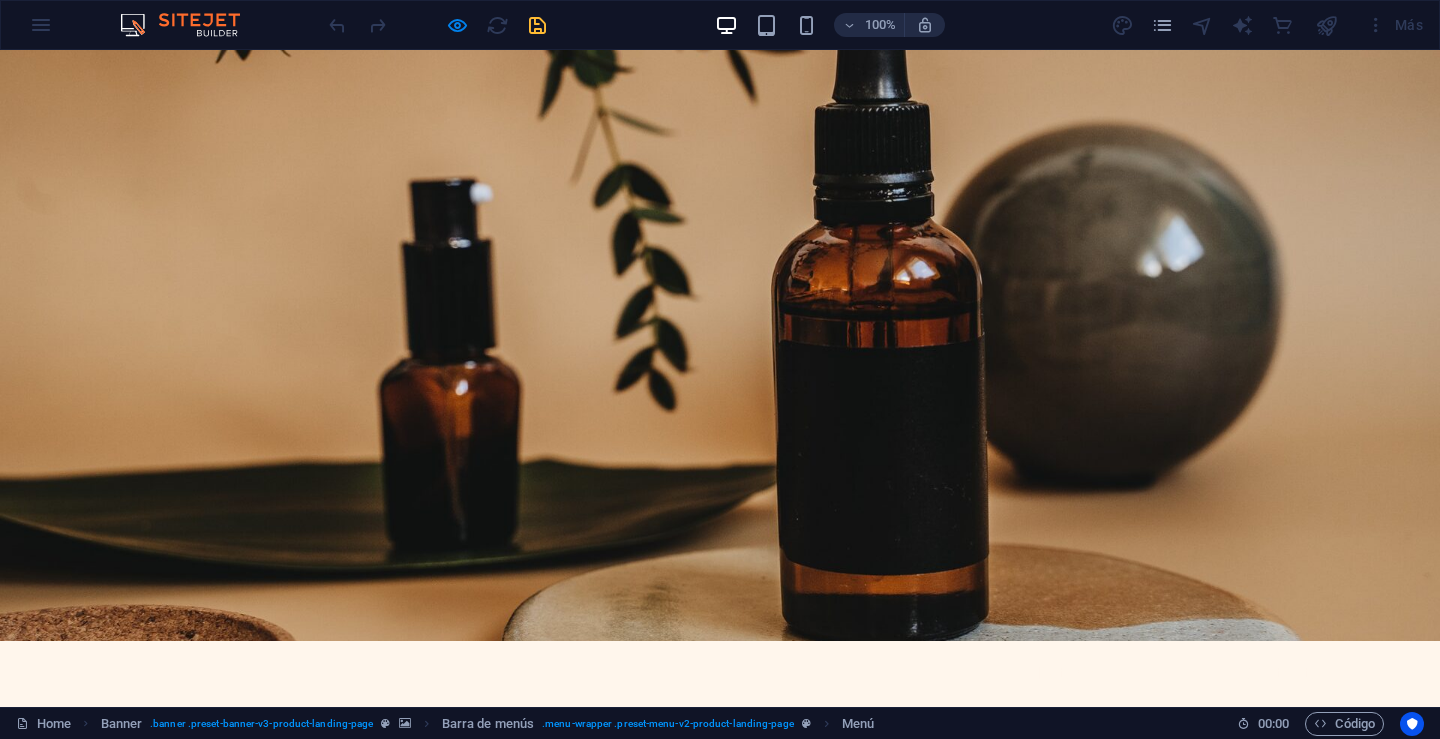 click at bounding box center (464, 913) 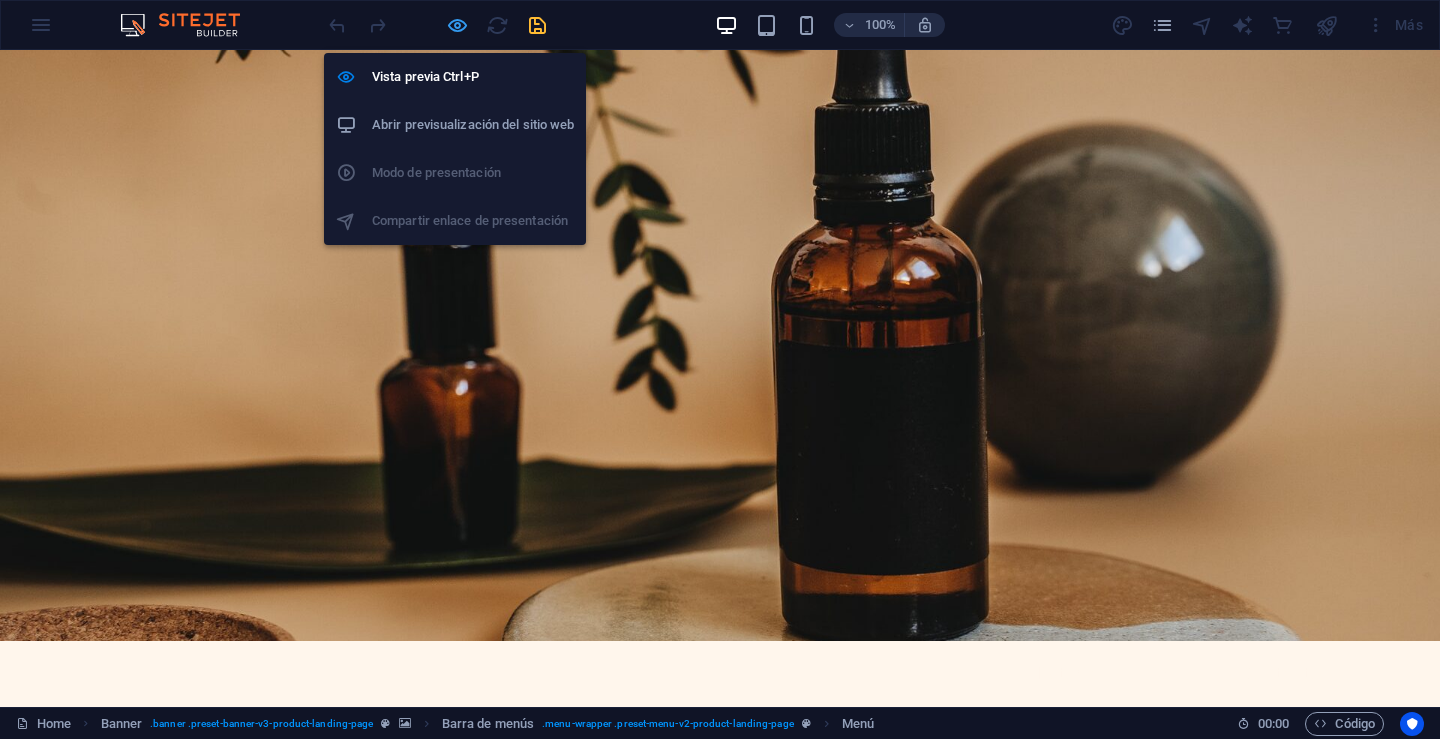 click at bounding box center (457, 25) 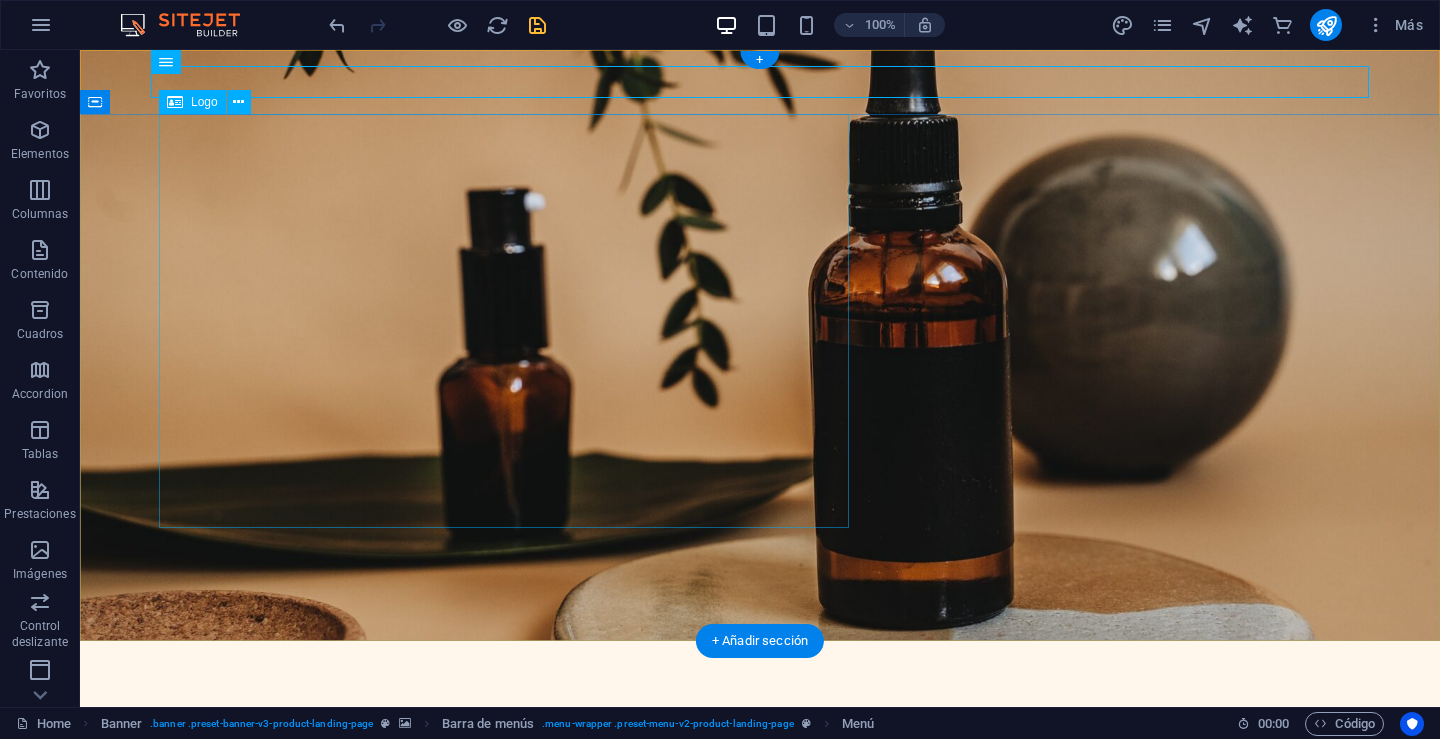 click at bounding box center (760, 913) 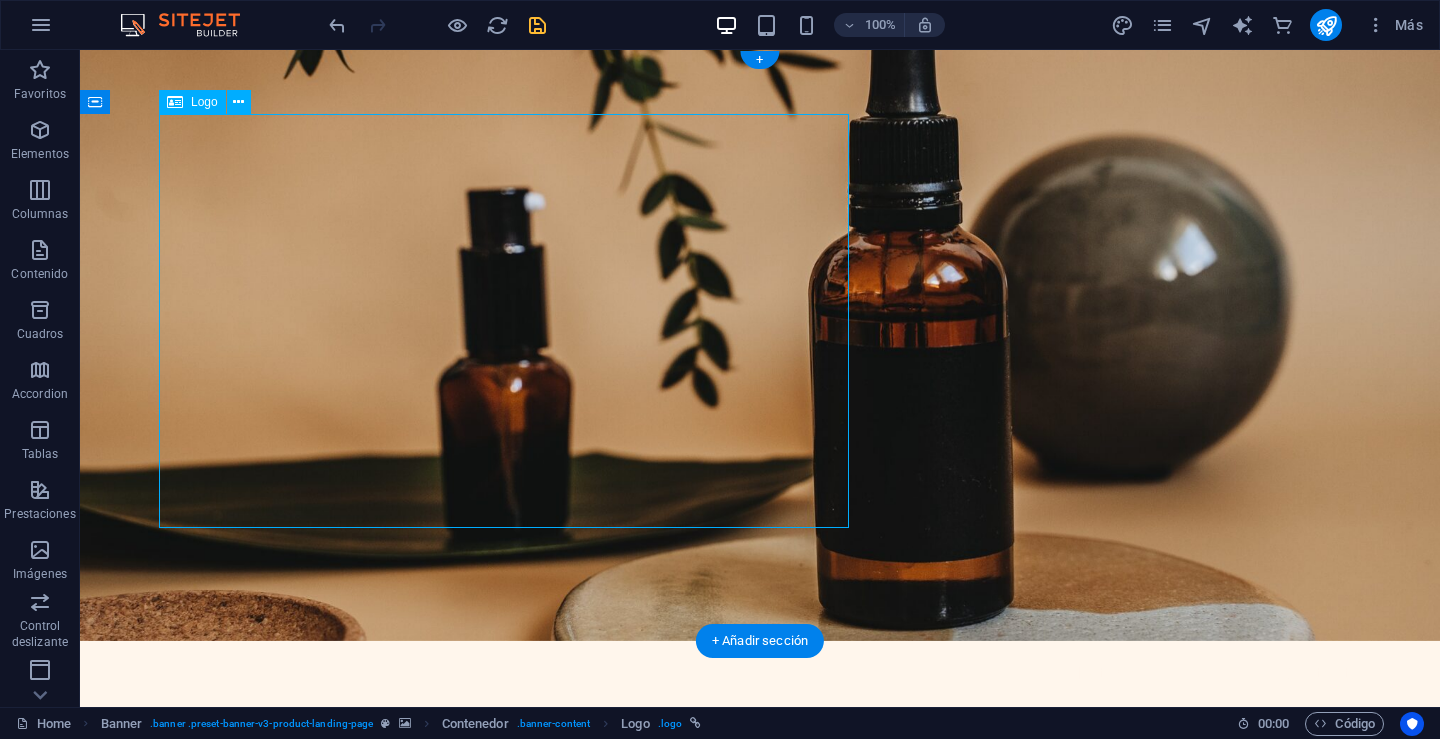 click at bounding box center (760, 913) 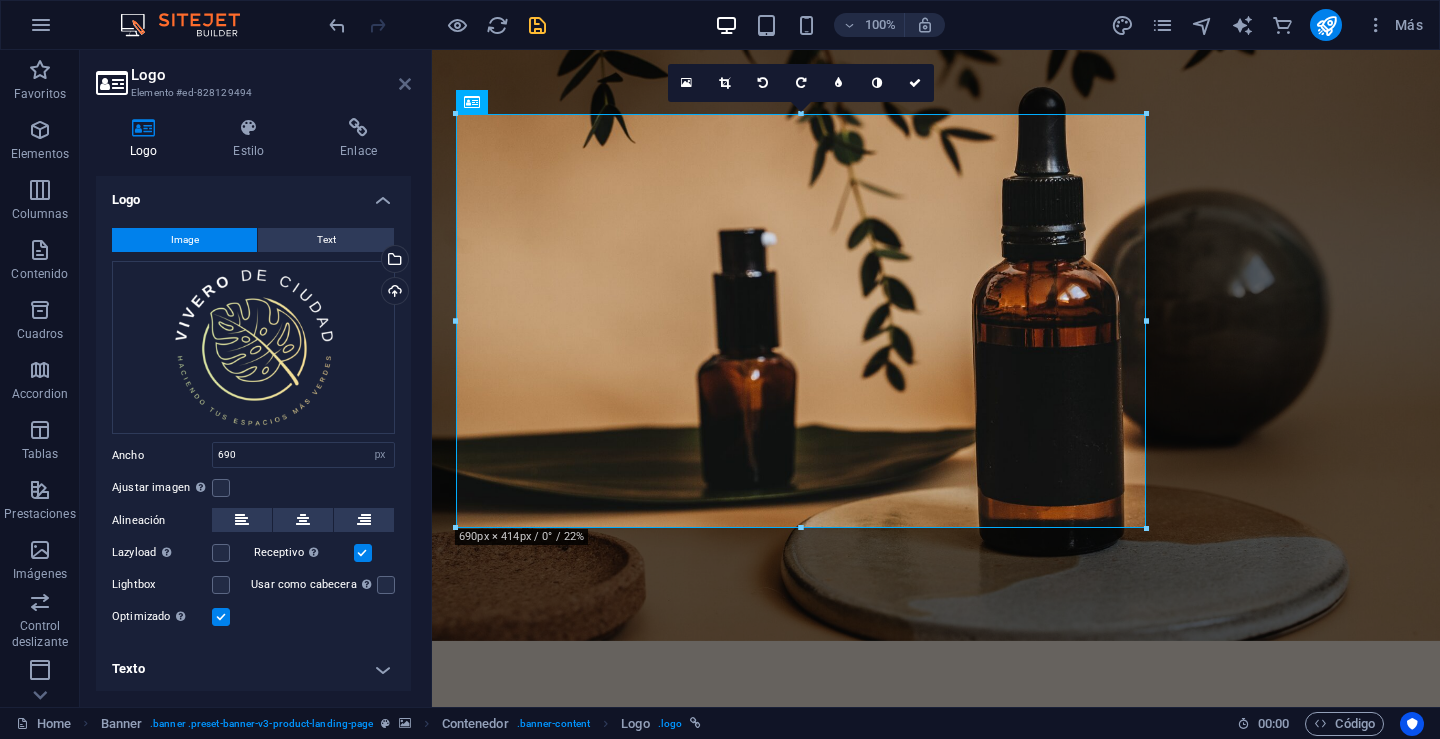 click at bounding box center (405, 84) 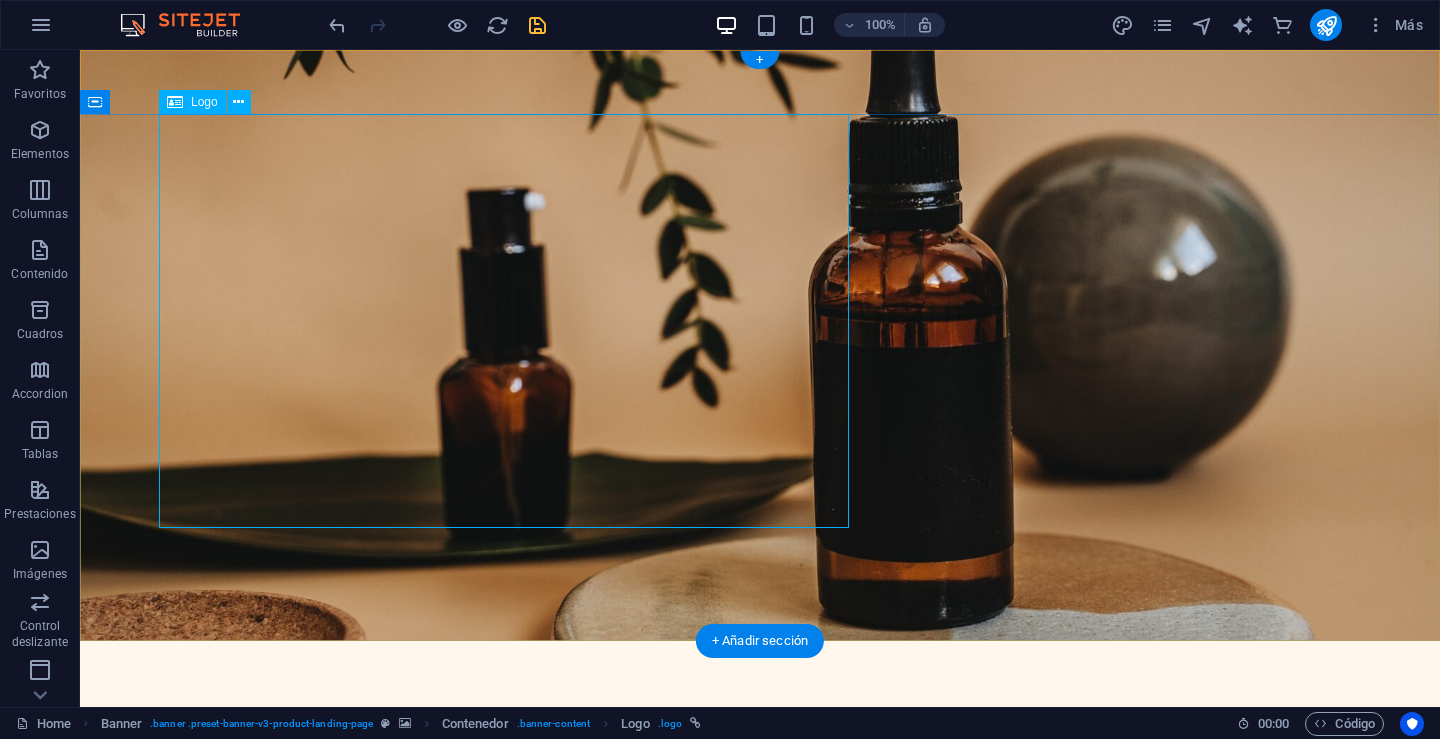 click at bounding box center [760, 913] 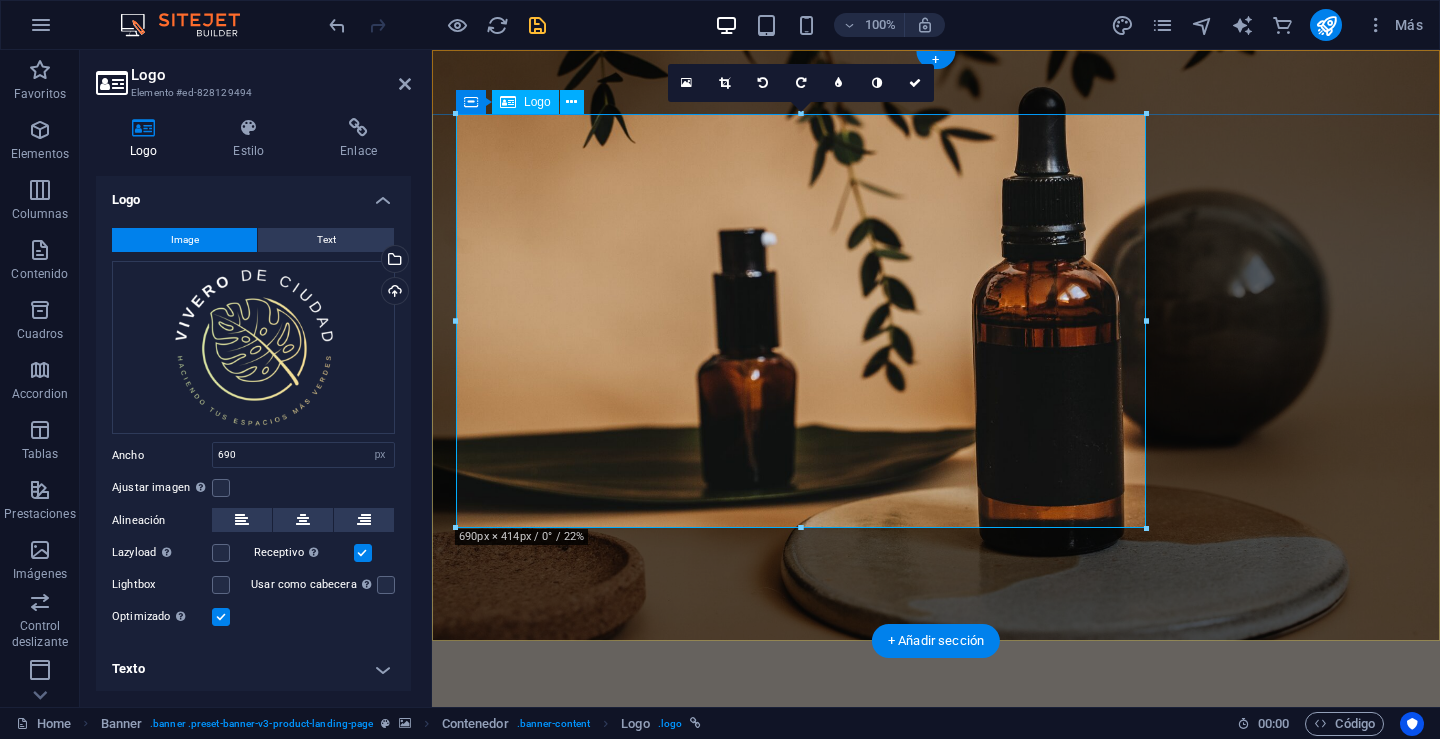 click at bounding box center (936, 913) 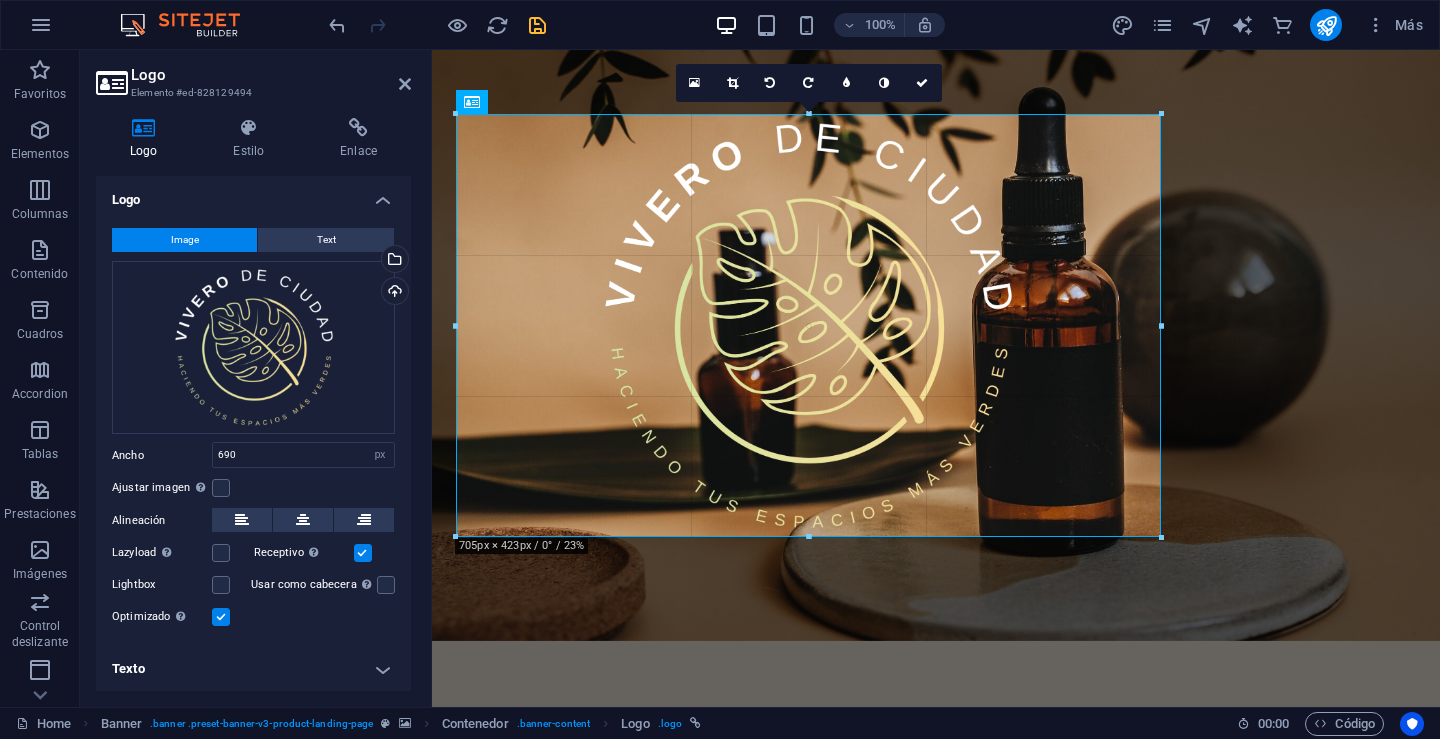 drag, startPoint x: 1145, startPoint y: 527, endPoint x: 1165, endPoint y: 534, distance: 21.189621 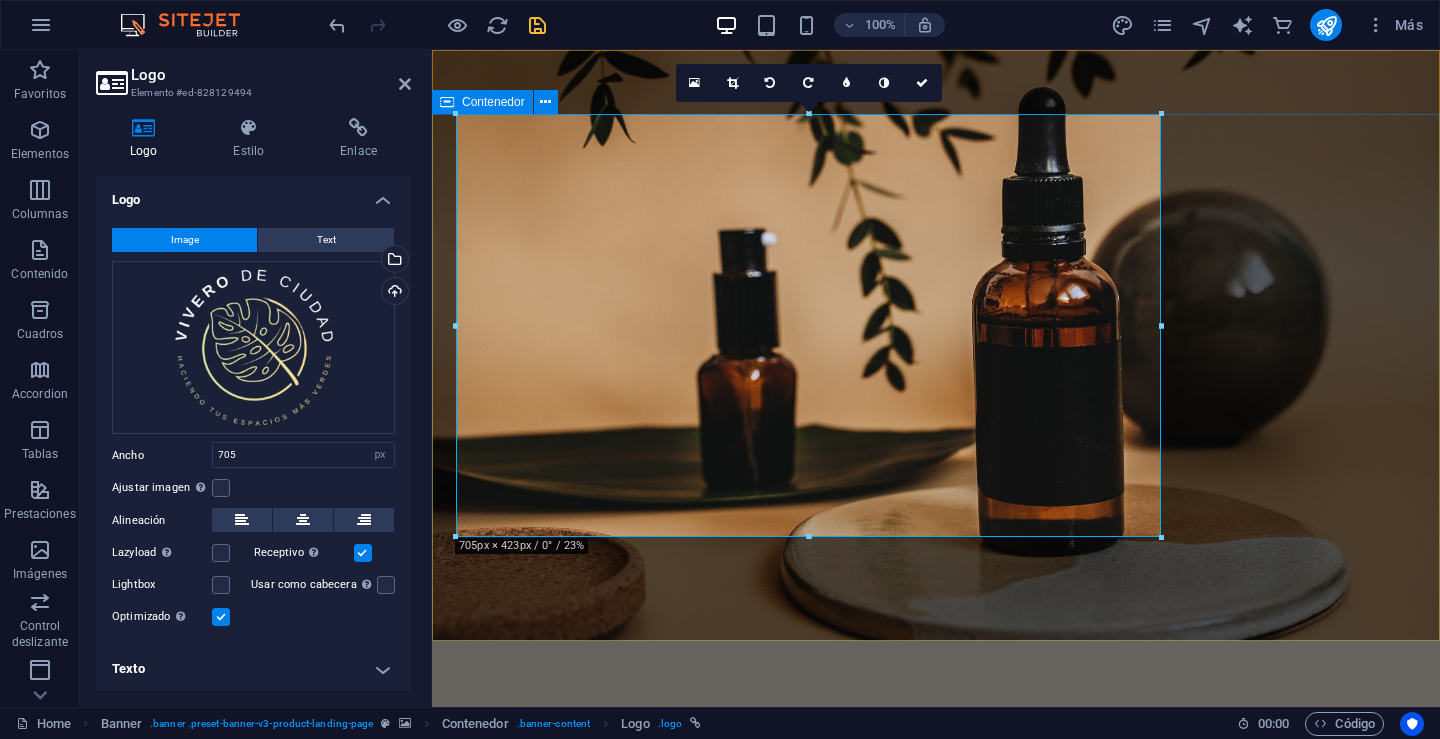 click at bounding box center [936, 957] 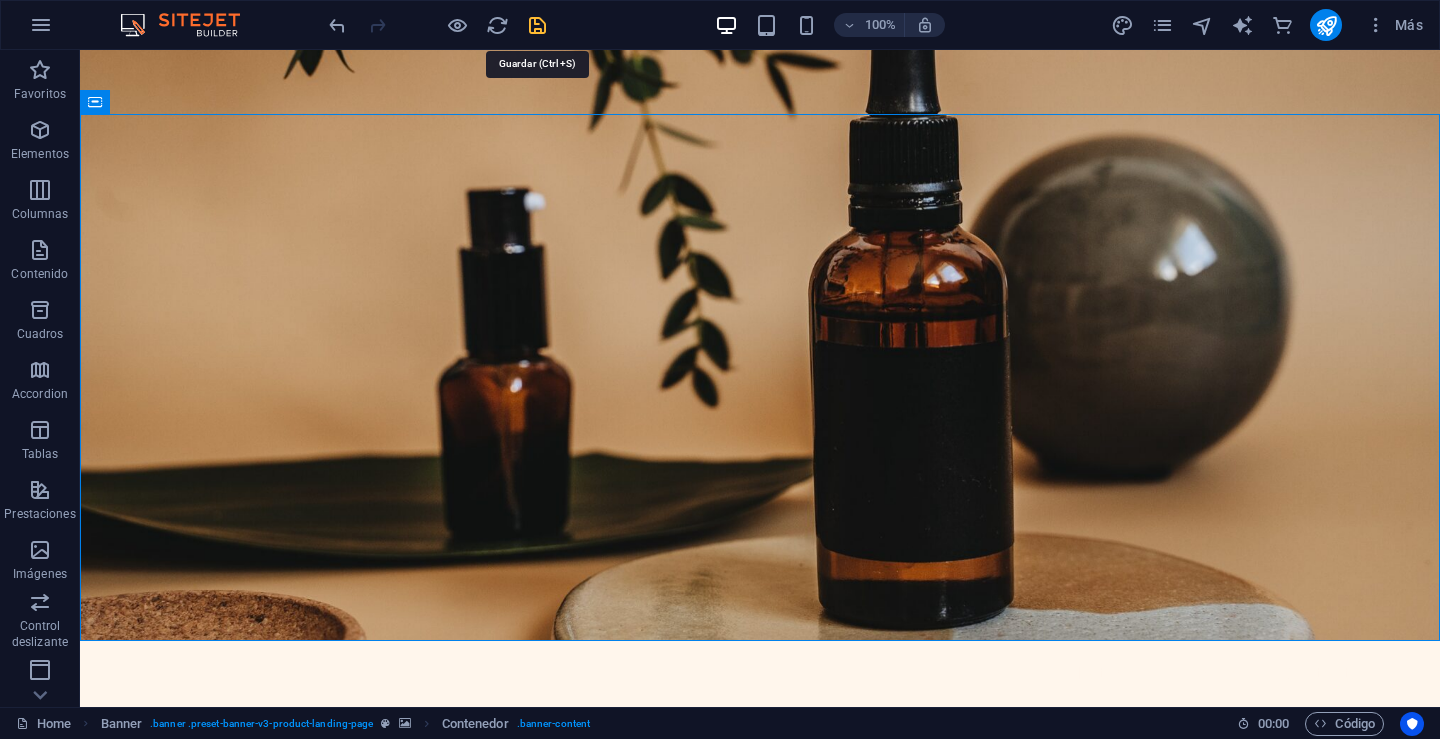 click at bounding box center (537, 25) 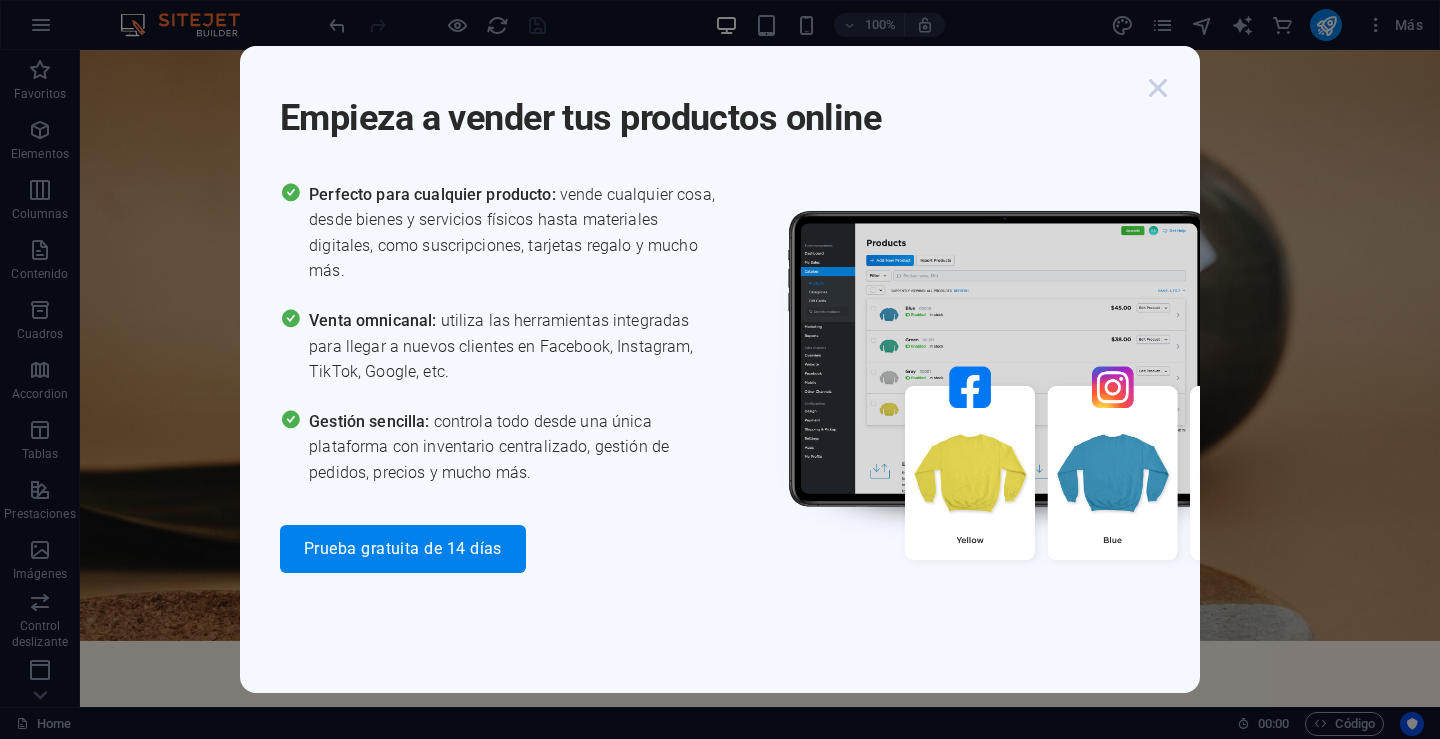 click at bounding box center (1158, 88) 